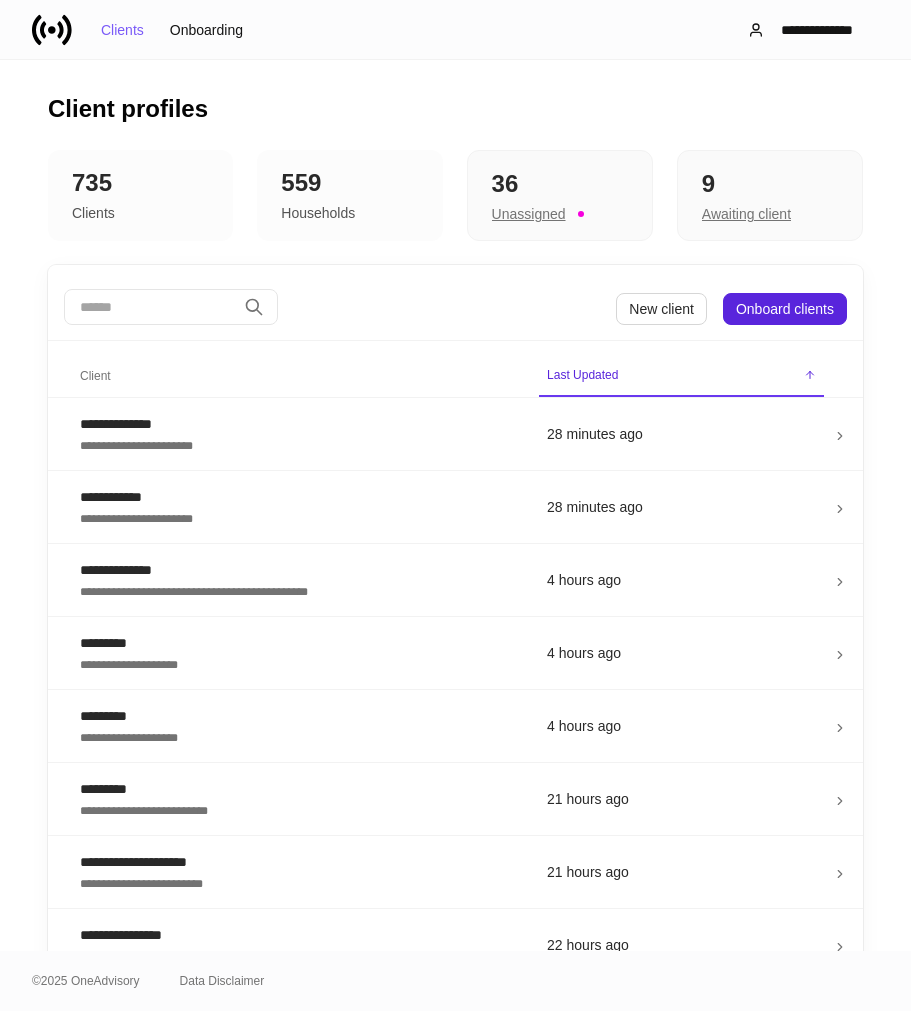 scroll, scrollTop: 0, scrollLeft: 0, axis: both 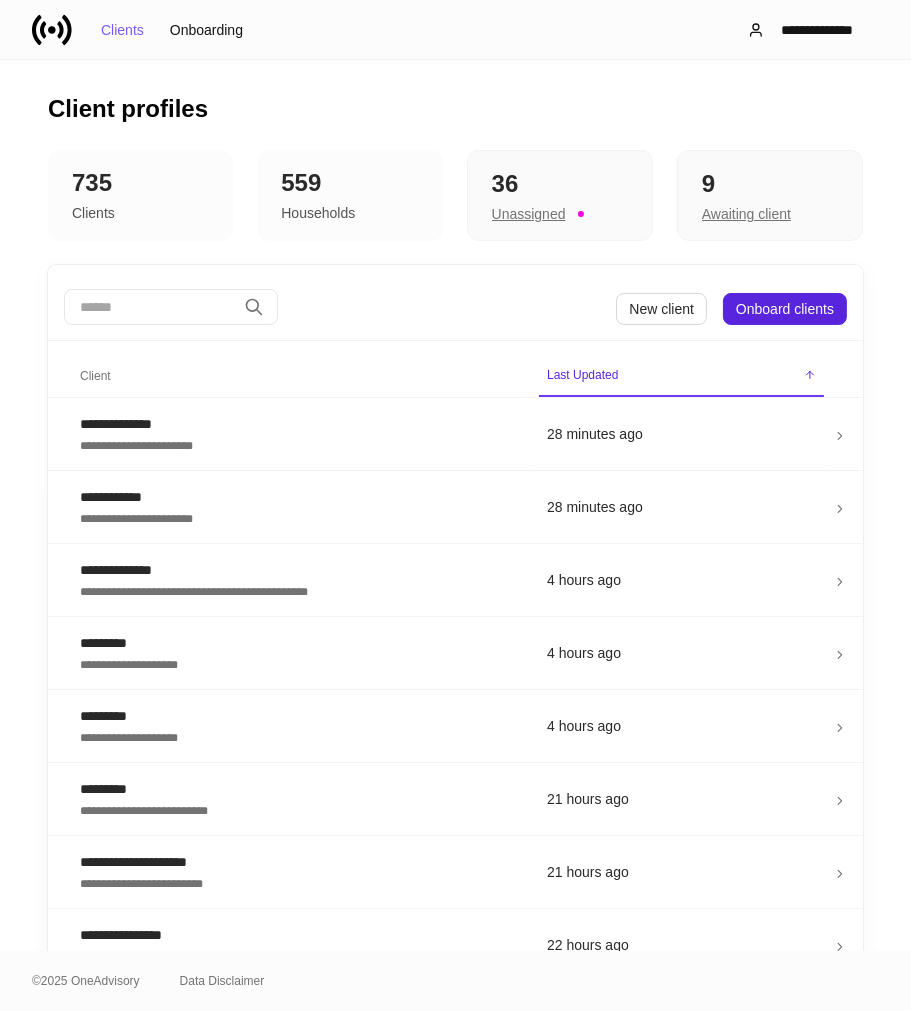 click at bounding box center [150, 307] 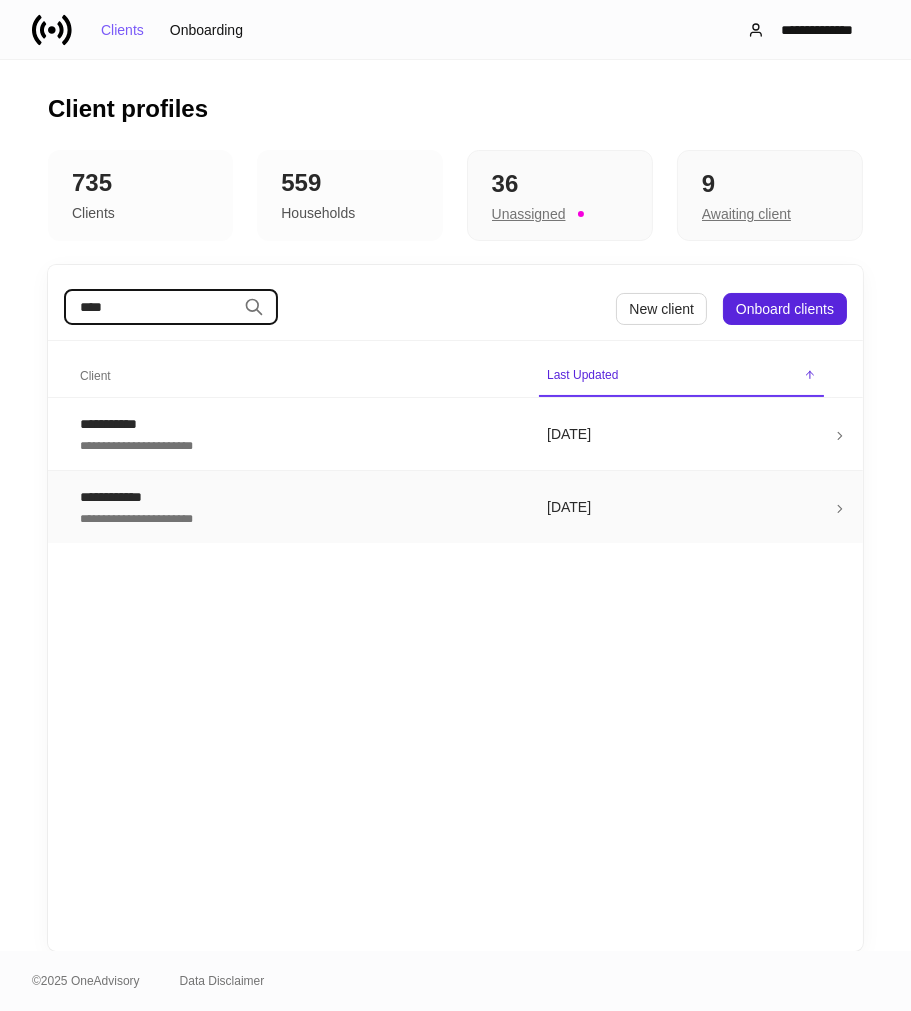 type on "****" 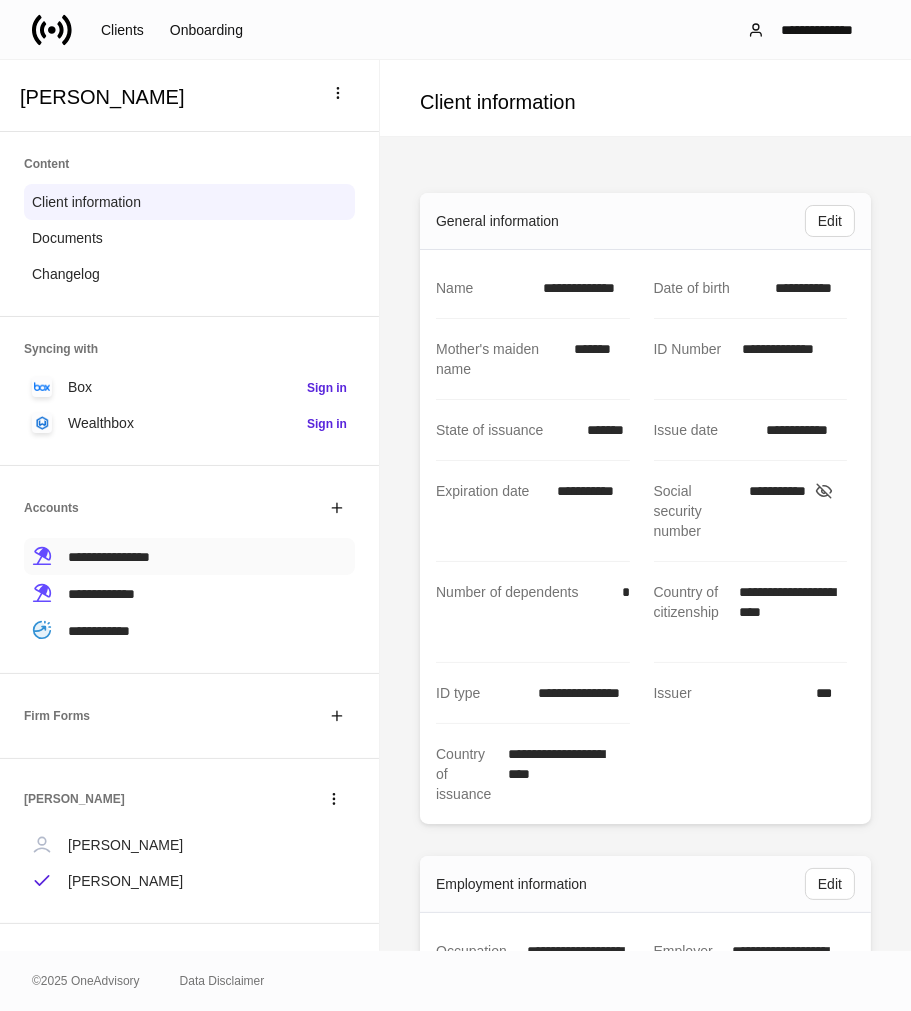 click on "**********" at bounding box center [109, 557] 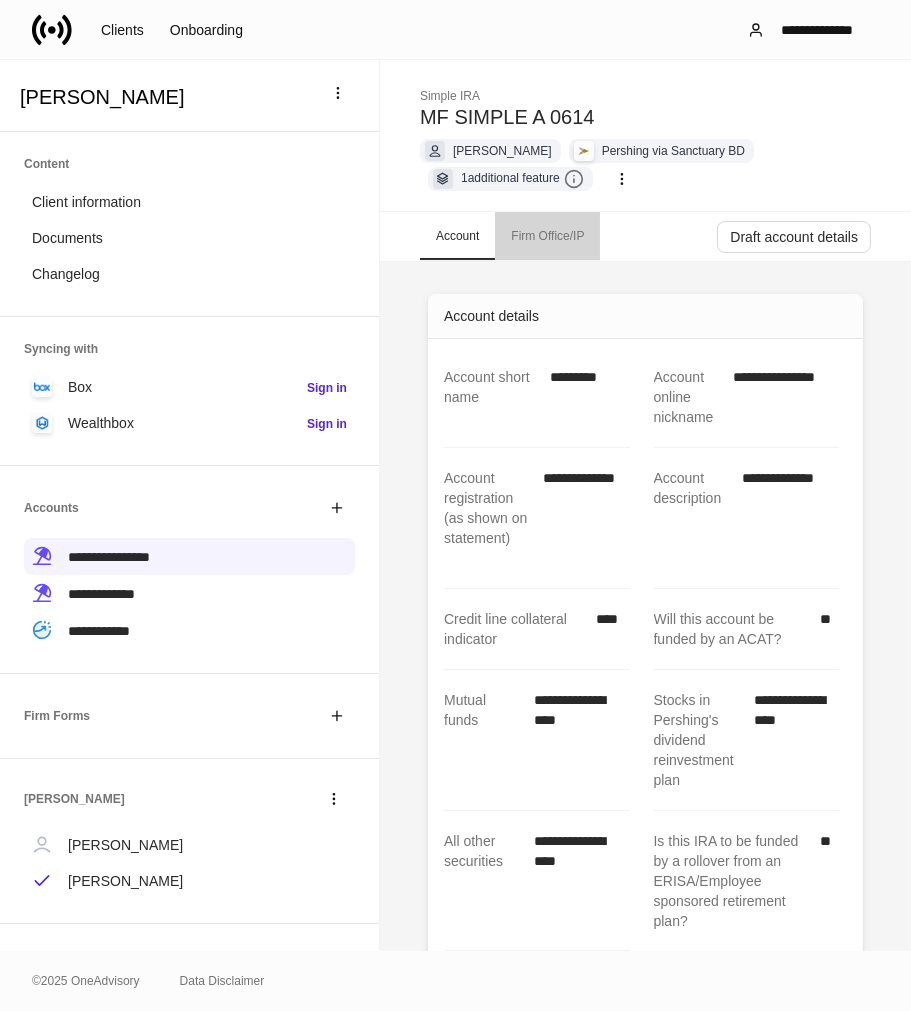 click on "Firm Office/IP" at bounding box center (547, 236) 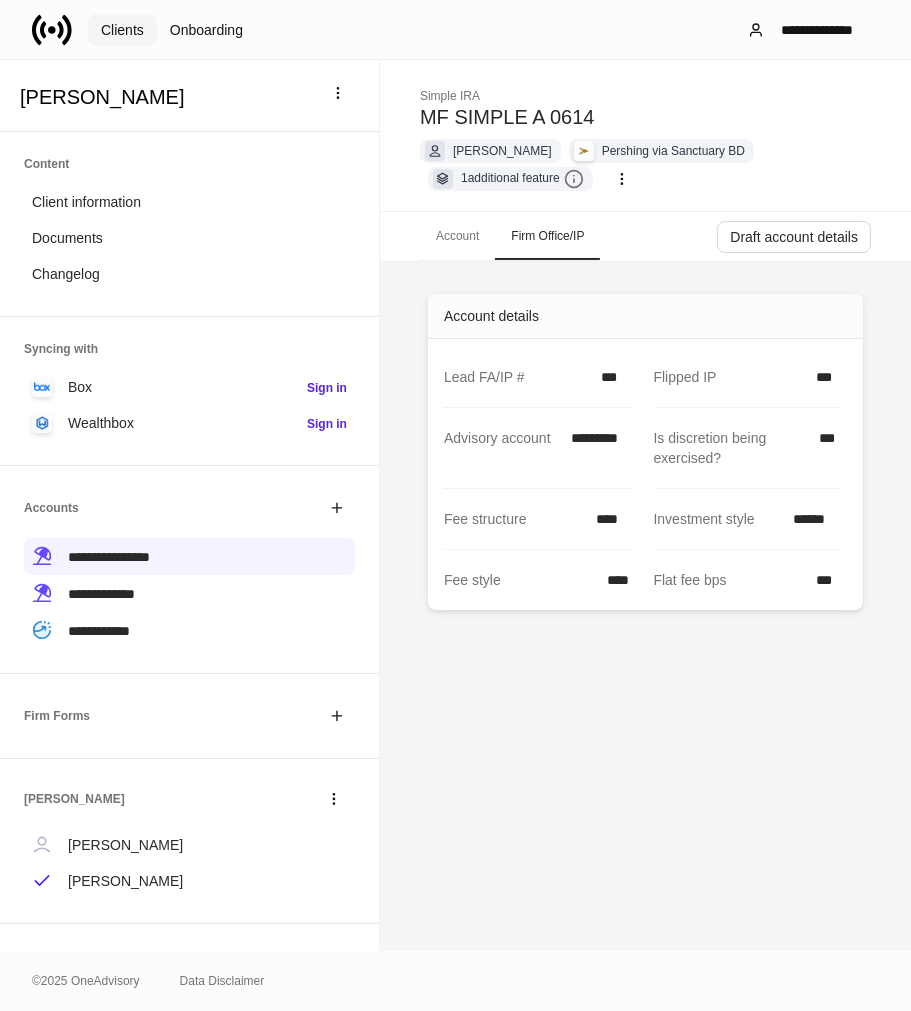 click on "Clients" at bounding box center (122, 30) 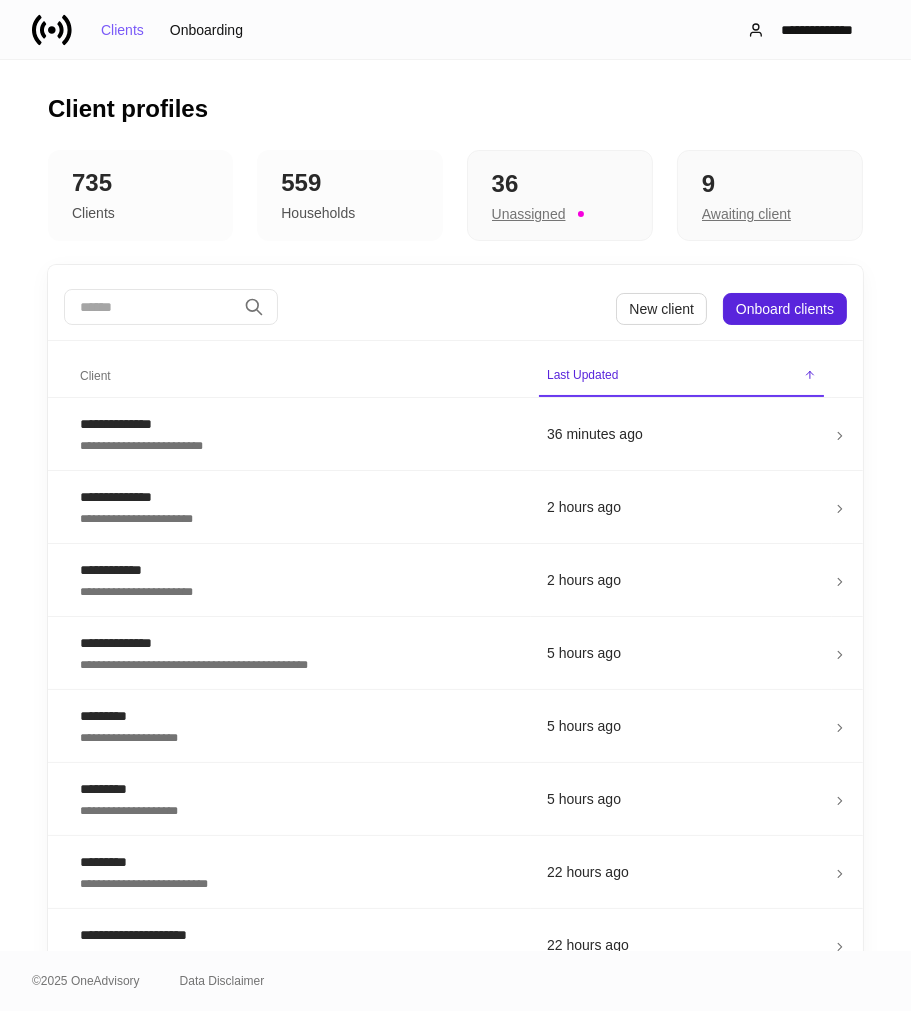 click at bounding box center (150, 307) 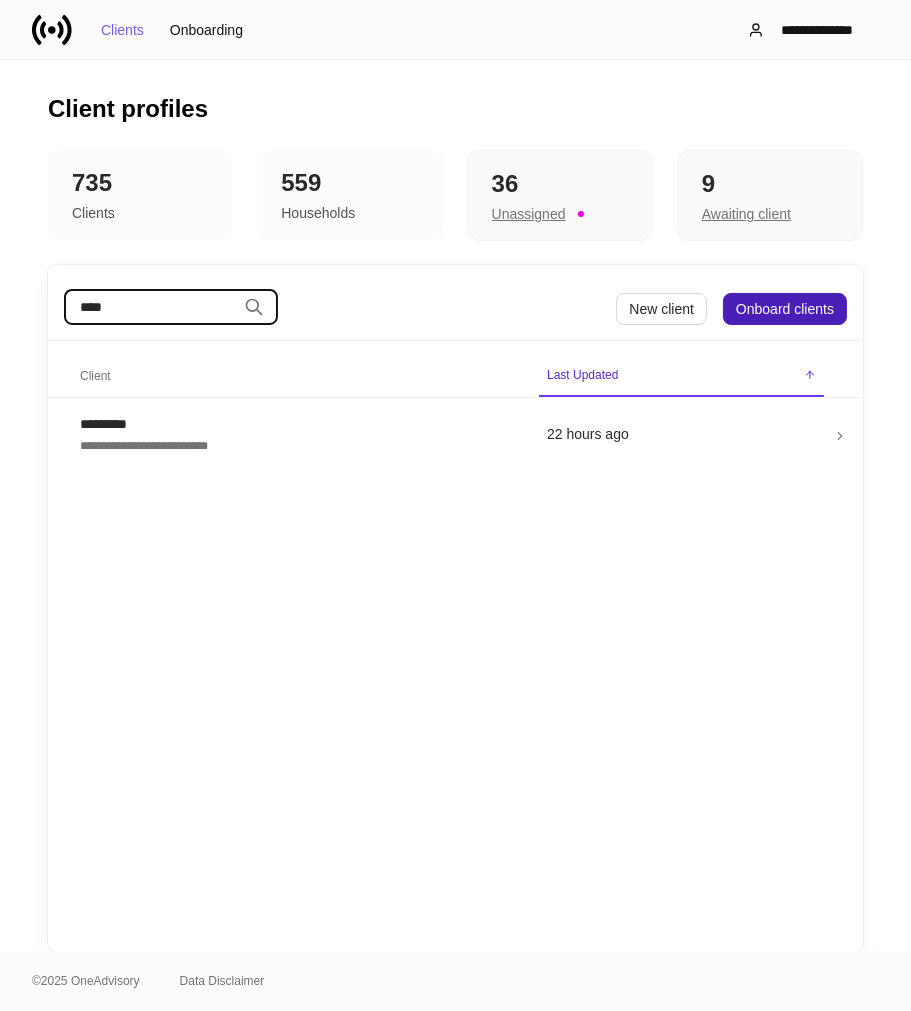 type on "****" 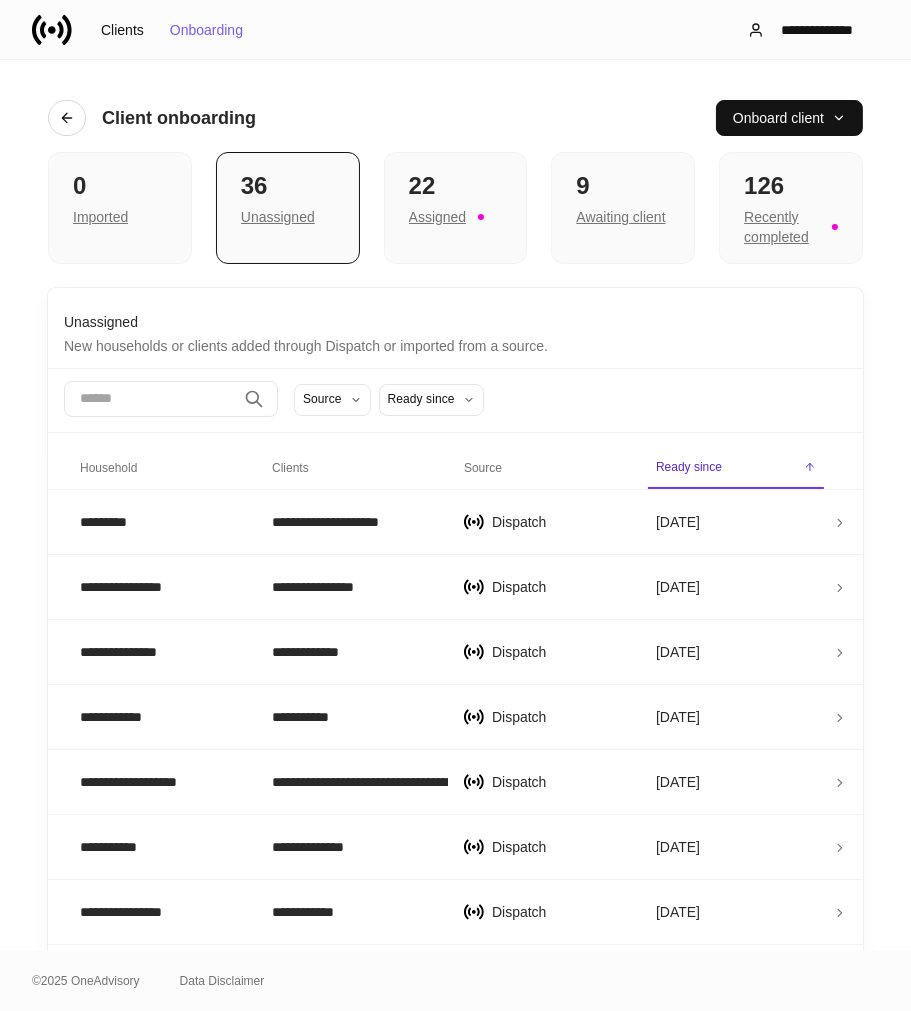 click at bounding box center (150, 399) 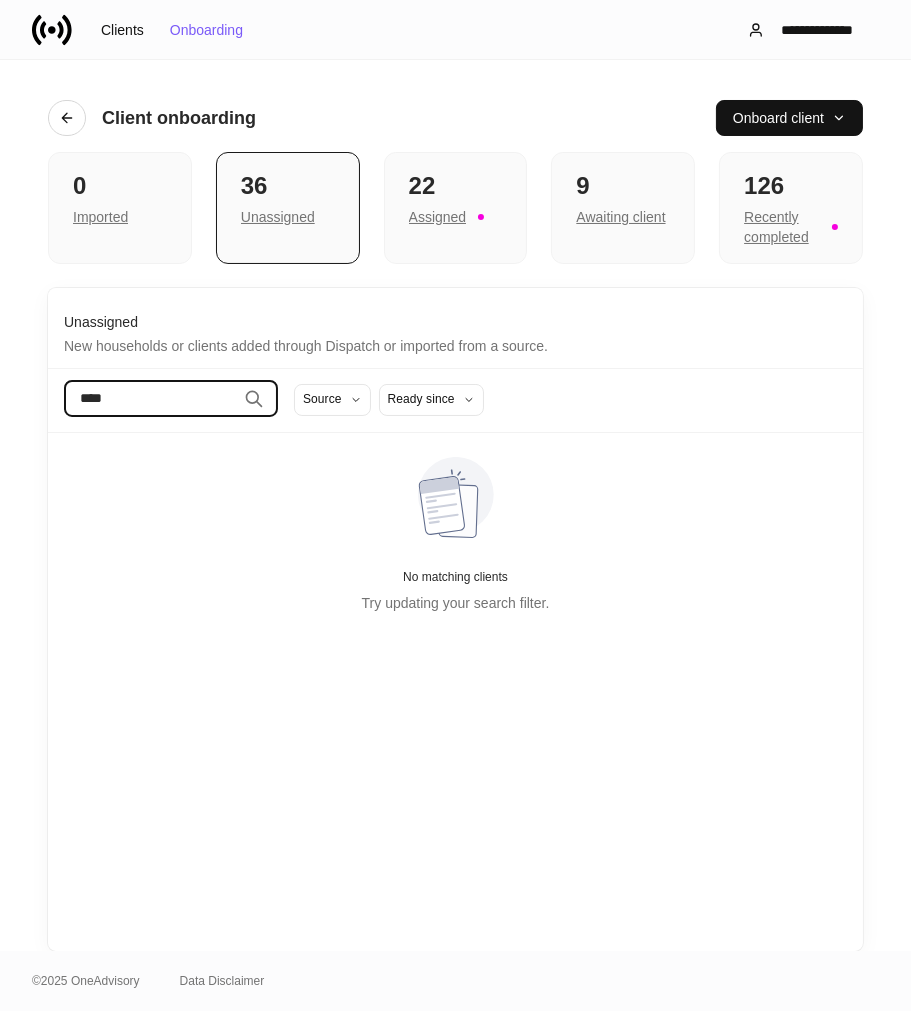 type on "****" 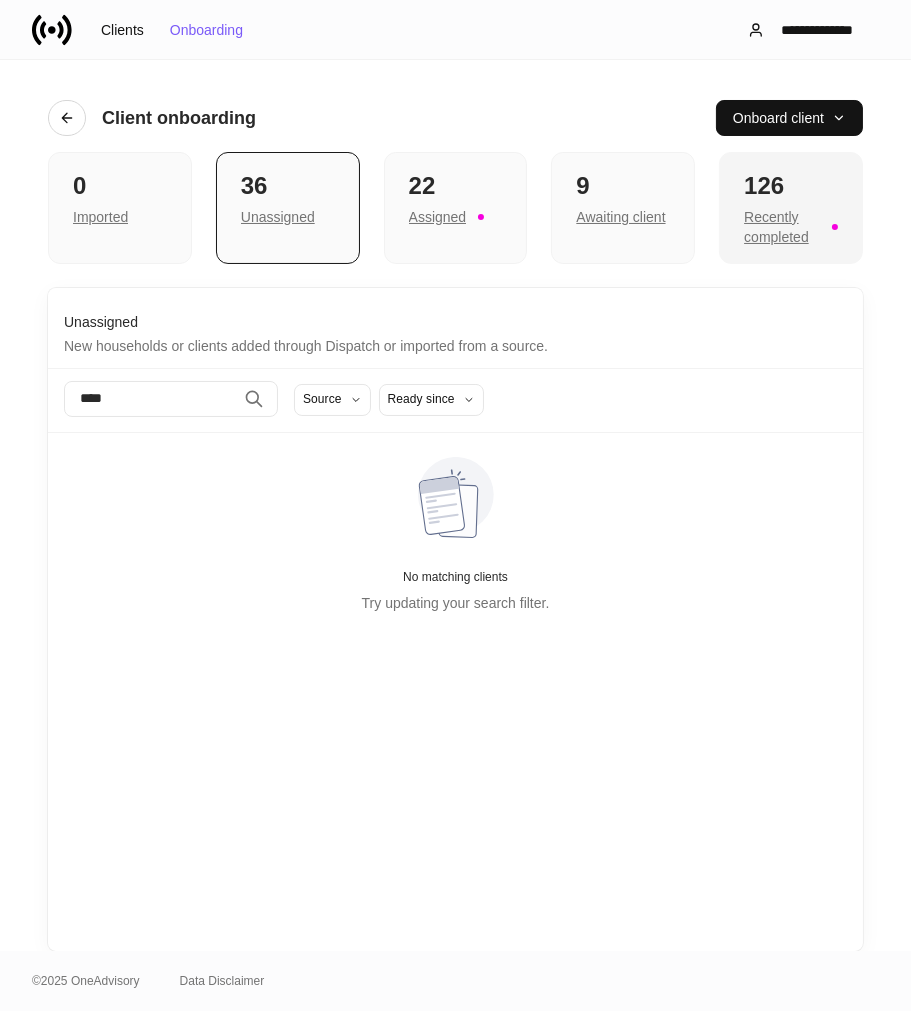 click on "126" at bounding box center (791, 186) 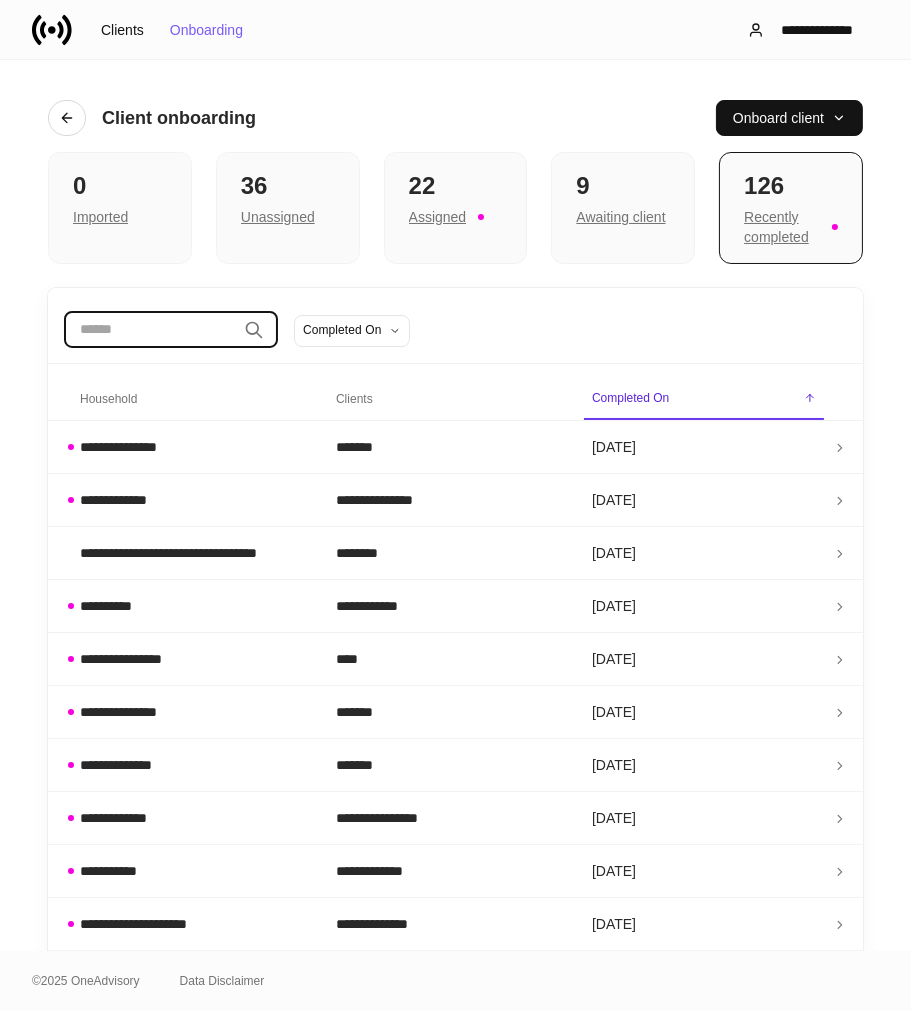click at bounding box center (150, 330) 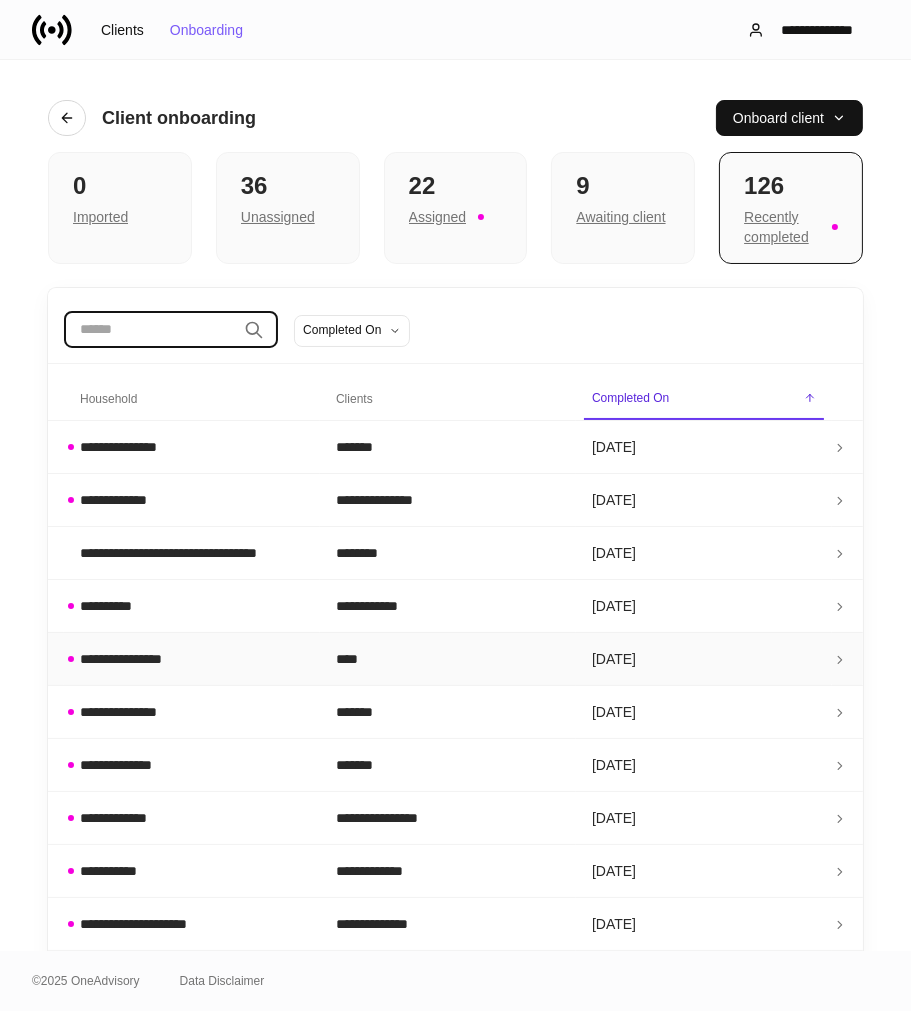 click on "**********" at bounding box center (129, 659) 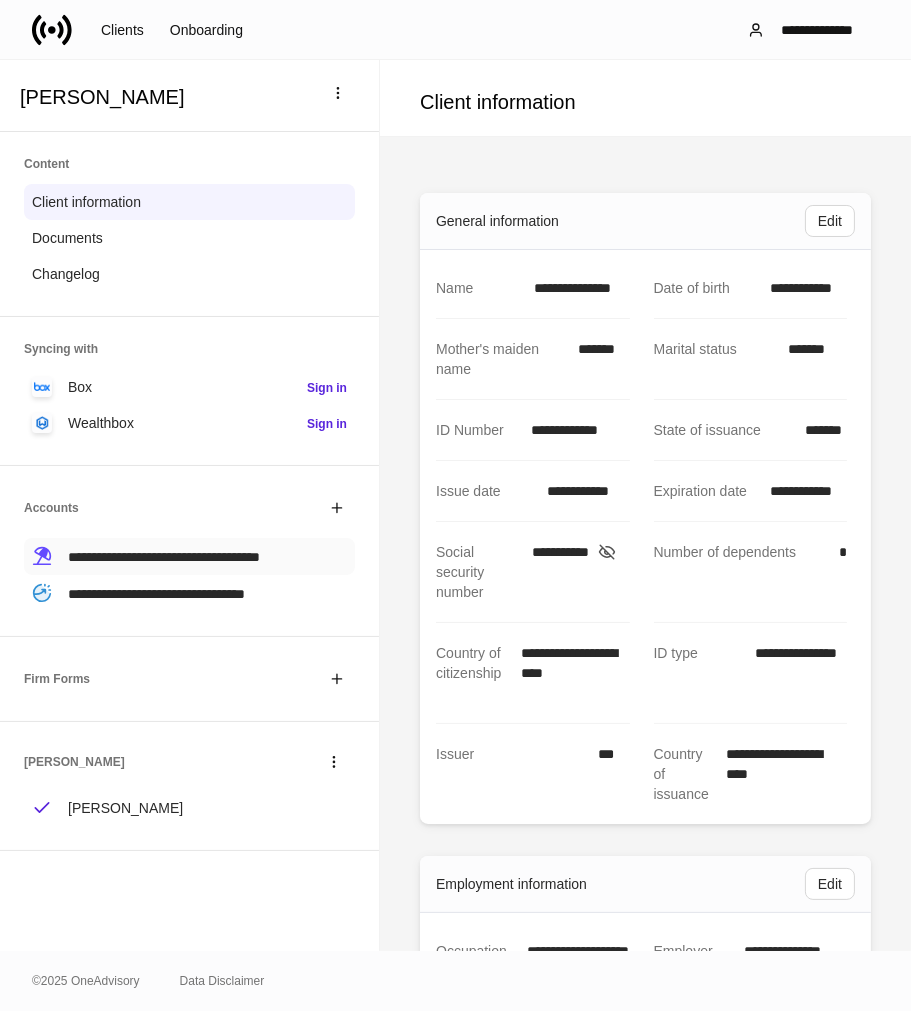 click on "**********" at bounding box center (164, 557) 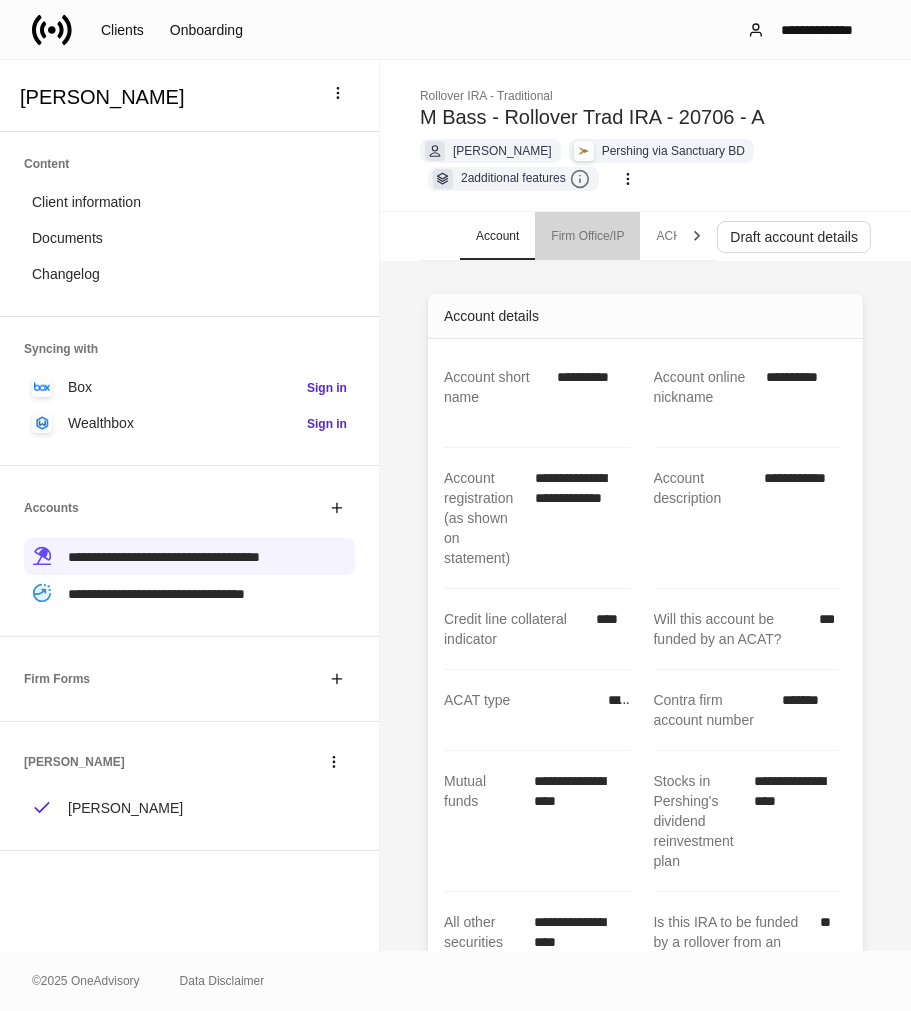 click on "Firm Office/IP" at bounding box center [587, 236] 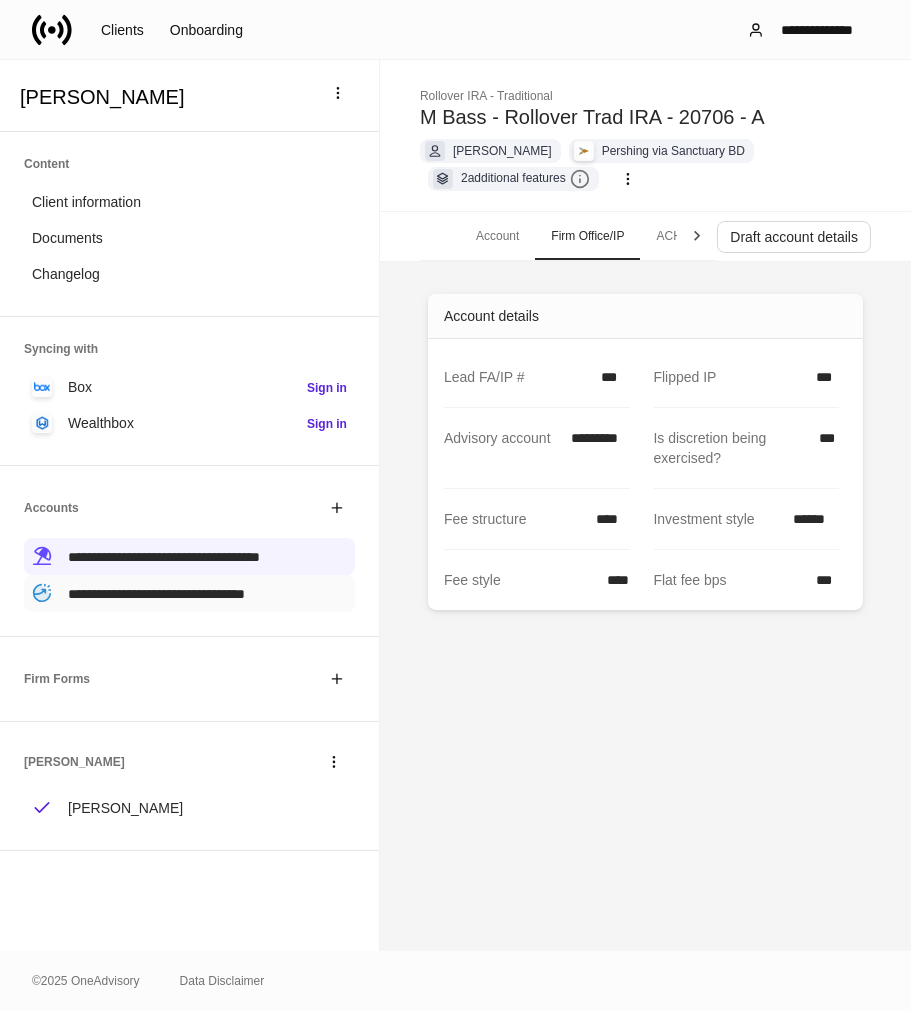 click on "**********" at bounding box center (156, 594) 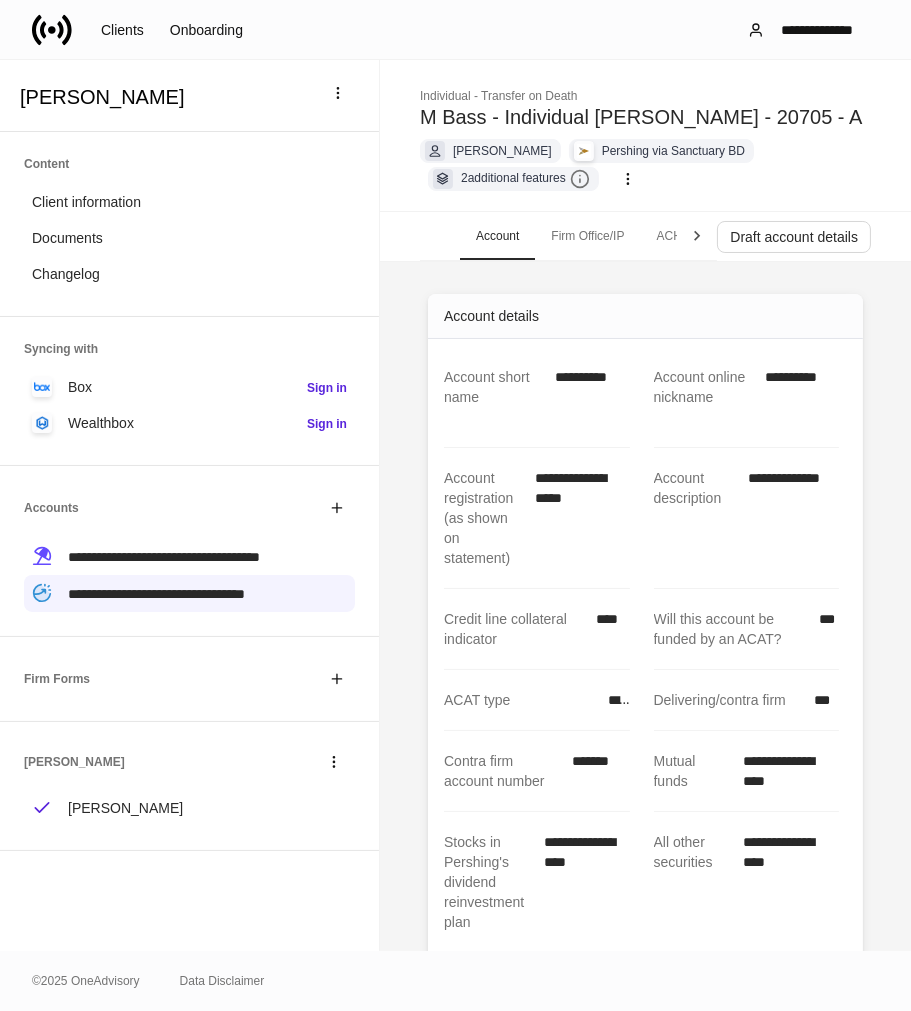 click on "Firm Office/IP" at bounding box center (587, 236) 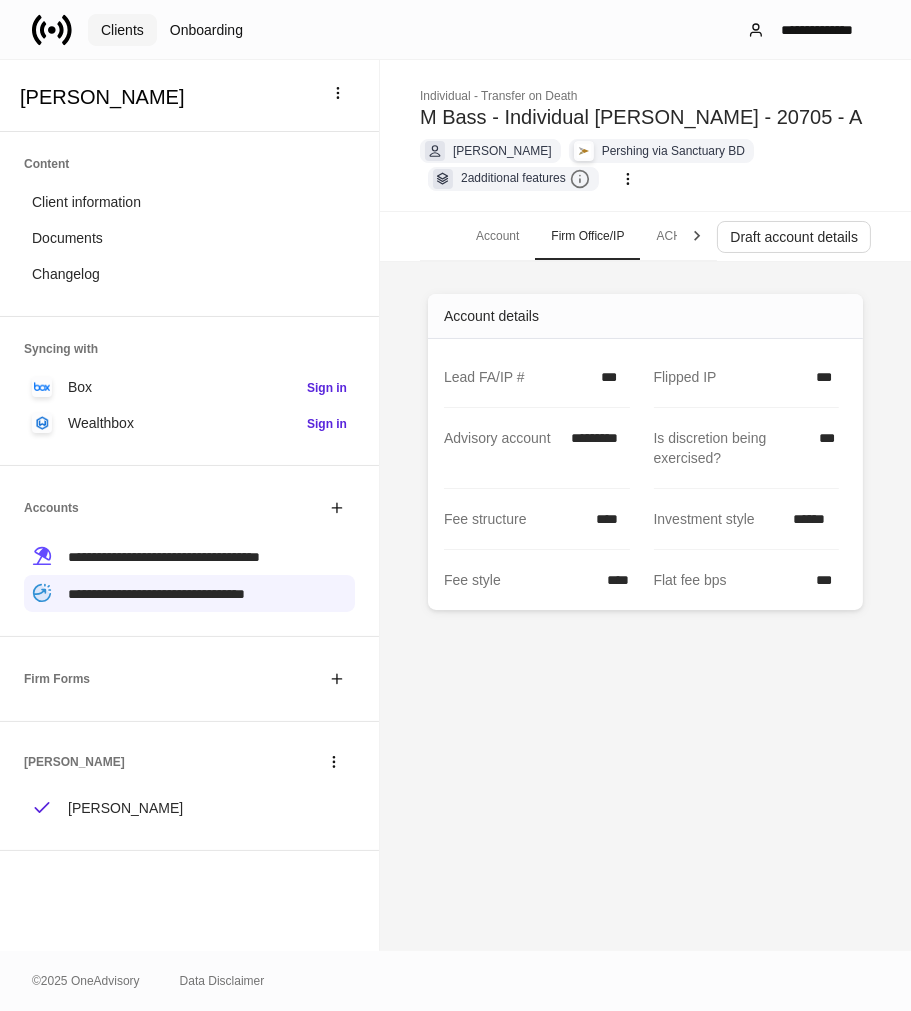 click on "Clients" at bounding box center (122, 30) 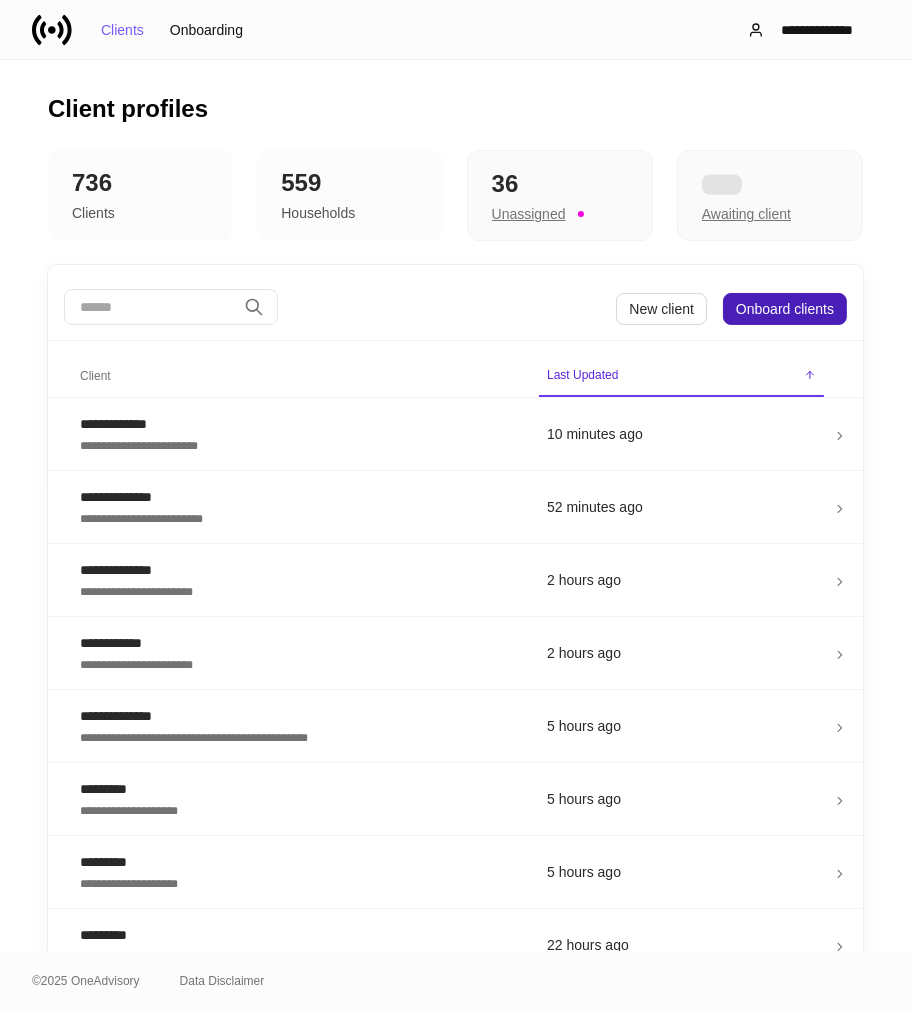 click on "Onboard clients" at bounding box center [785, 309] 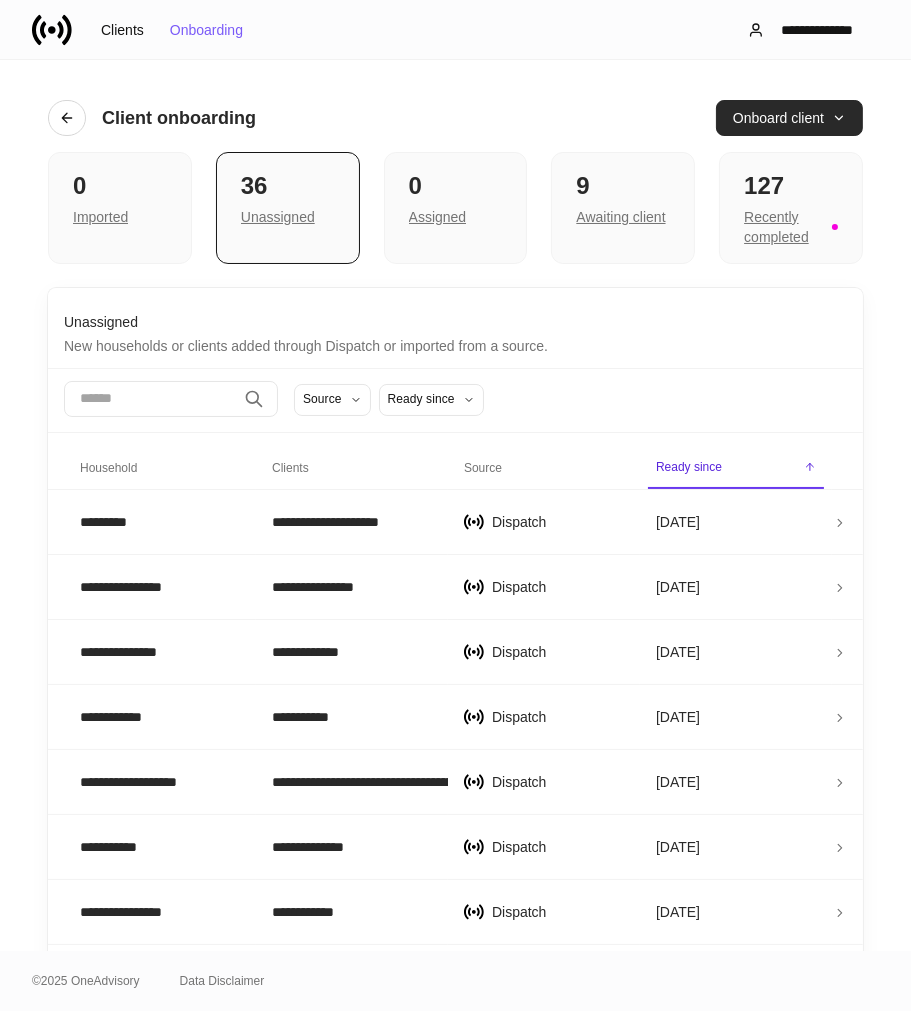 click on "Onboard client" at bounding box center (789, 118) 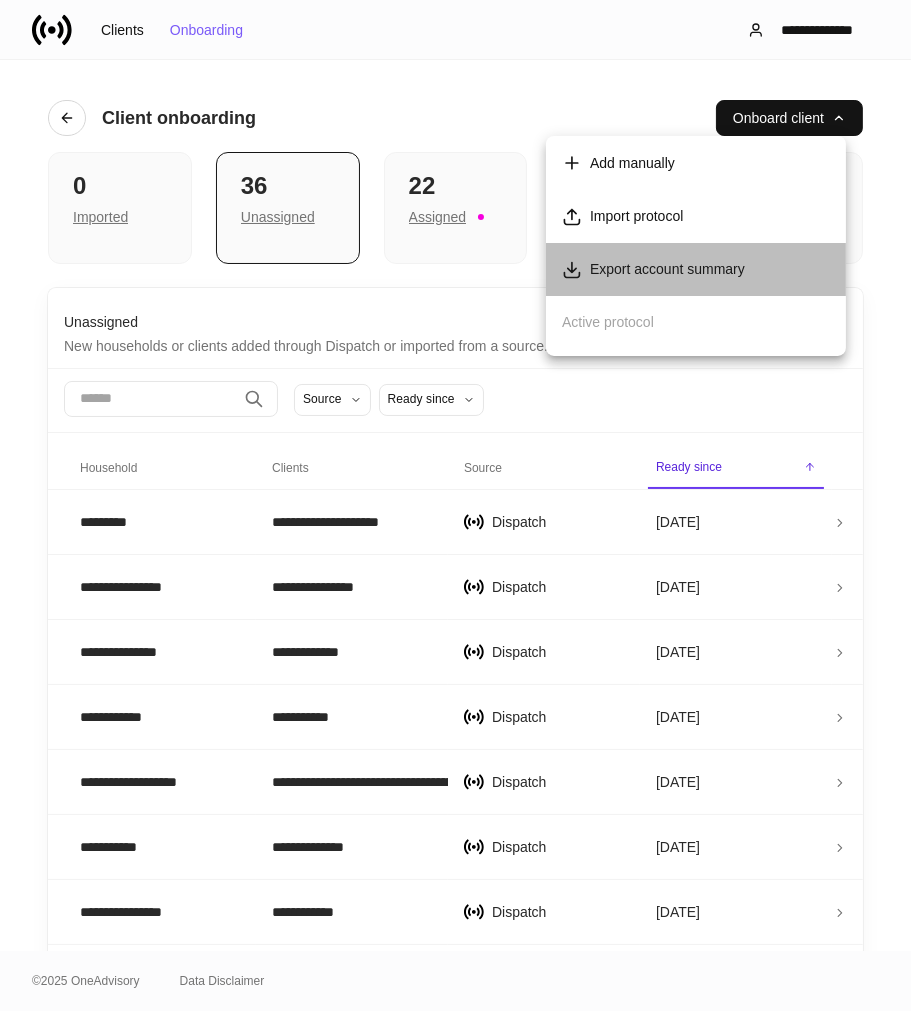 click on "Export account summary" at bounding box center (667, 269) 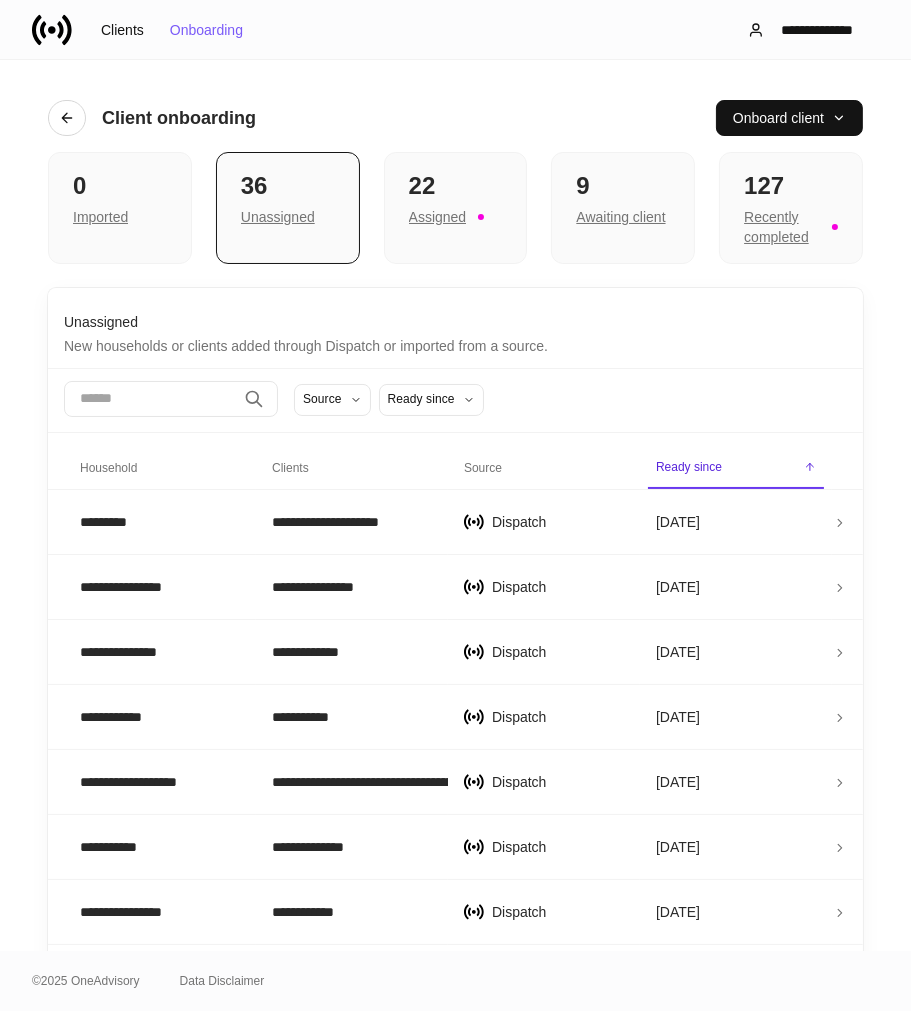 click at bounding box center [150, 399] 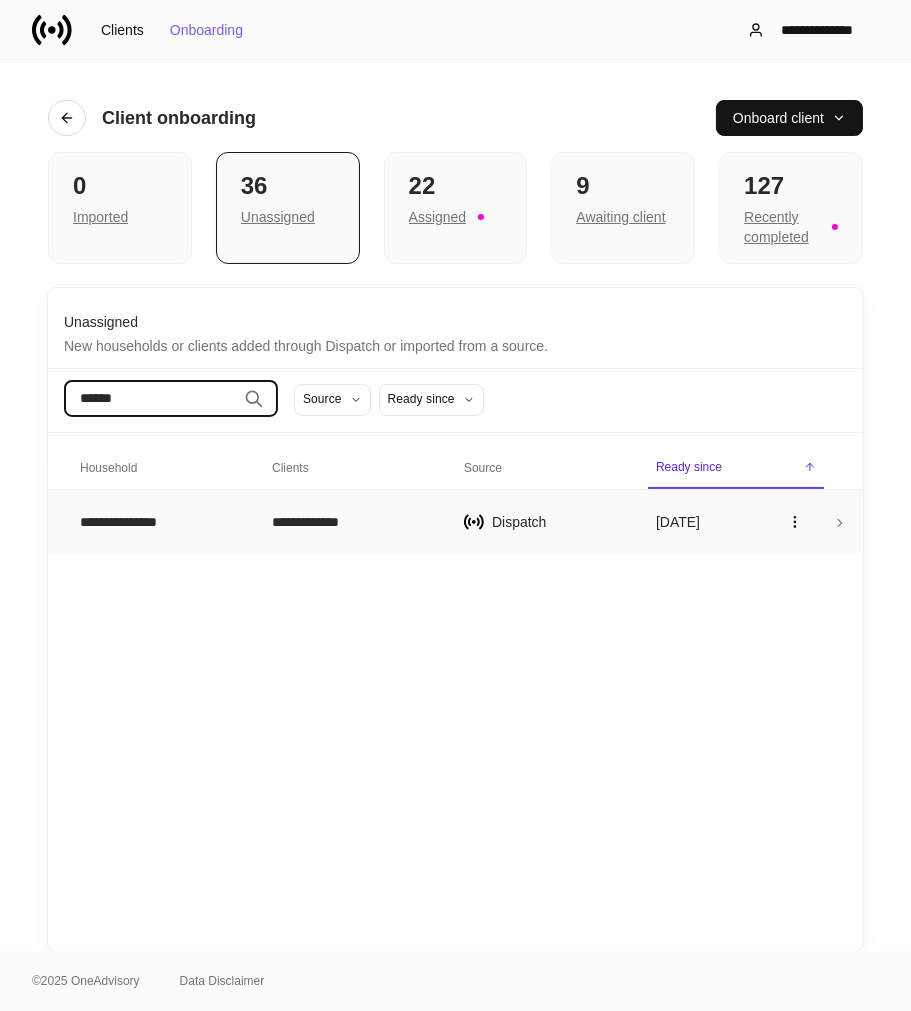type on "******" 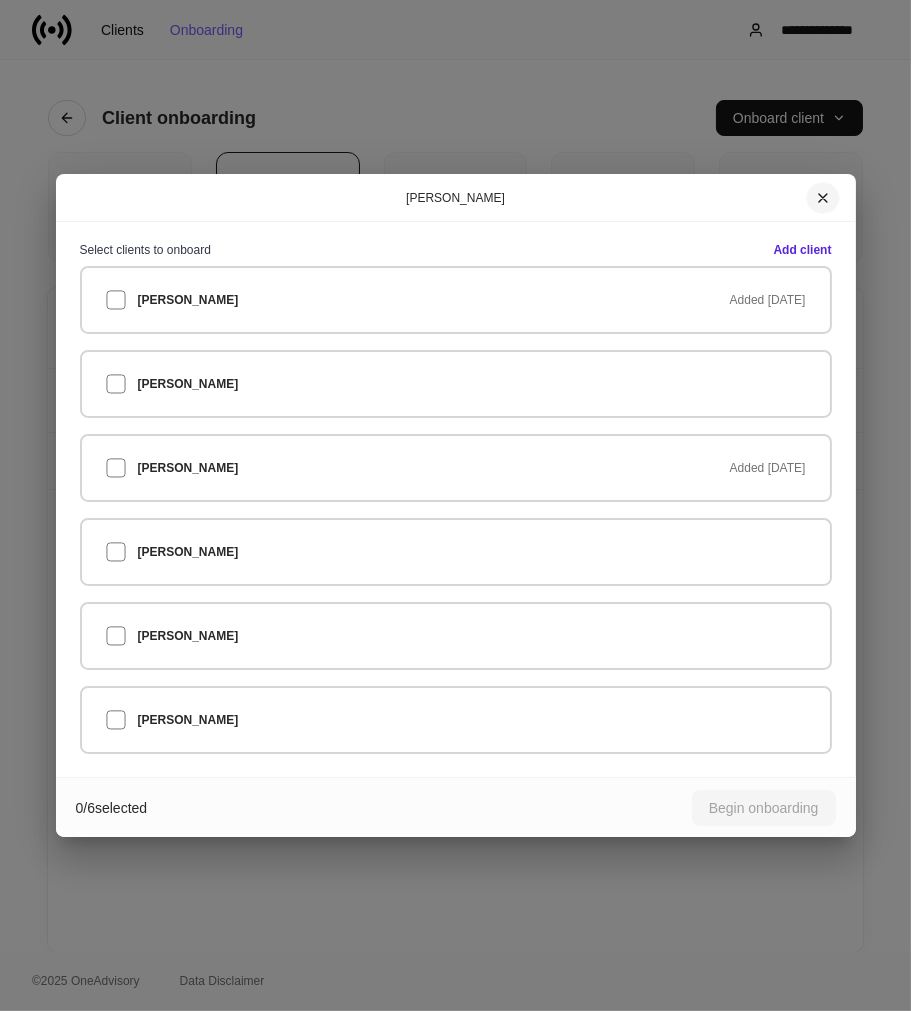 click 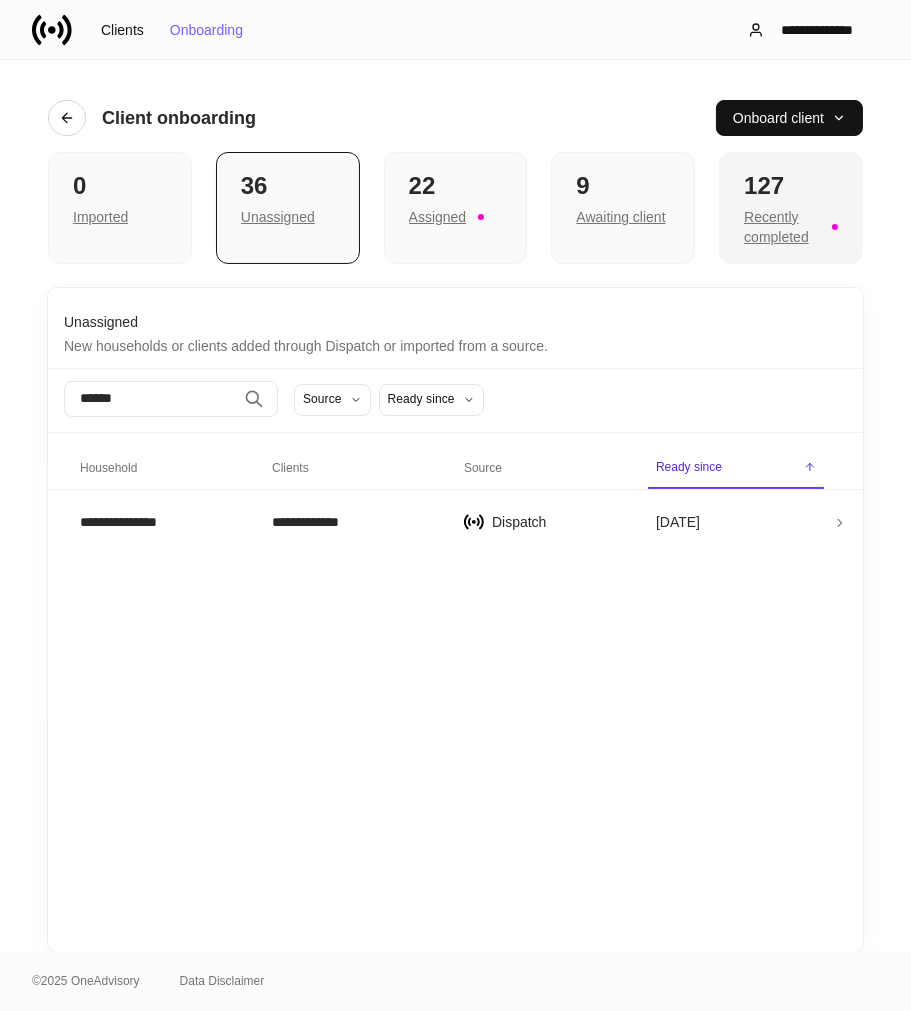 click on "127" at bounding box center [791, 186] 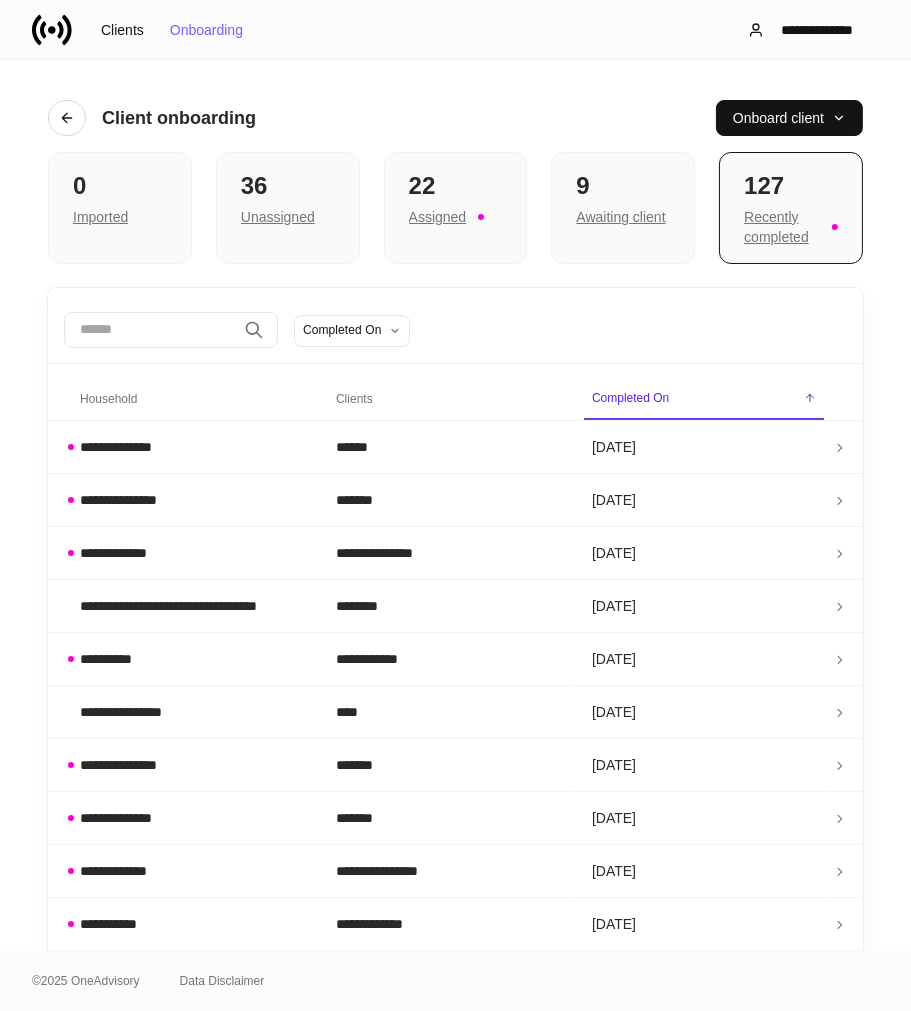 click at bounding box center (150, 330) 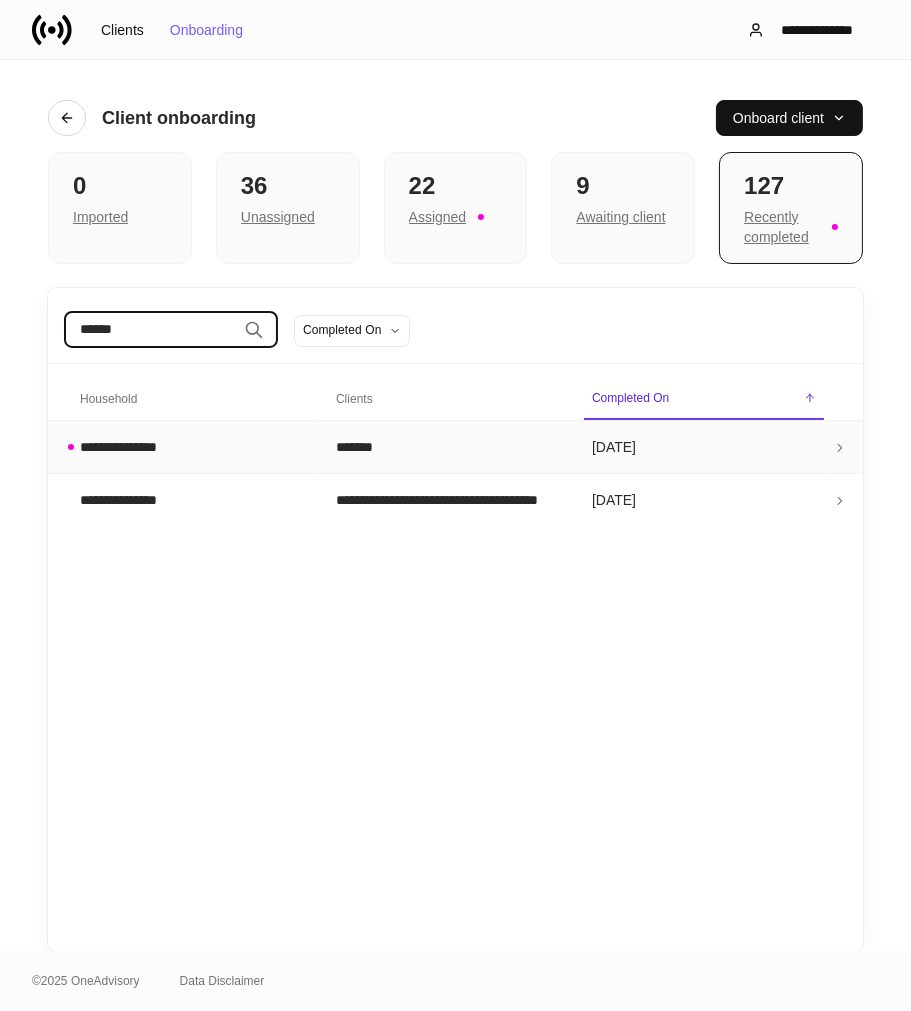 type on "******" 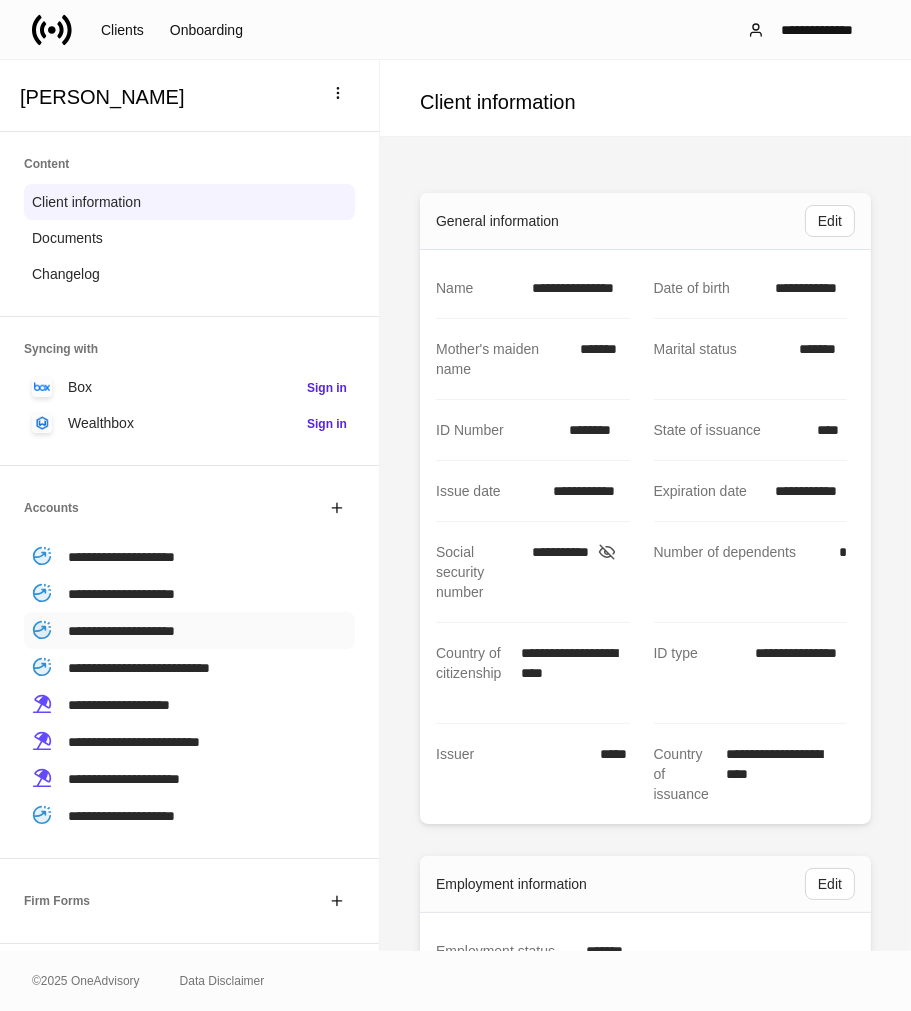click on "**********" at bounding box center [121, 631] 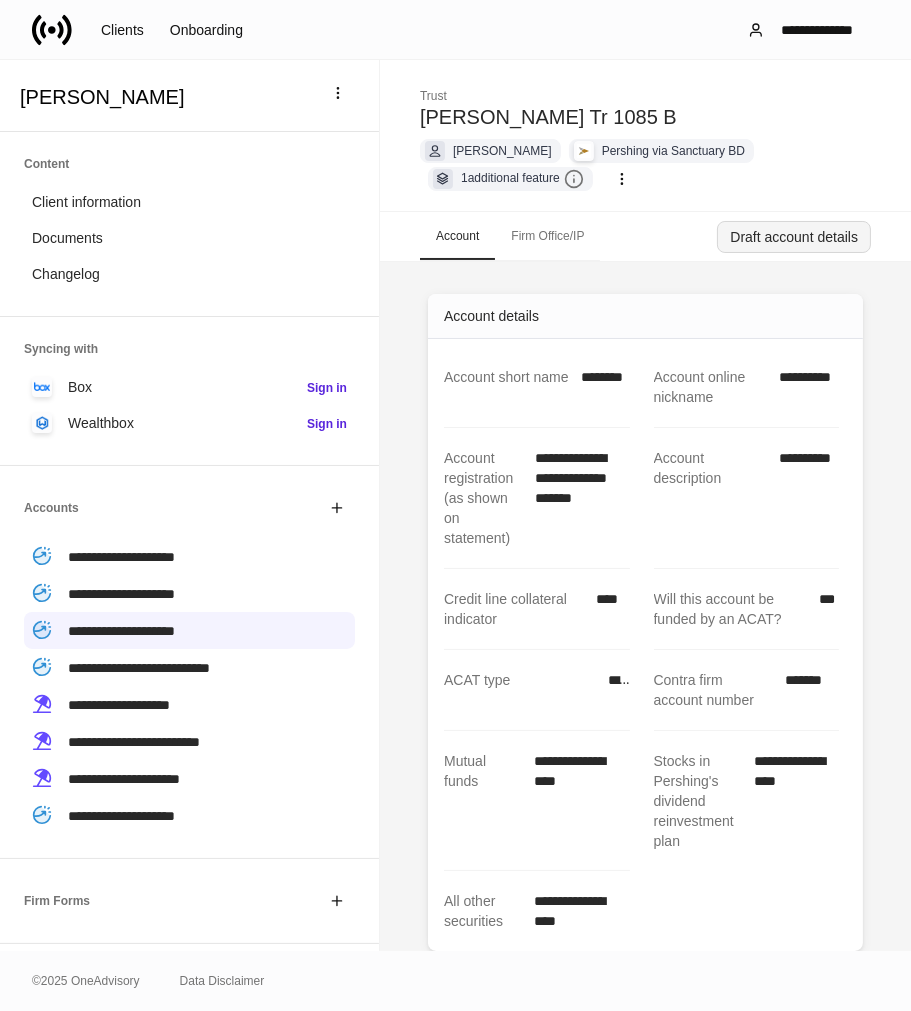 click on "Draft account details" at bounding box center [794, 237] 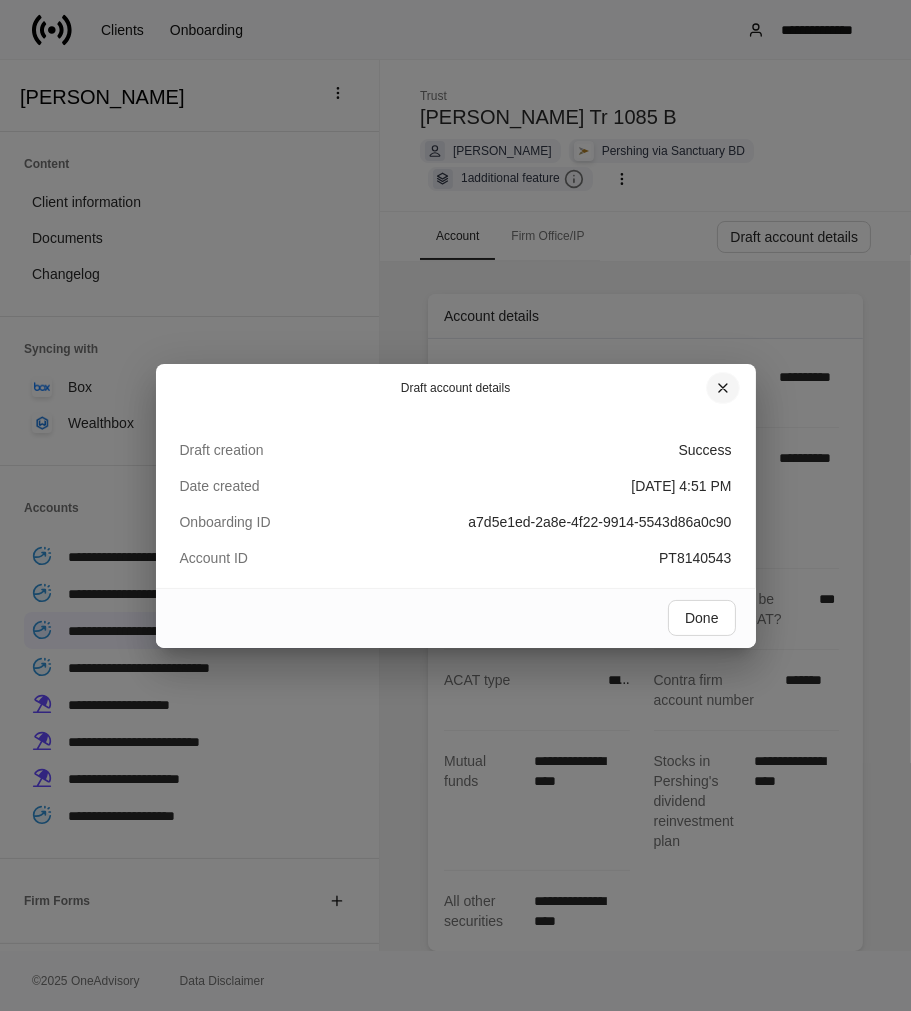 click 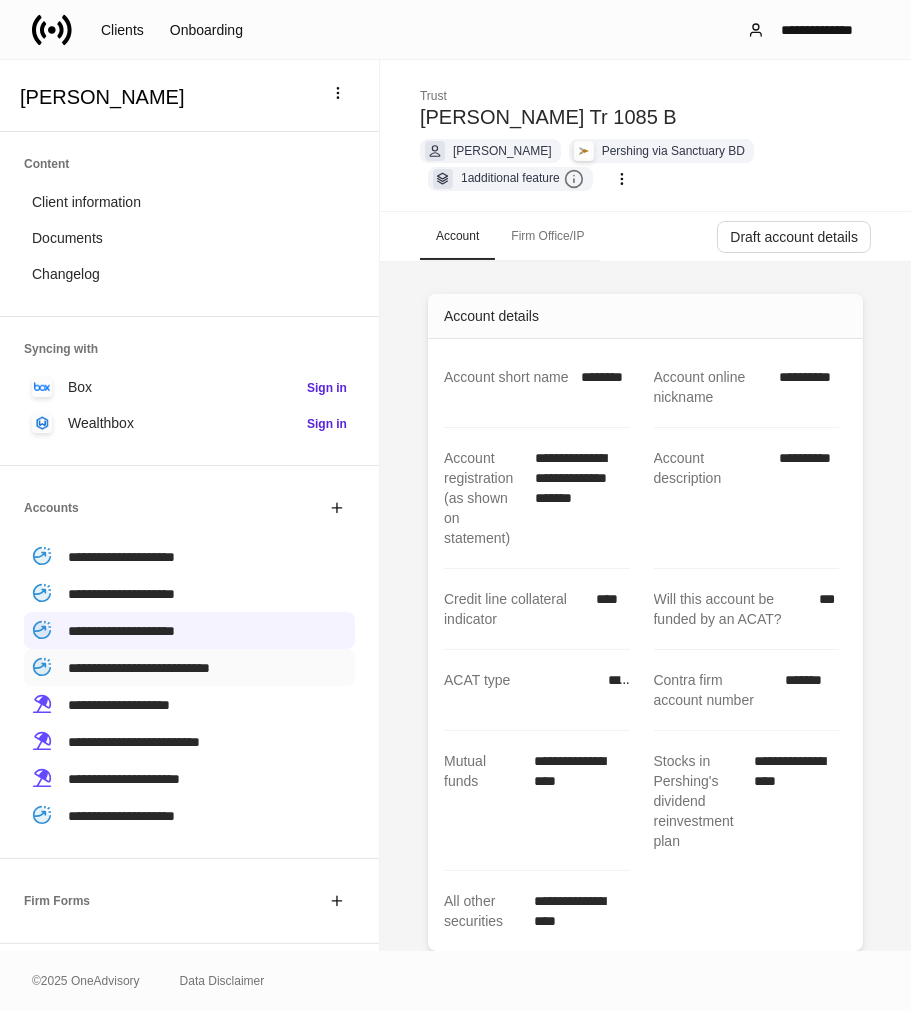 click on "**********" at bounding box center (139, 668) 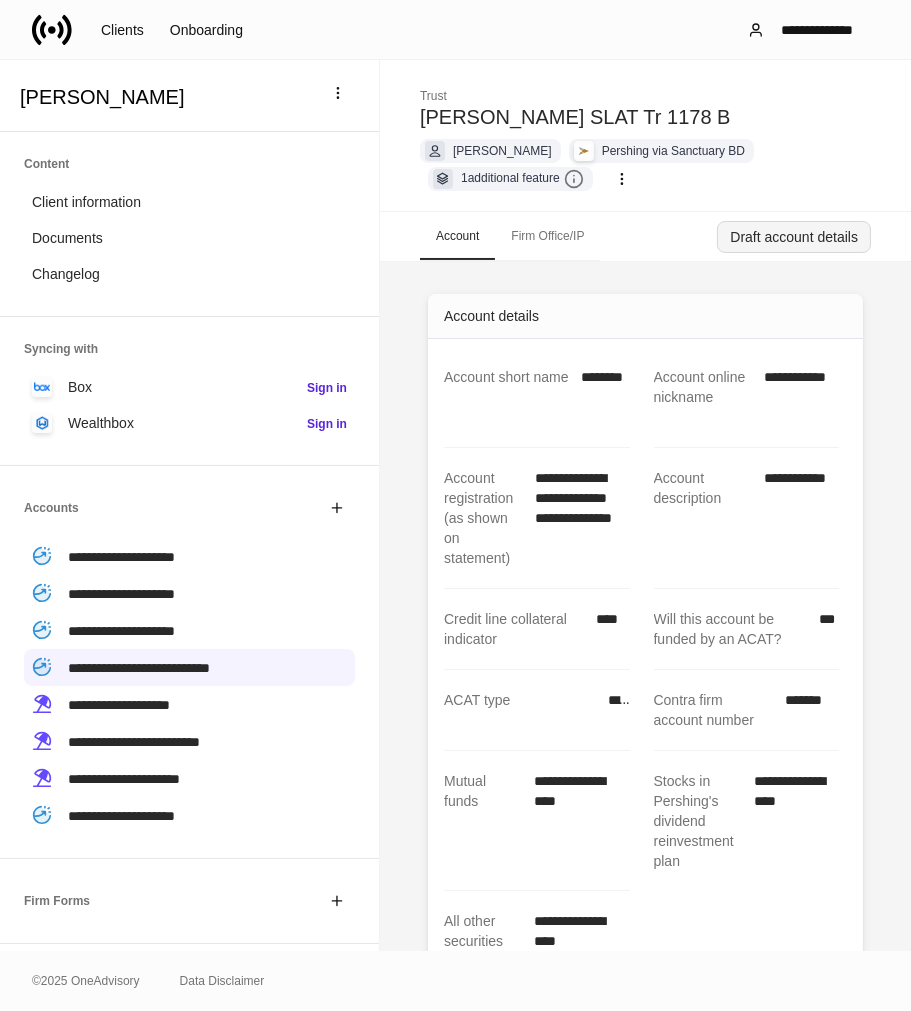 click on "Draft account details" at bounding box center [794, 237] 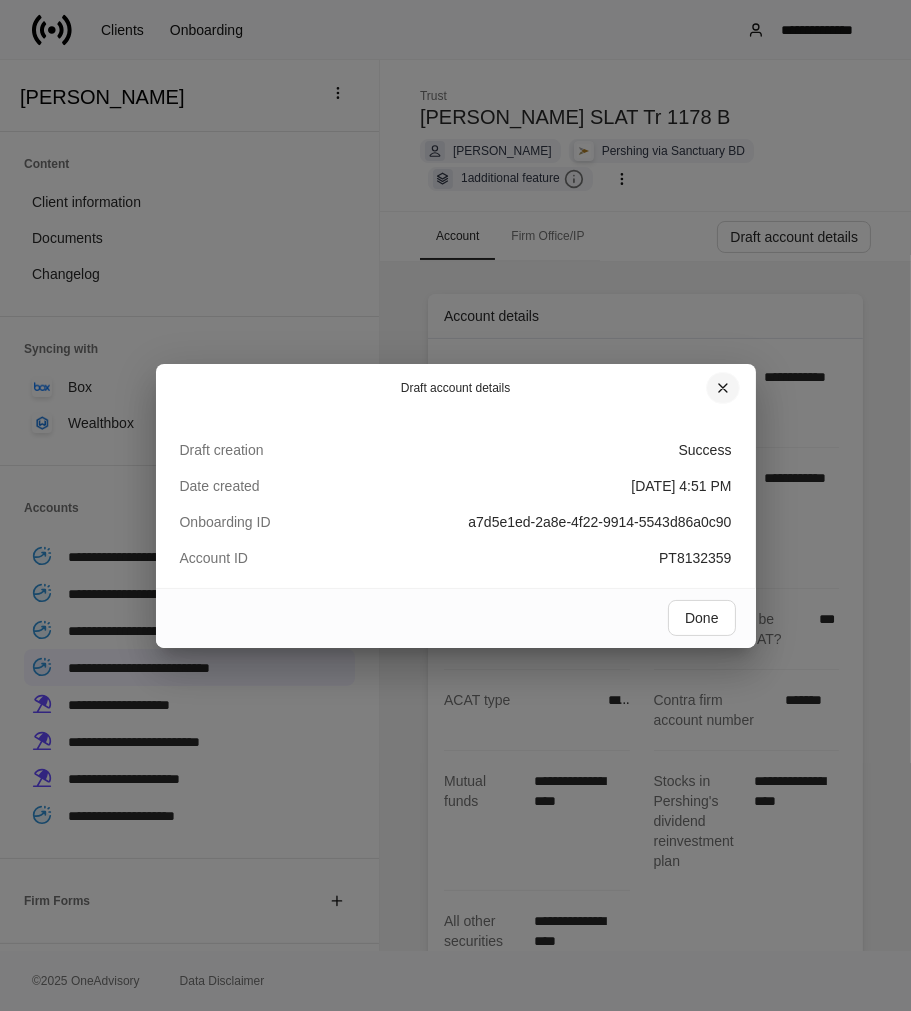 click 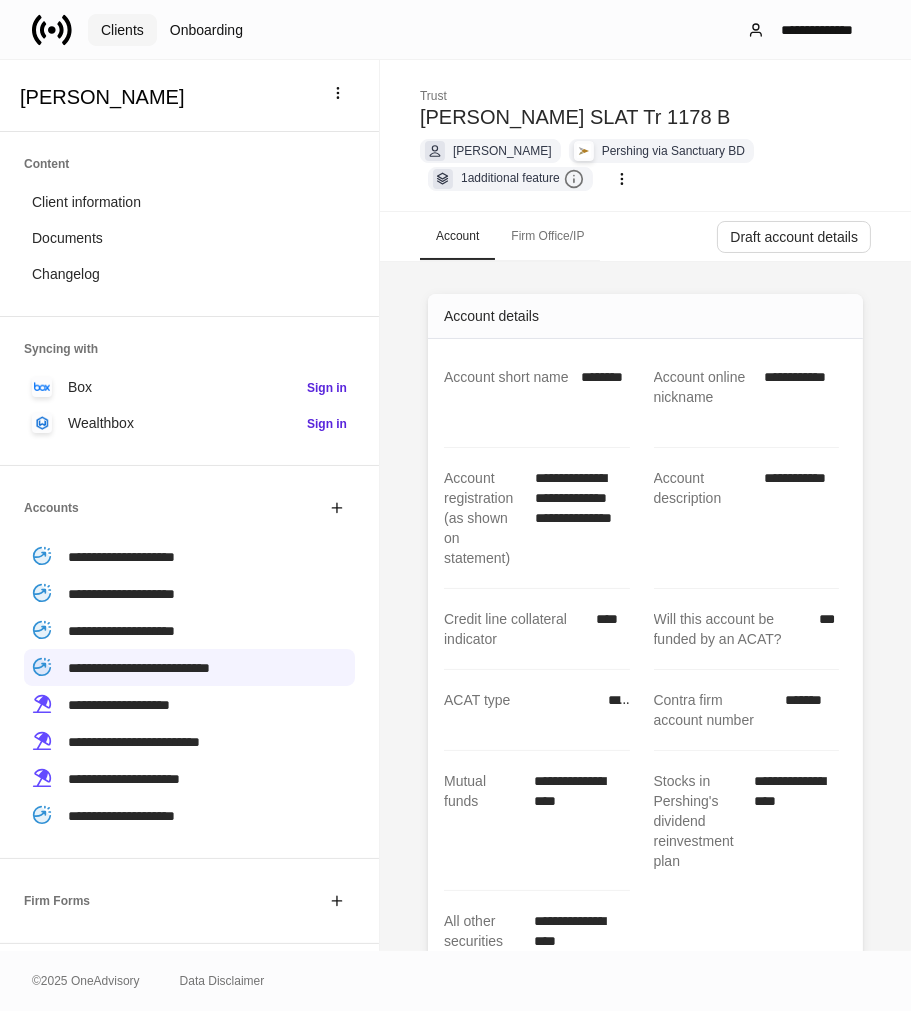 click on "Clients" at bounding box center [122, 30] 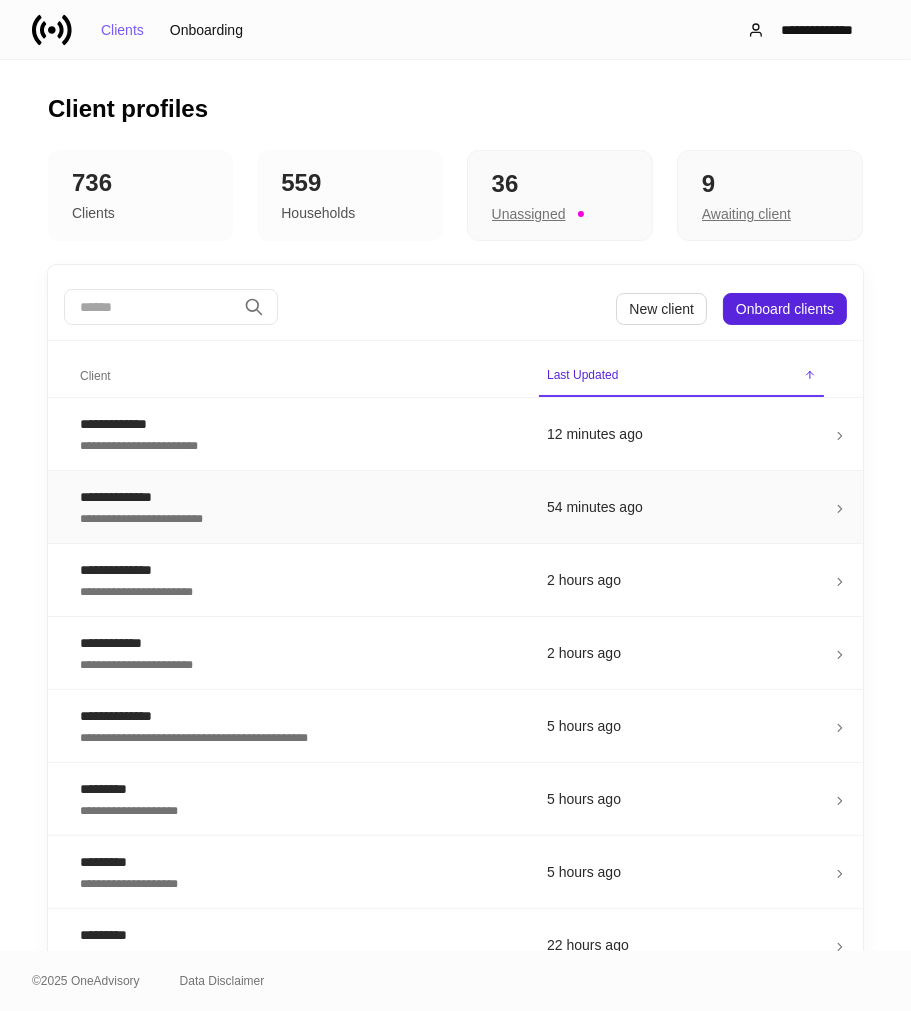 click on "**********" at bounding box center (292, 497) 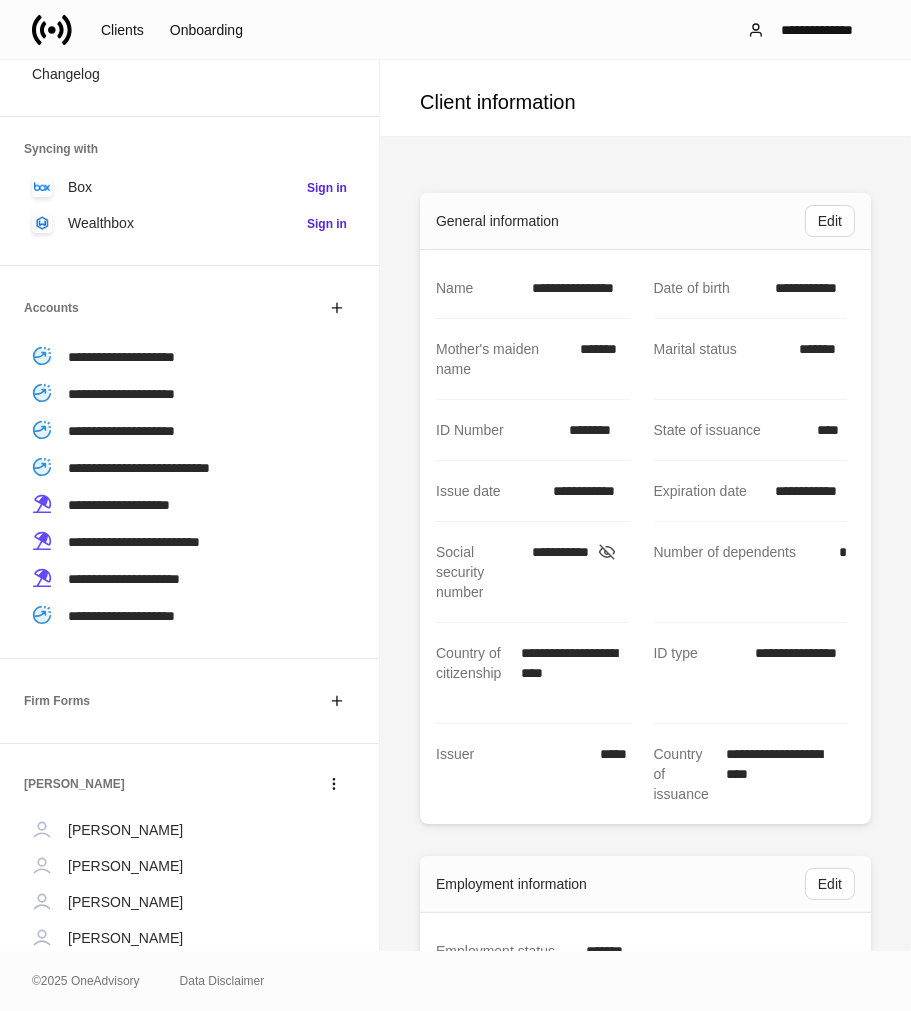 scroll, scrollTop: 310, scrollLeft: 0, axis: vertical 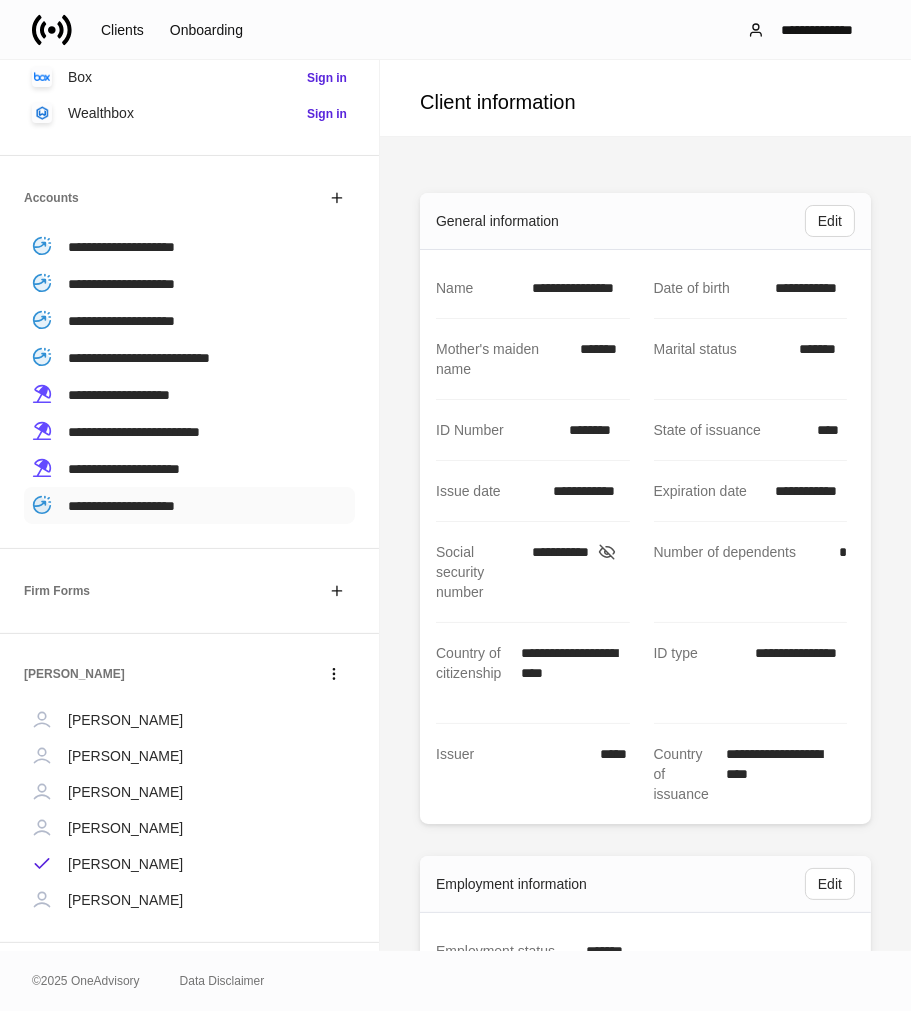 click on "**********" at bounding box center (121, 506) 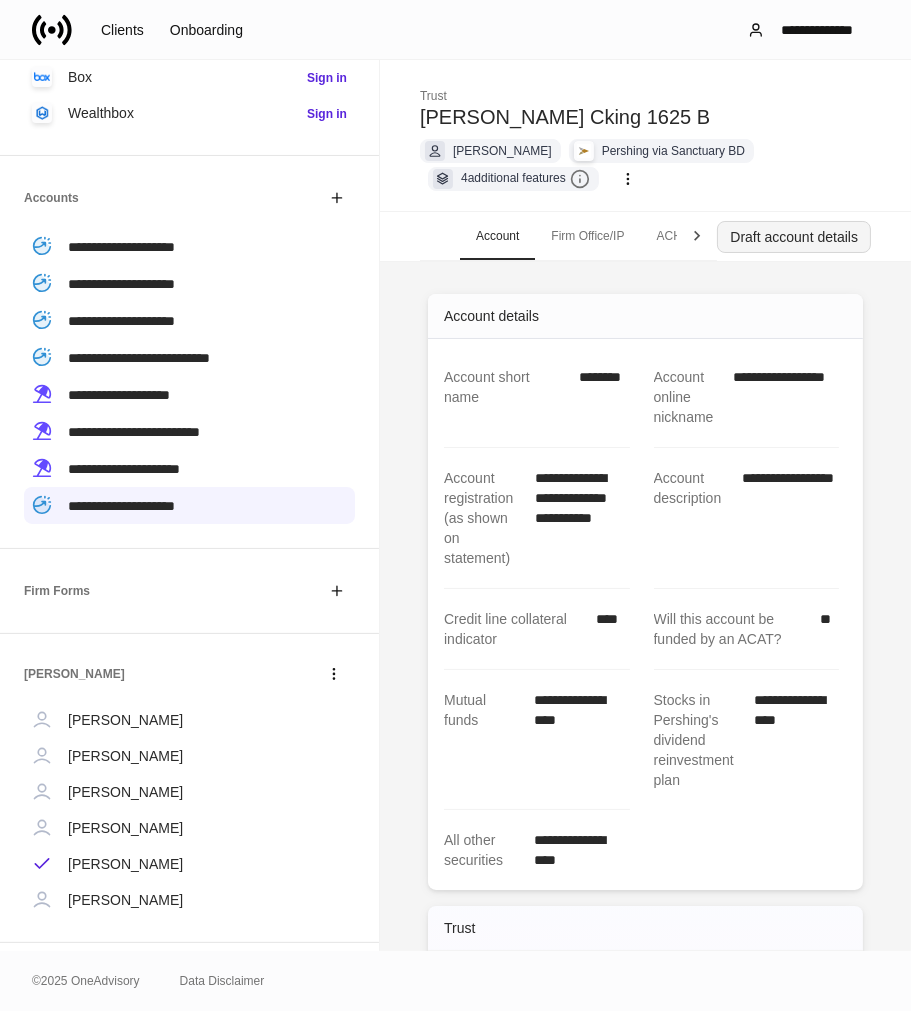 click on "Draft account details" at bounding box center (794, 237) 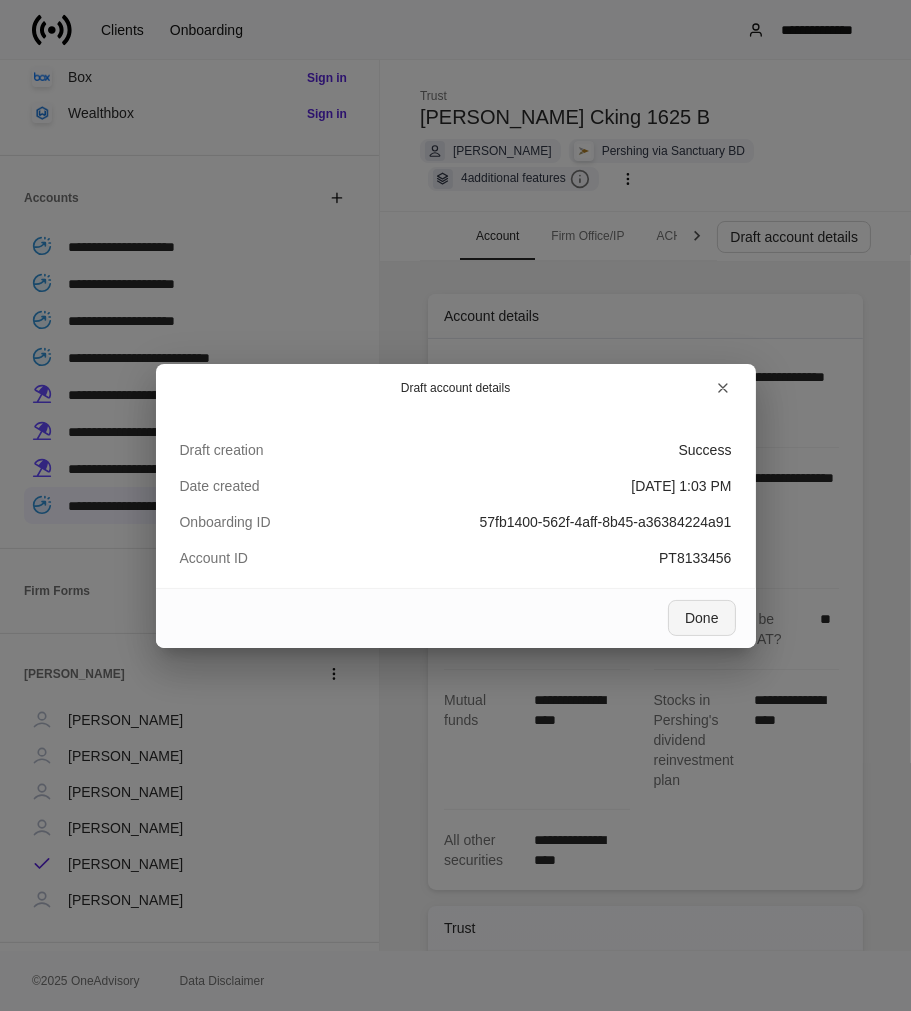click on "Done" at bounding box center [701, 618] 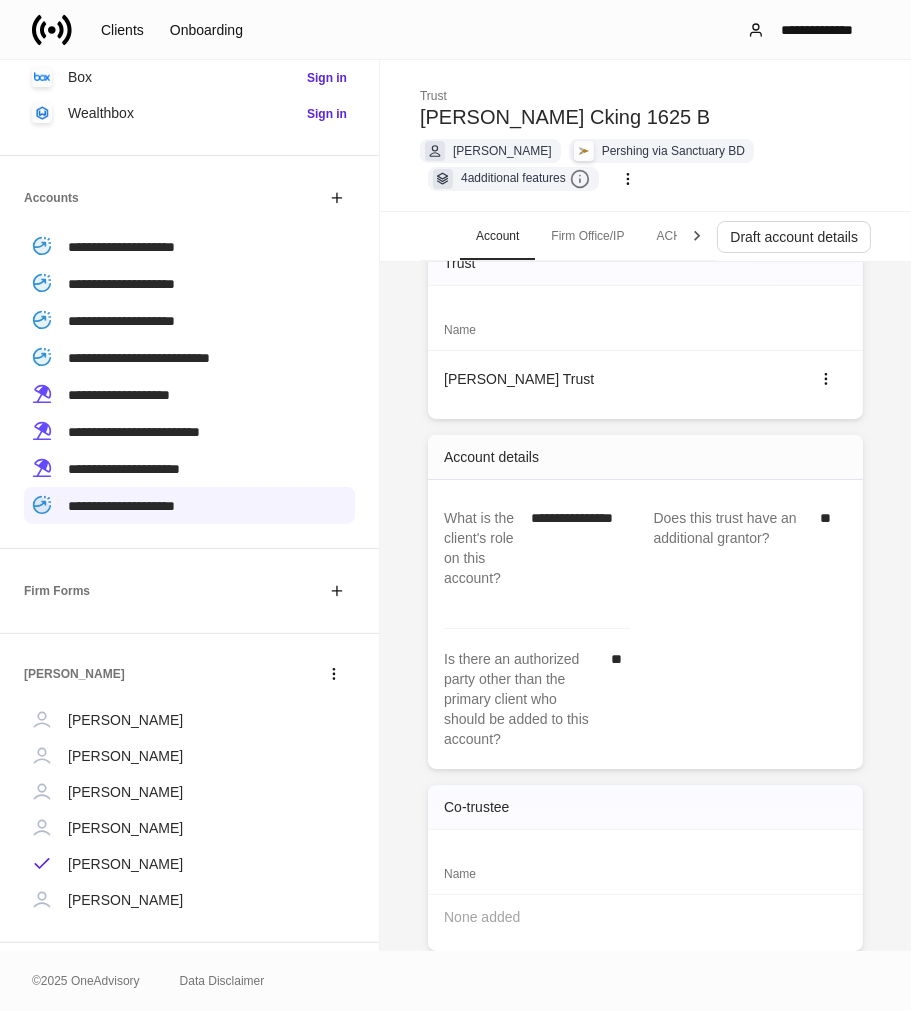 scroll, scrollTop: 666, scrollLeft: 0, axis: vertical 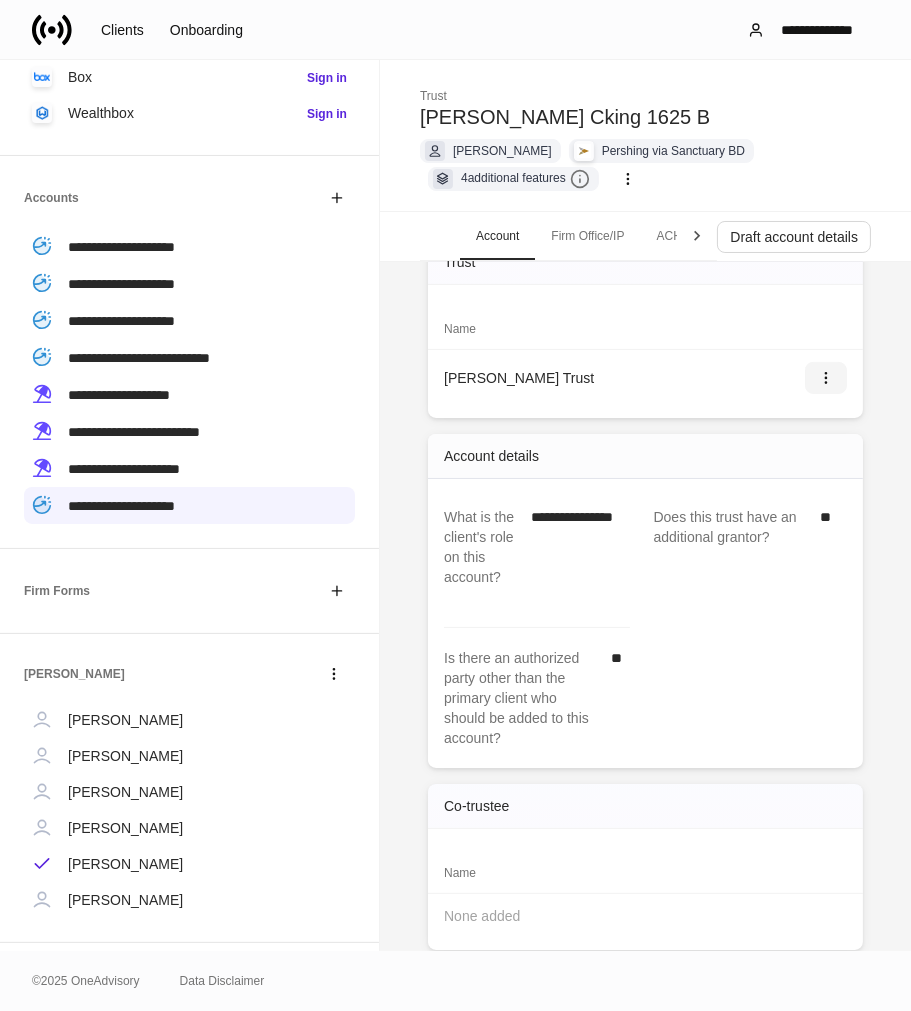 click 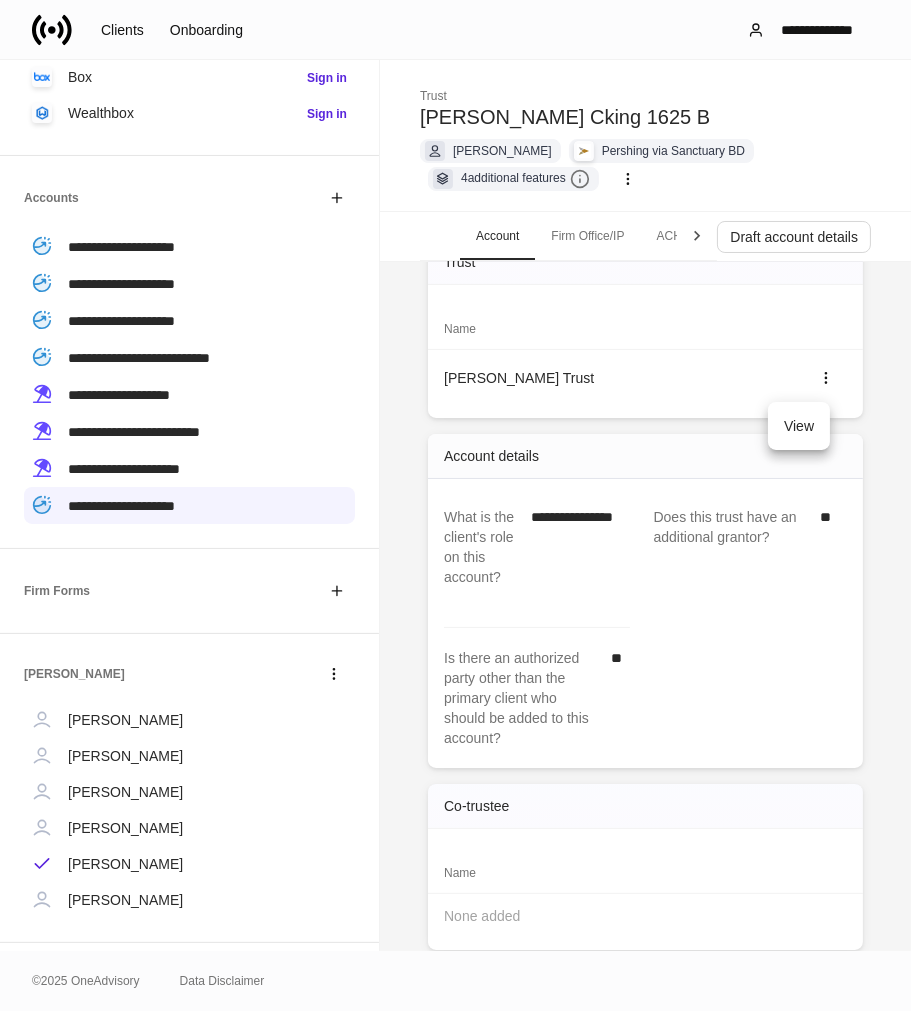 click on "View" at bounding box center [799, 426] 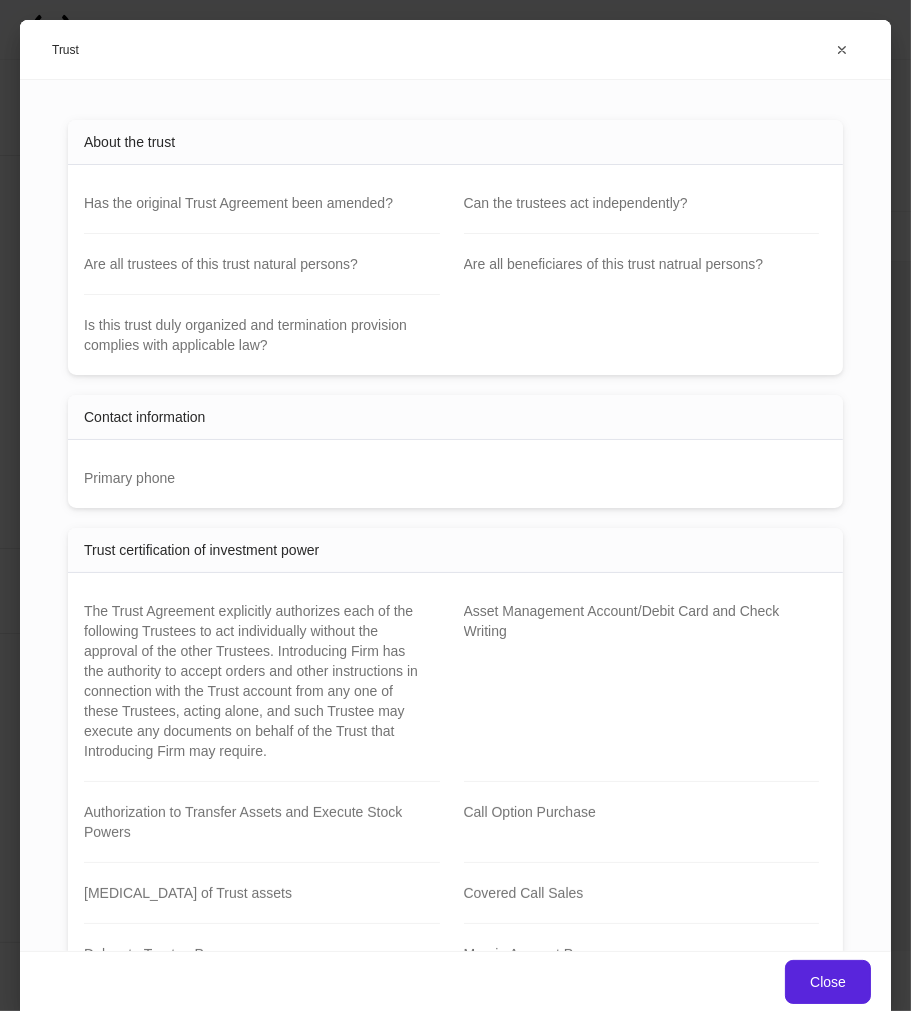 scroll, scrollTop: 0, scrollLeft: 0, axis: both 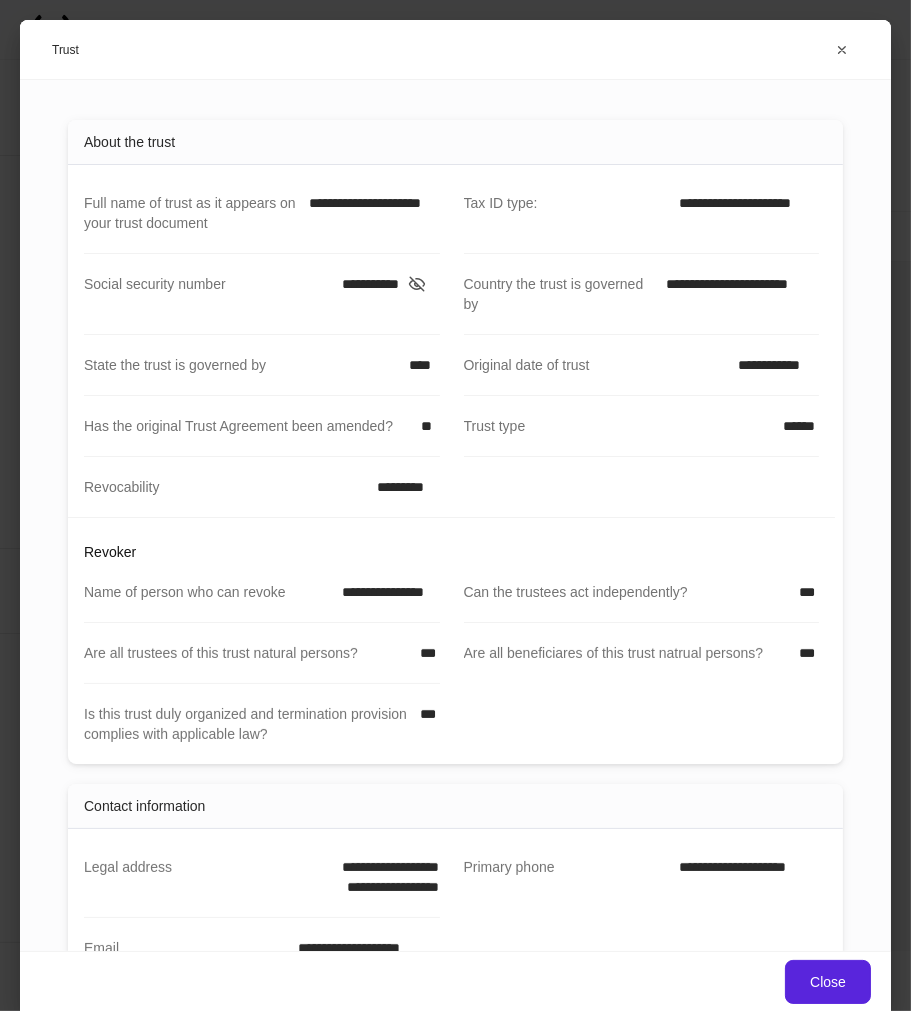 click 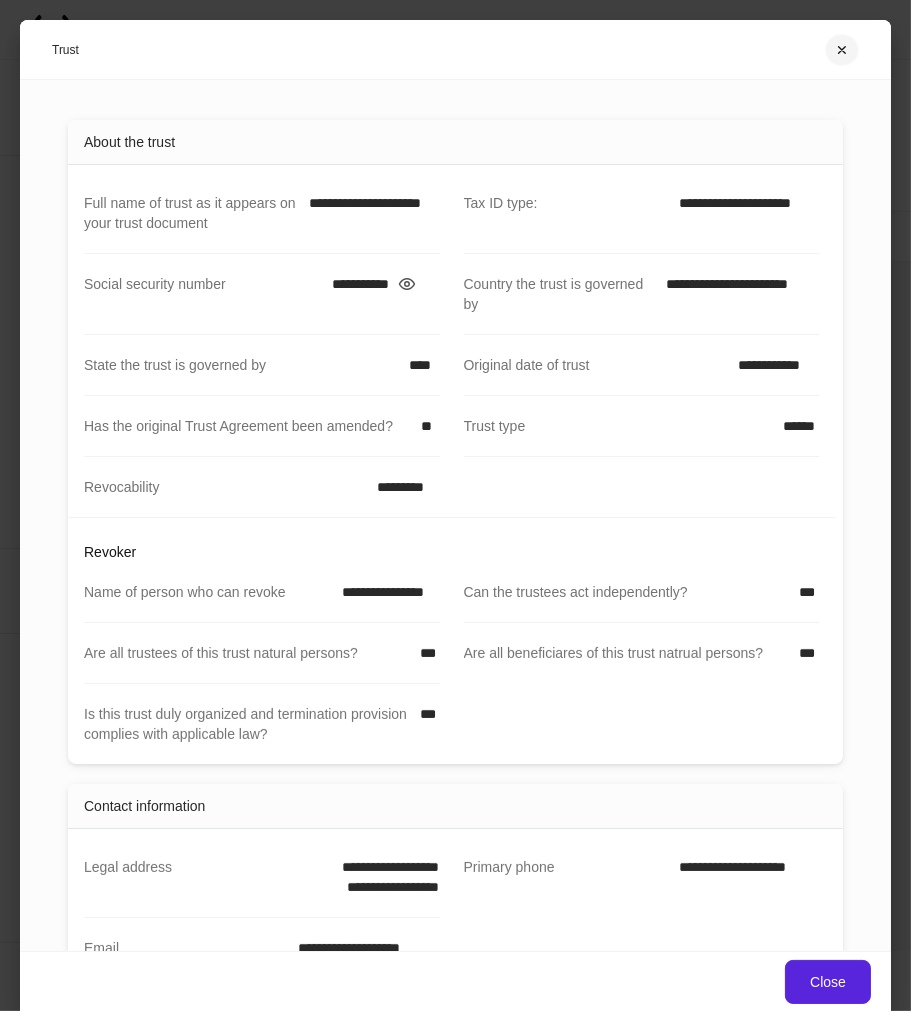 click 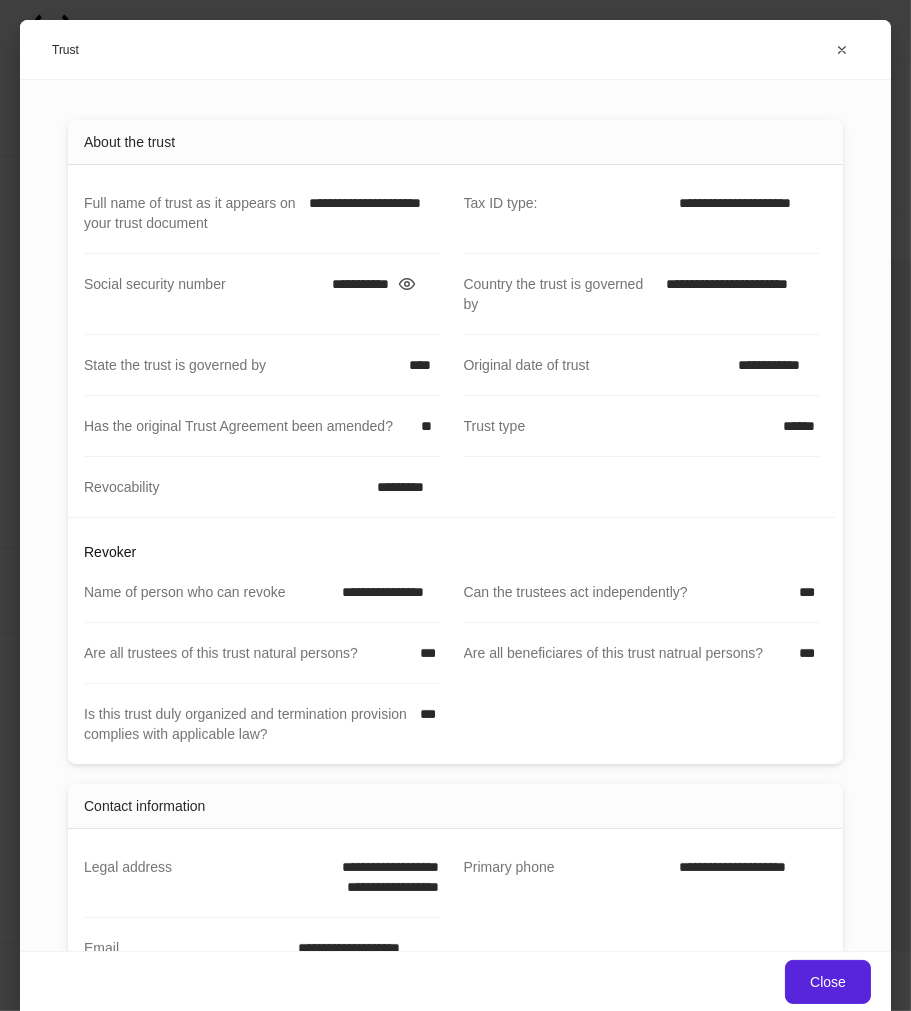scroll, scrollTop: 437, scrollLeft: 0, axis: vertical 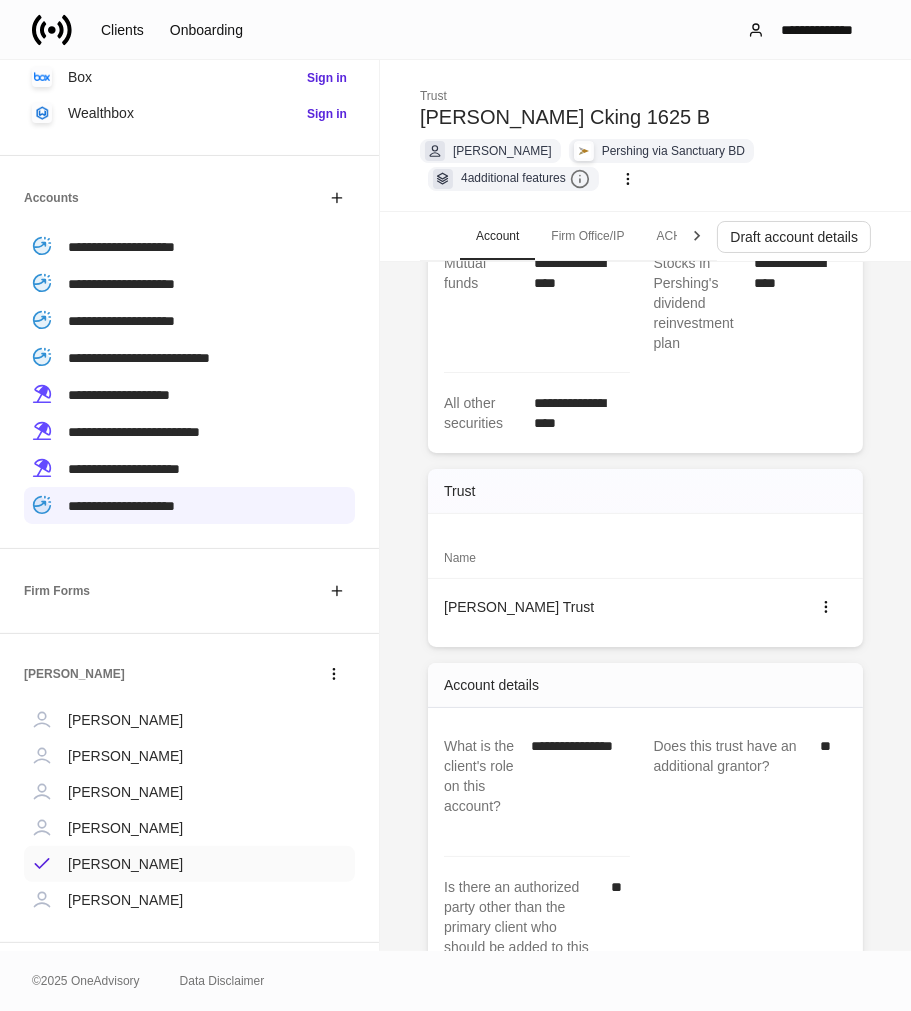 click on "[PERSON_NAME]" at bounding box center [125, 864] 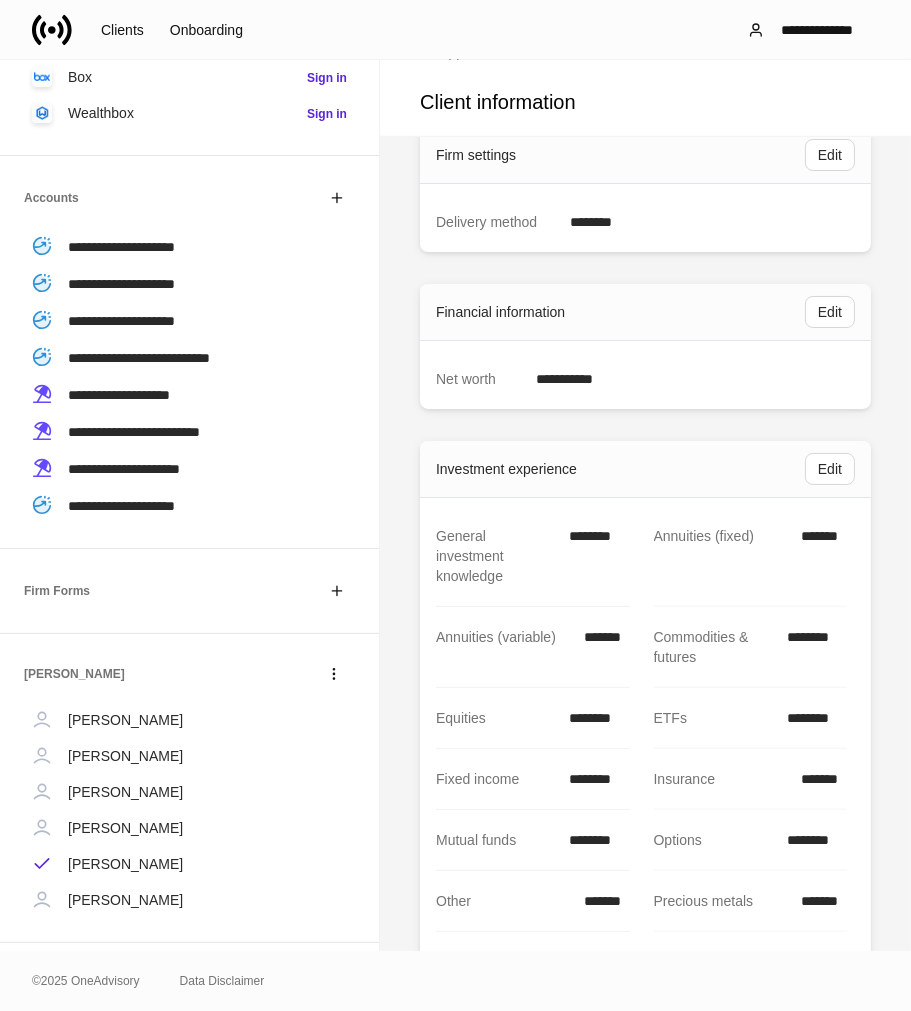scroll, scrollTop: 1666, scrollLeft: 0, axis: vertical 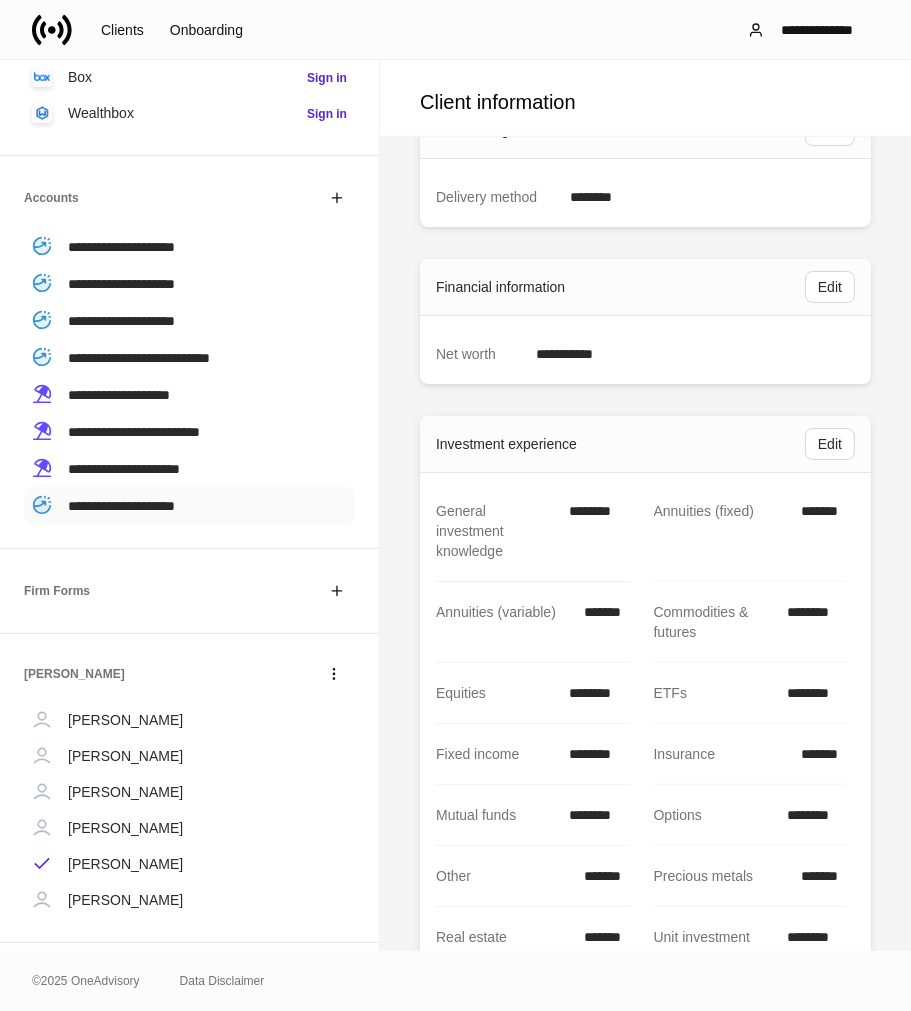 click on "**********" at bounding box center [121, 505] 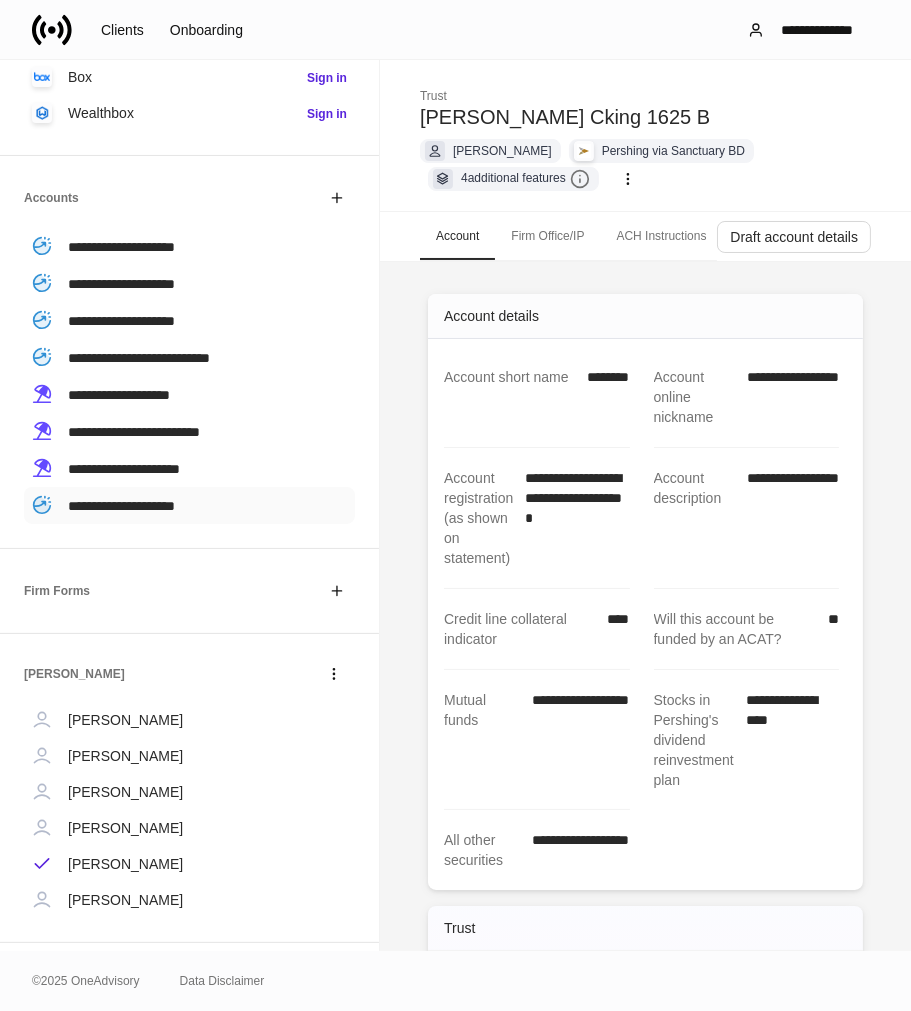 scroll, scrollTop: 0, scrollLeft: 0, axis: both 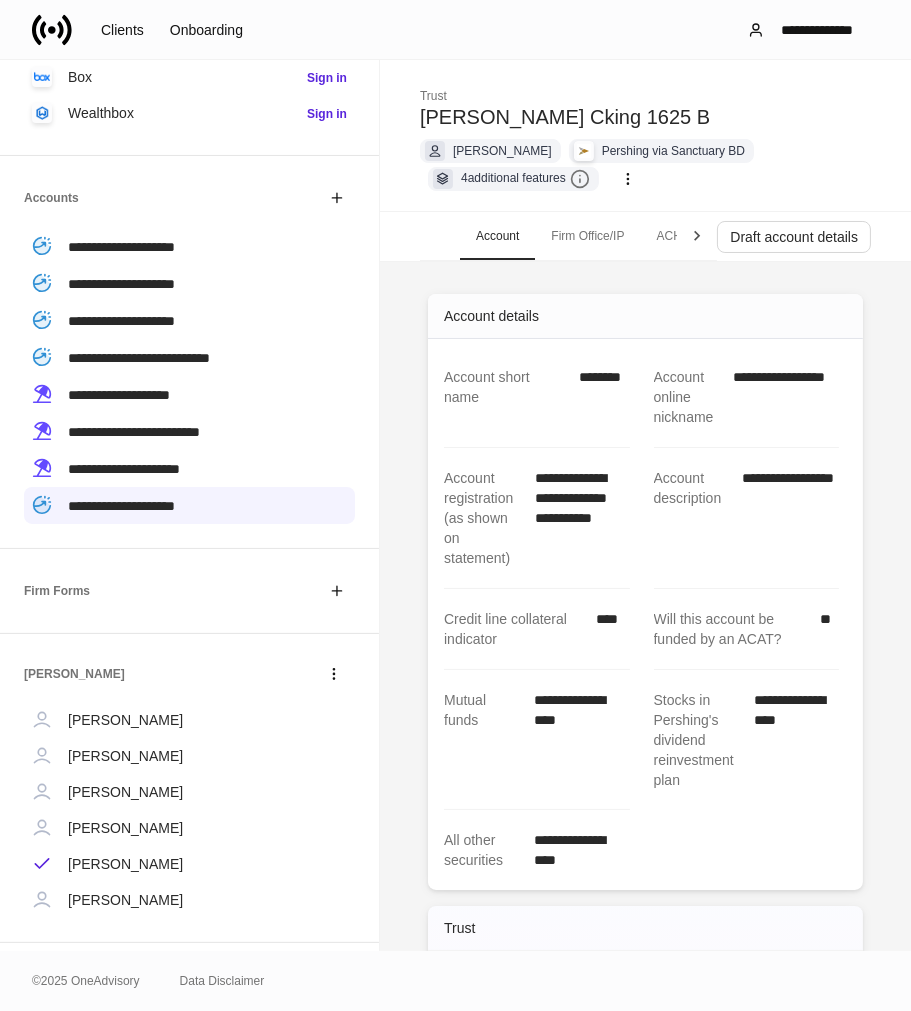 click on "Firm Office/IP" at bounding box center (587, 236) 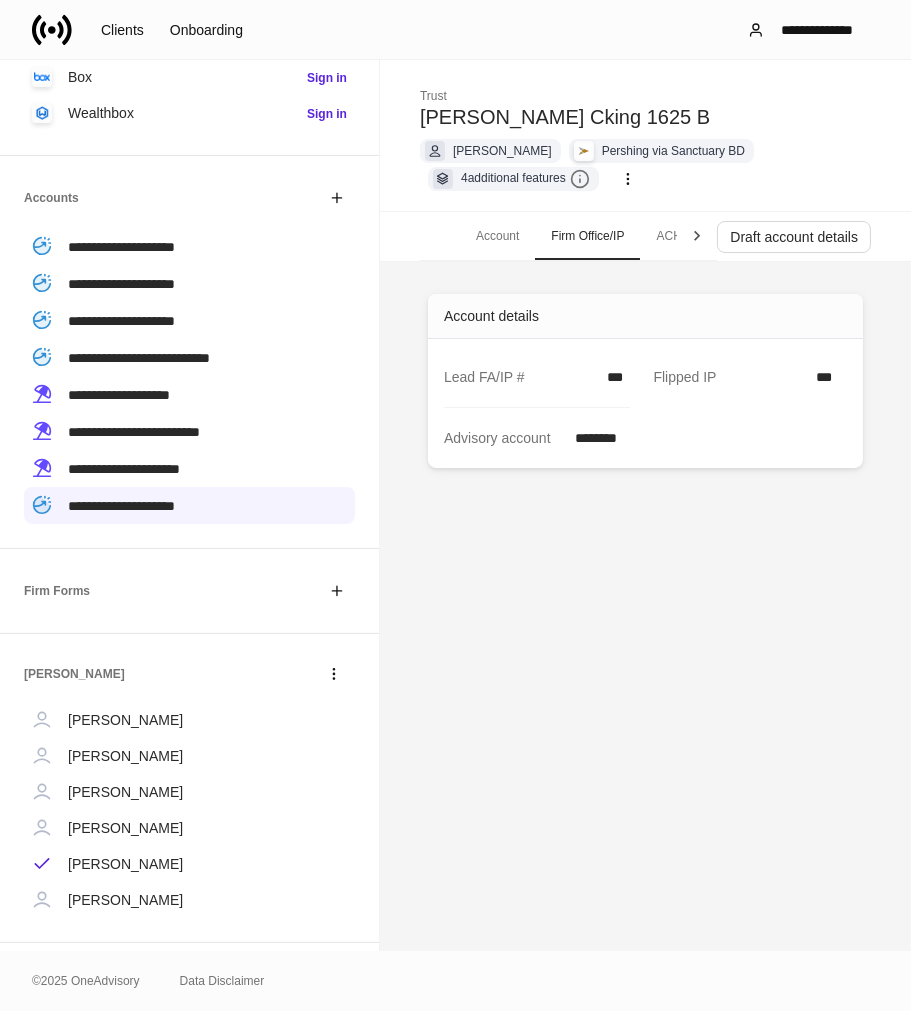click on "Account" at bounding box center (497, 236) 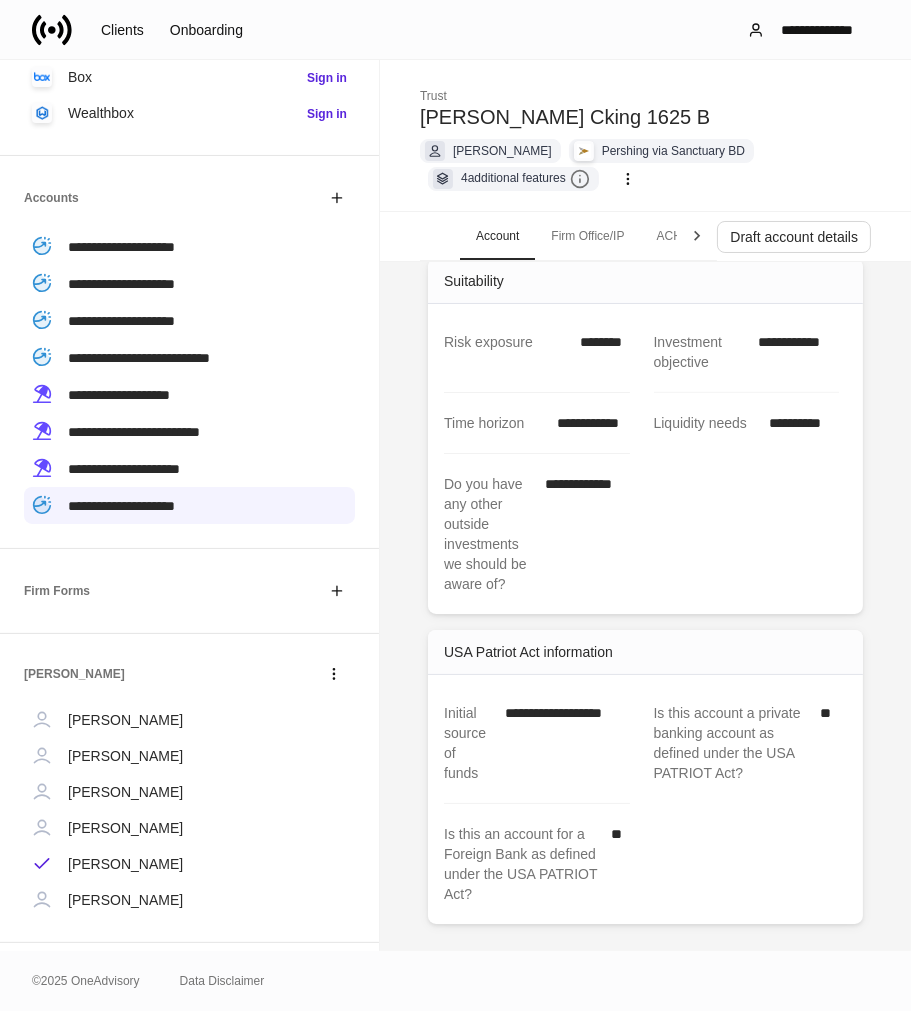 scroll, scrollTop: 1378, scrollLeft: 0, axis: vertical 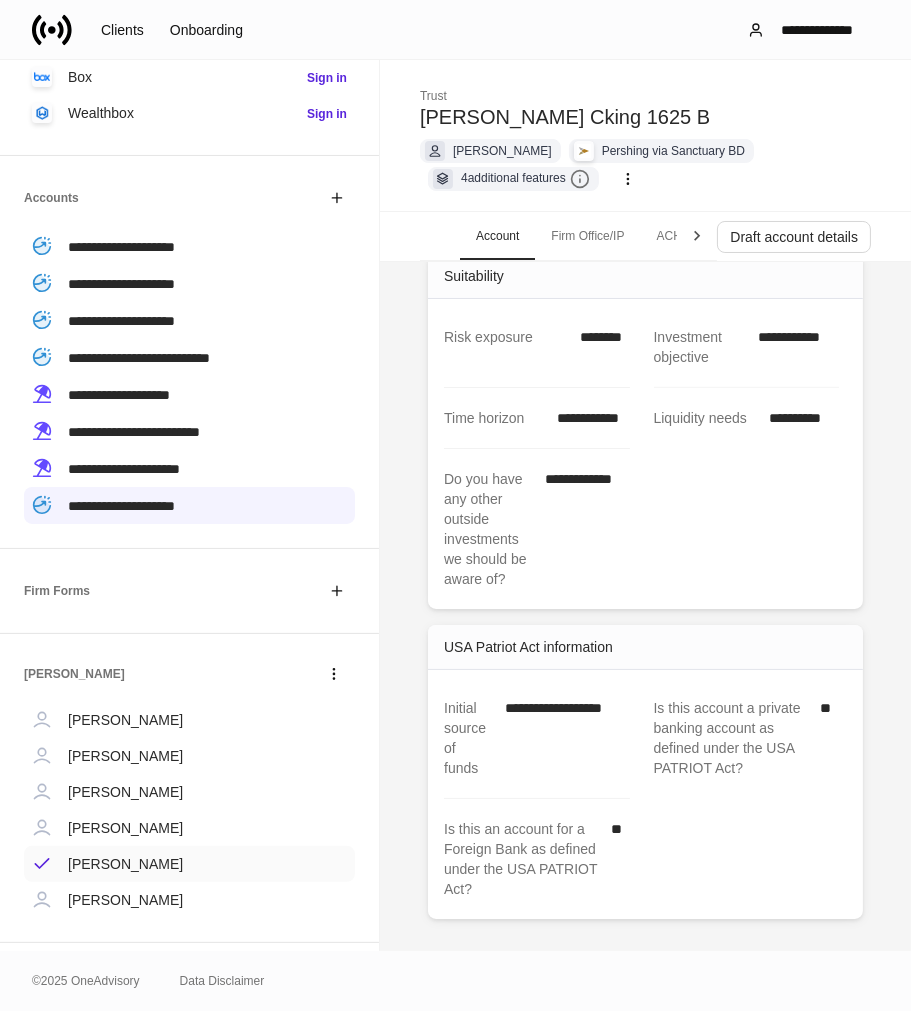 click on "[PERSON_NAME]" at bounding box center (125, 864) 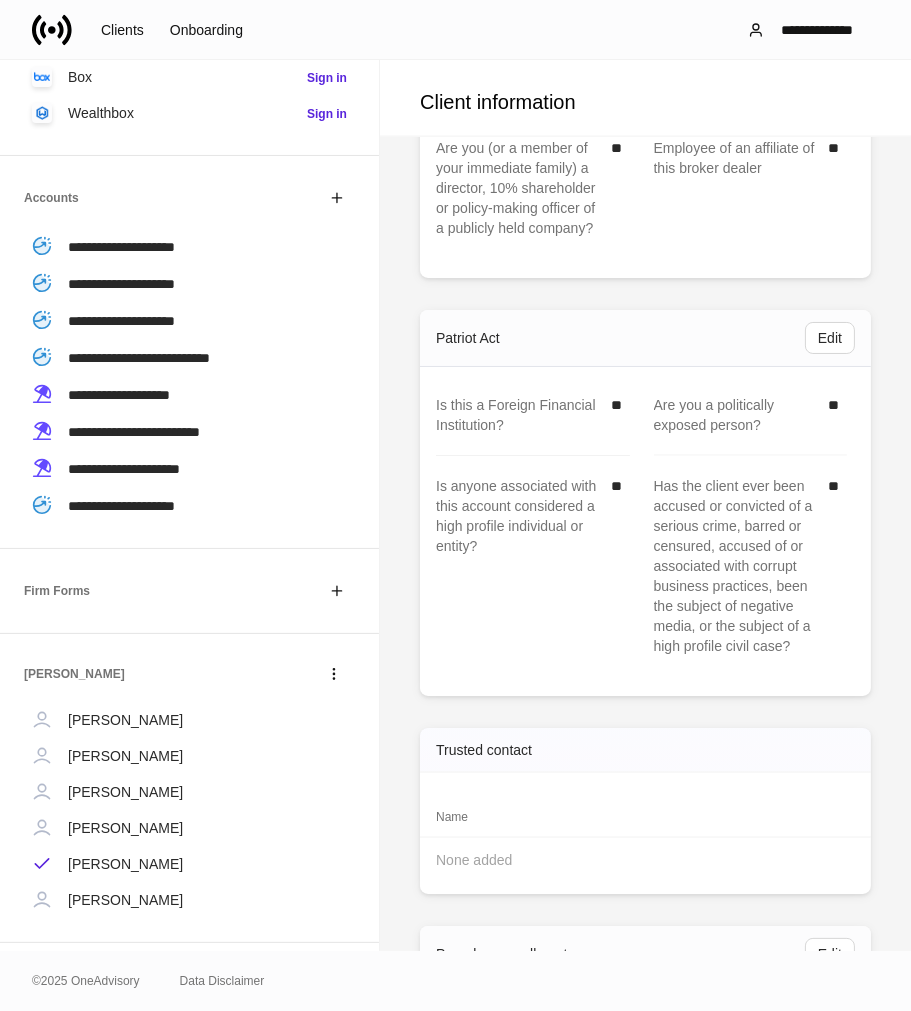 scroll, scrollTop: 2541, scrollLeft: 0, axis: vertical 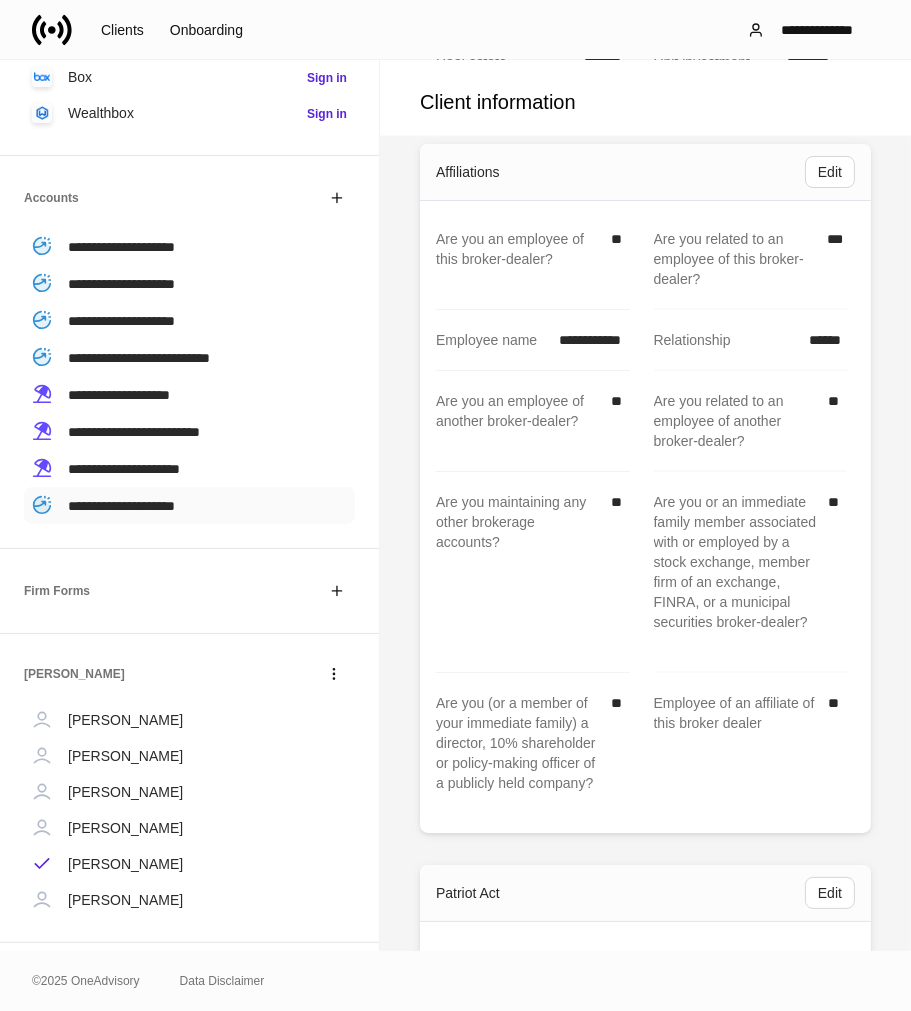 click on "**********" at bounding box center (121, 506) 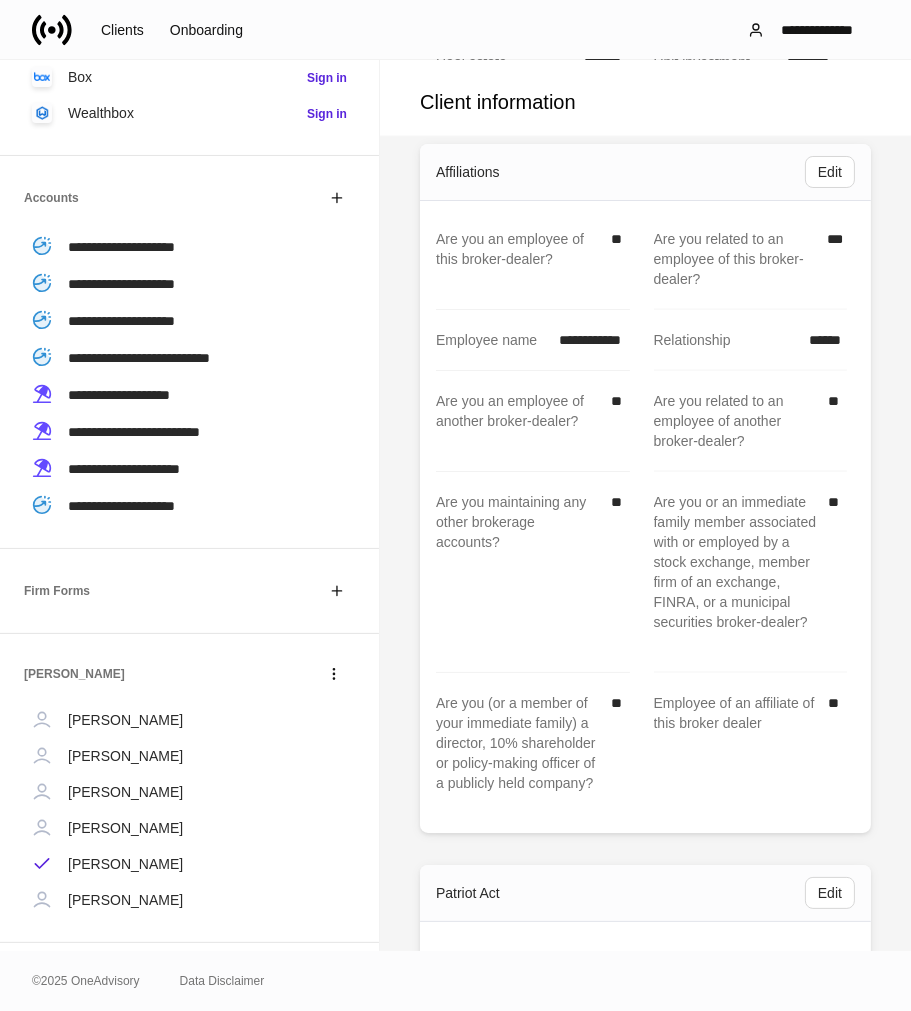 scroll, scrollTop: 0, scrollLeft: 0, axis: both 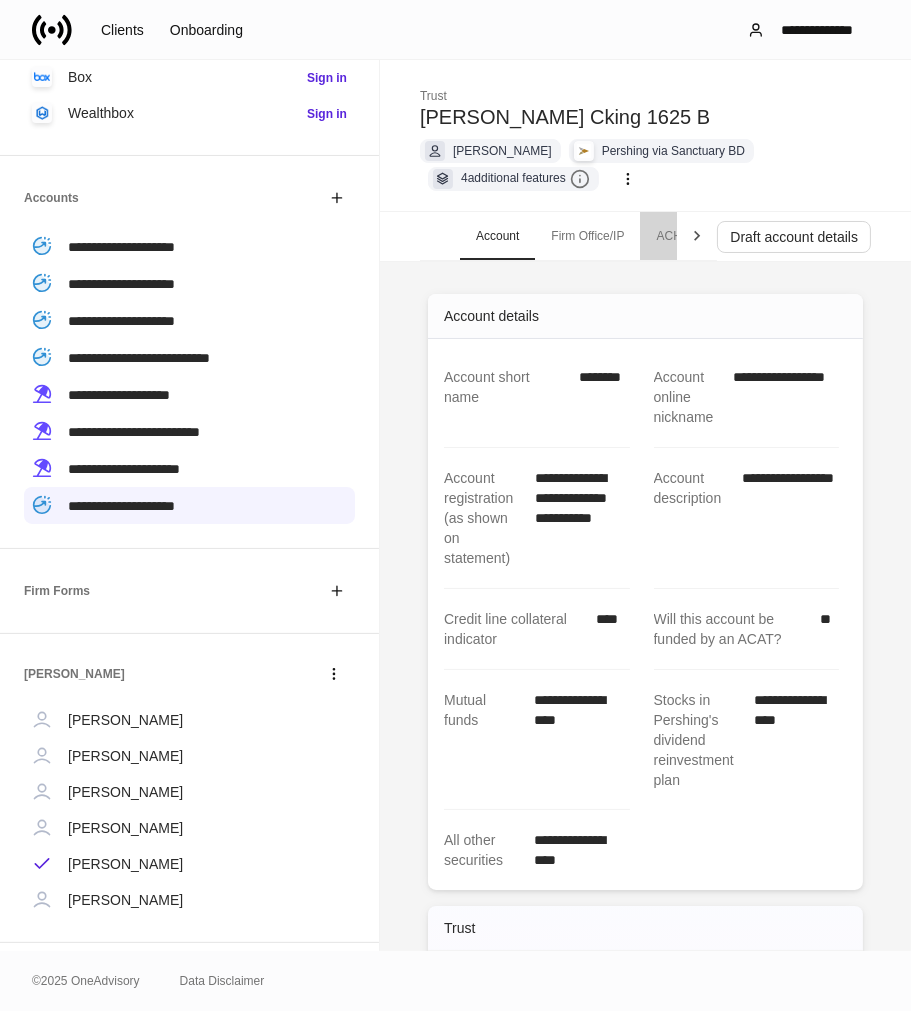 click on "ACH Instructions" at bounding box center [701, 236] 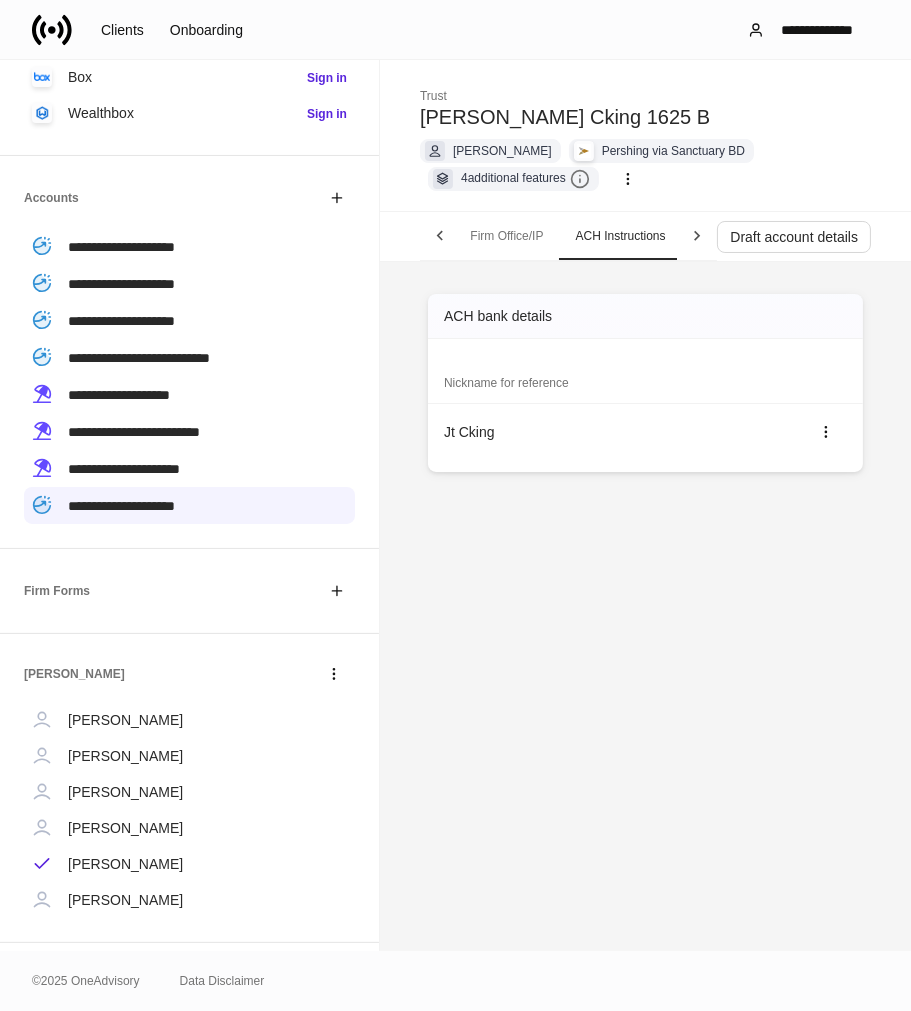 scroll, scrollTop: 0, scrollLeft: 87, axis: horizontal 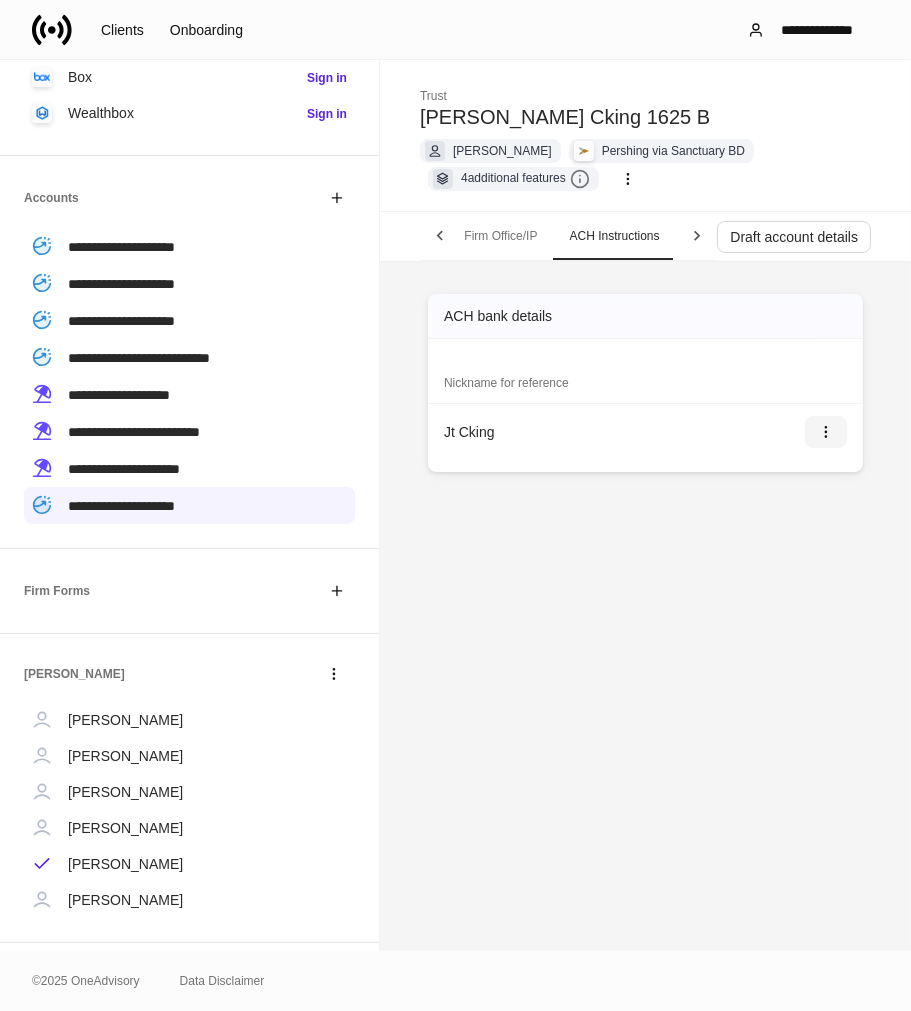 click 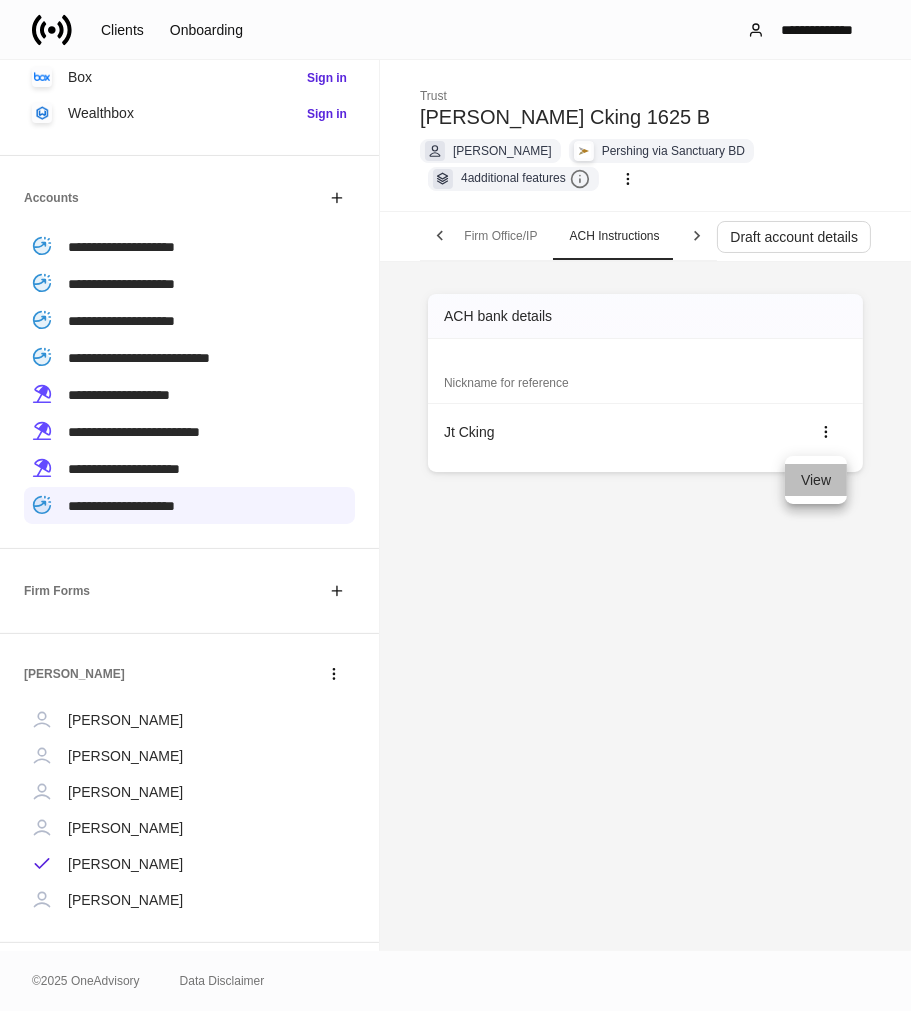 click on "View" at bounding box center (816, 480) 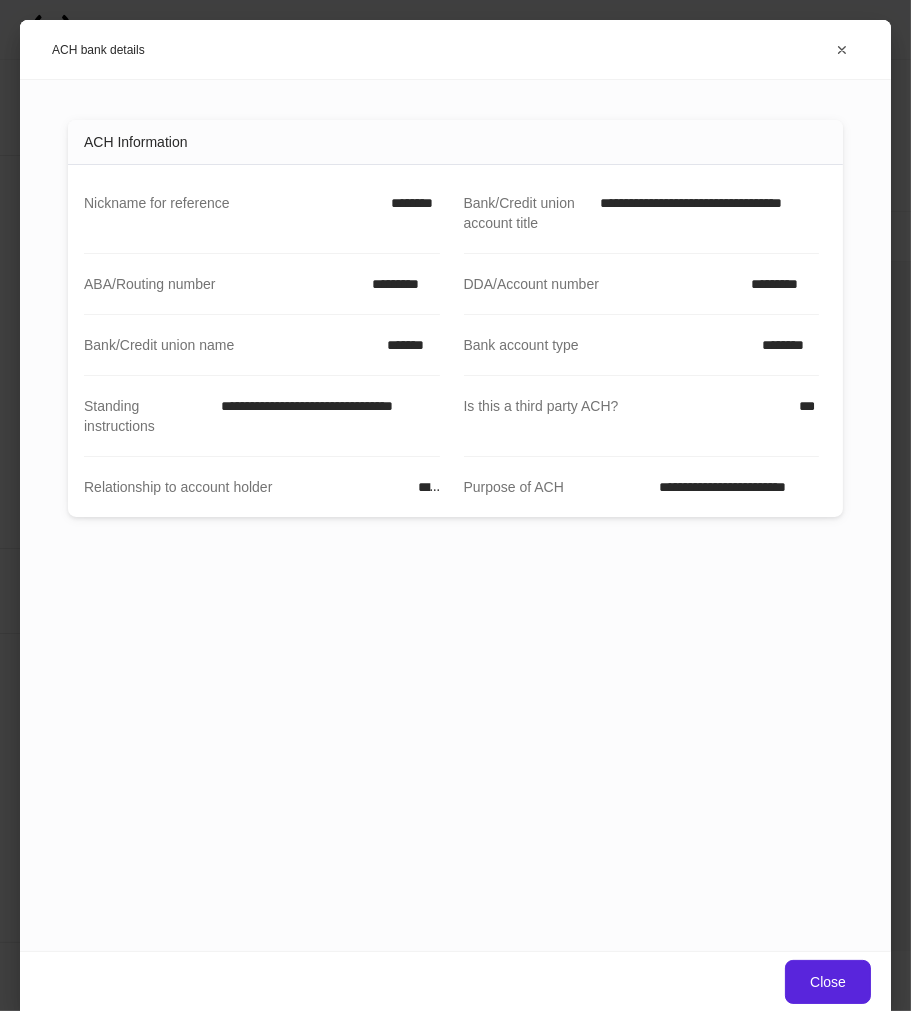click on "*********" at bounding box center [400, 284] 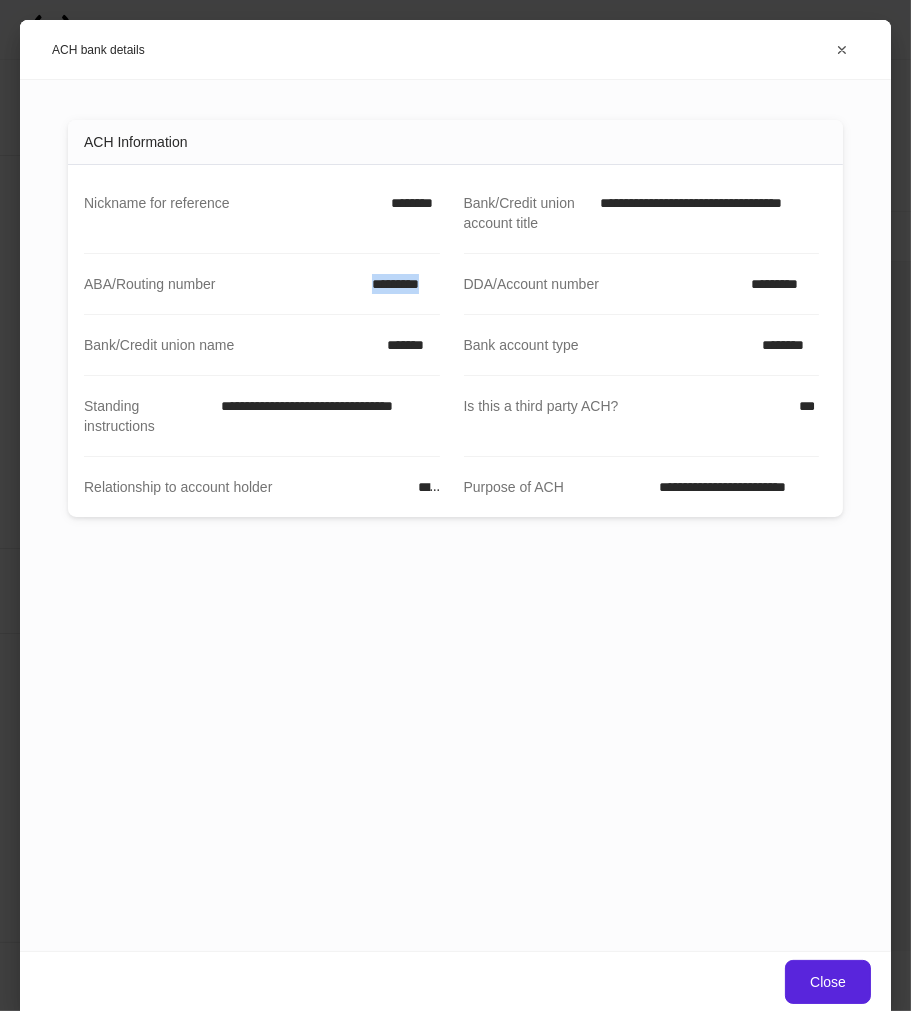 click on "*********" at bounding box center (400, 284) 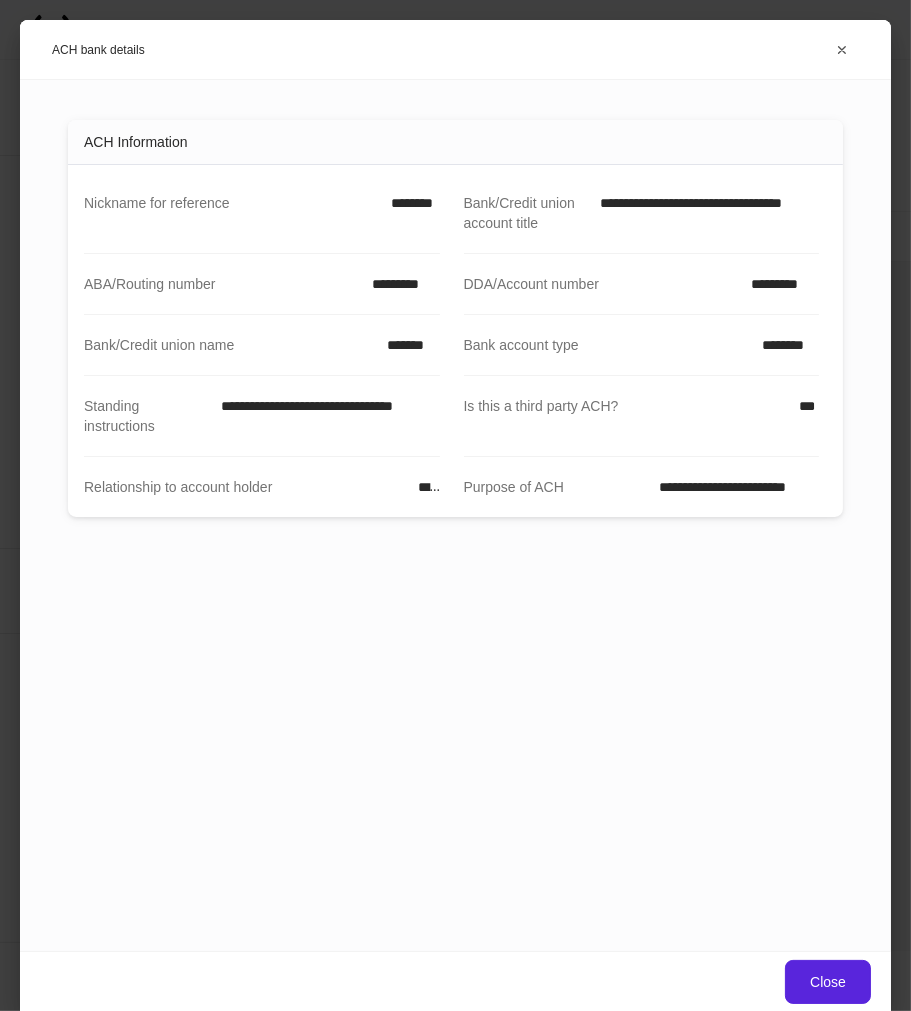 click on "*********" at bounding box center [779, 284] 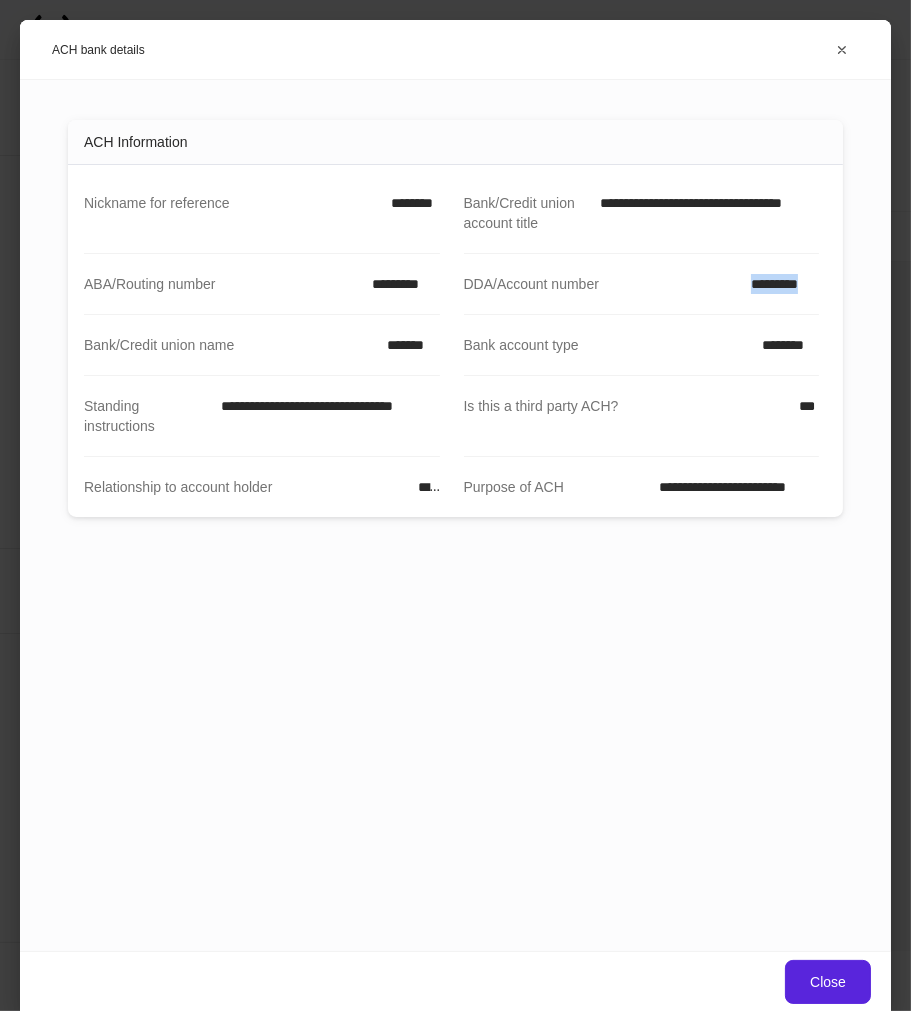 click on "*********" at bounding box center (779, 284) 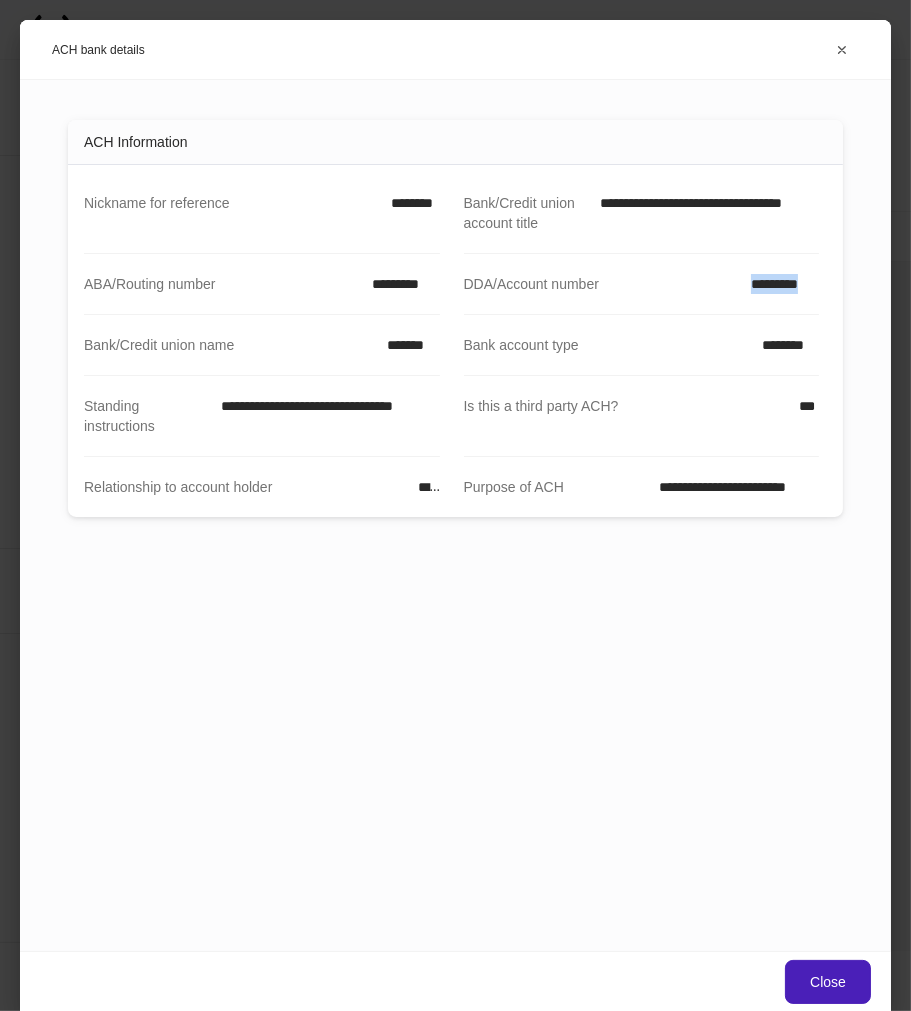 click on "Close" at bounding box center (828, 982) 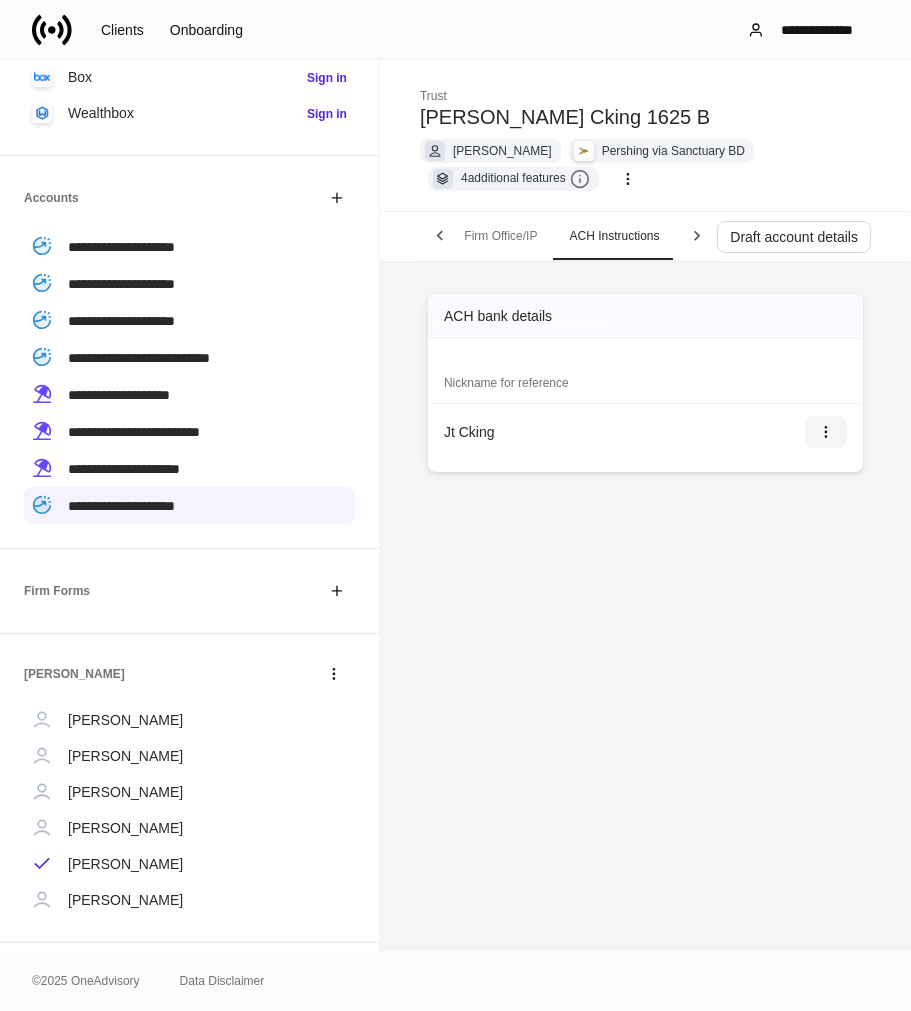 click 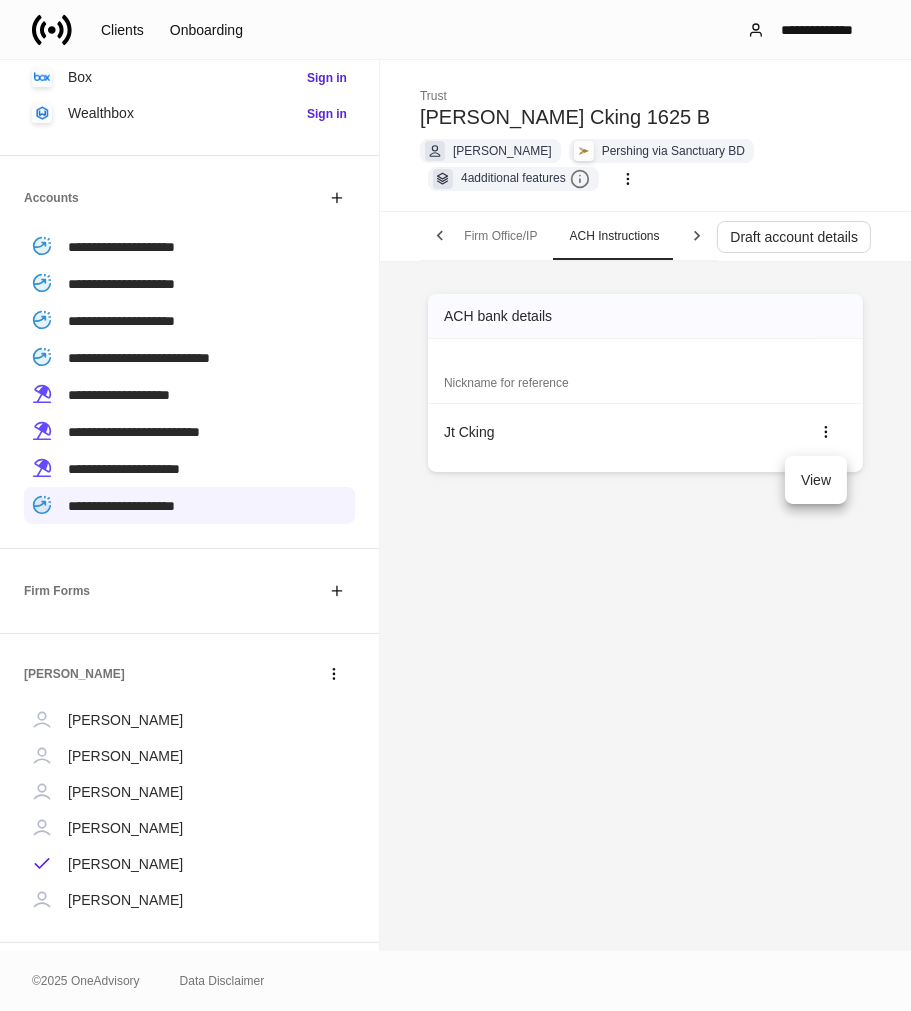 click on "View" at bounding box center [816, 480] 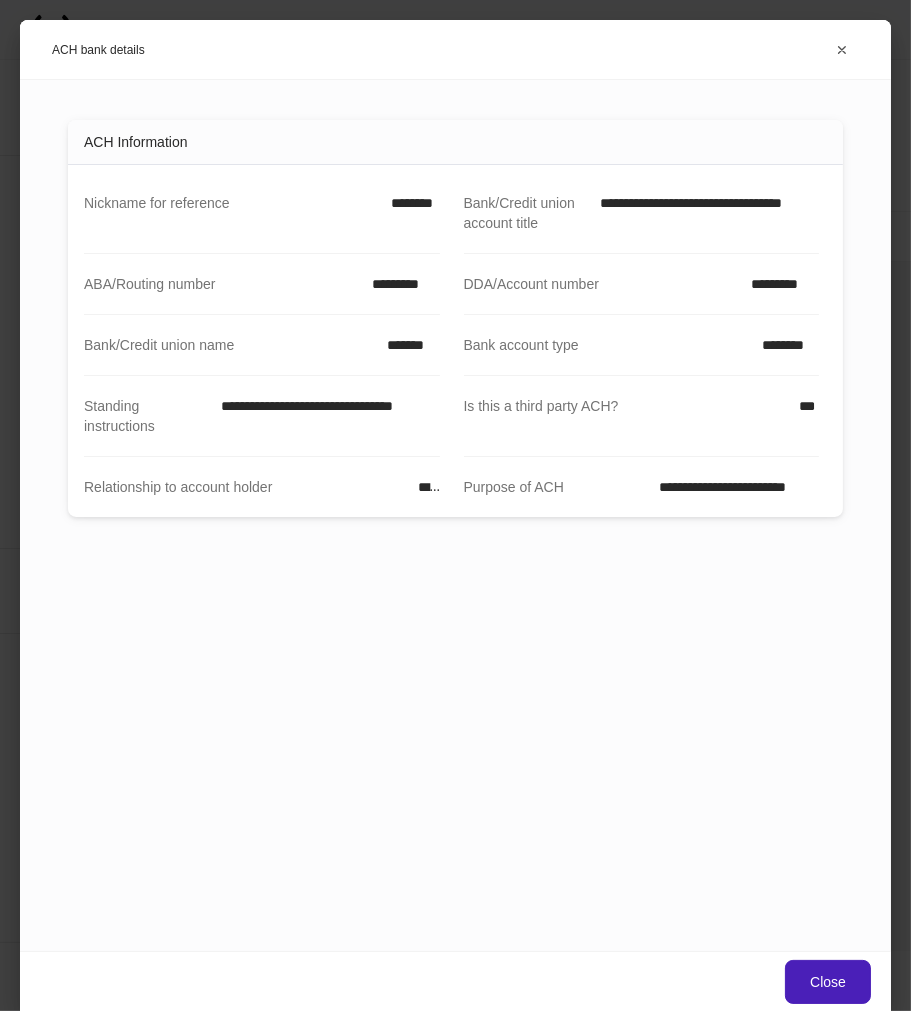 click on "Close" at bounding box center [828, 982] 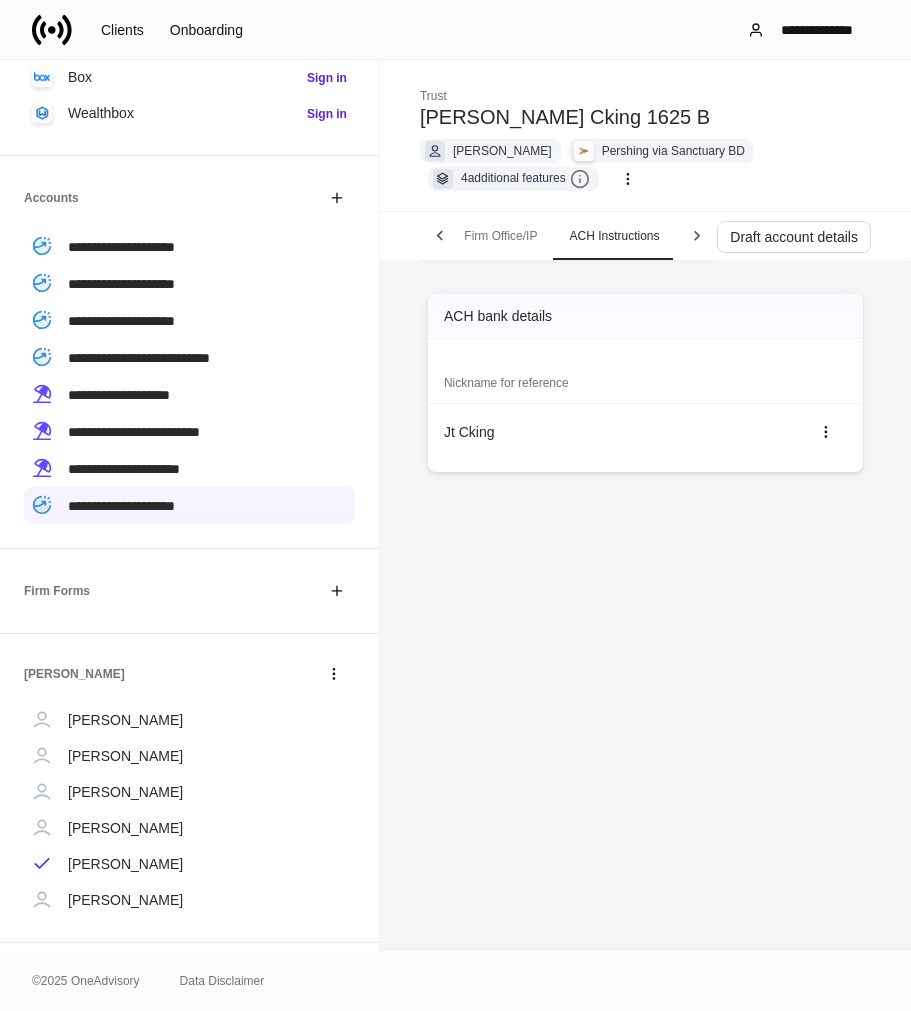 click 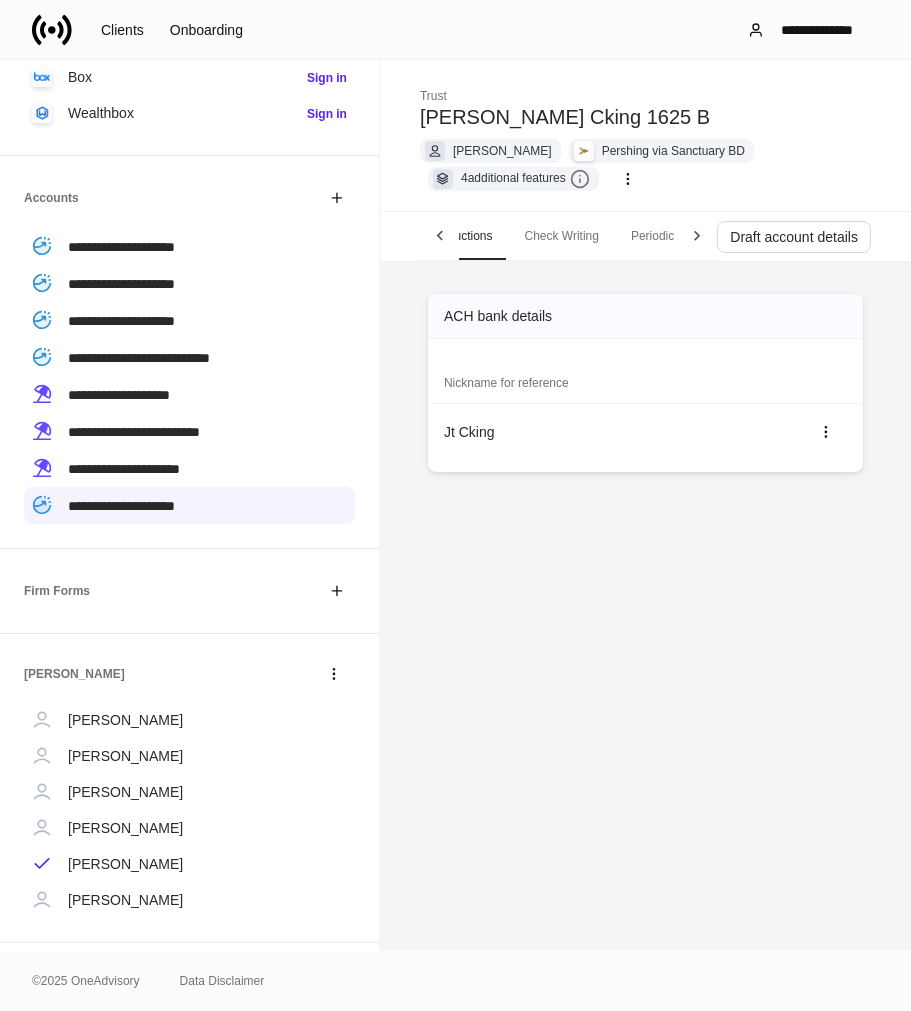scroll, scrollTop: 0, scrollLeft: 266, axis: horizontal 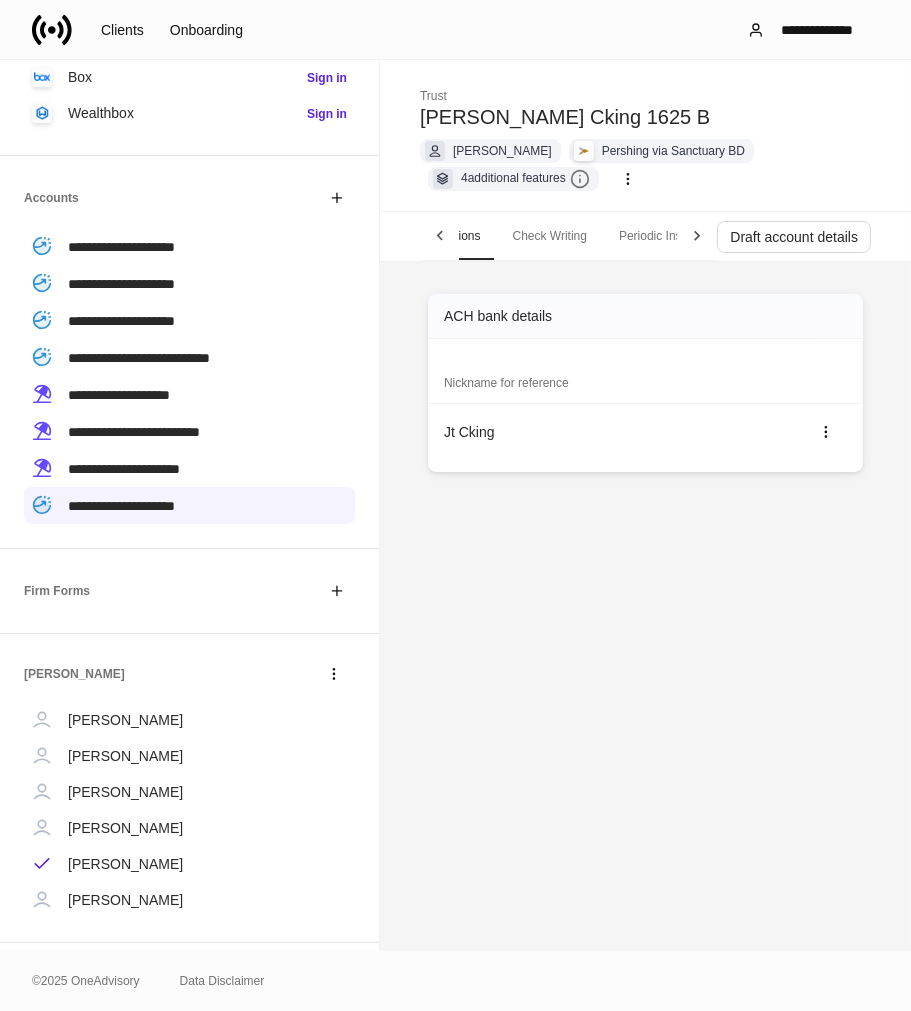 click on "Periodic Instructions" at bounding box center (673, 236) 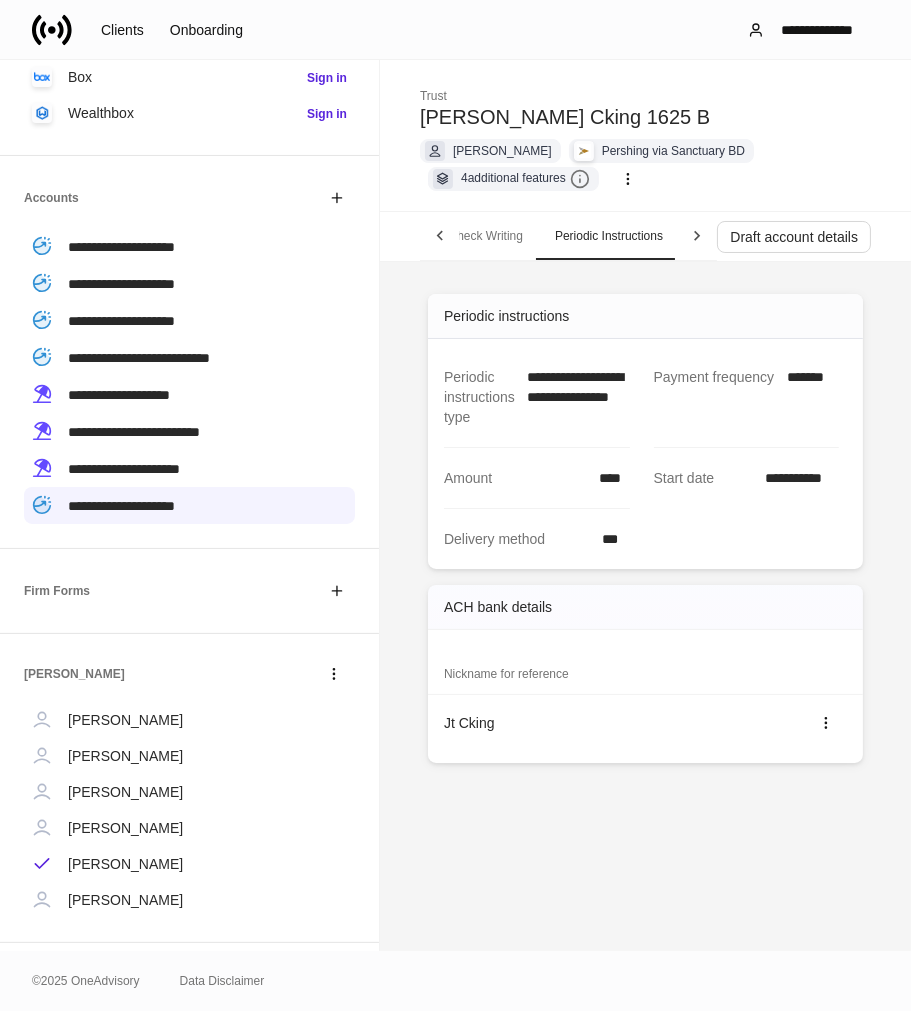 scroll, scrollTop: 0, scrollLeft: 332, axis: horizontal 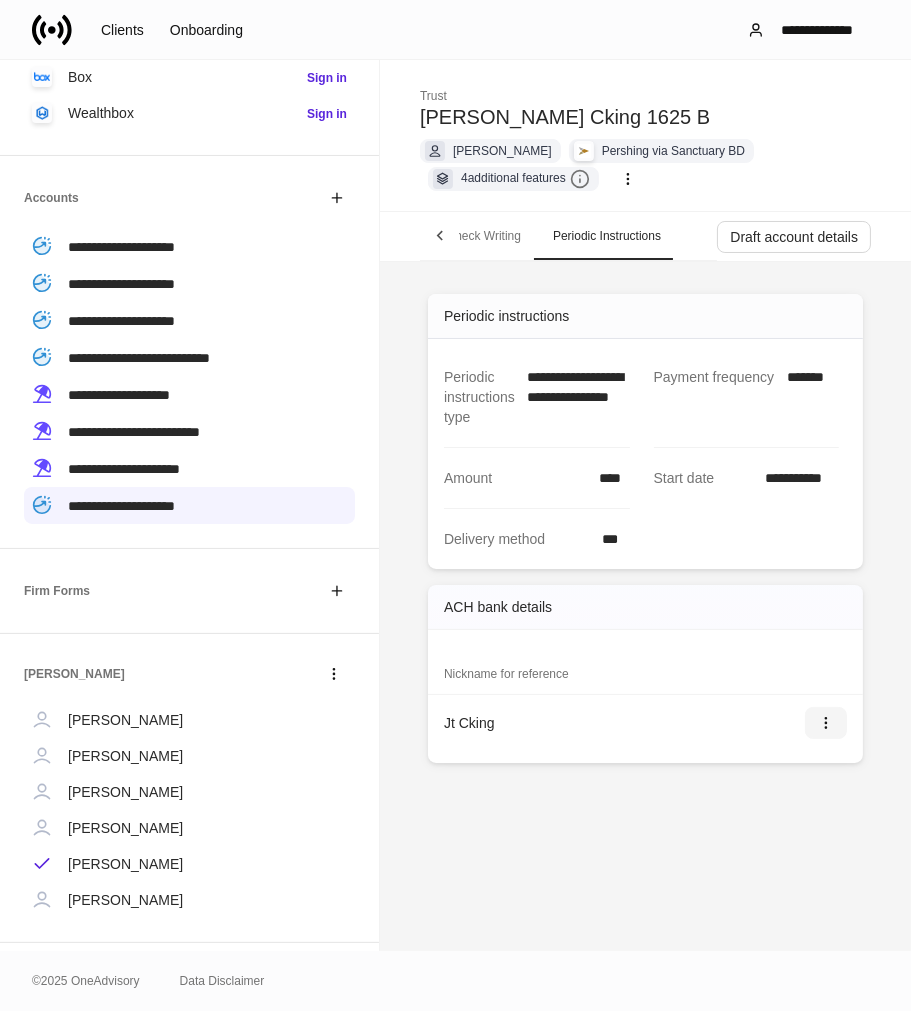 click 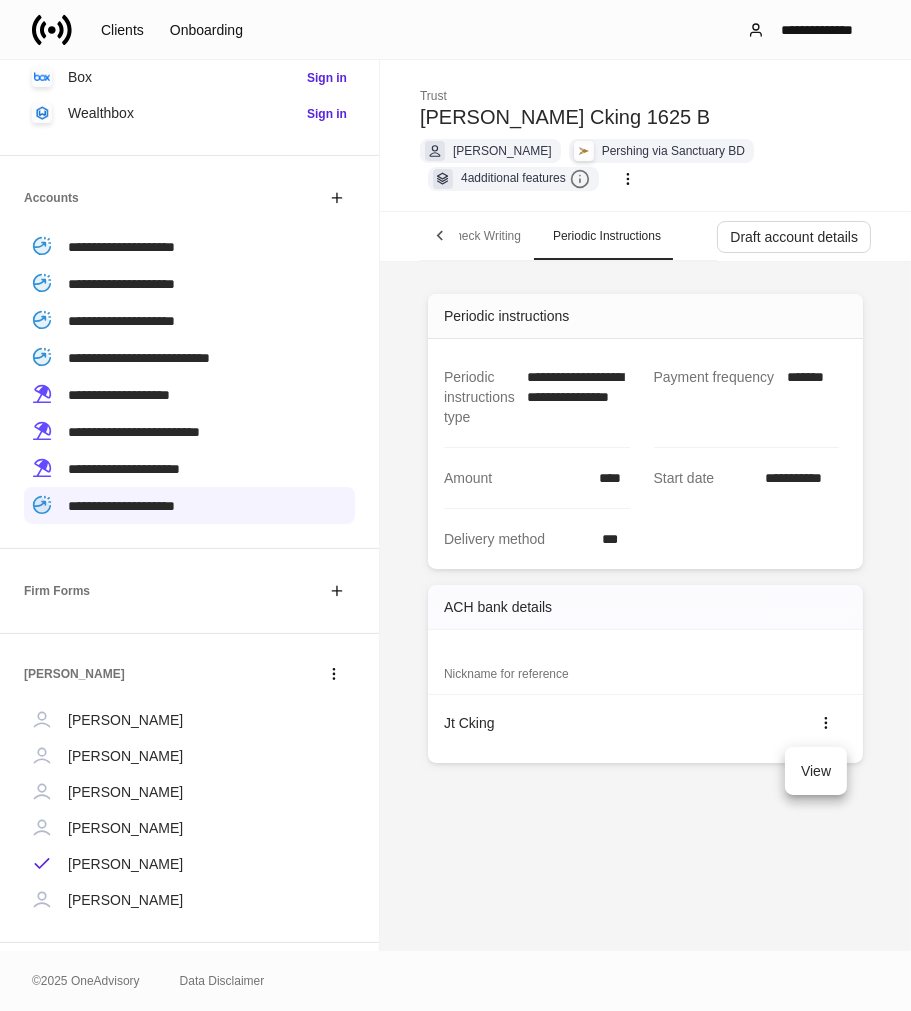 click on "View" at bounding box center (816, 771) 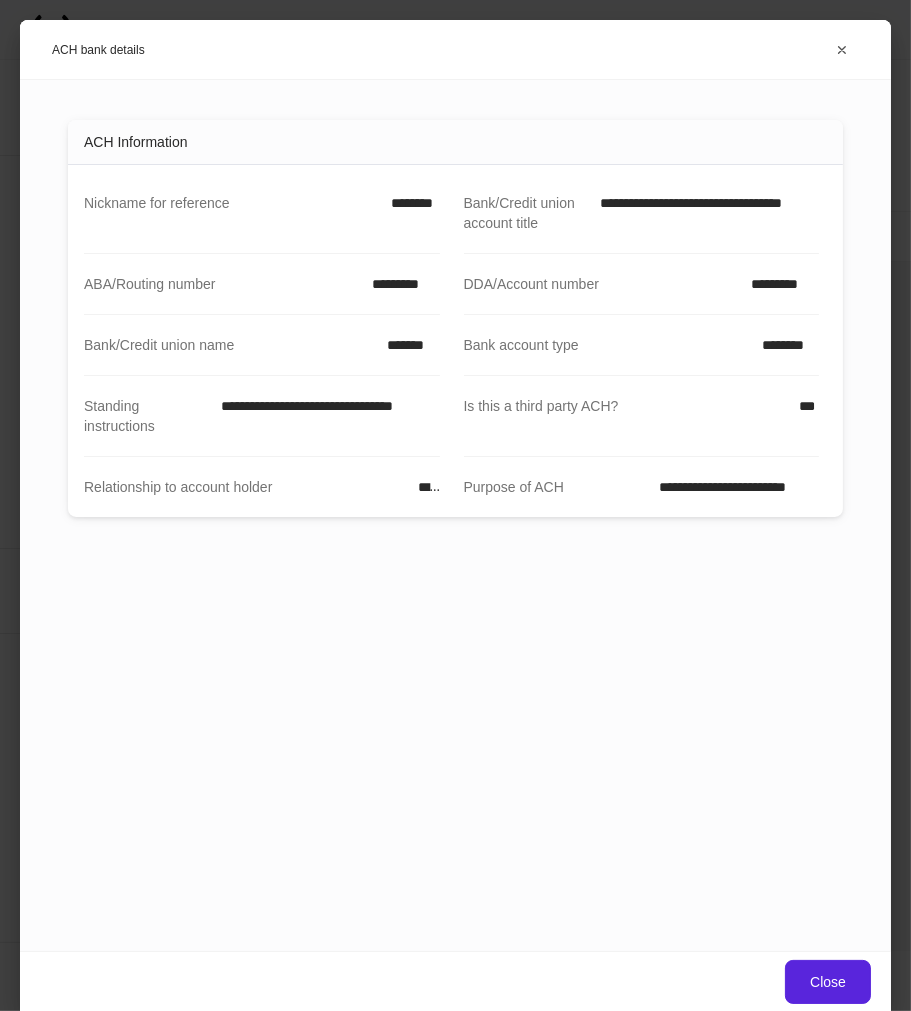click on "*********" at bounding box center [400, 284] 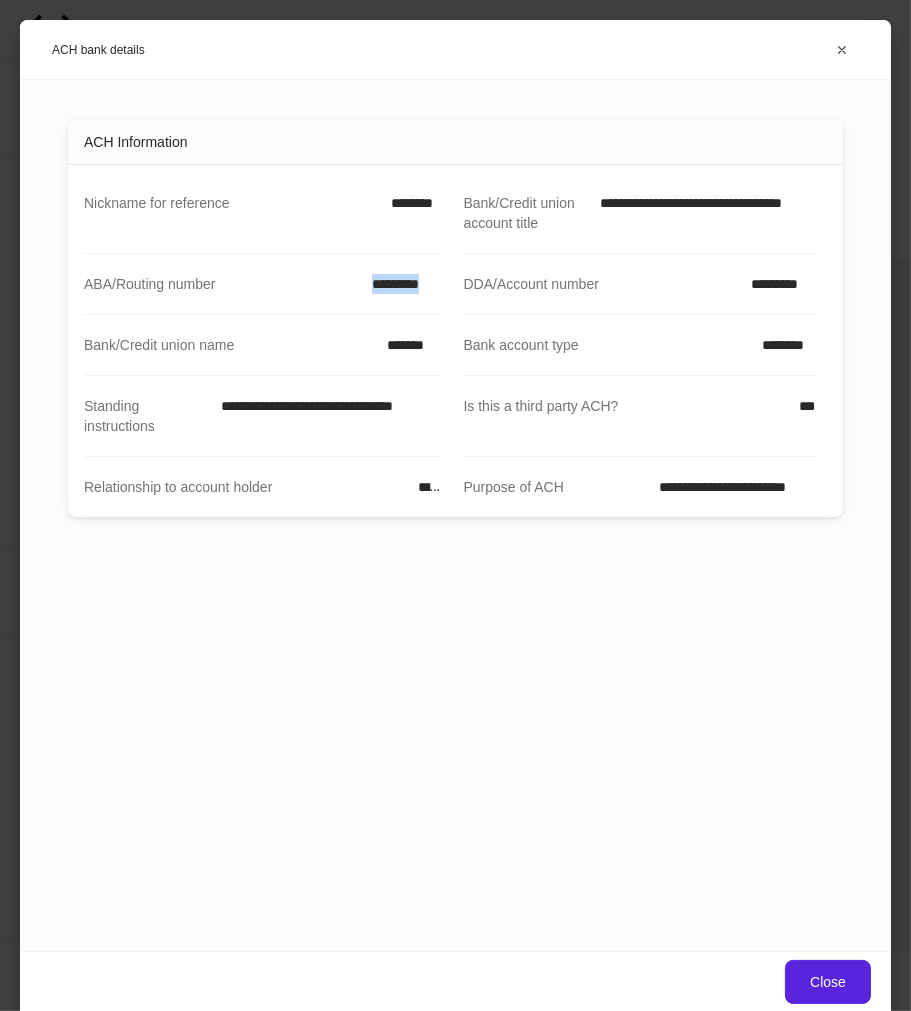 click on "*********" at bounding box center (400, 284) 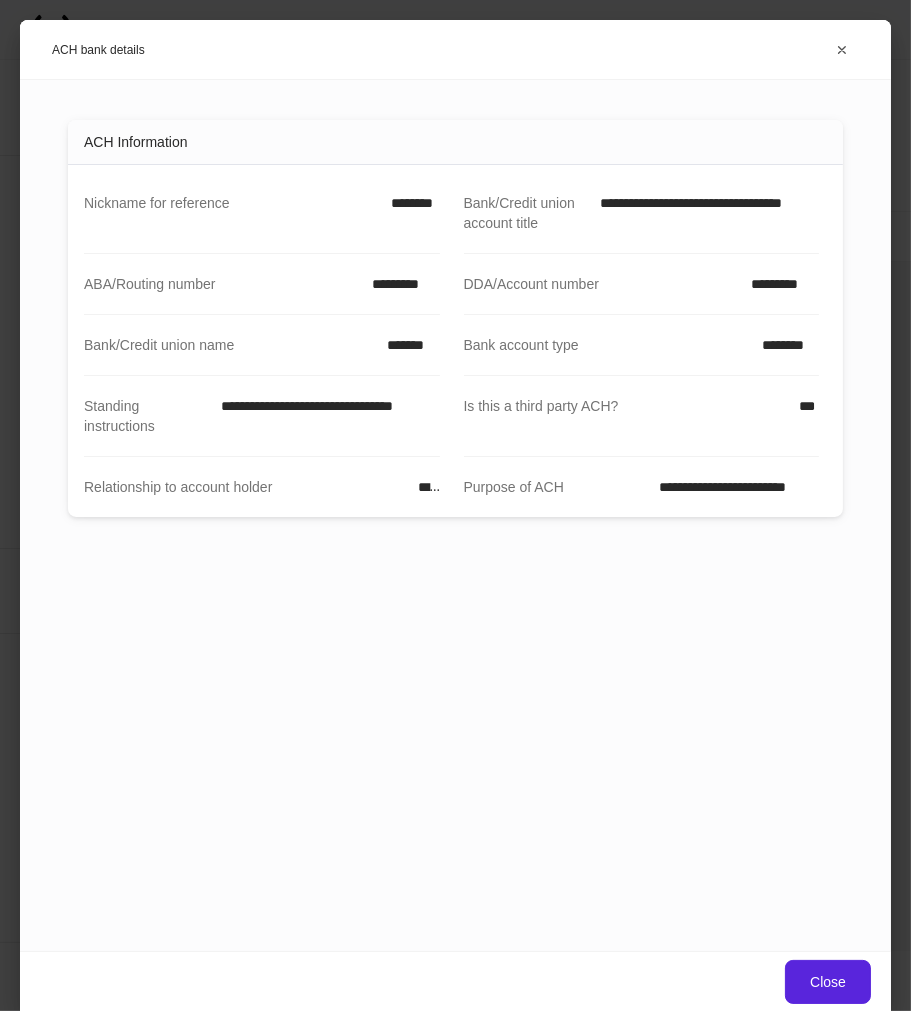 click on "*********" at bounding box center [779, 284] 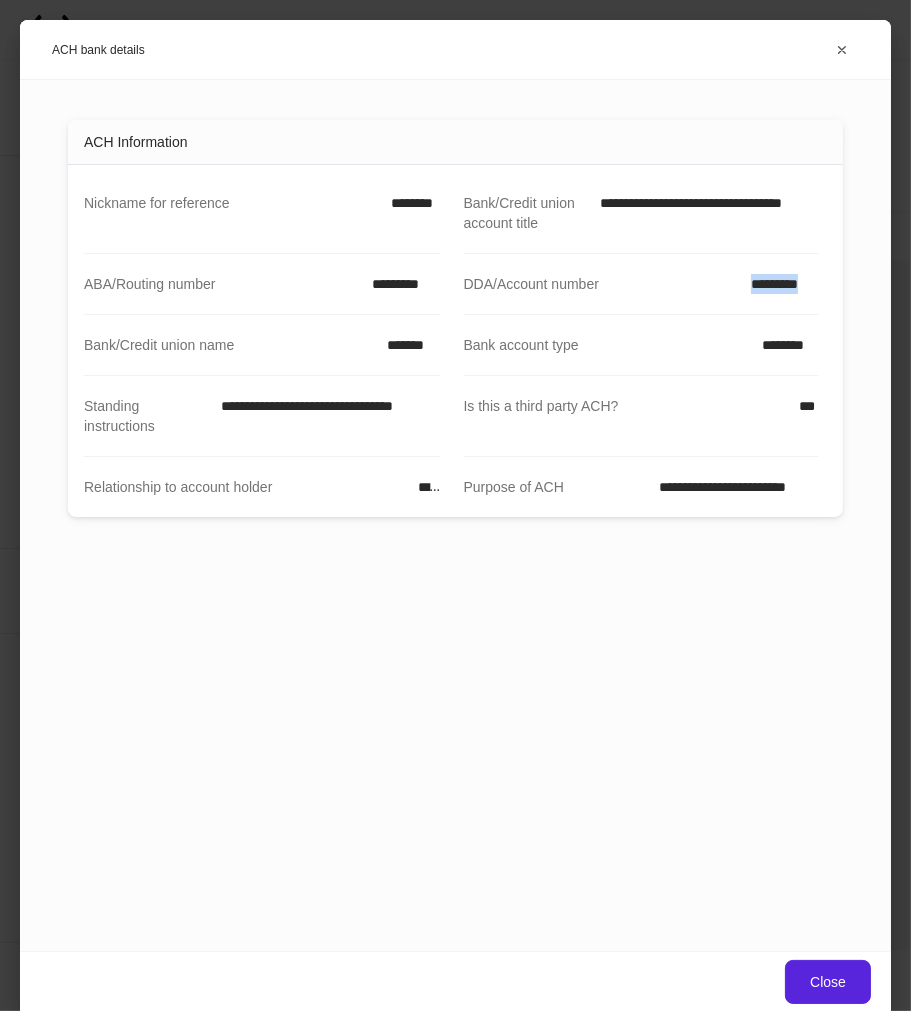 click on "*********" at bounding box center [779, 284] 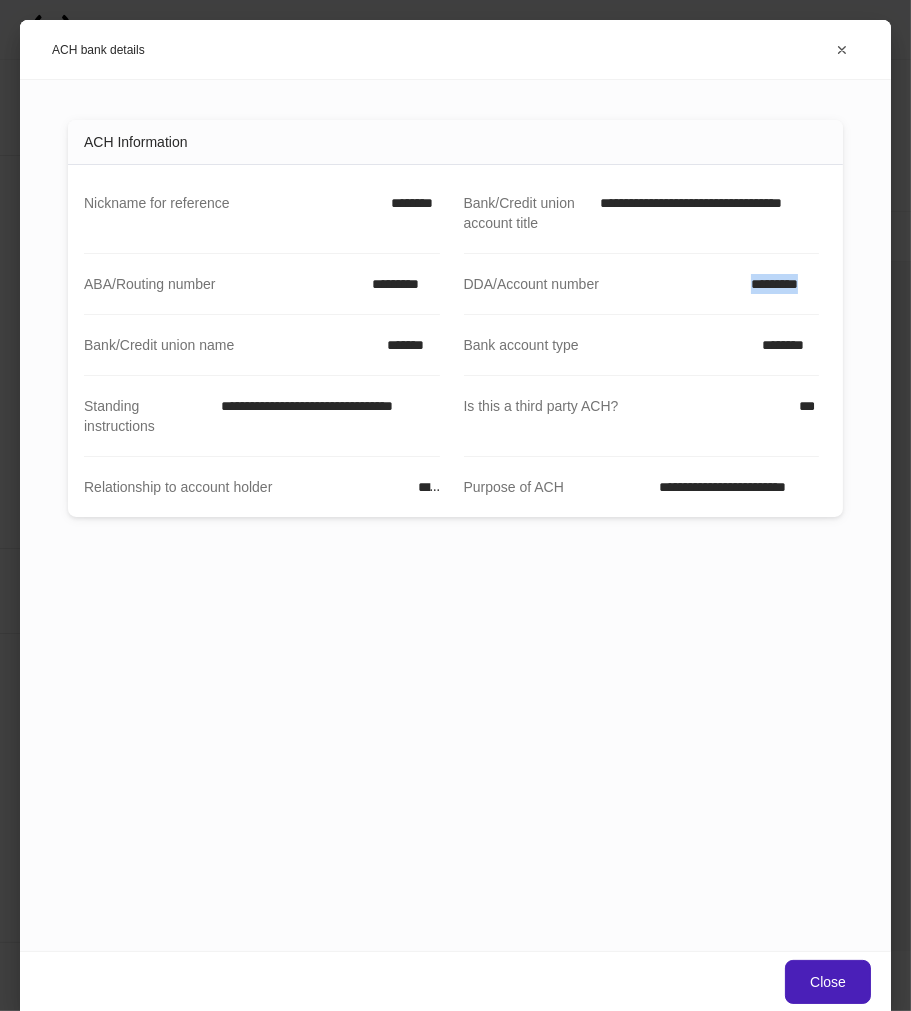 click on "Close" at bounding box center [828, 982] 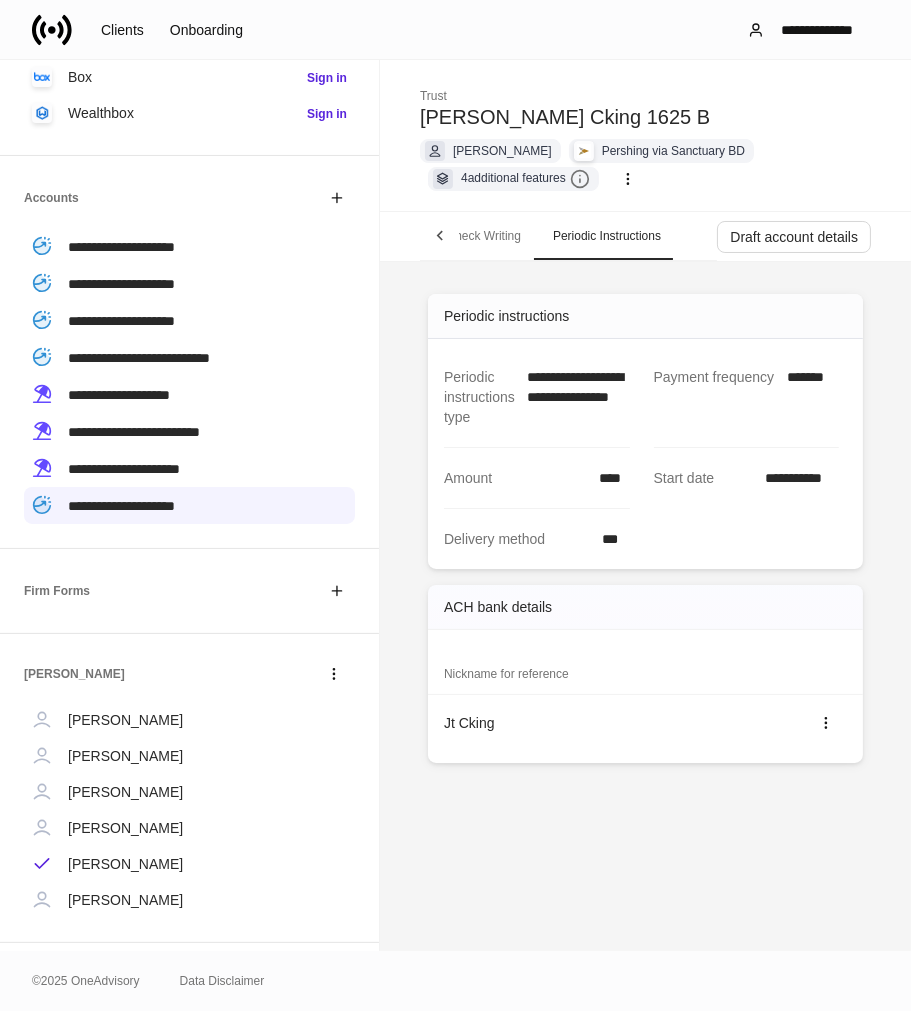 click on "Check Writing" at bounding box center (484, 236) 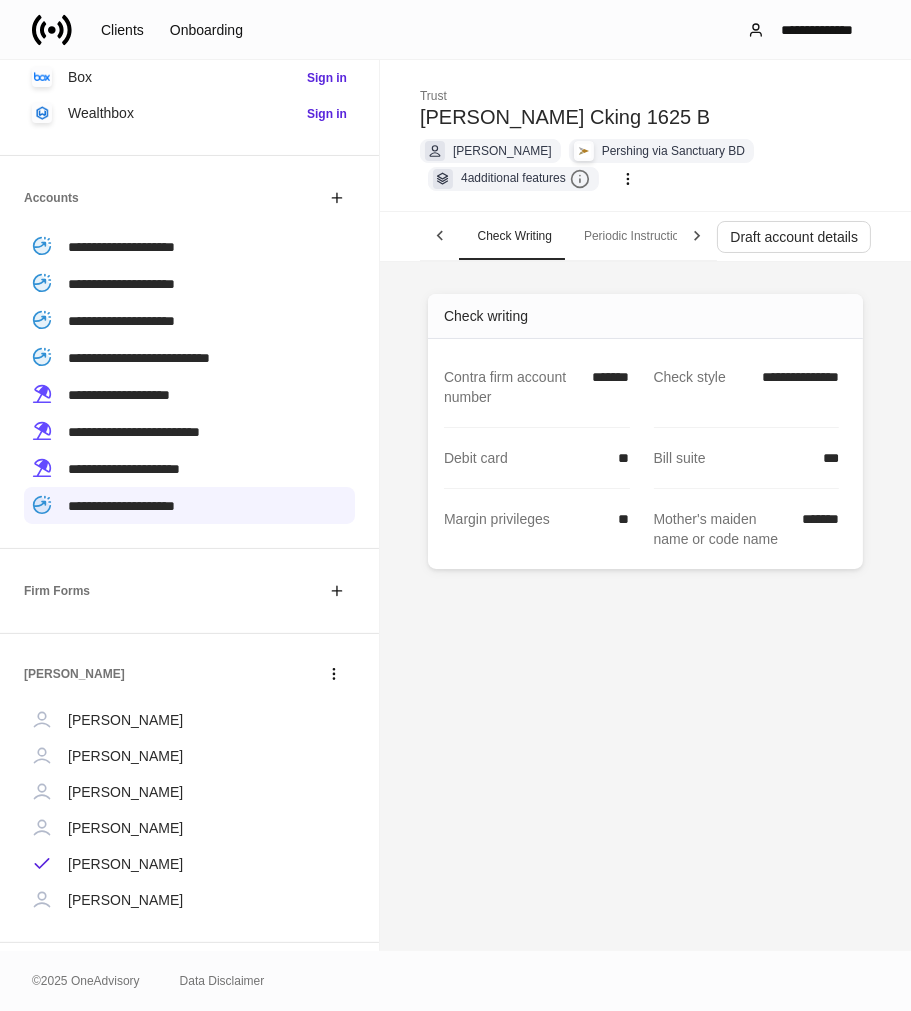 scroll, scrollTop: 0, scrollLeft: 300, axis: horizontal 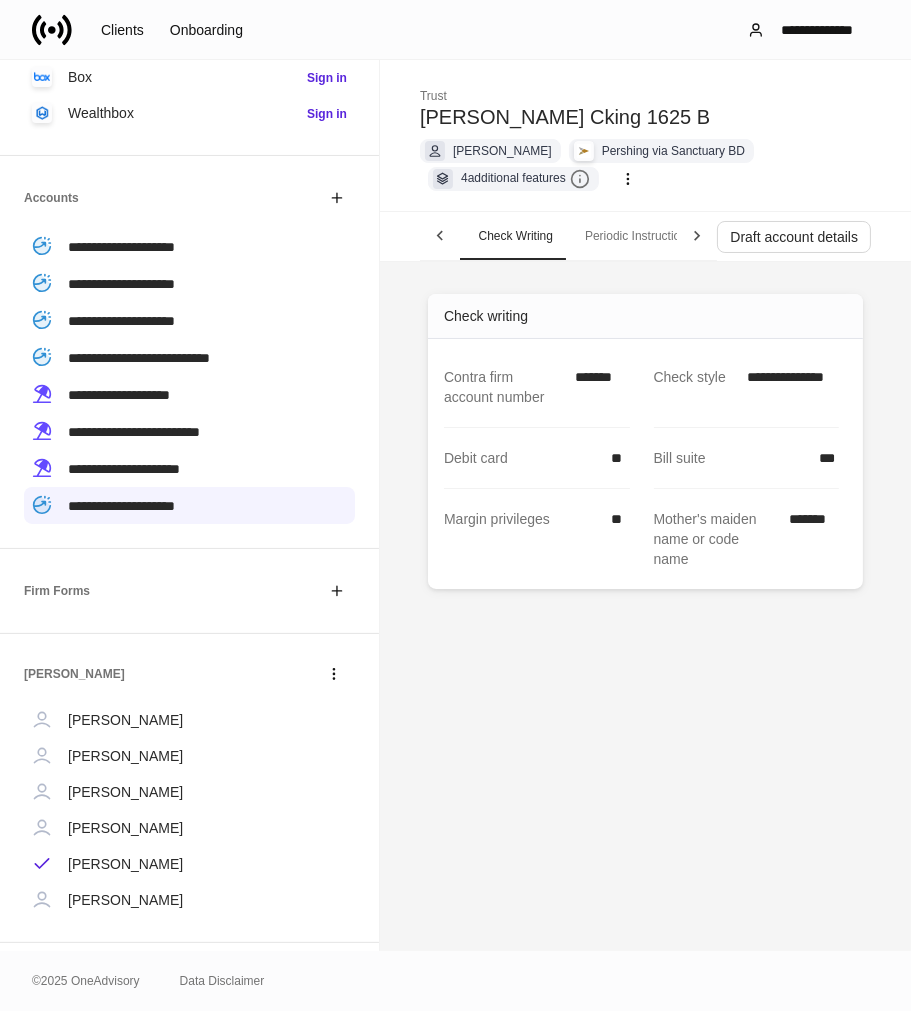 click on "[PERSON_NAME] [PERSON_NAME] via Sanctuary BD 4  additional   features" at bounding box center (645, 167) 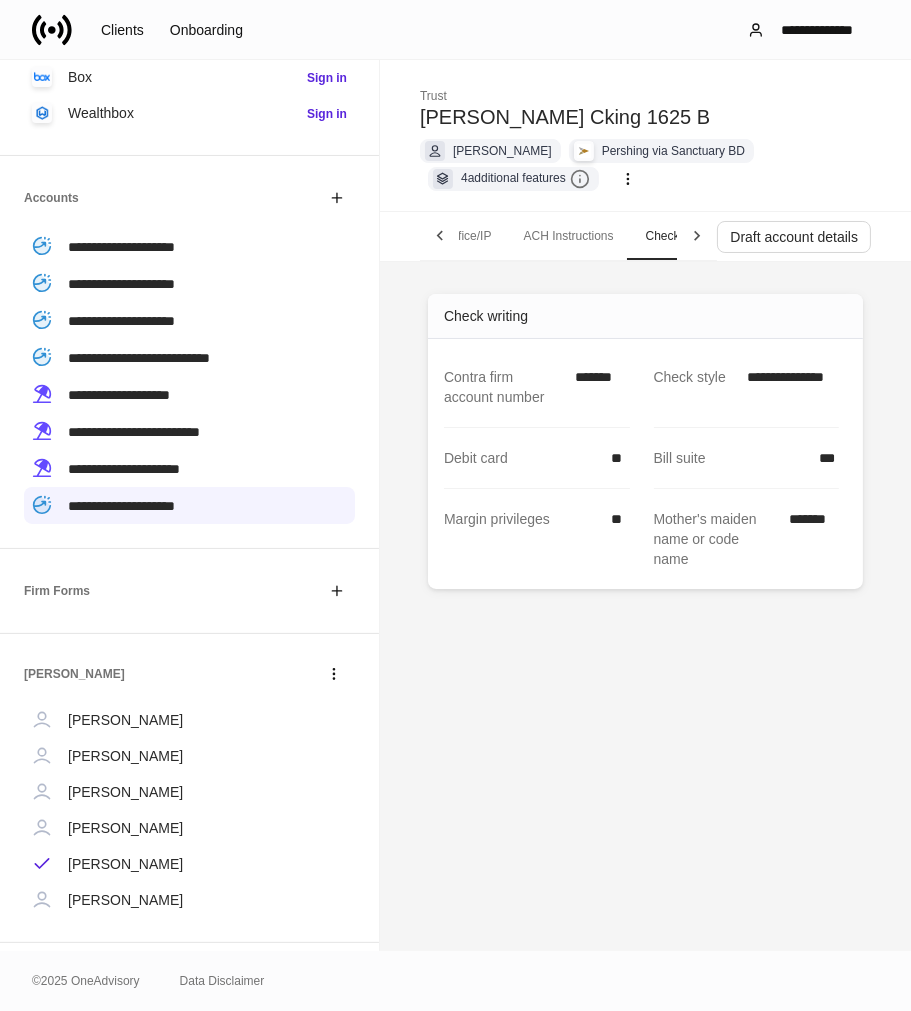 click 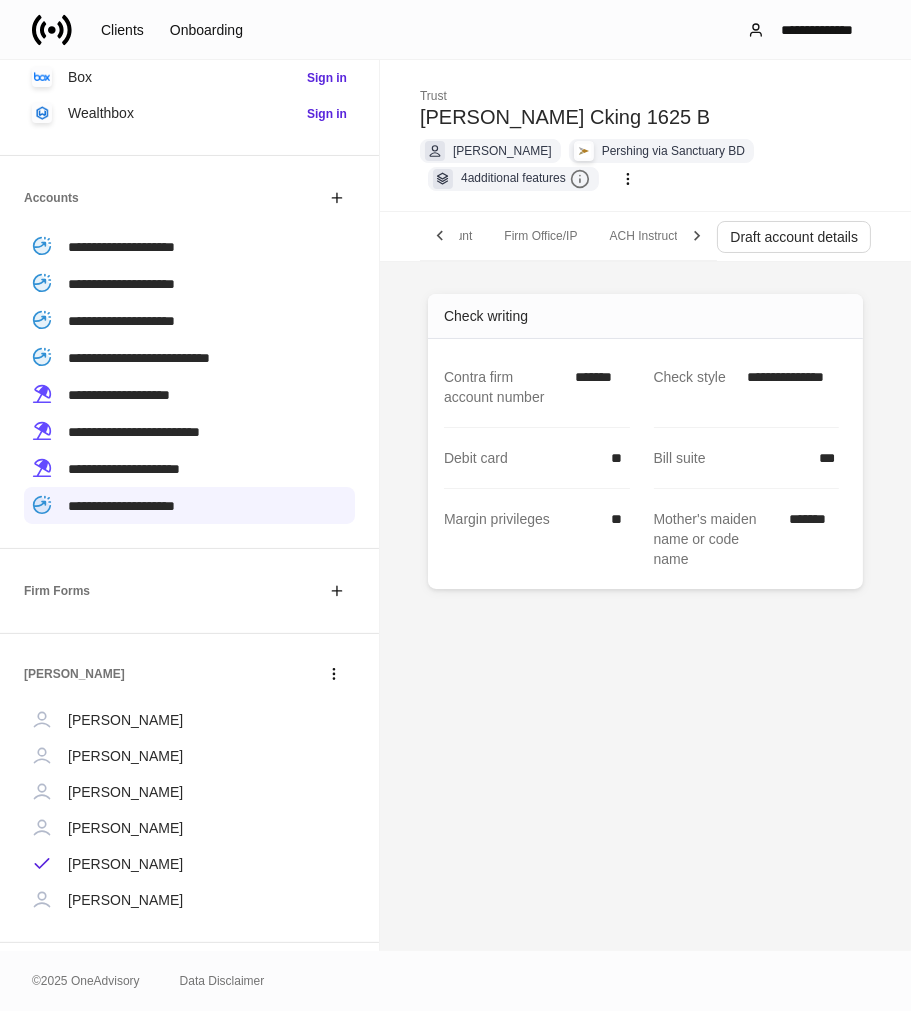 scroll, scrollTop: 0, scrollLeft: 0, axis: both 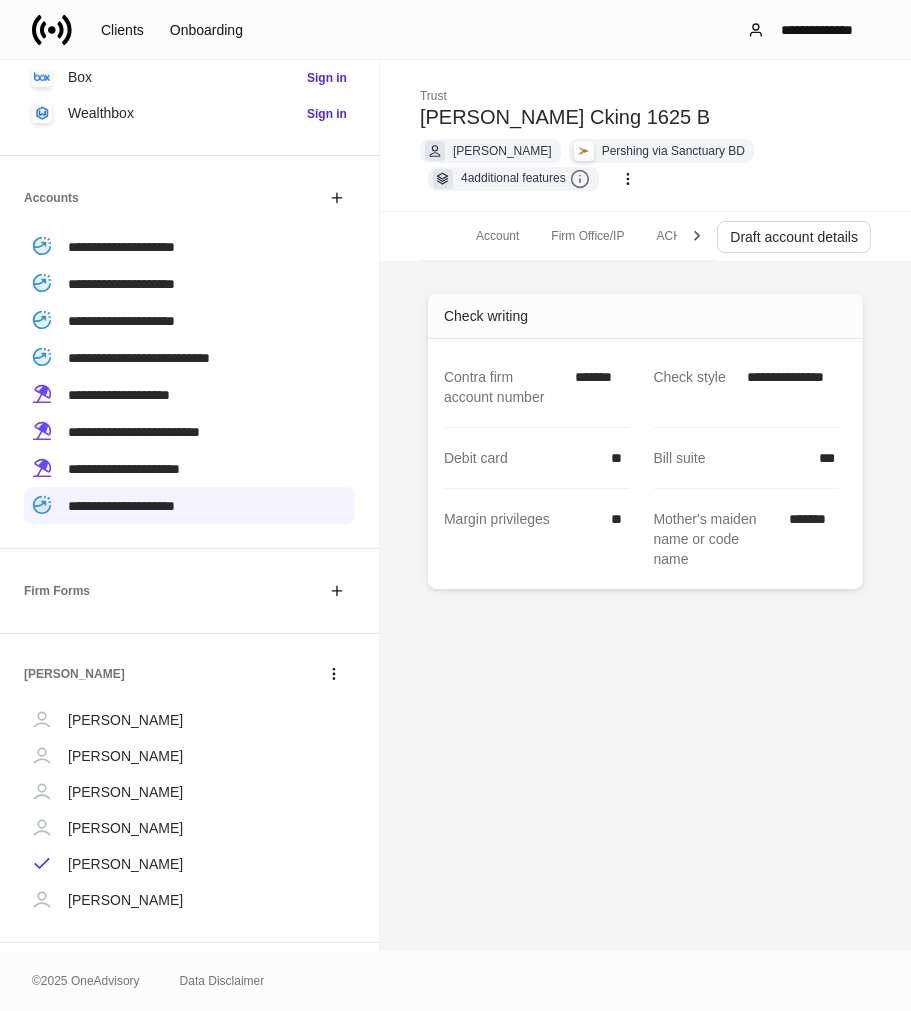 click on "Firm Office/IP" at bounding box center (587, 236) 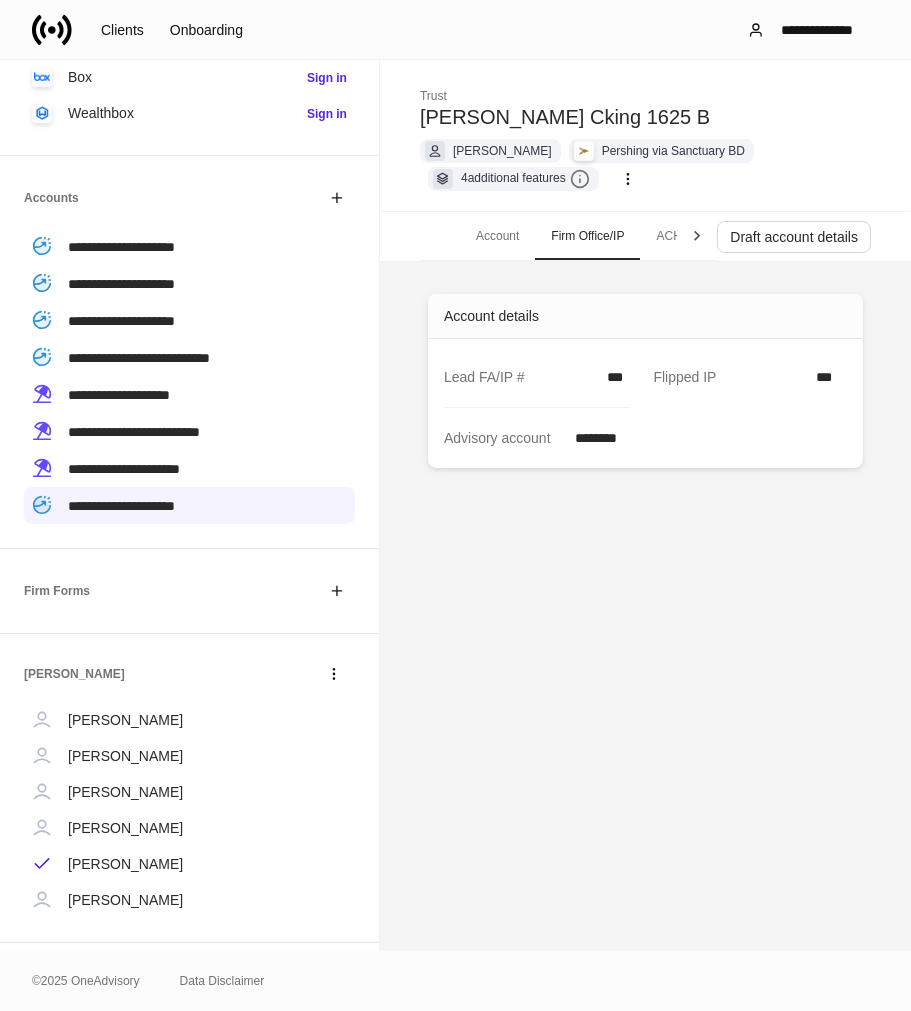 click on "Account details Lead FA/IP # *** Flipped IP *** Advisory account ********" at bounding box center (645, 606) 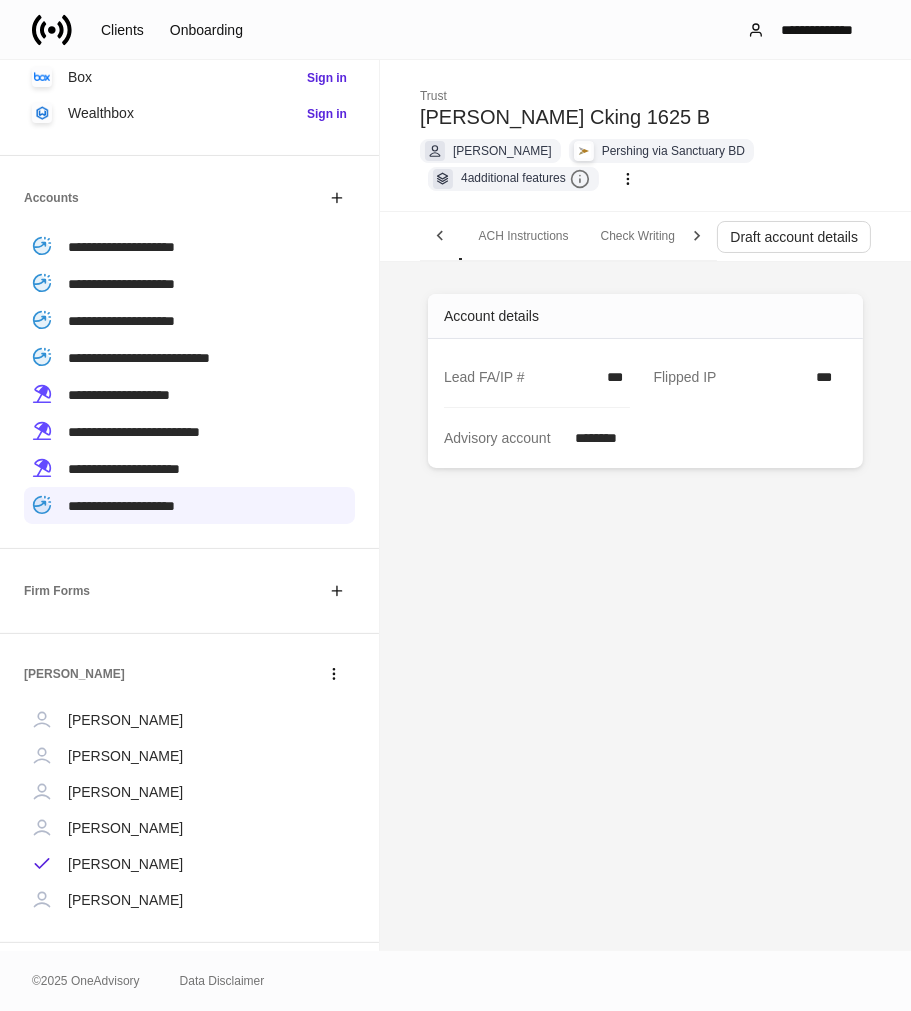 click on "Check Writing" at bounding box center (638, 236) 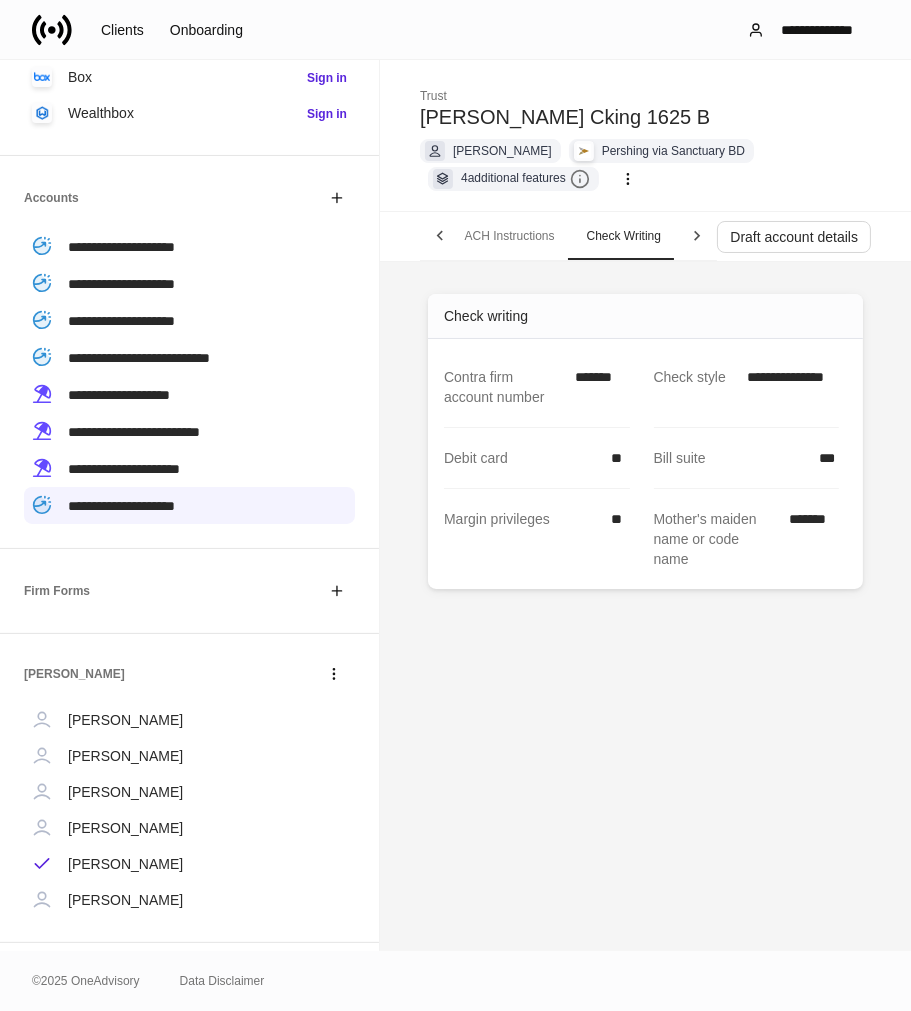 scroll, scrollTop: 0, scrollLeft: 193, axis: horizontal 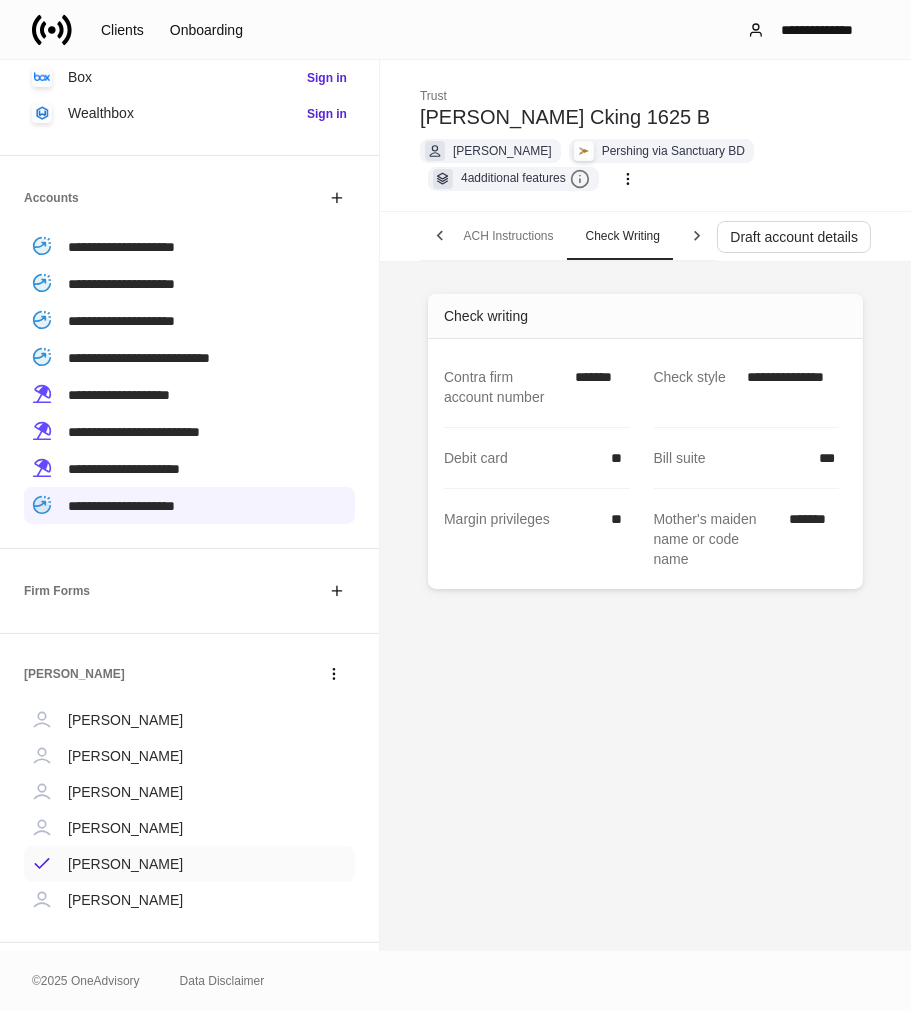 click on "[PERSON_NAME]" at bounding box center [125, 864] 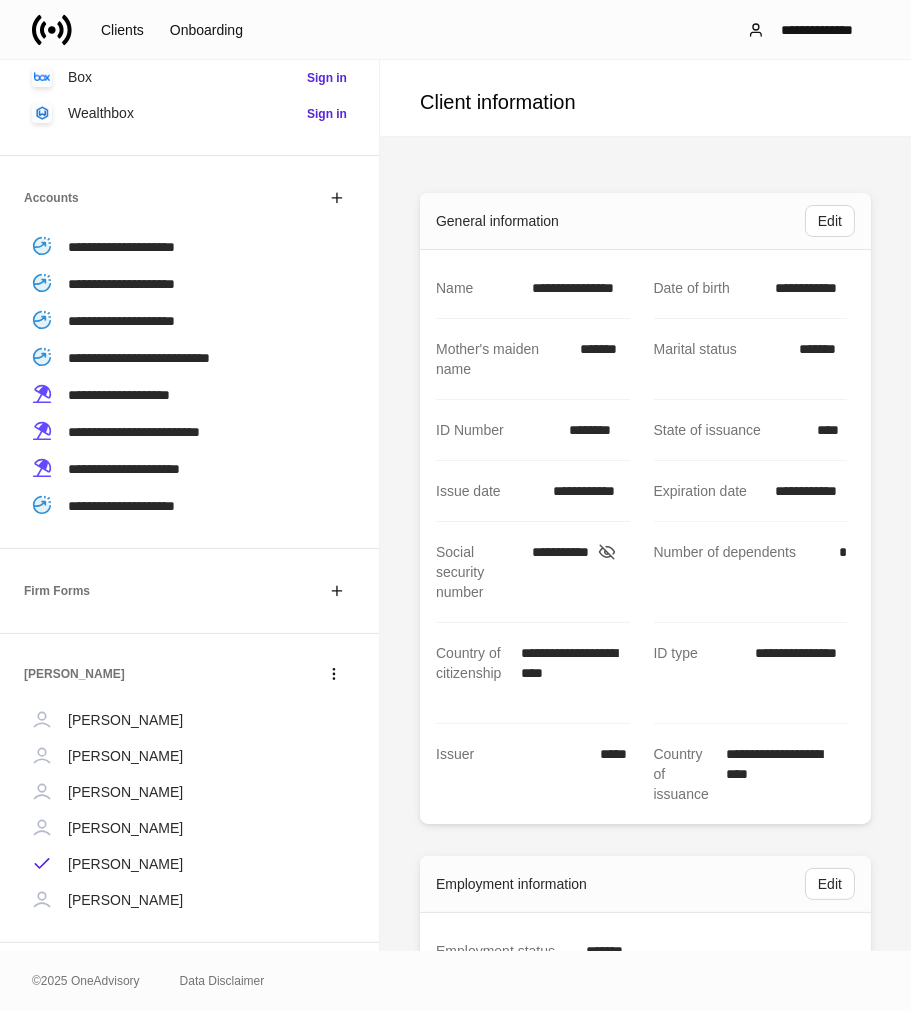 click on "**********" at bounding box center [805, 288] 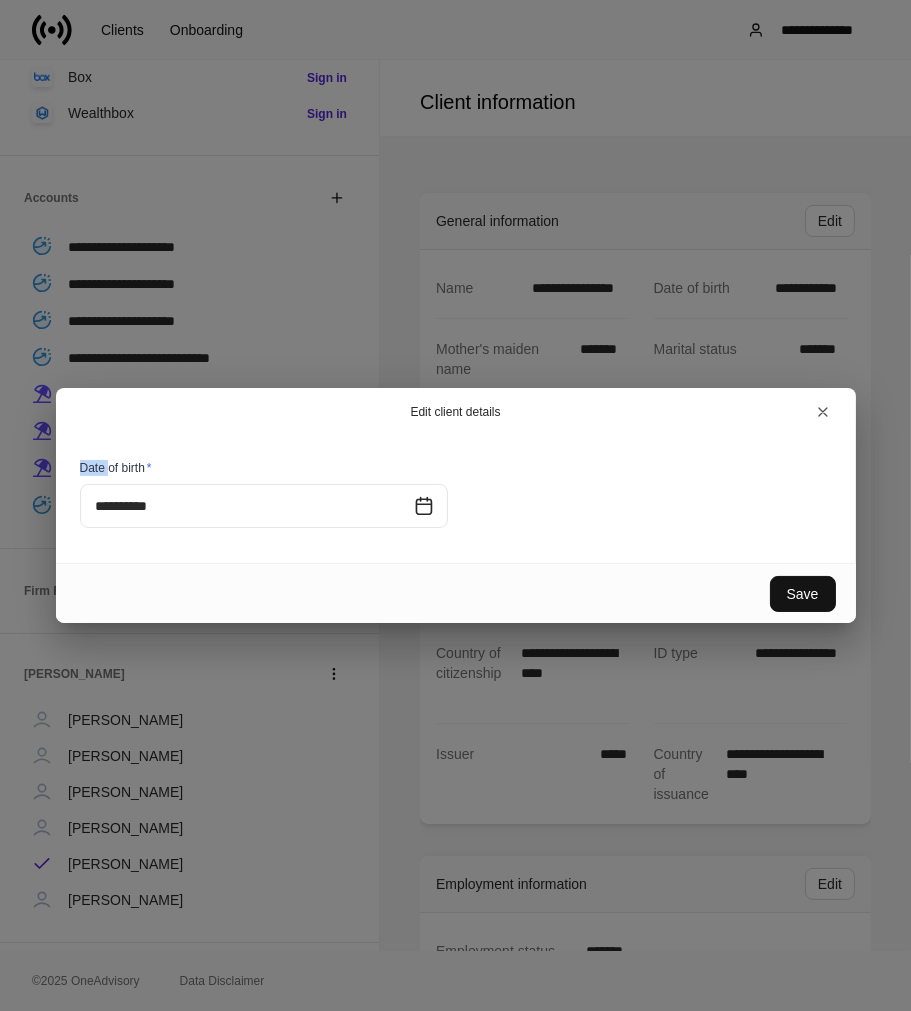 click on "**********" at bounding box center (455, 505) 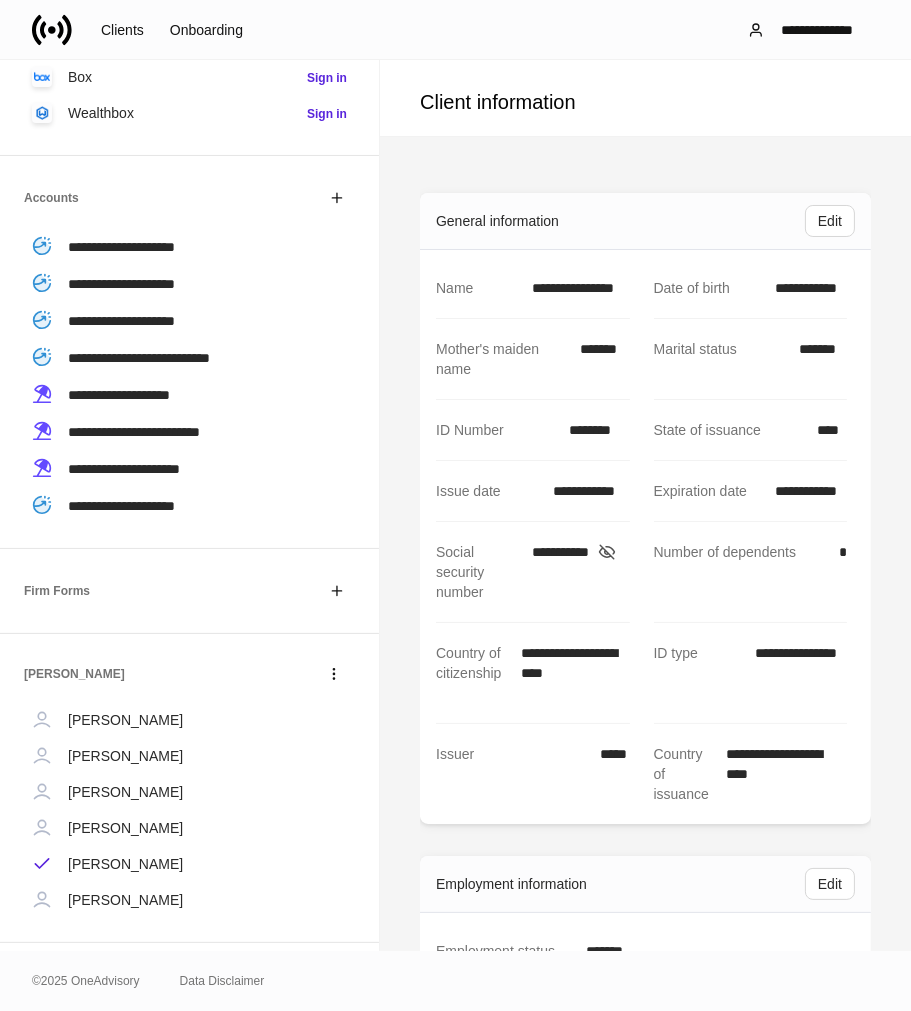 click on "**********" at bounding box center (805, 288) 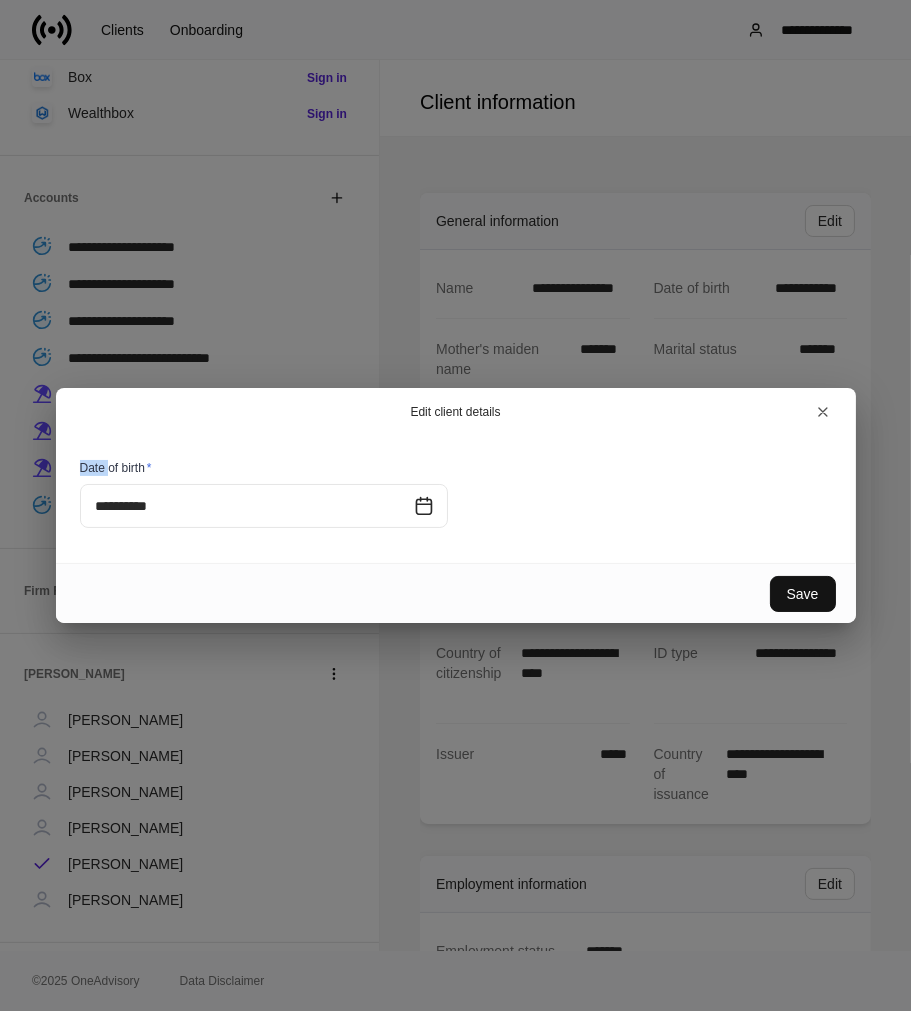 click on "**********" at bounding box center (455, 505) 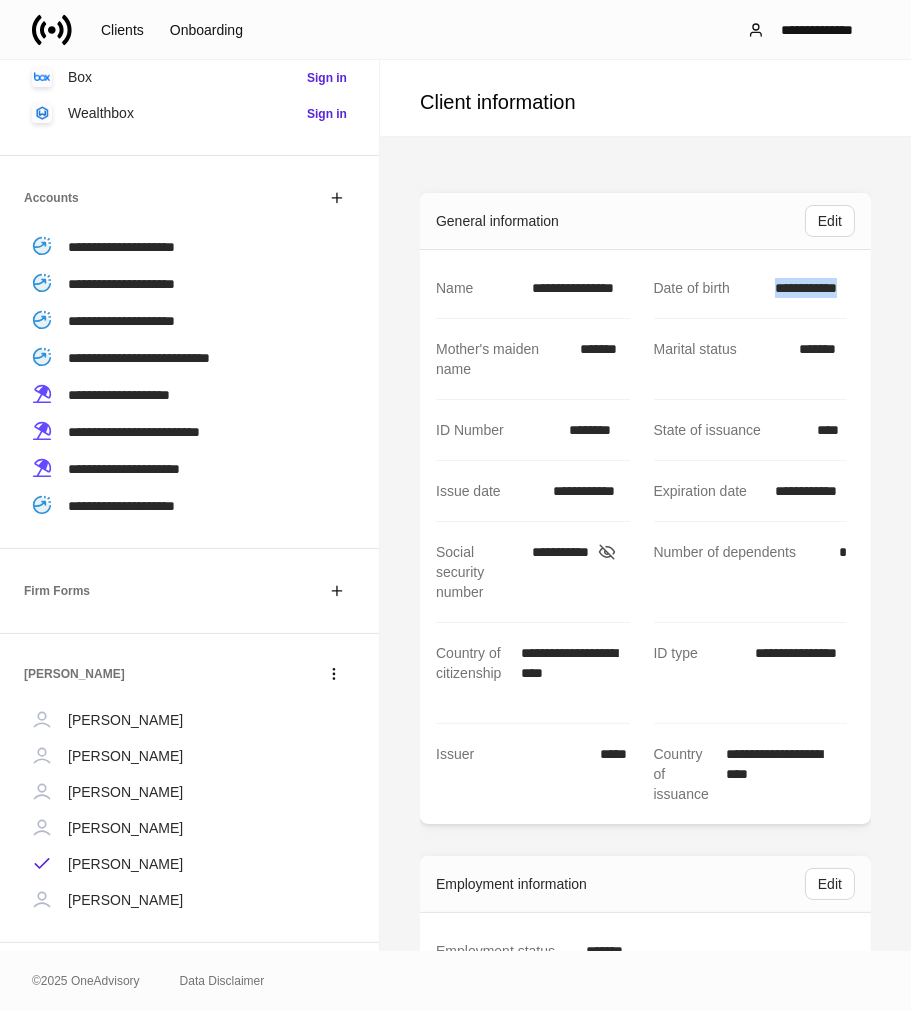 drag, startPoint x: 830, startPoint y: 287, endPoint x: 750, endPoint y: 297, distance: 80.622574 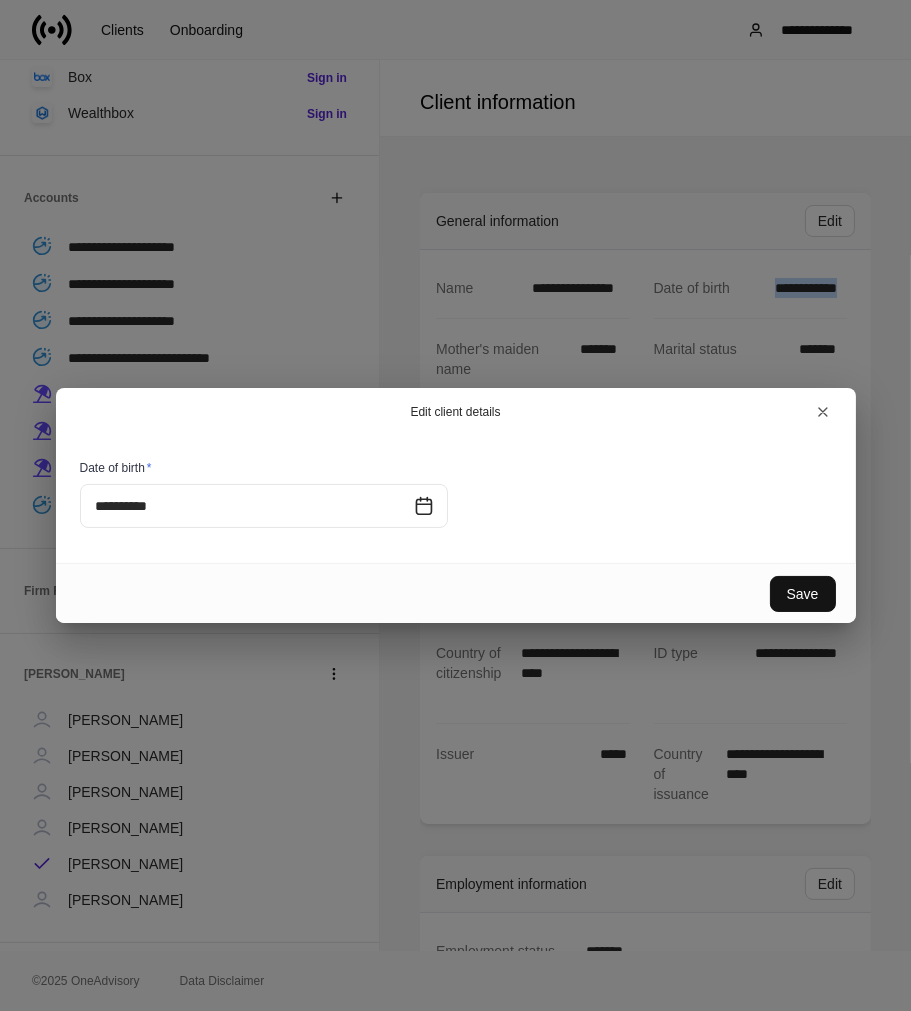 copy on "**********" 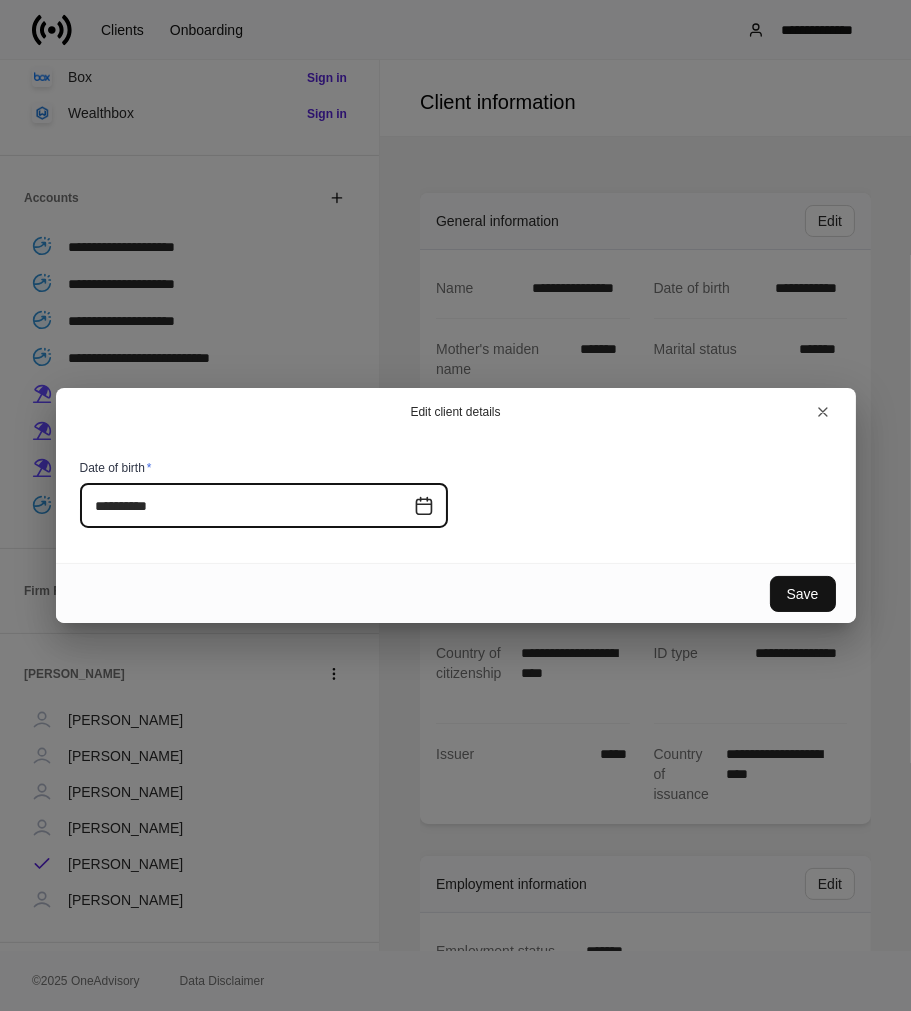 drag, startPoint x: 173, startPoint y: 514, endPoint x: 144, endPoint y: 516, distance: 29.068884 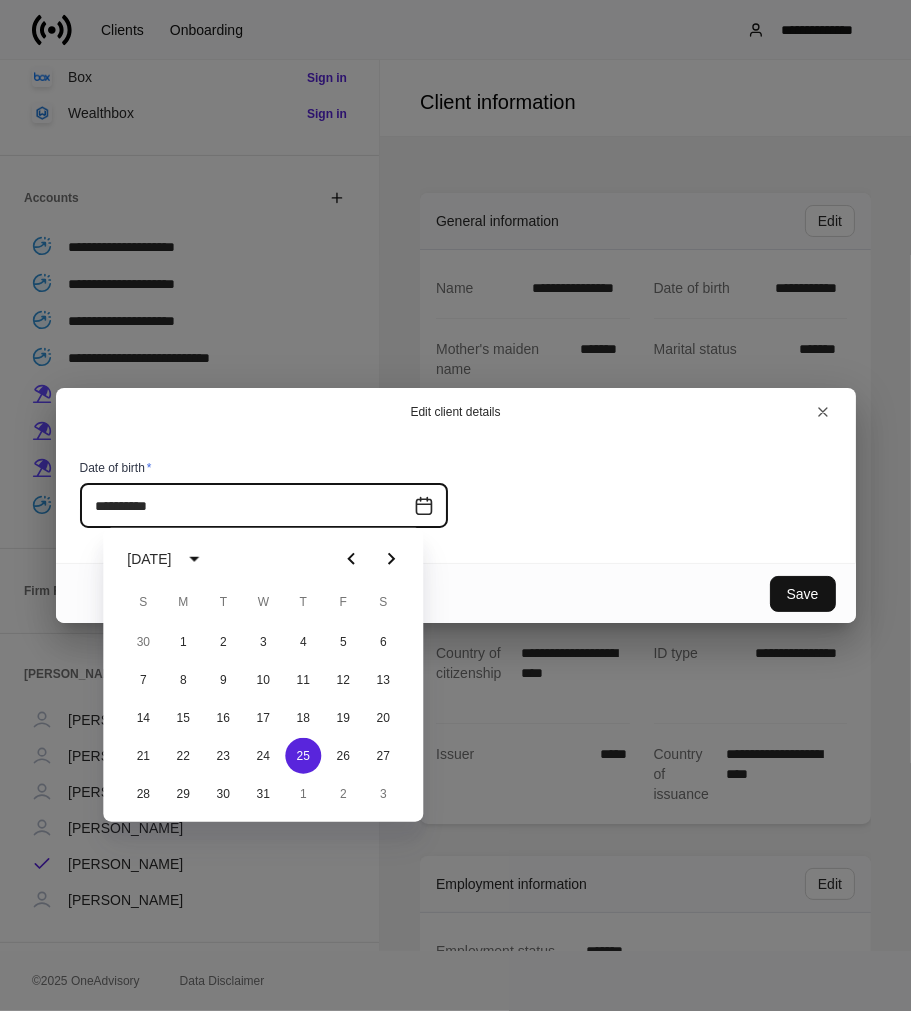 click on "**********" at bounding box center [247, 506] 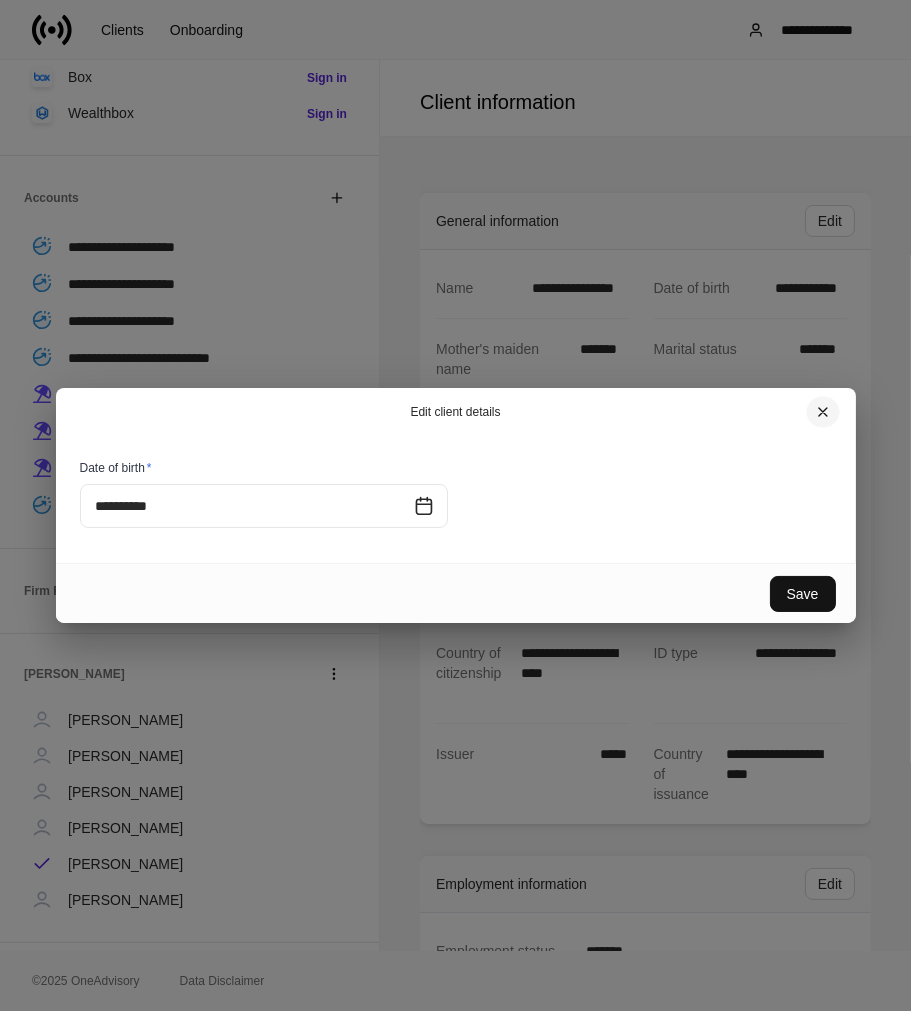 click 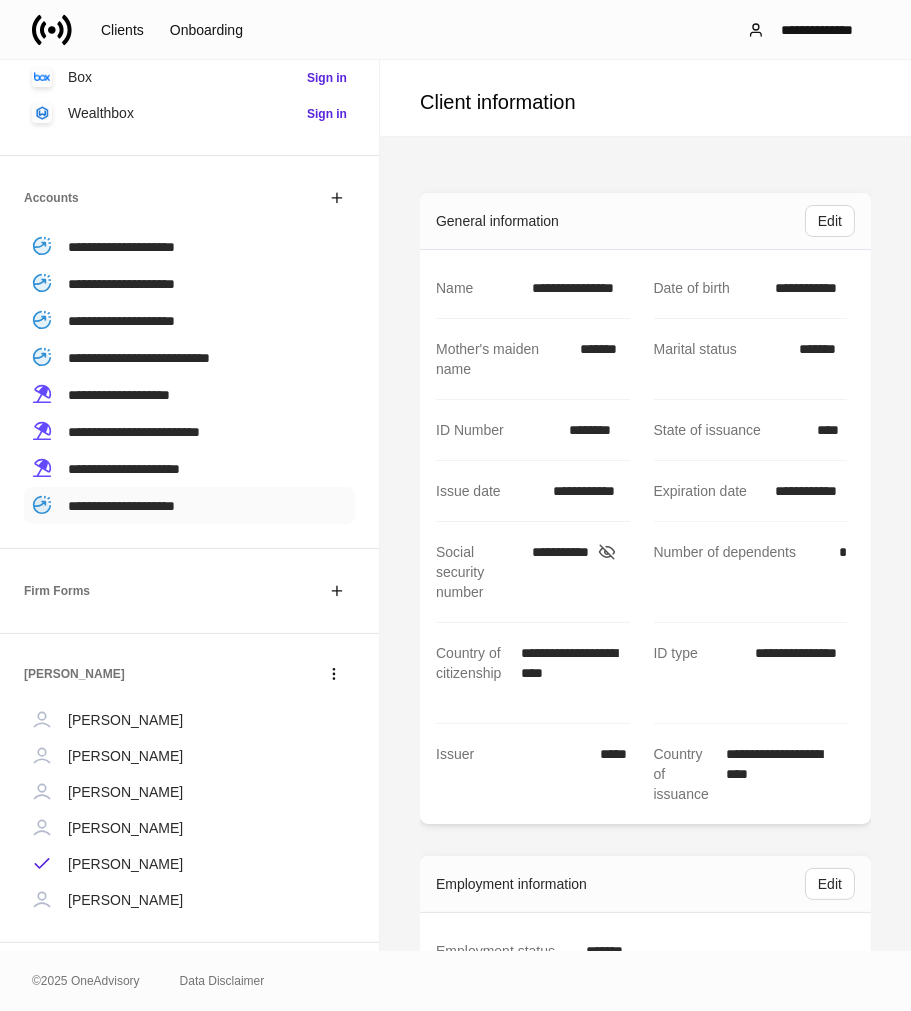 click on "**********" at bounding box center (121, 506) 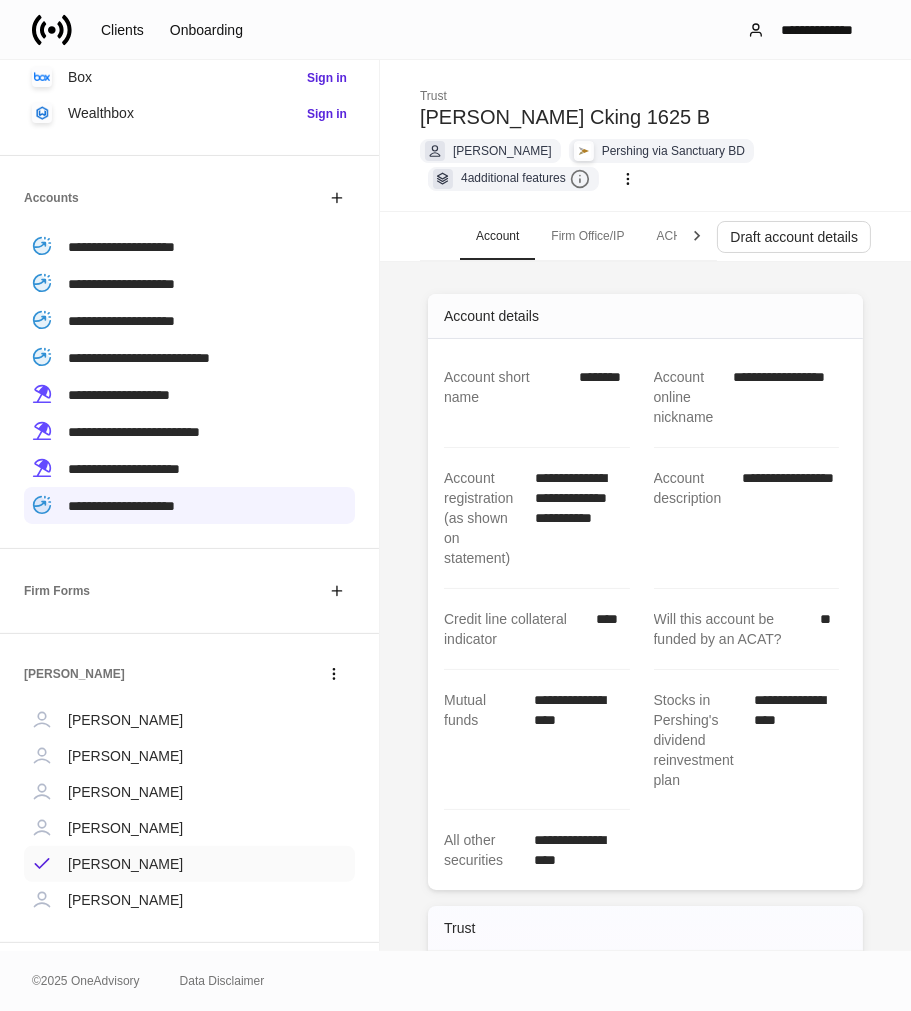 click on "[PERSON_NAME]" at bounding box center [125, 864] 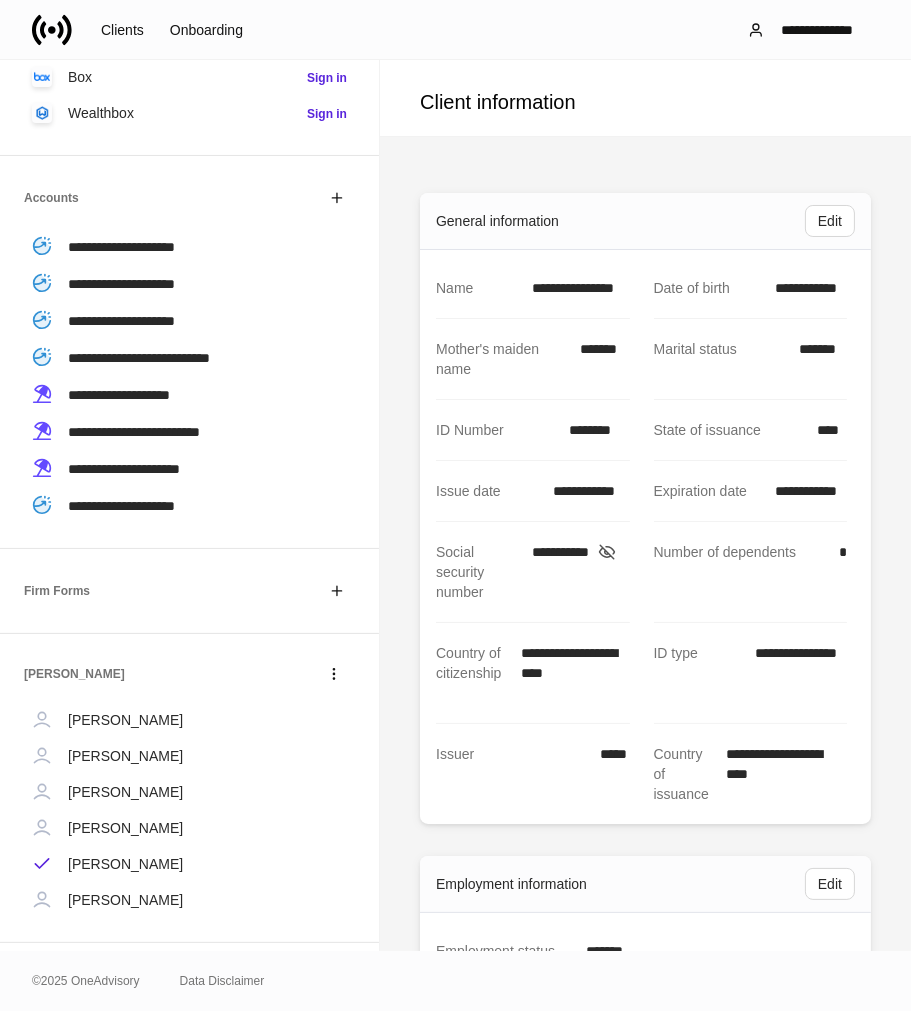 click 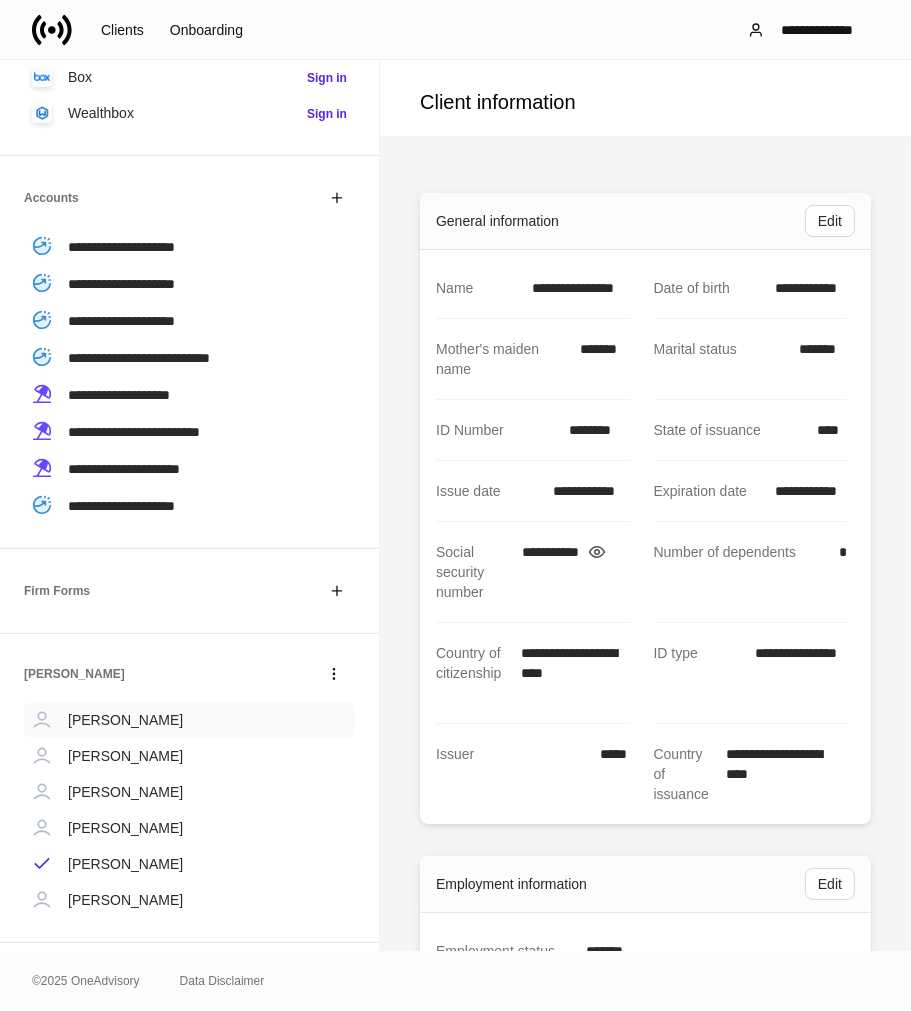 drag, startPoint x: 106, startPoint y: 856, endPoint x: 257, endPoint y: 704, distance: 214.25452 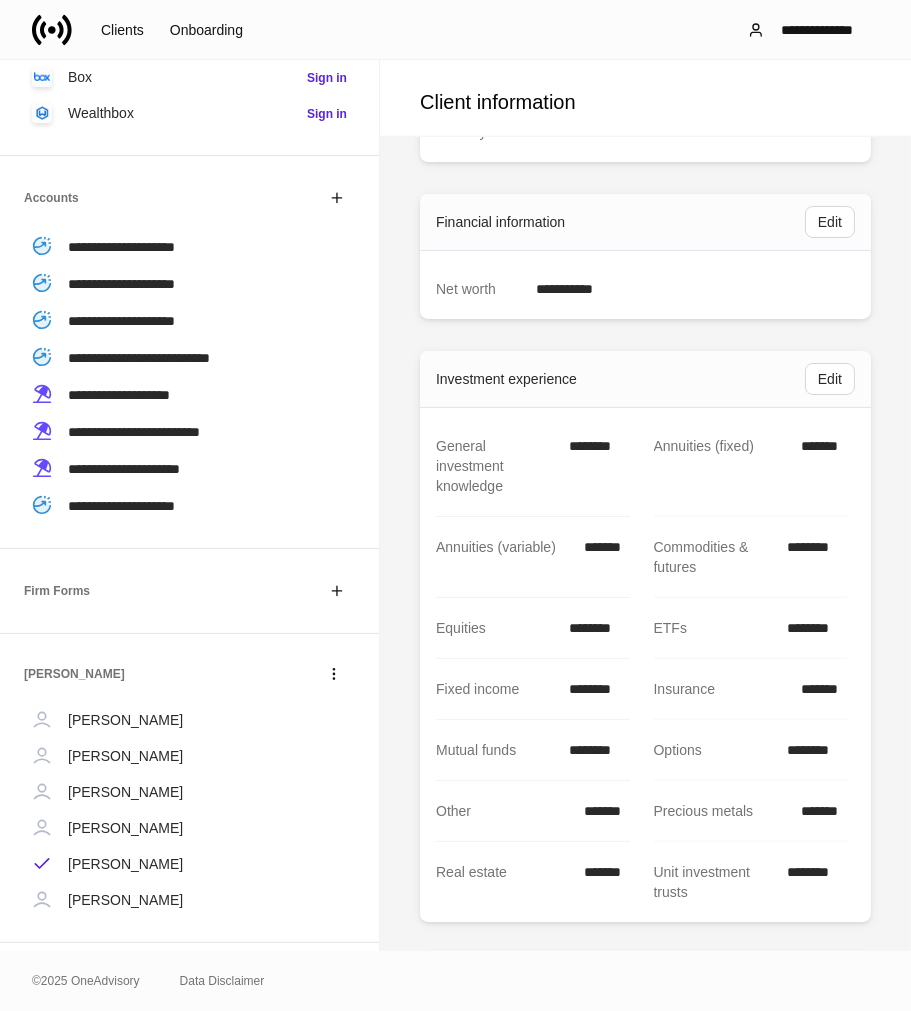 scroll, scrollTop: 1777, scrollLeft: 0, axis: vertical 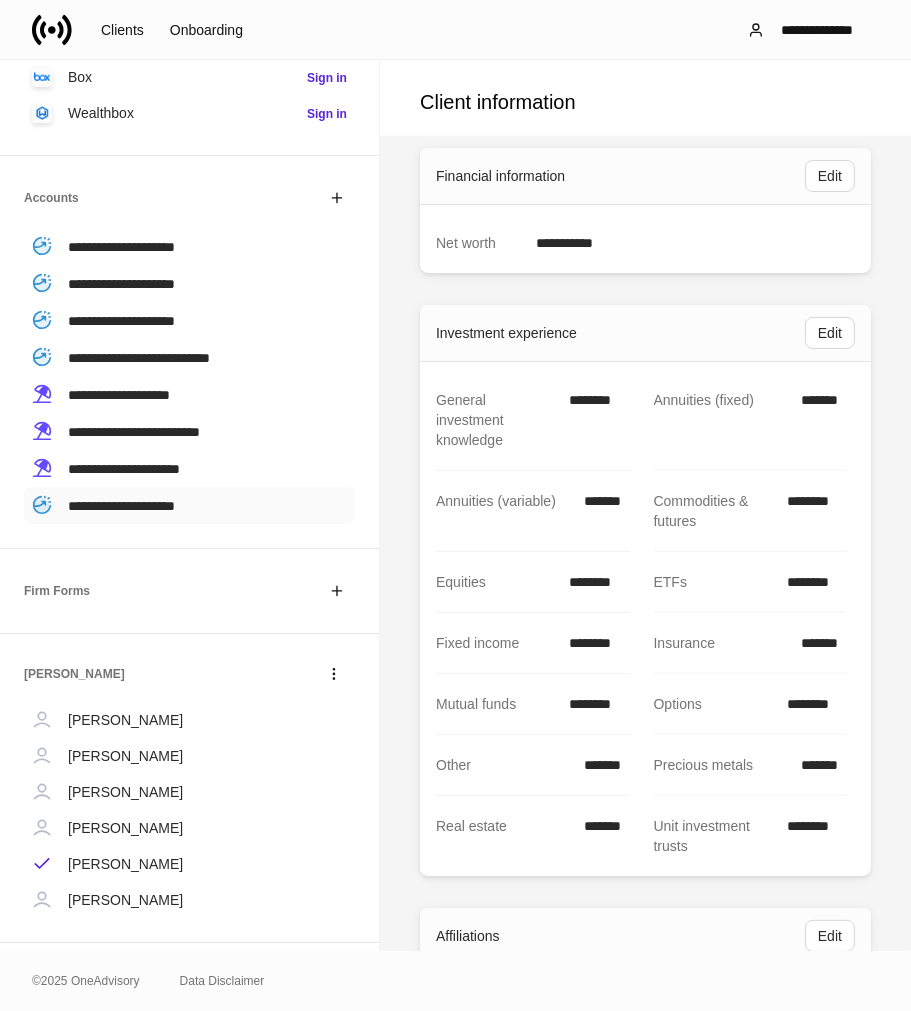 click on "**********" at bounding box center (121, 506) 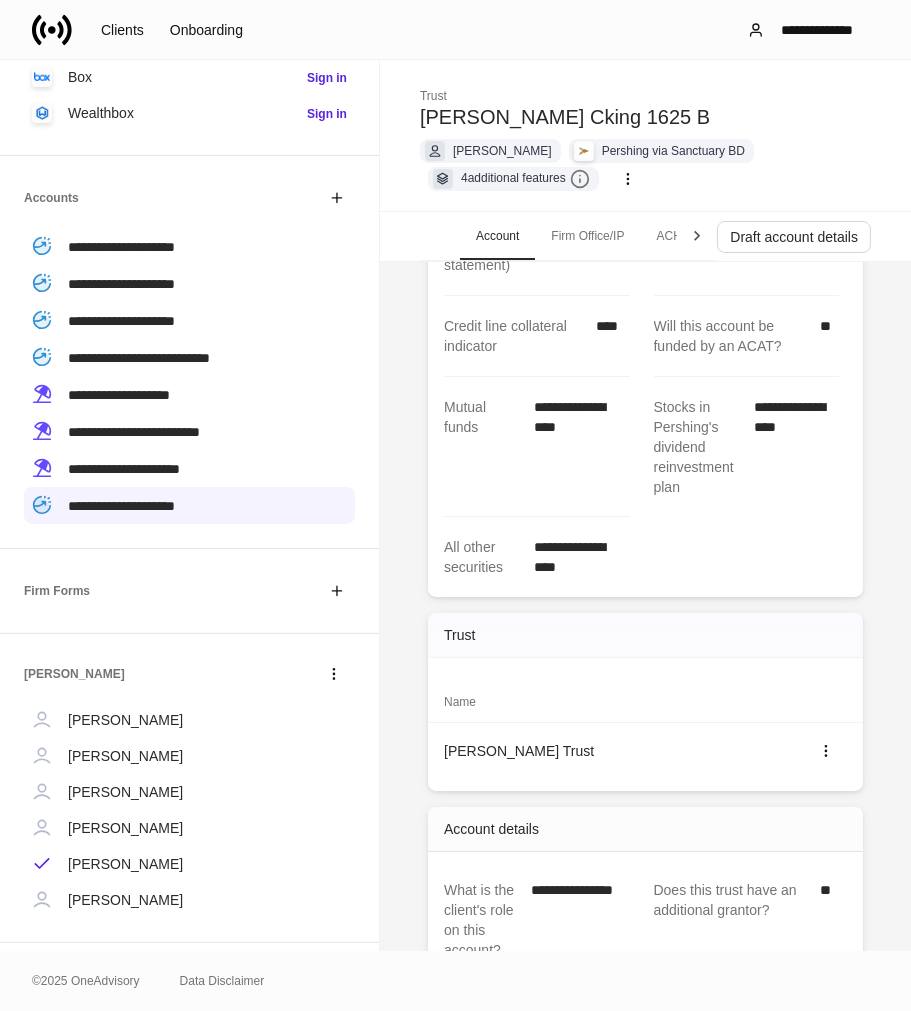 scroll, scrollTop: 333, scrollLeft: 0, axis: vertical 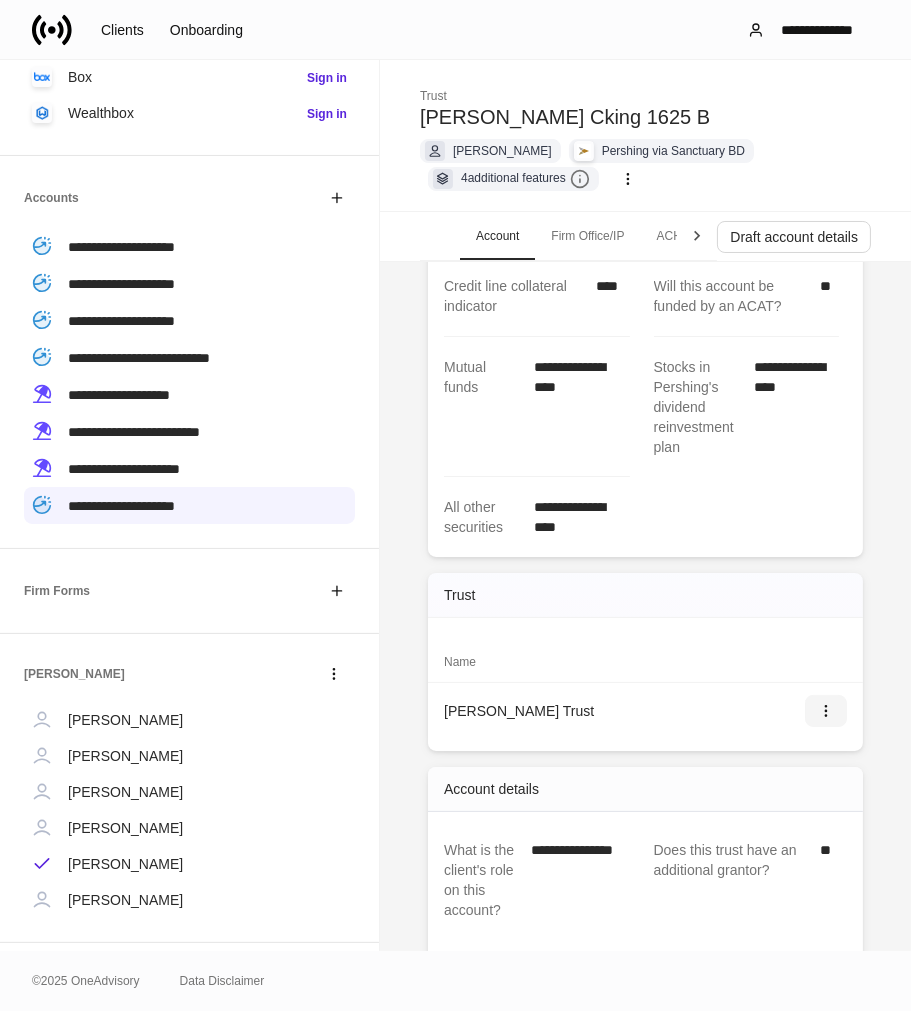 click at bounding box center (826, 711) 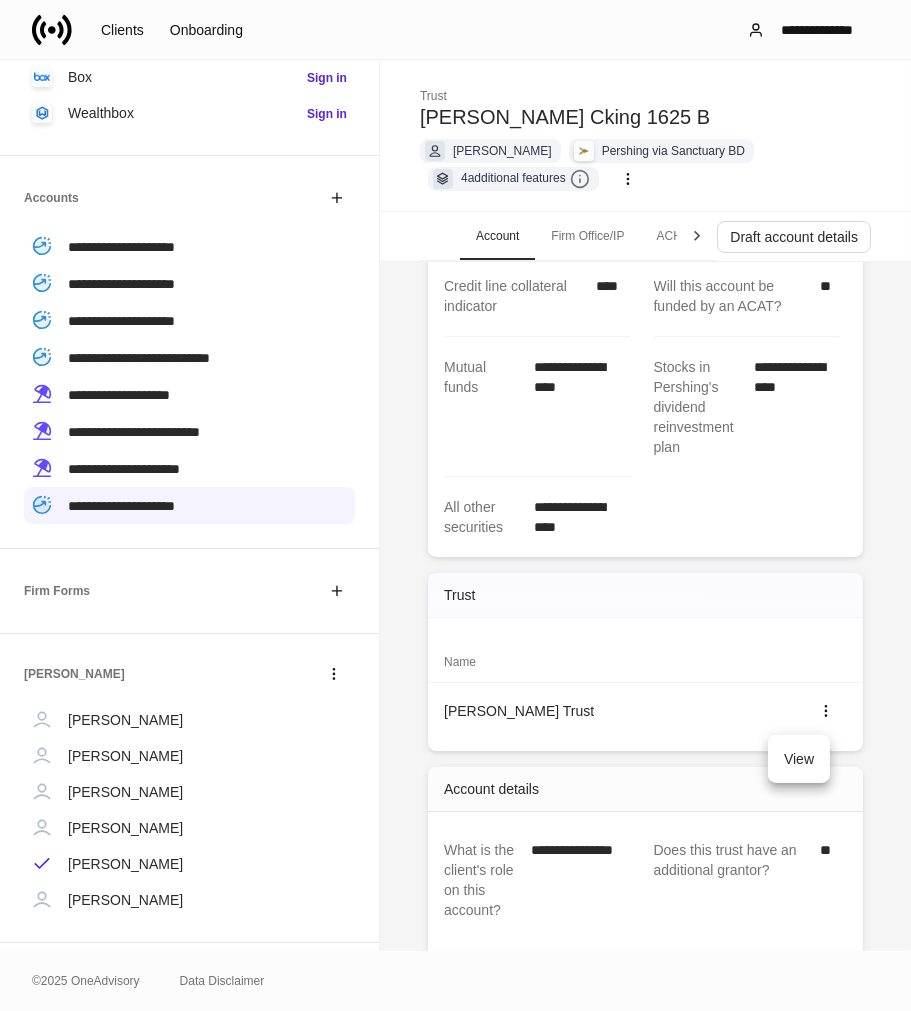 click on "View" at bounding box center (799, 759) 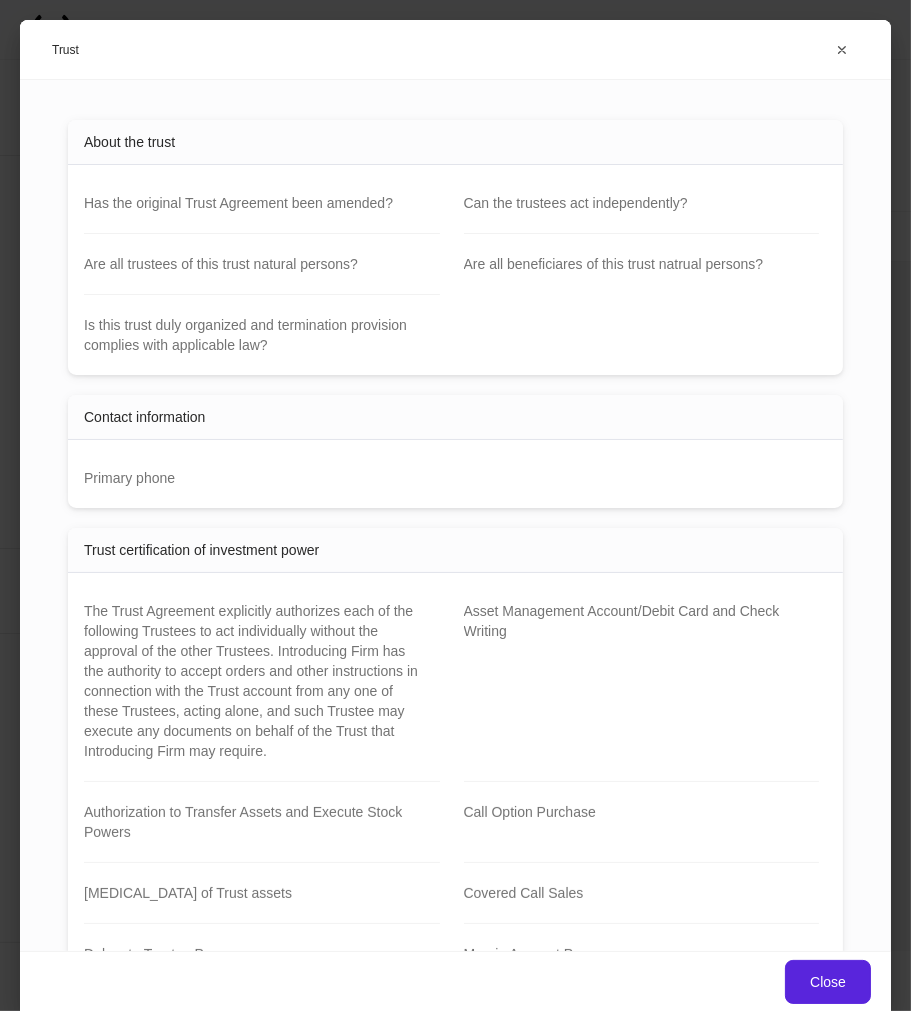 scroll, scrollTop: 0, scrollLeft: 0, axis: both 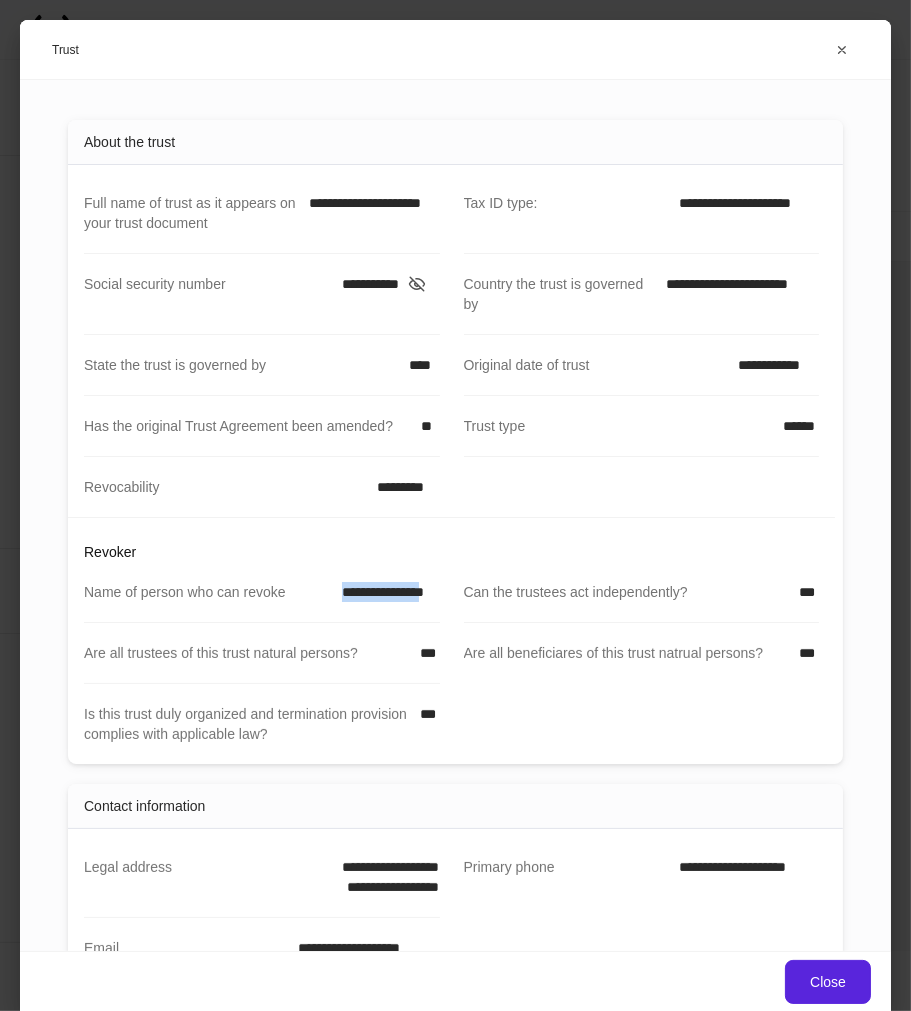 drag, startPoint x: 327, startPoint y: 593, endPoint x: 428, endPoint y: 595, distance: 101.0198 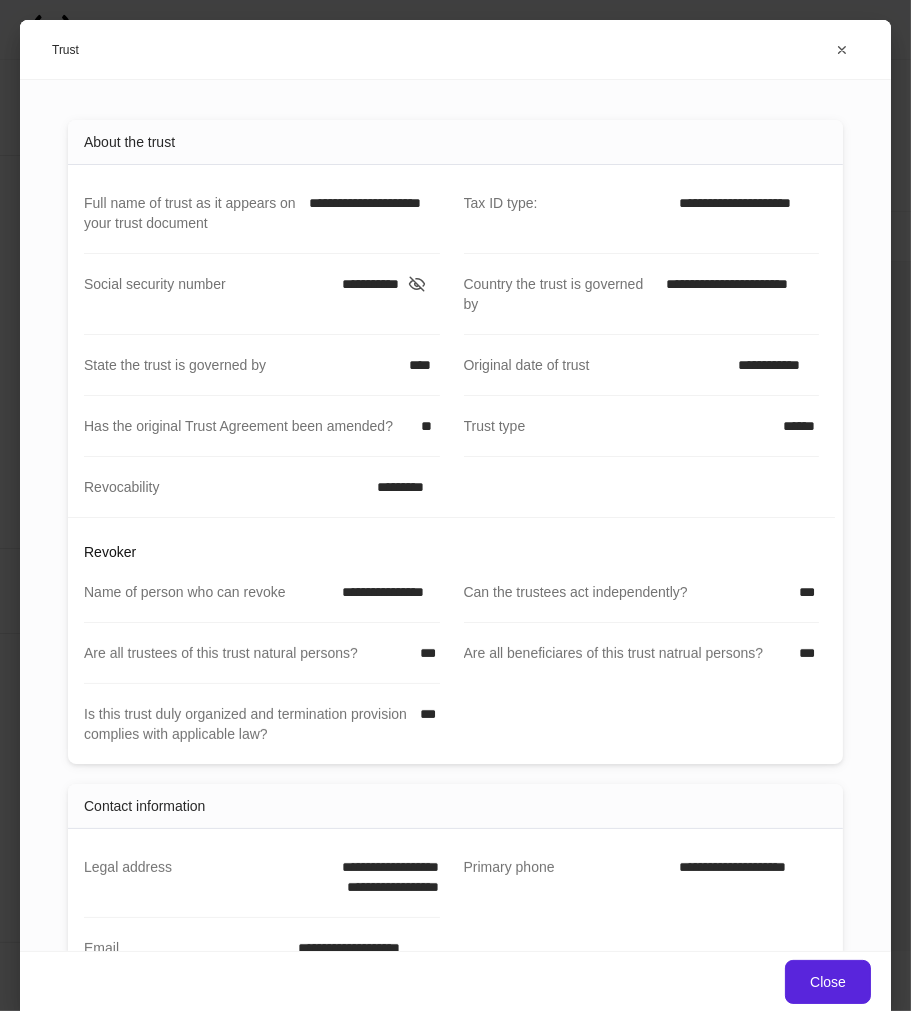 click on "**********" at bounding box center (384, 592) 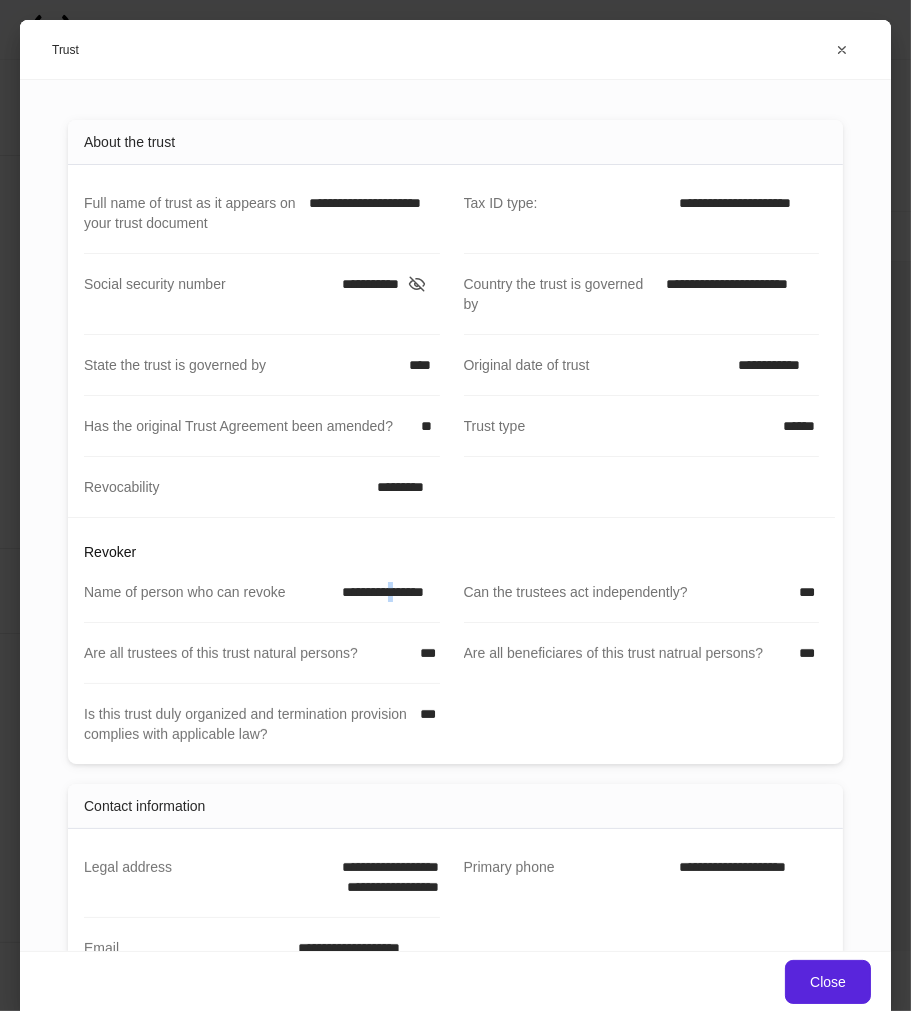 click on "**********" at bounding box center (384, 592) 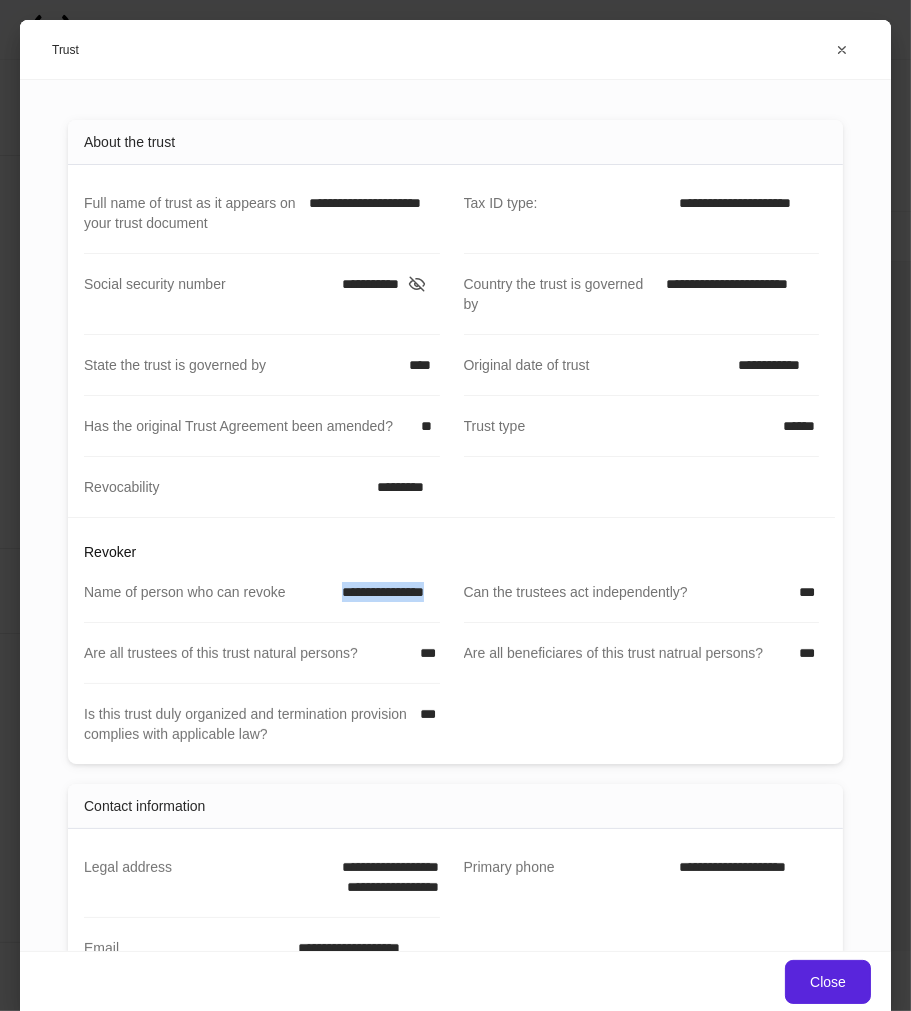 click on "**********" at bounding box center (384, 592) 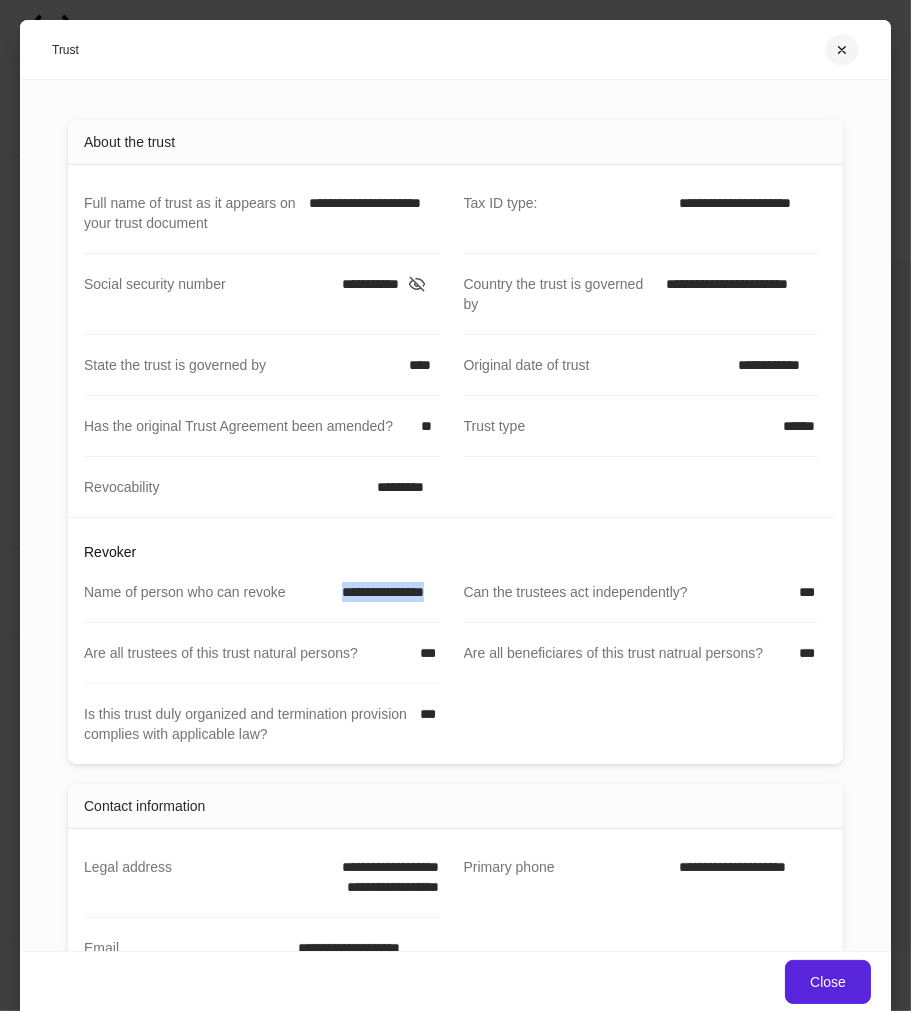 click 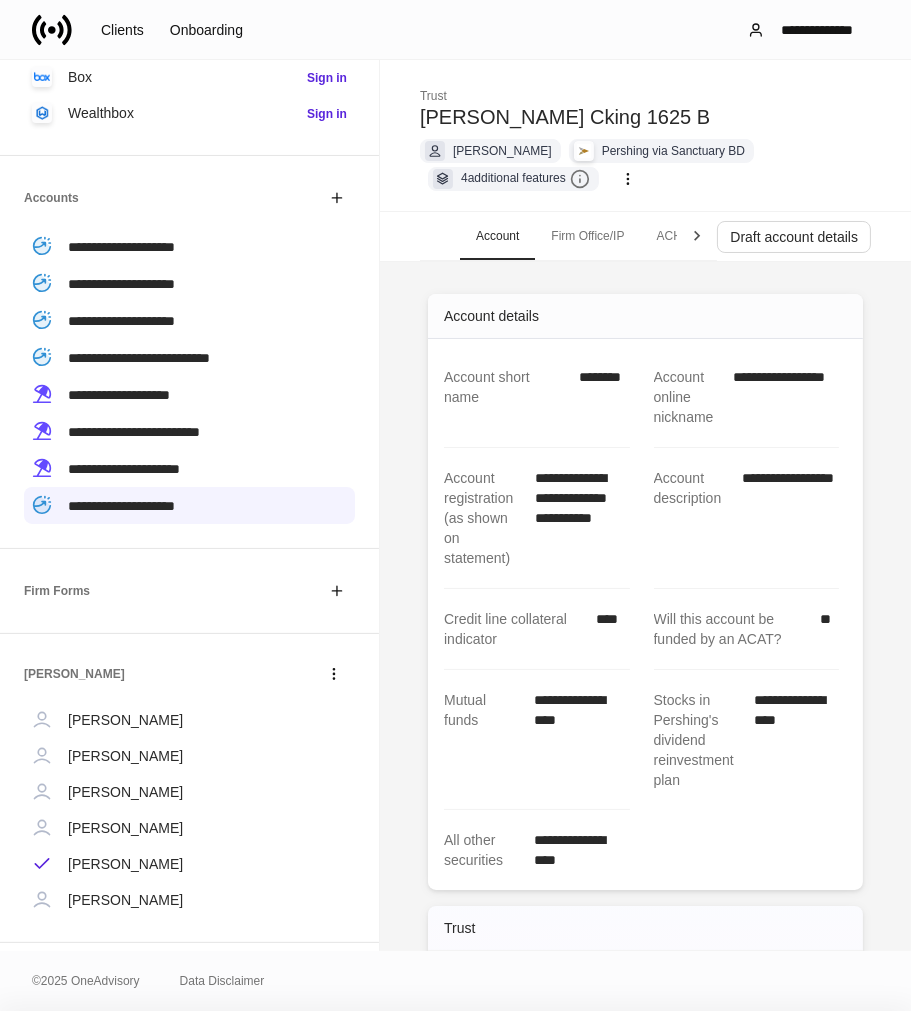 scroll, scrollTop: 437, scrollLeft: 0, axis: vertical 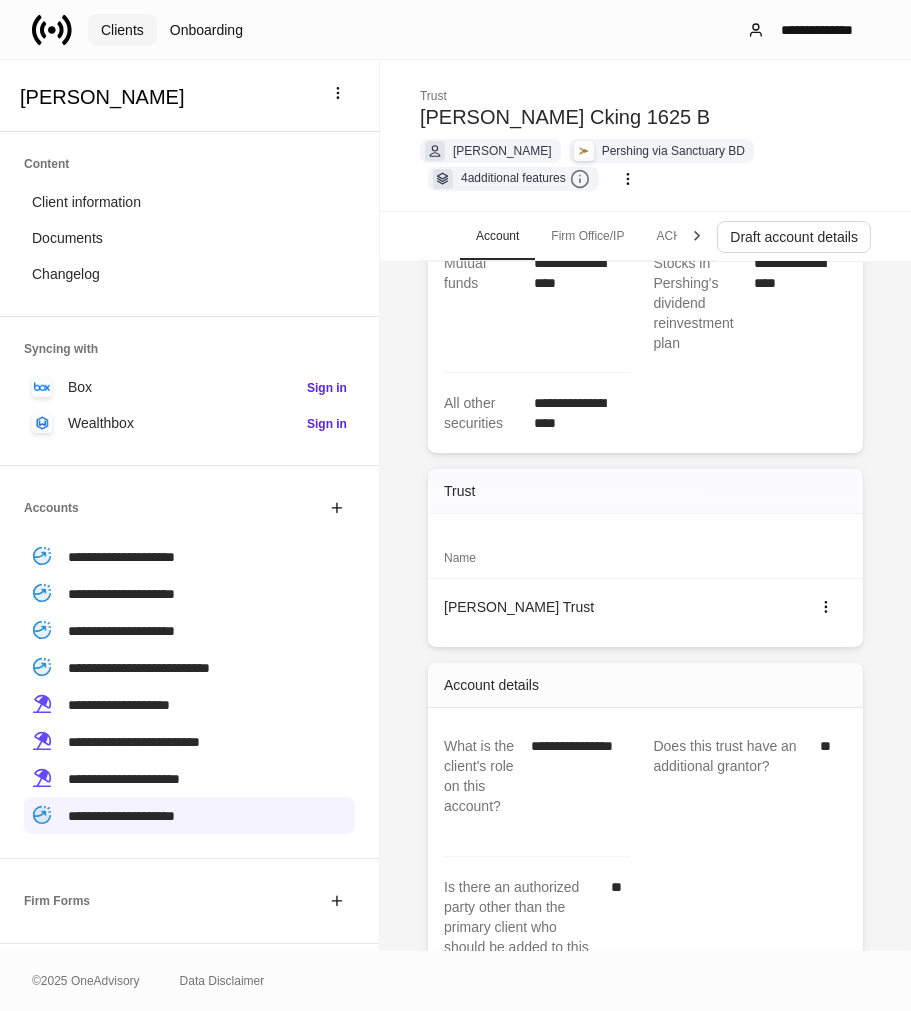 click on "Clients" at bounding box center [122, 30] 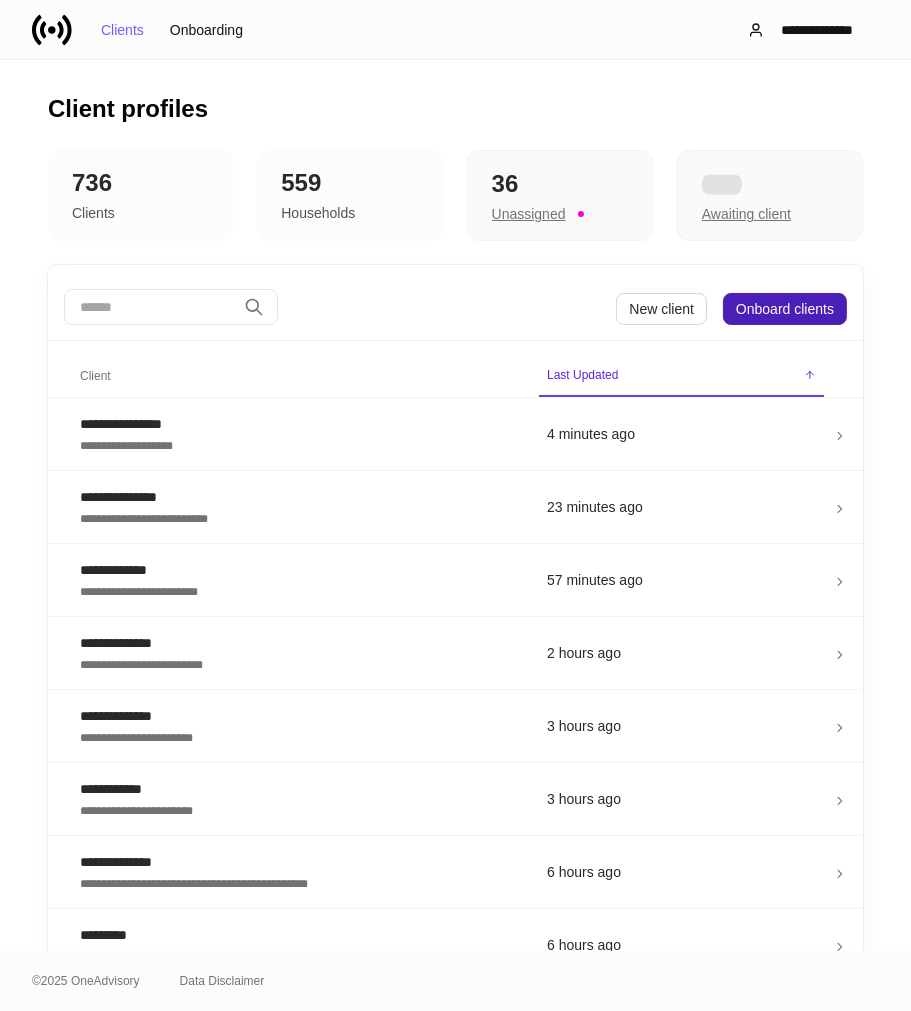 click on "Onboard clients" at bounding box center [785, 309] 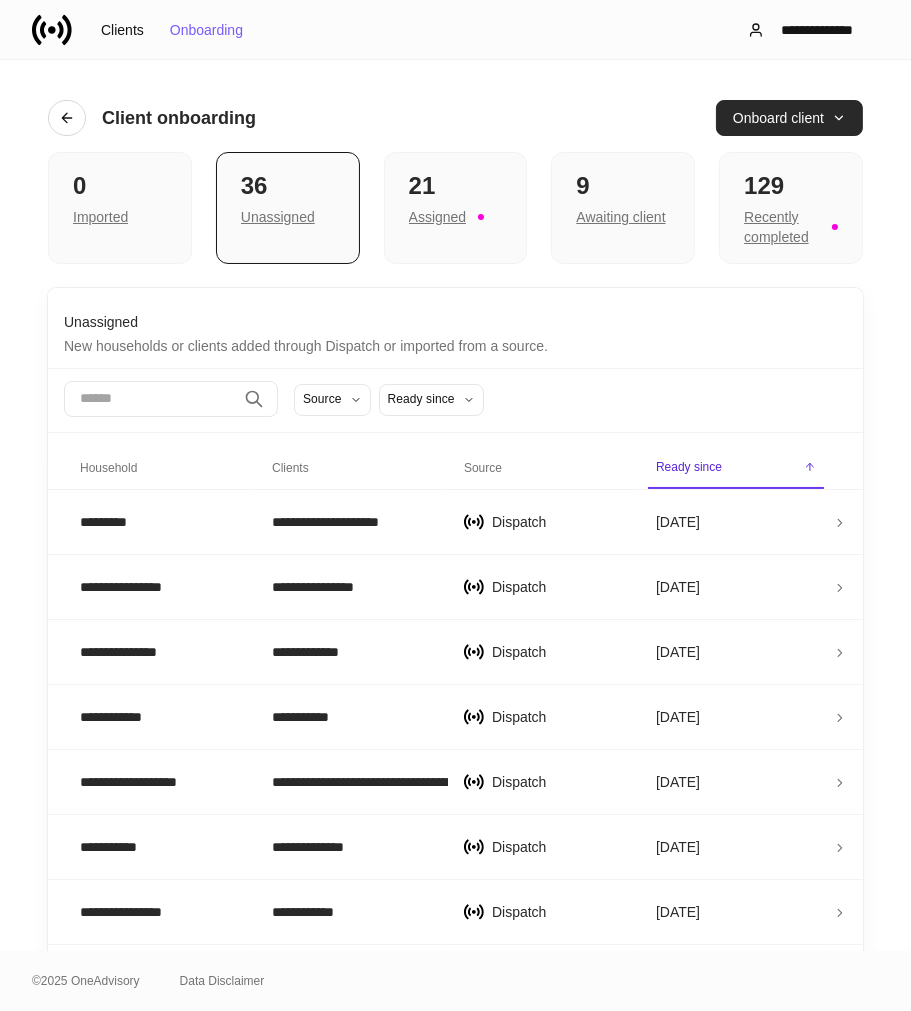 click on "Onboard client" at bounding box center (789, 118) 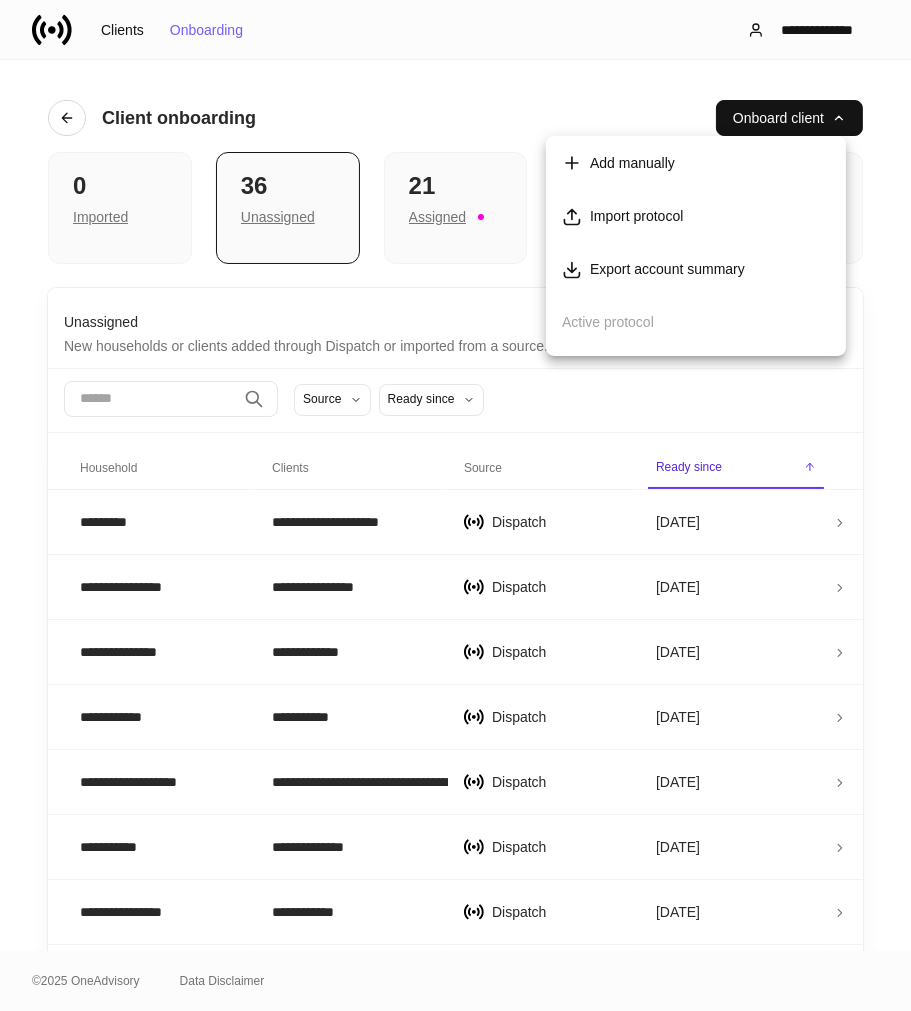 click on "Export account summary" at bounding box center [667, 269] 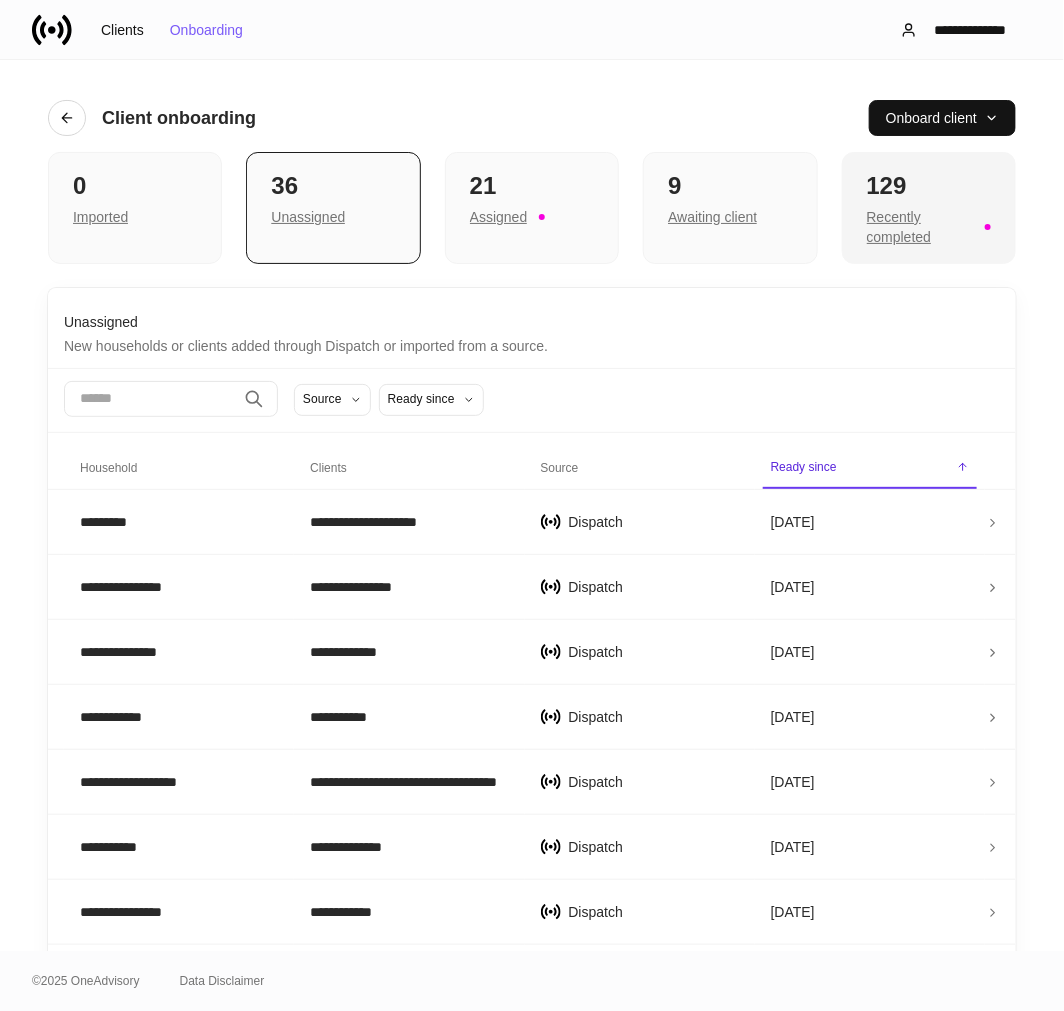 click on "129" at bounding box center (929, 186) 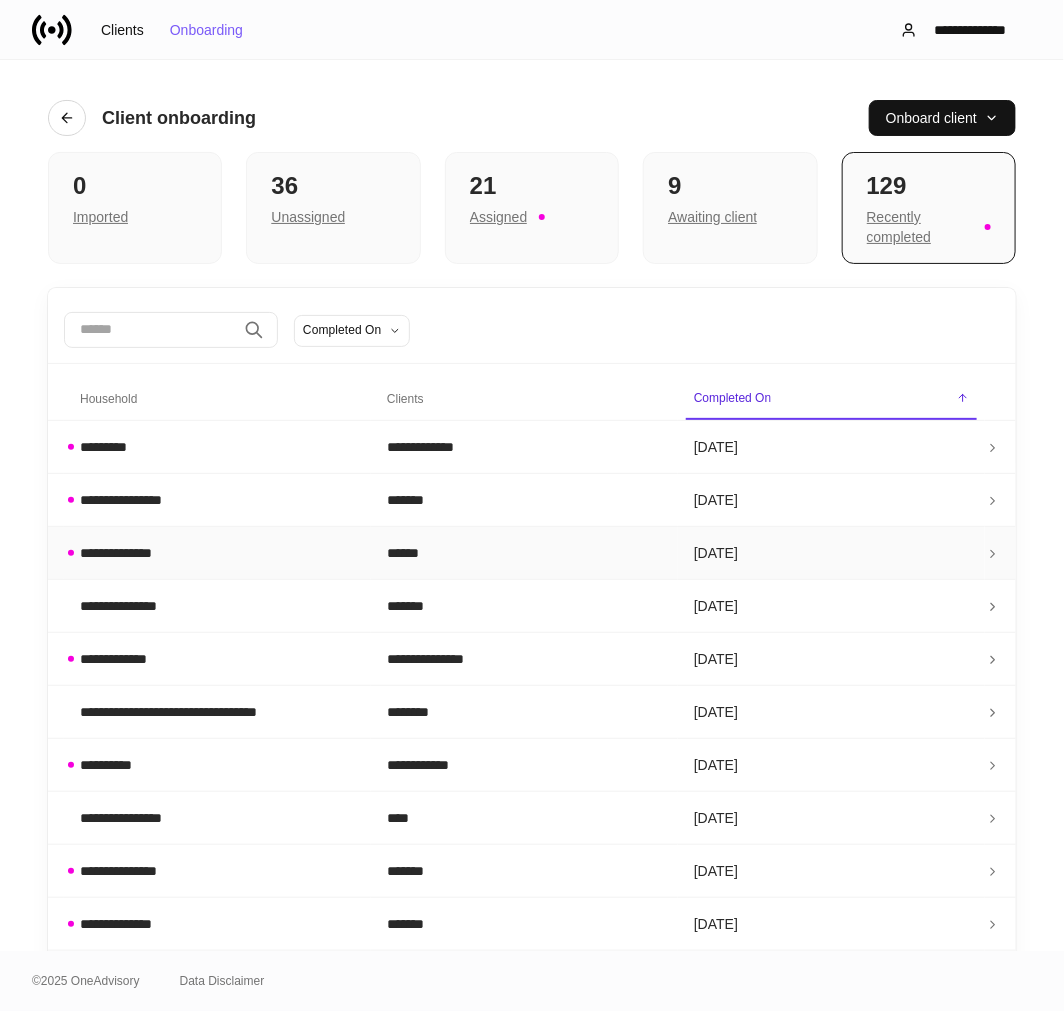 click on "**********" at bounding box center [122, 553] 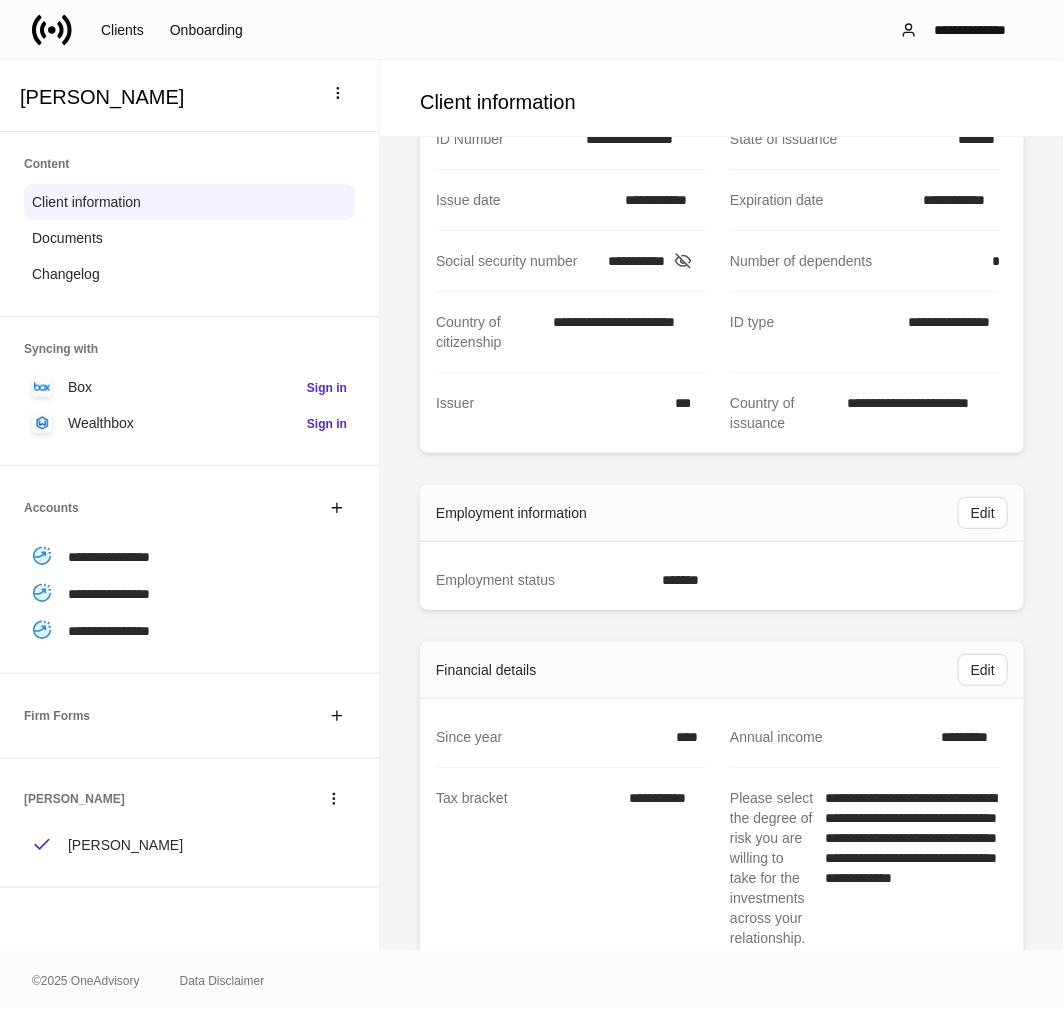 scroll, scrollTop: 333, scrollLeft: 0, axis: vertical 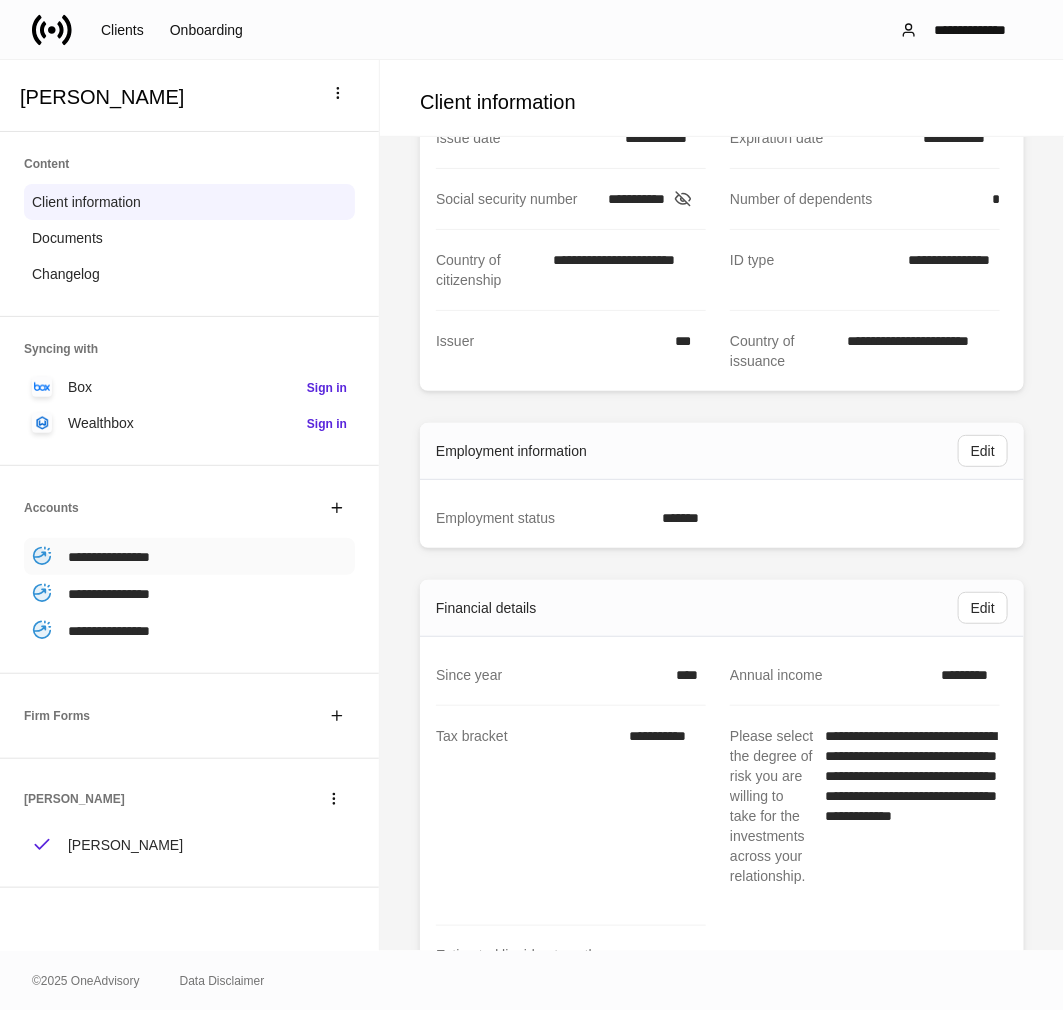 click on "**********" at bounding box center [109, 557] 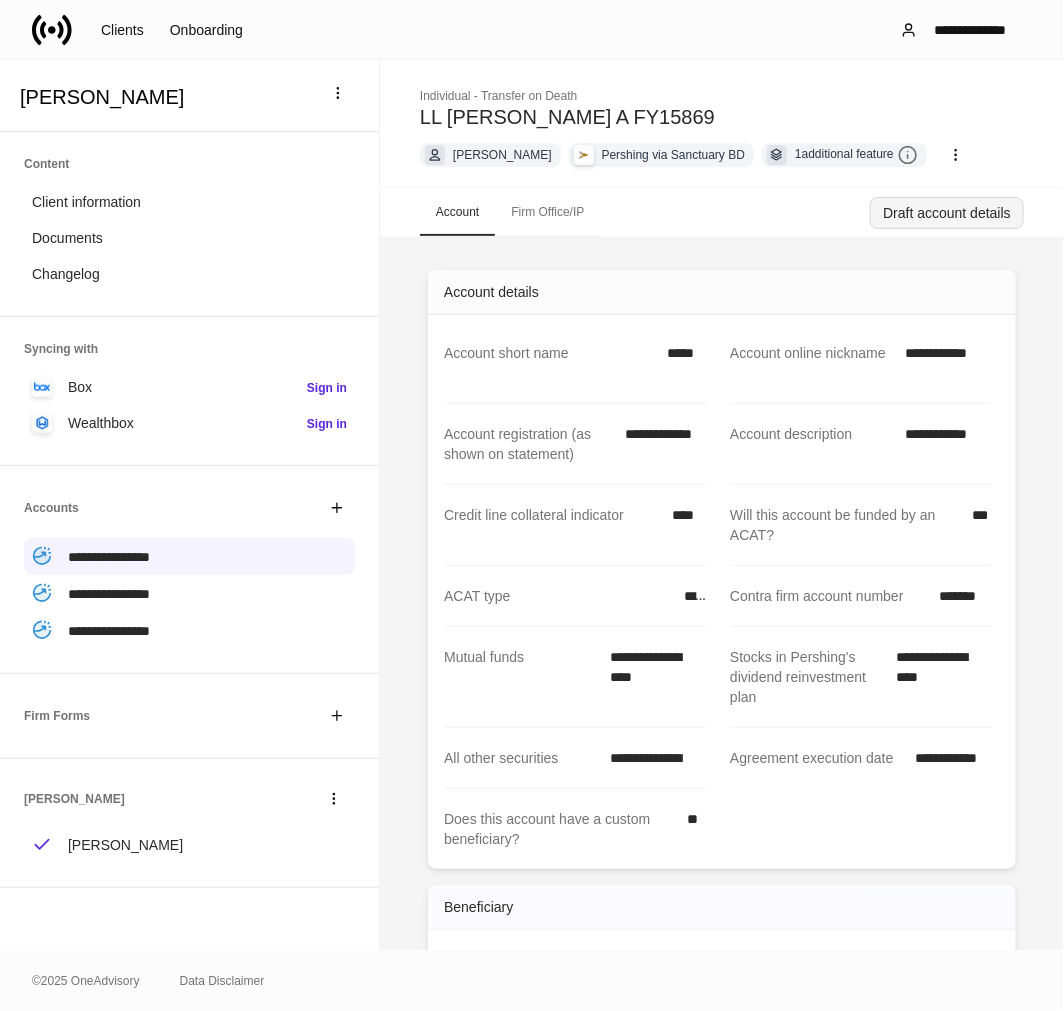 click on "Draft account details" at bounding box center [947, 213] 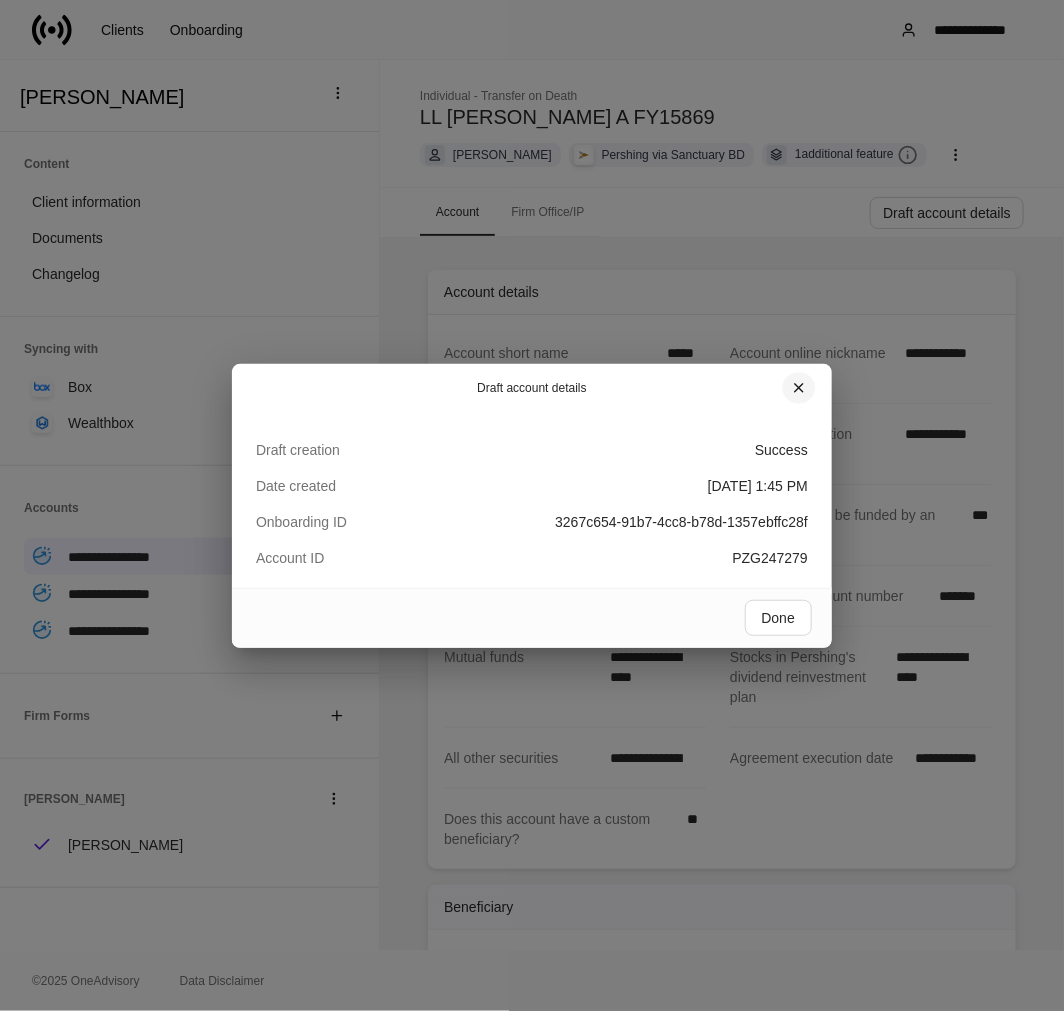 click 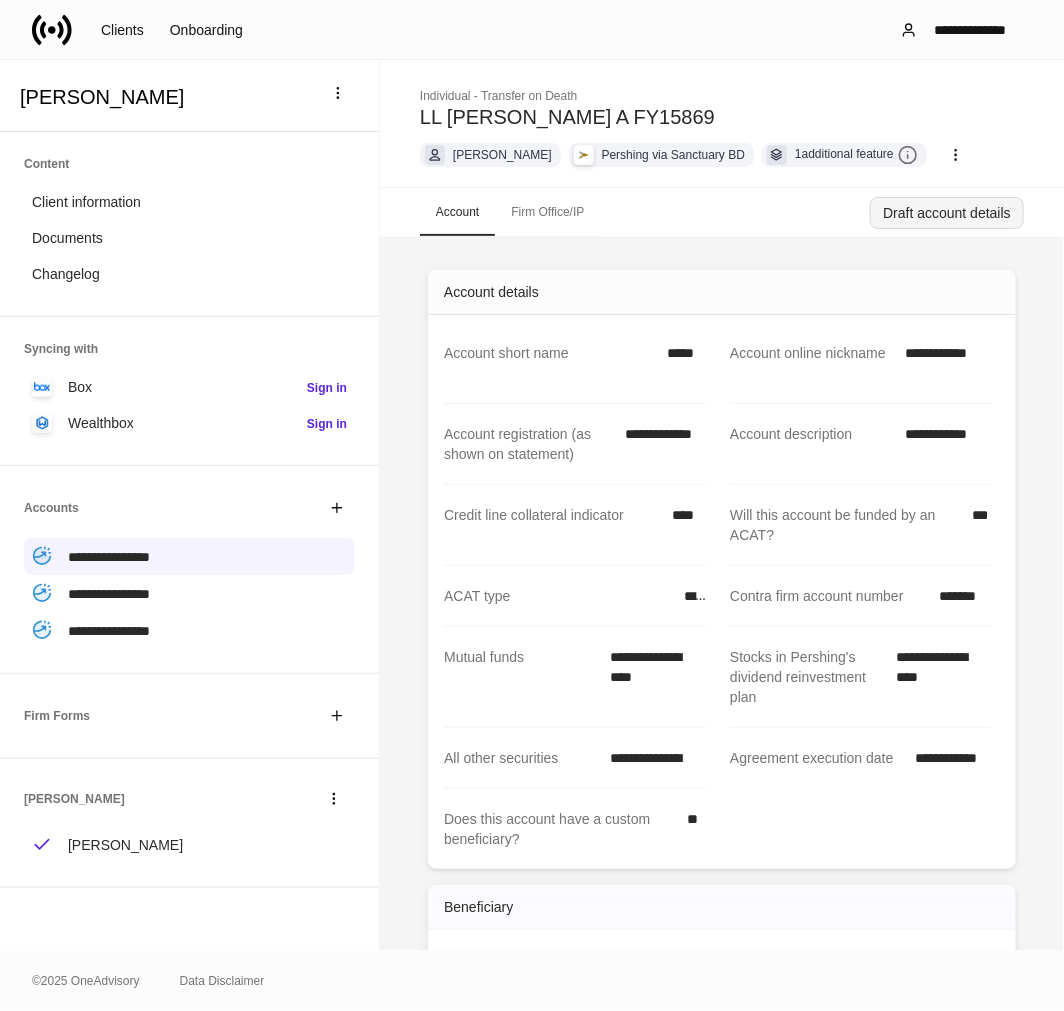 click on "Draft account details" at bounding box center [947, 213] 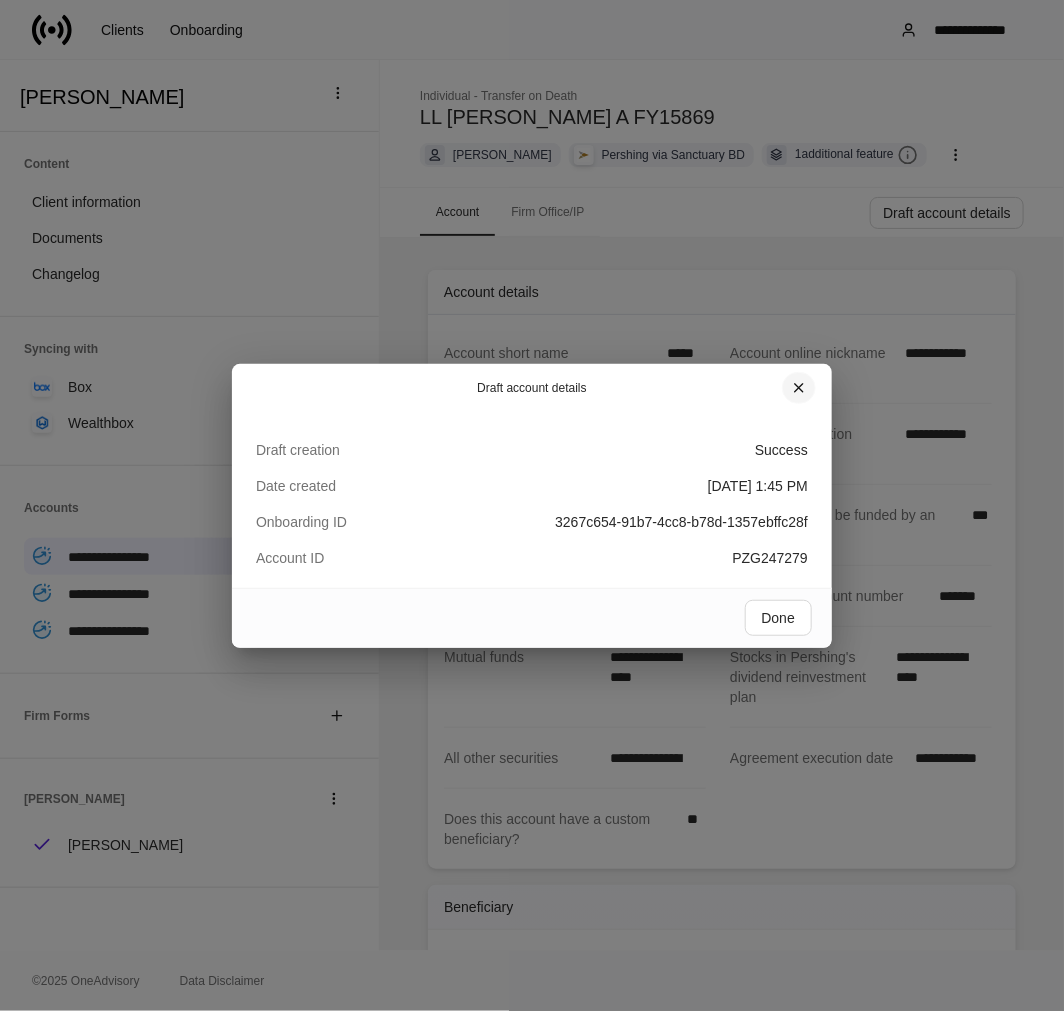 drag, startPoint x: 796, startPoint y: 388, endPoint x: 731, endPoint y: 401, distance: 66.287254 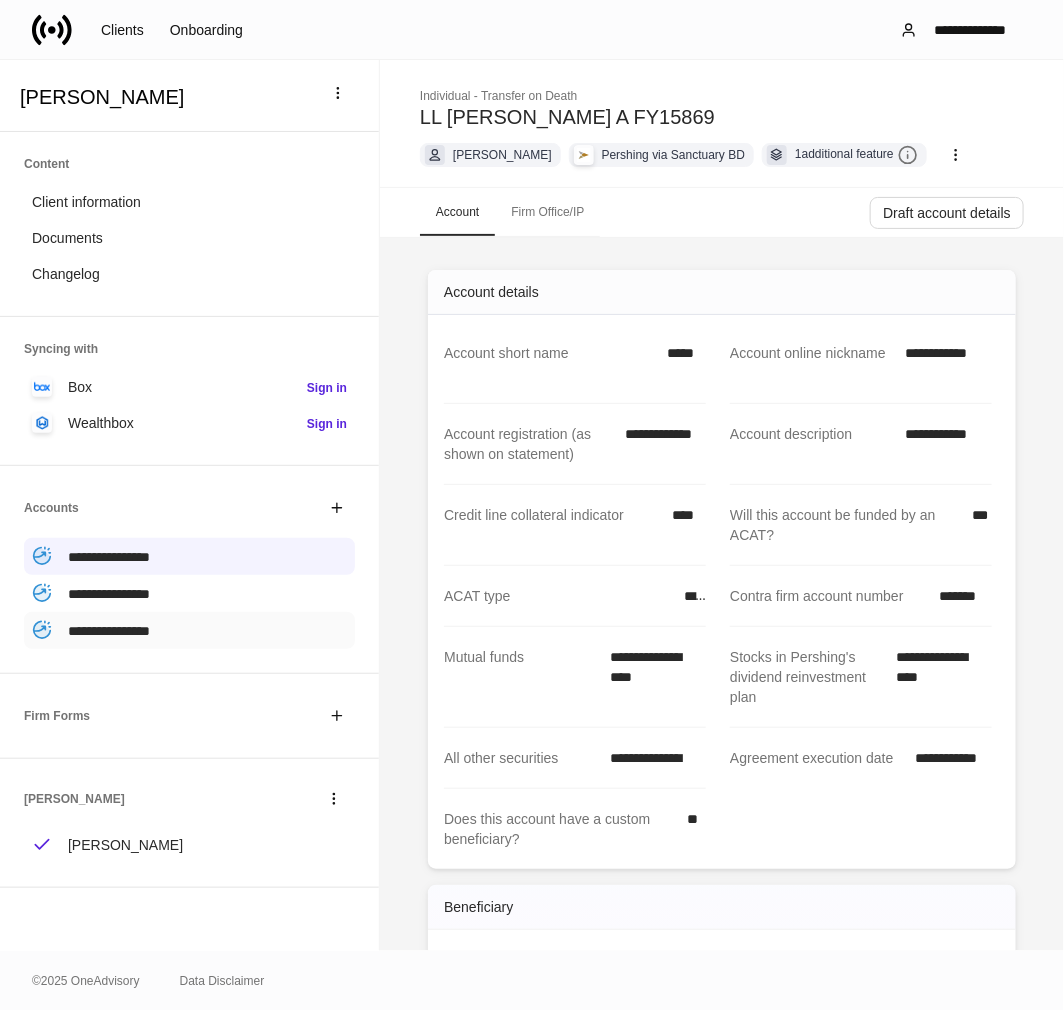 click on "**********" at bounding box center (109, 631) 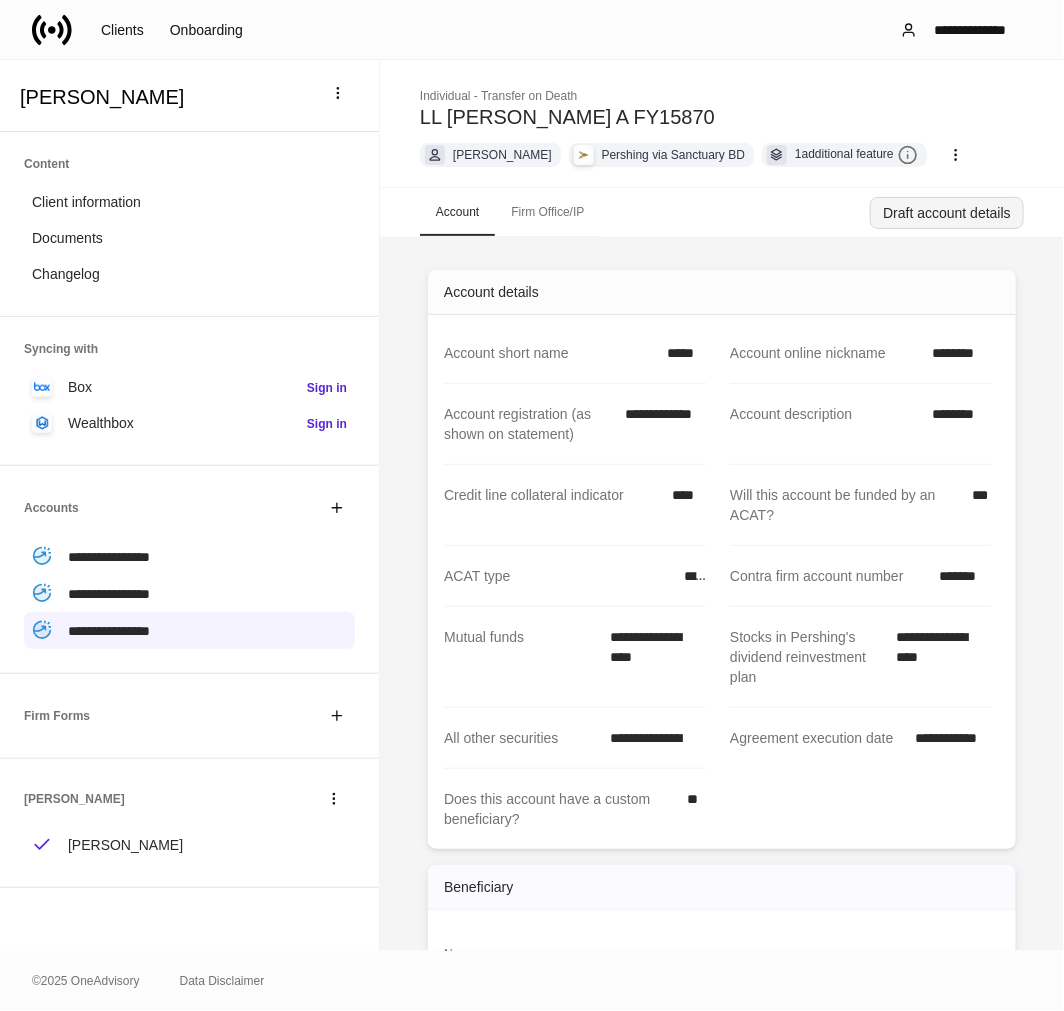 click on "Draft account details" at bounding box center [947, 213] 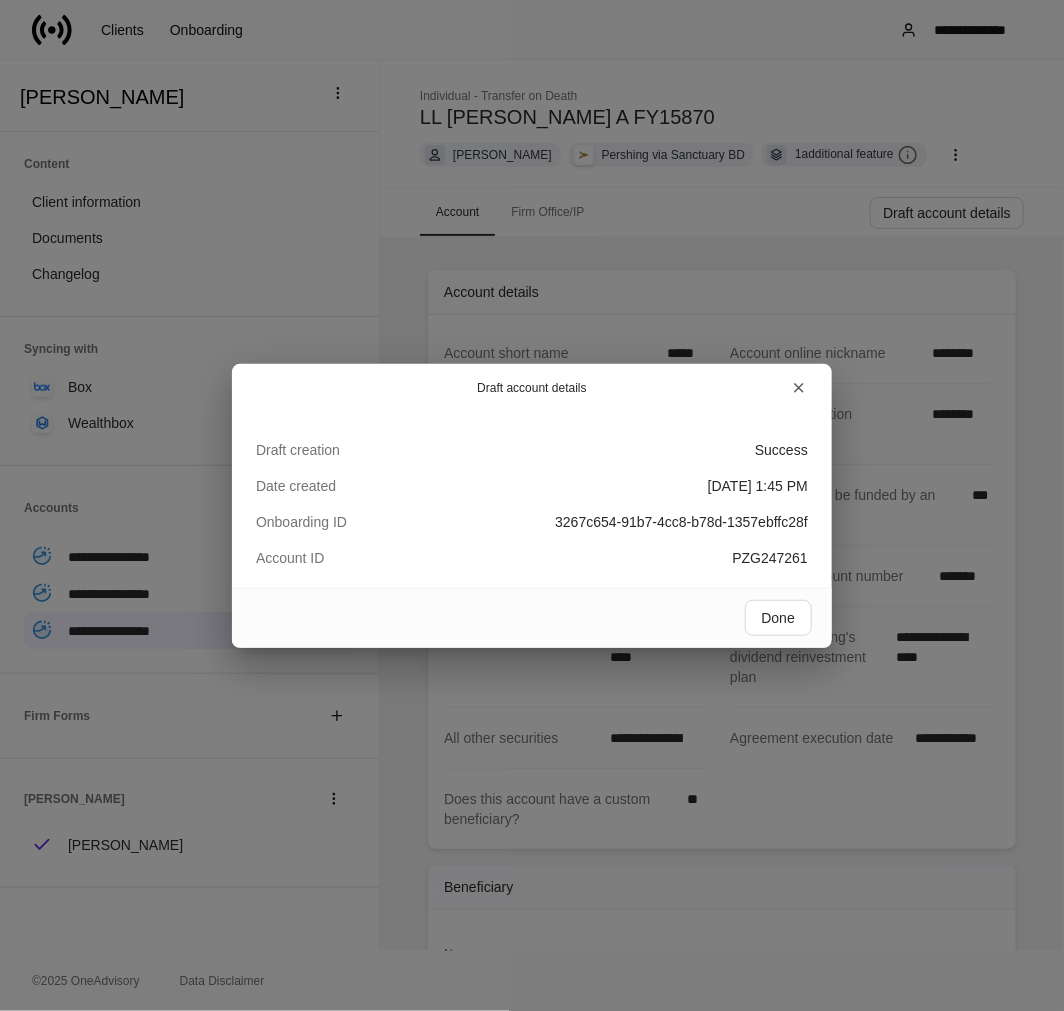 click on "PZG247261" at bounding box center [770, 558] 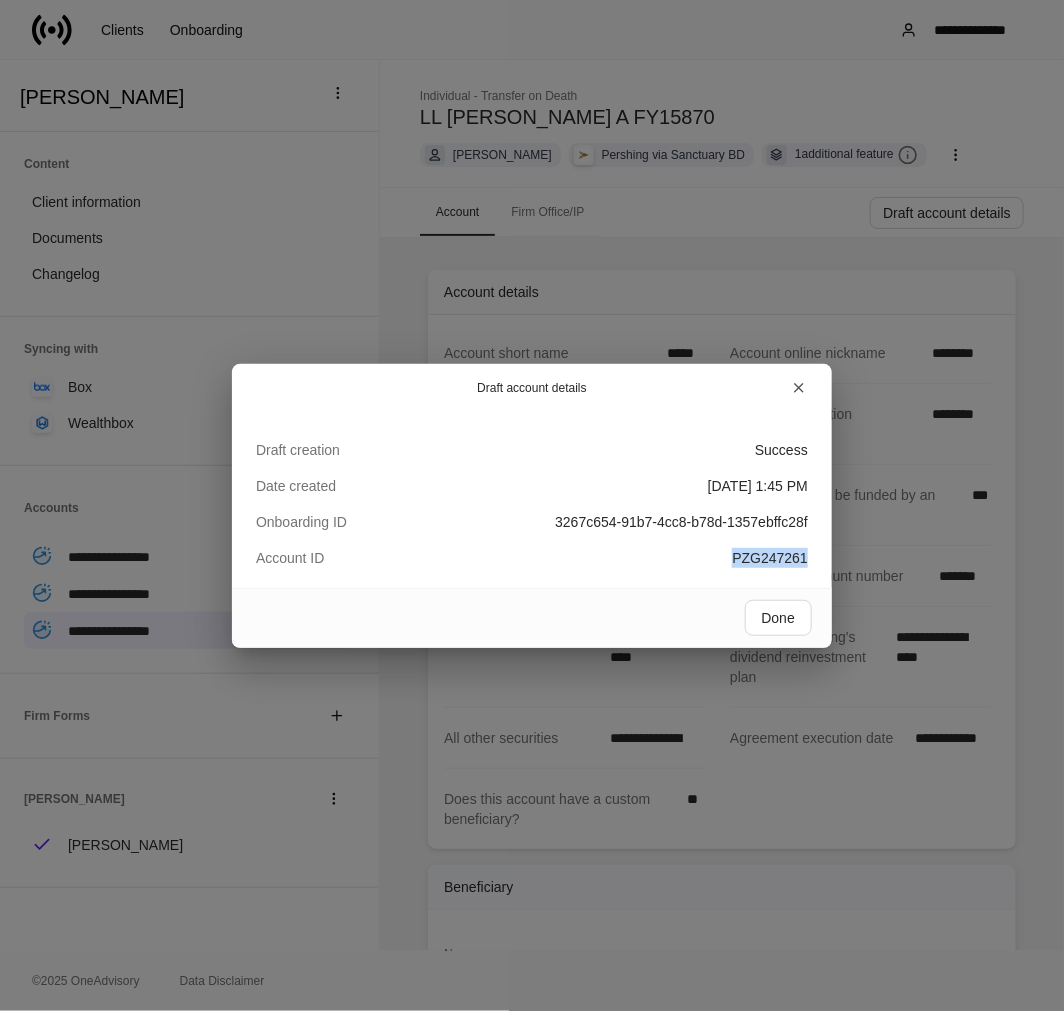 click on "PZG247261" at bounding box center [770, 558] 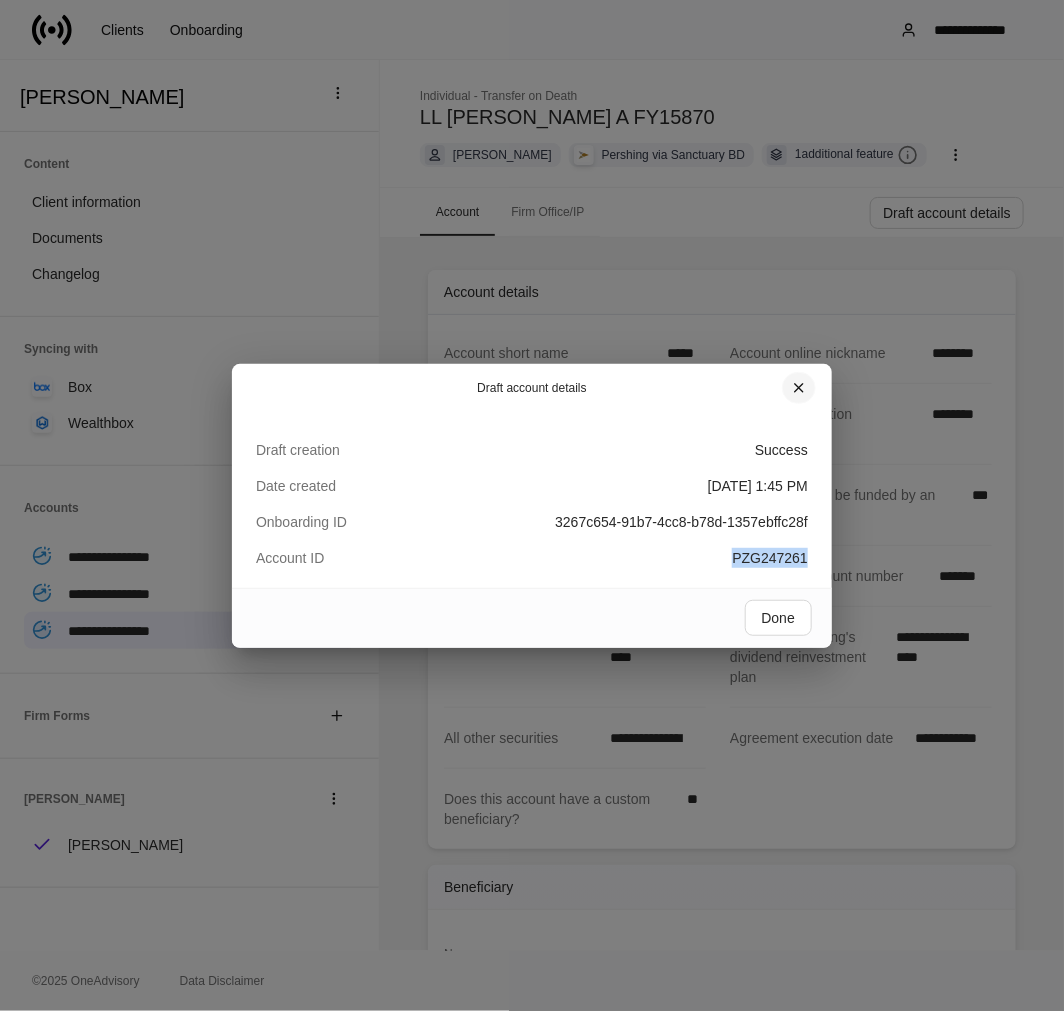 click at bounding box center (799, 388) 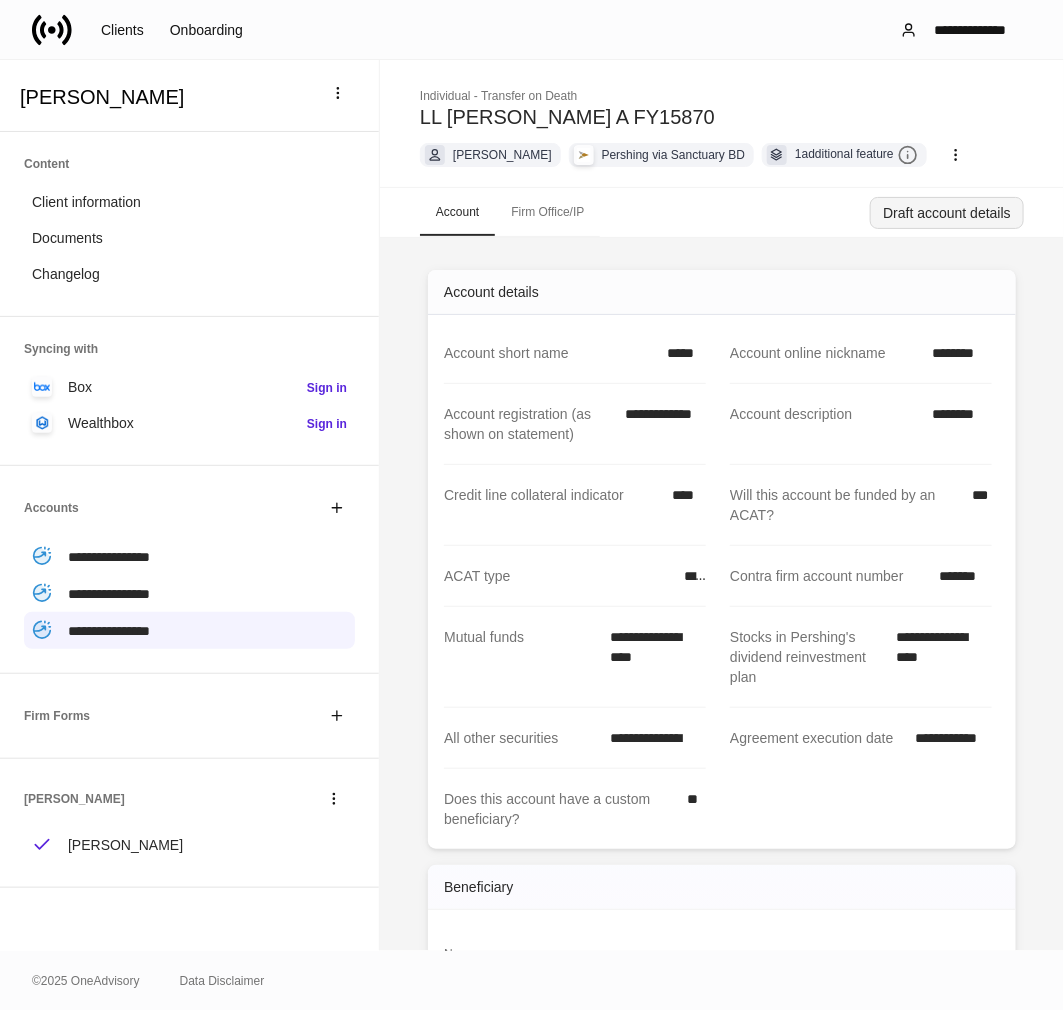 type 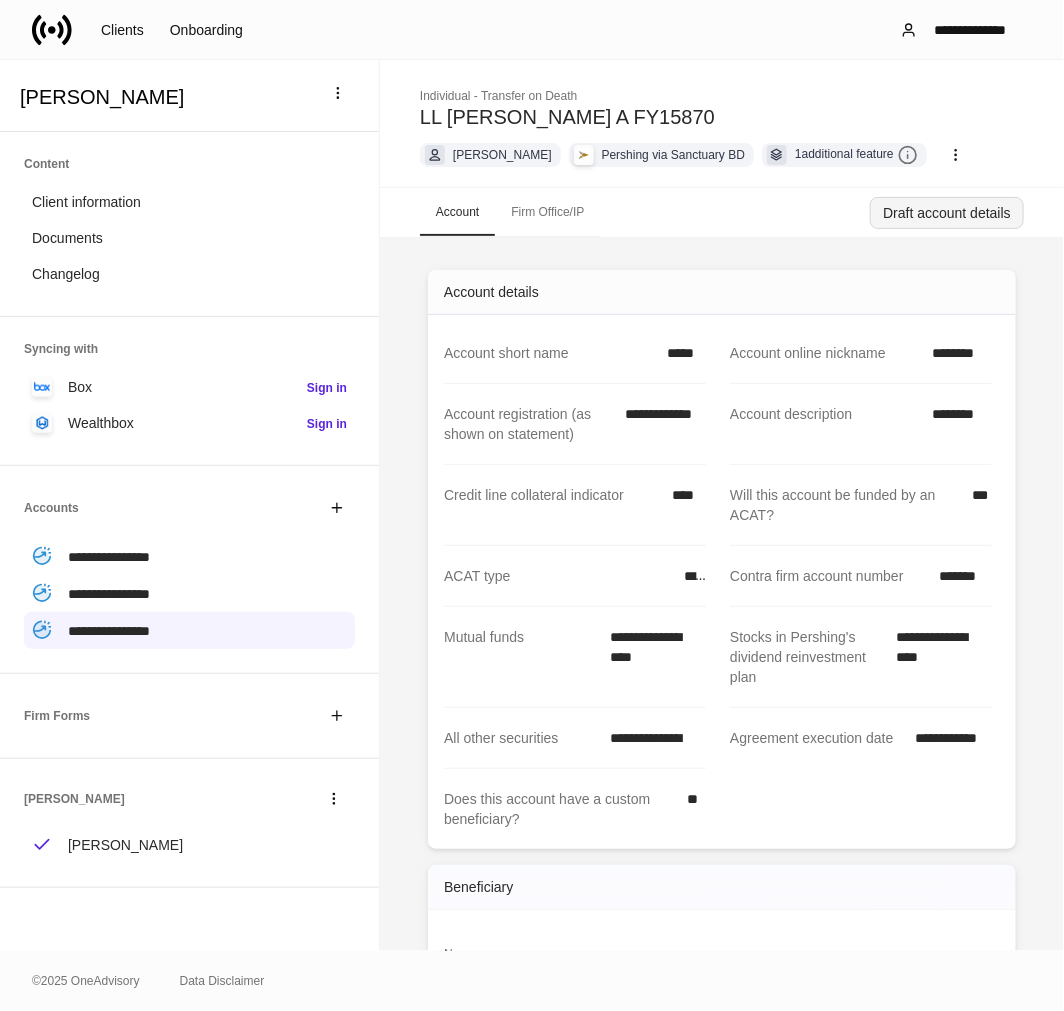 click on "Draft account details" at bounding box center (947, 213) 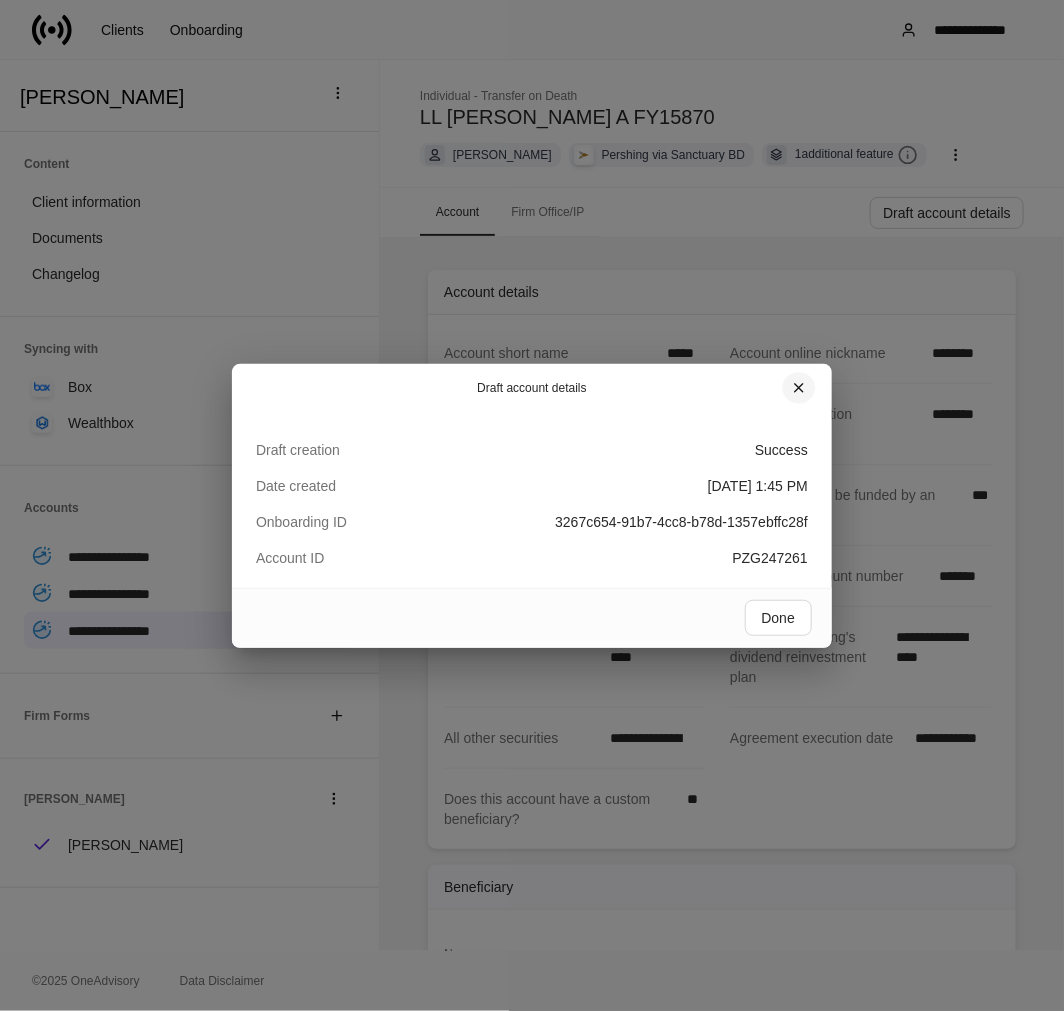 click 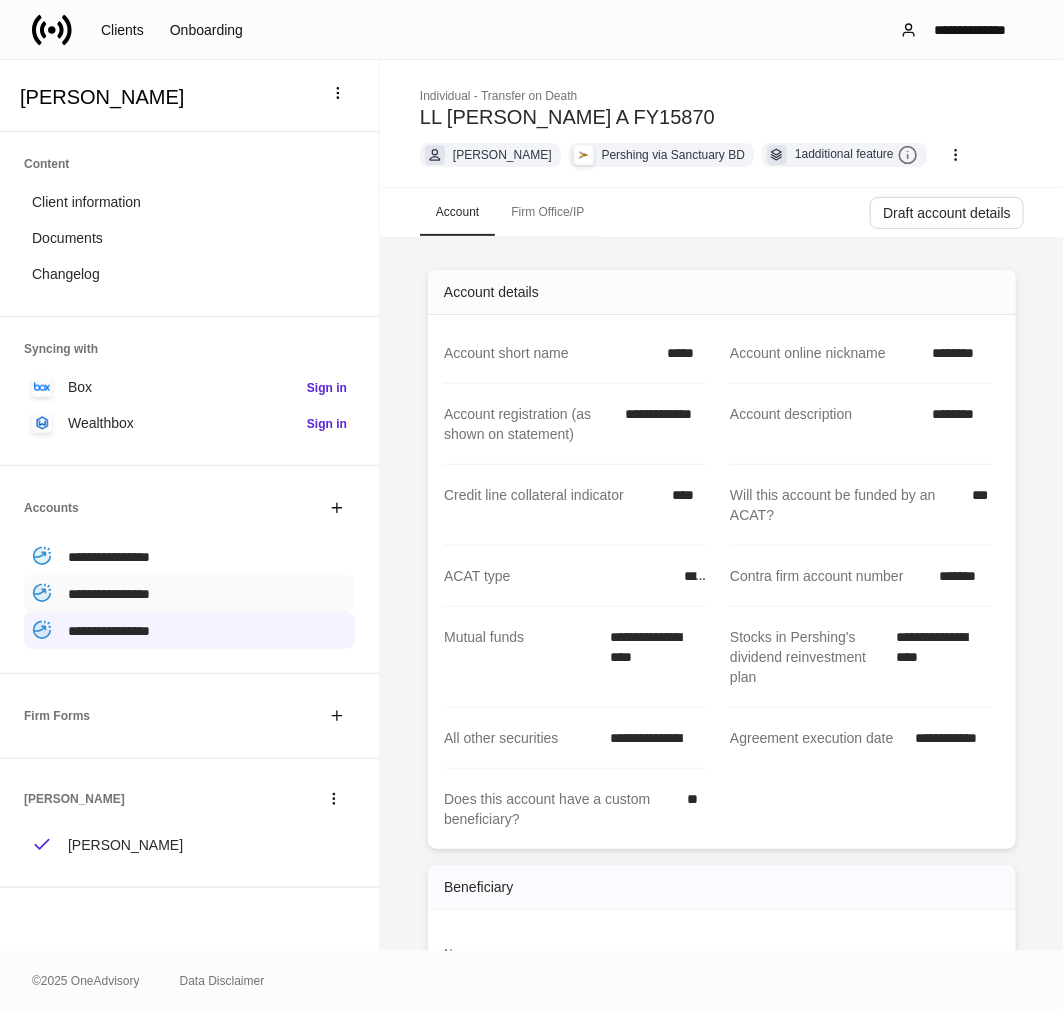 click on "**********" at bounding box center [109, 594] 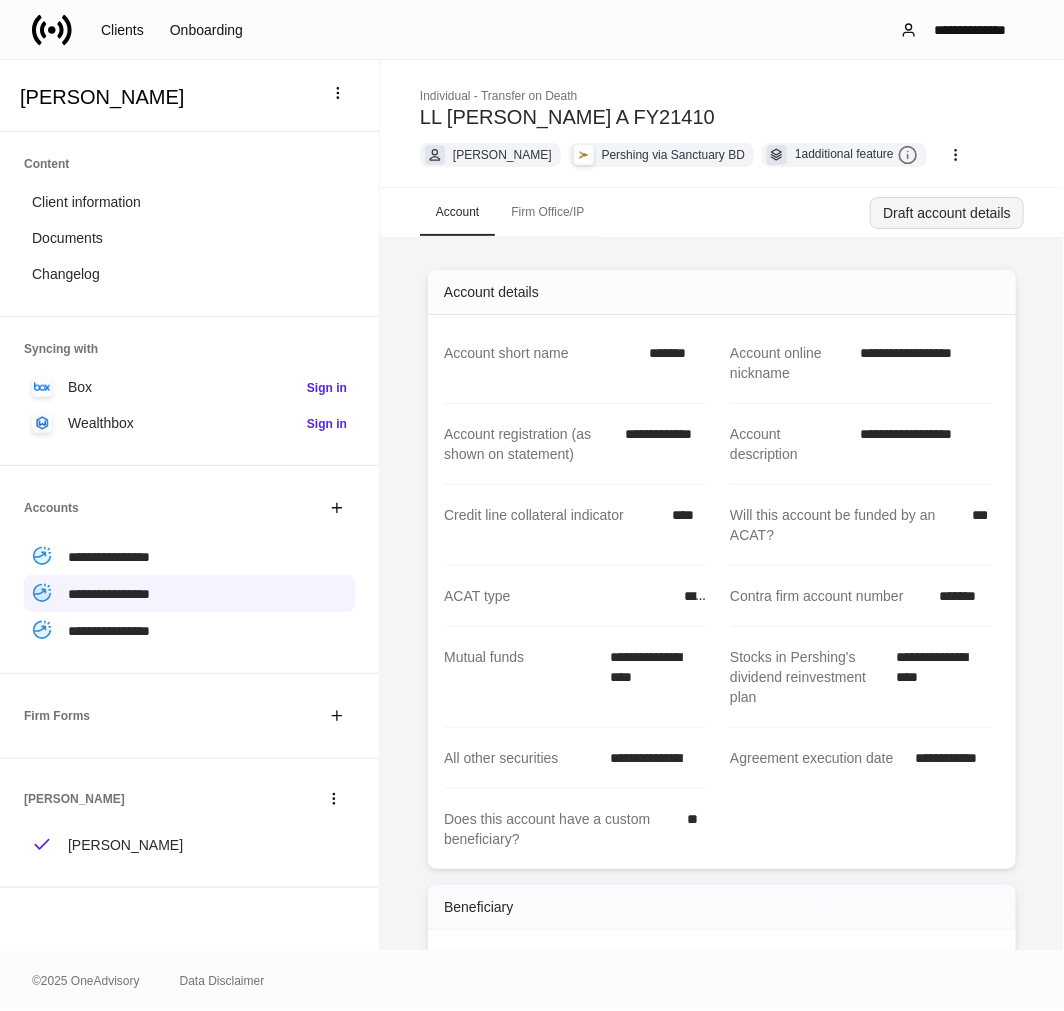 click on "Draft account details" at bounding box center (947, 213) 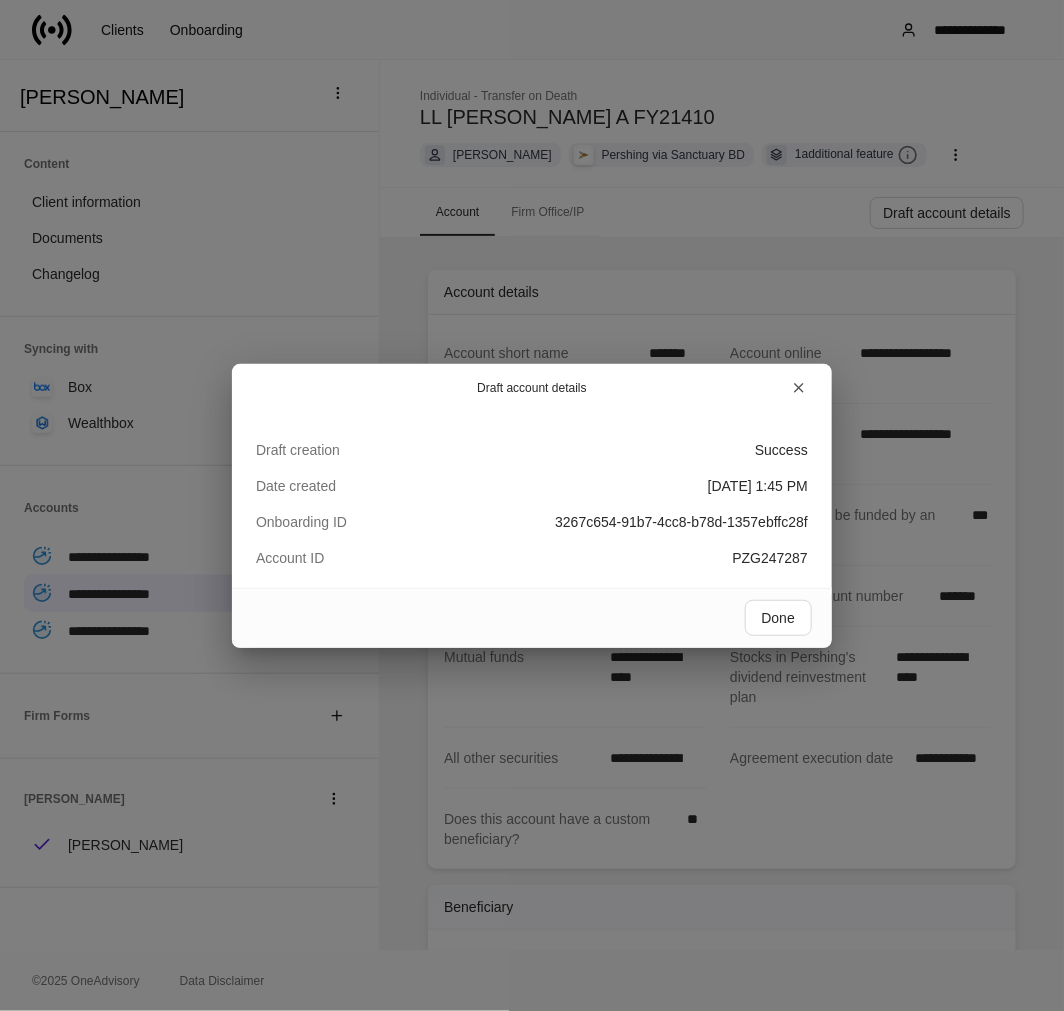 click on "PZG247287" at bounding box center (770, 558) 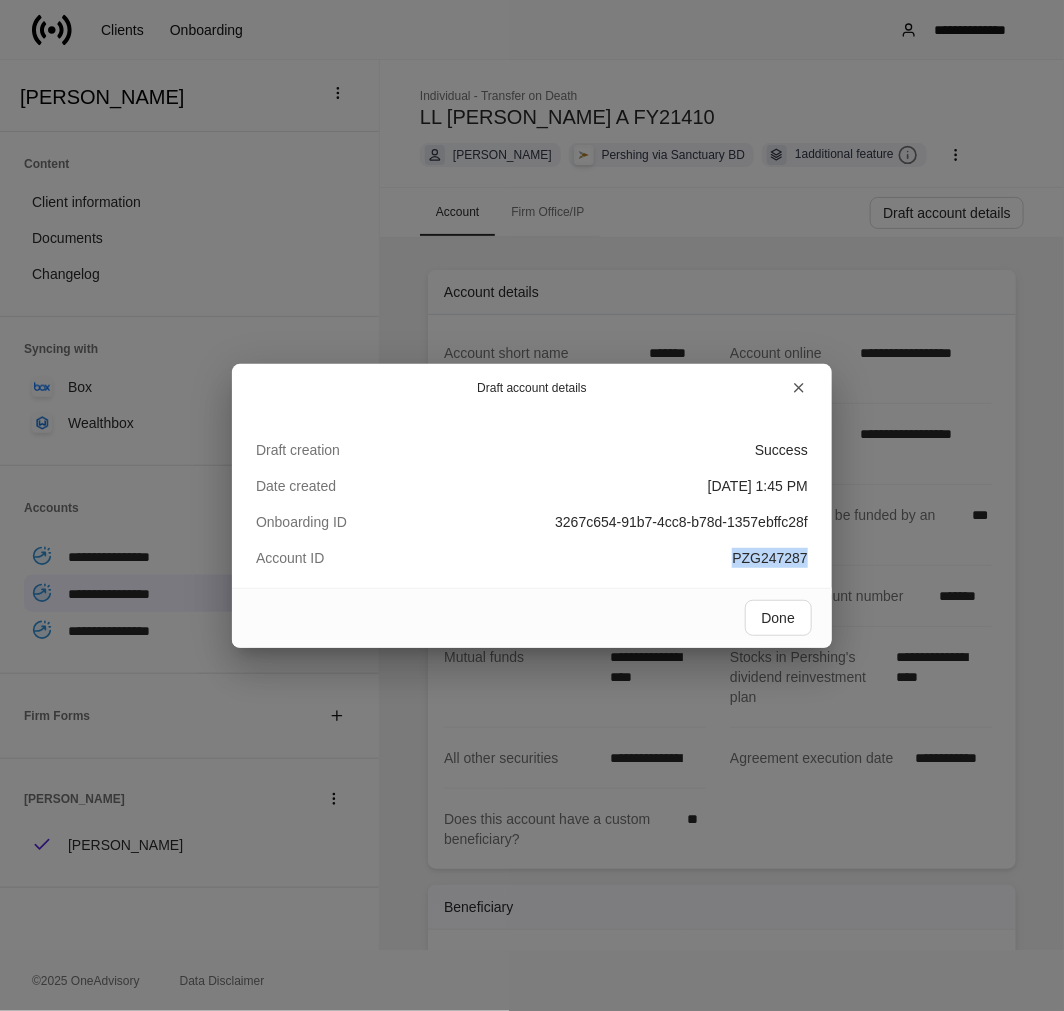 click on "PZG247287" at bounding box center [770, 558] 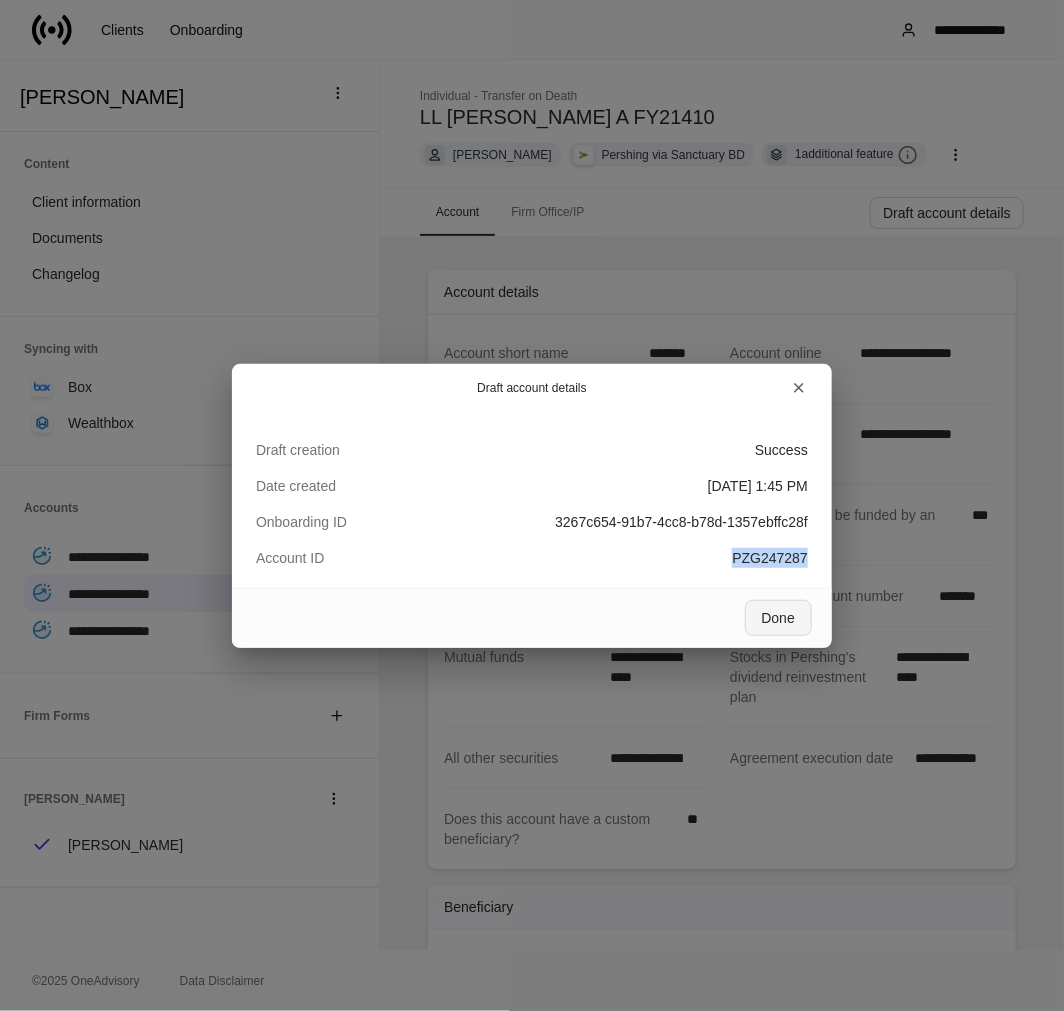 click on "Done" at bounding box center [778, 618] 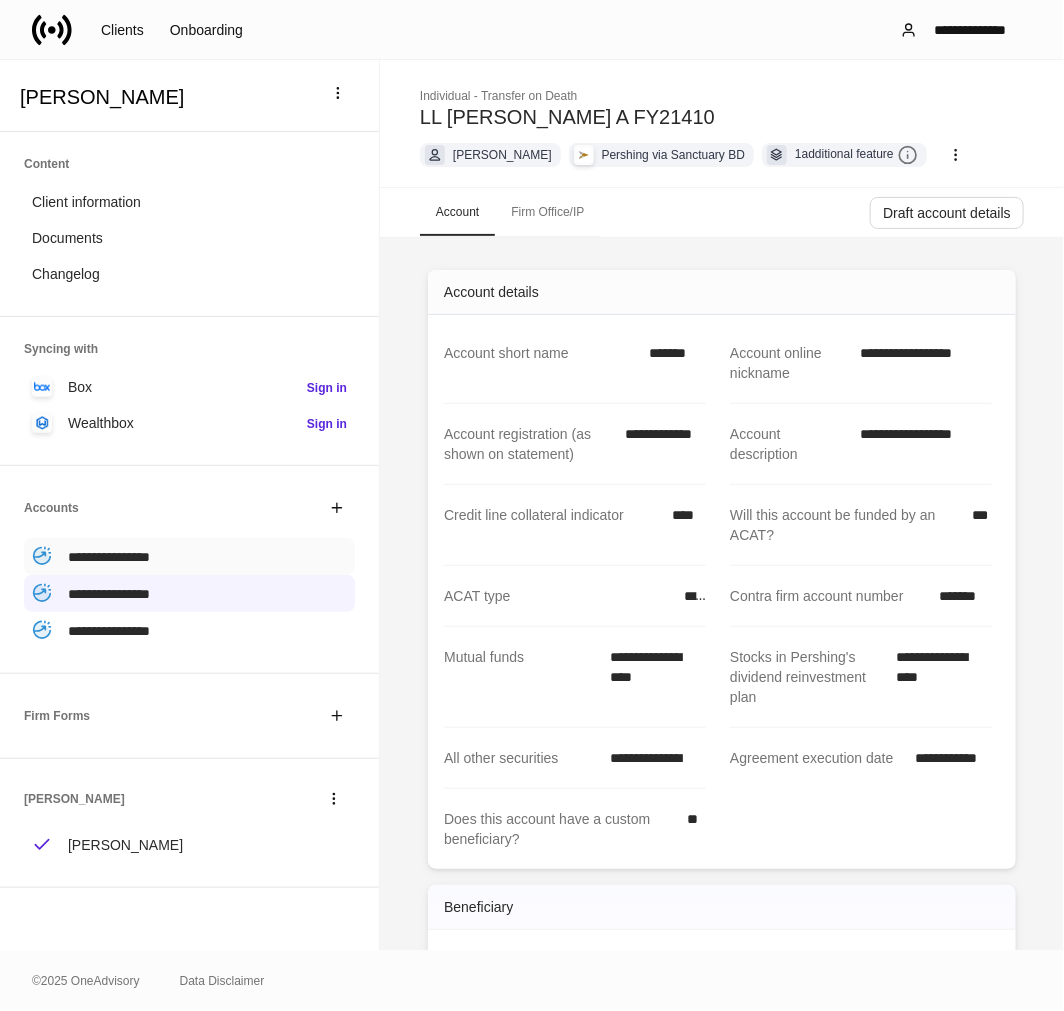 click on "**********" at bounding box center [109, 557] 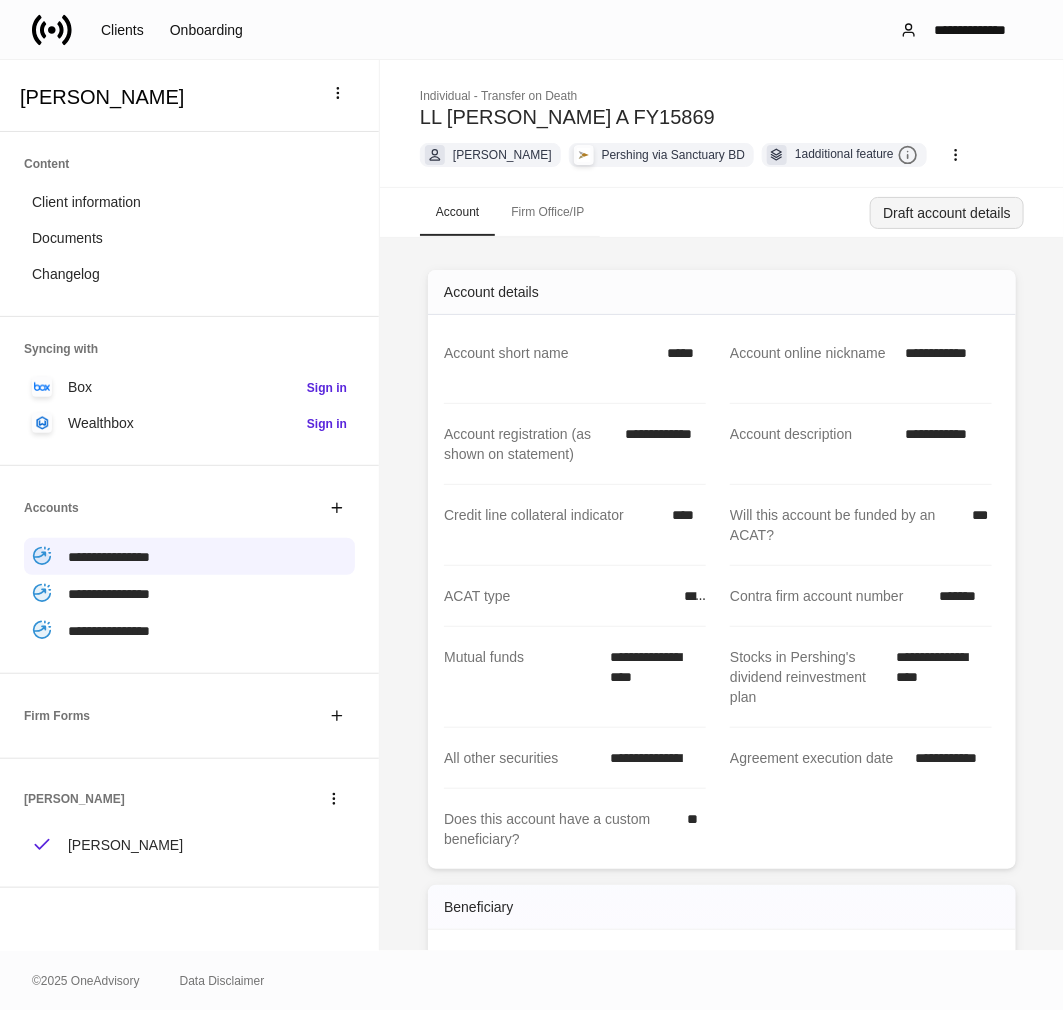 click on "Draft account details" at bounding box center (947, 213) 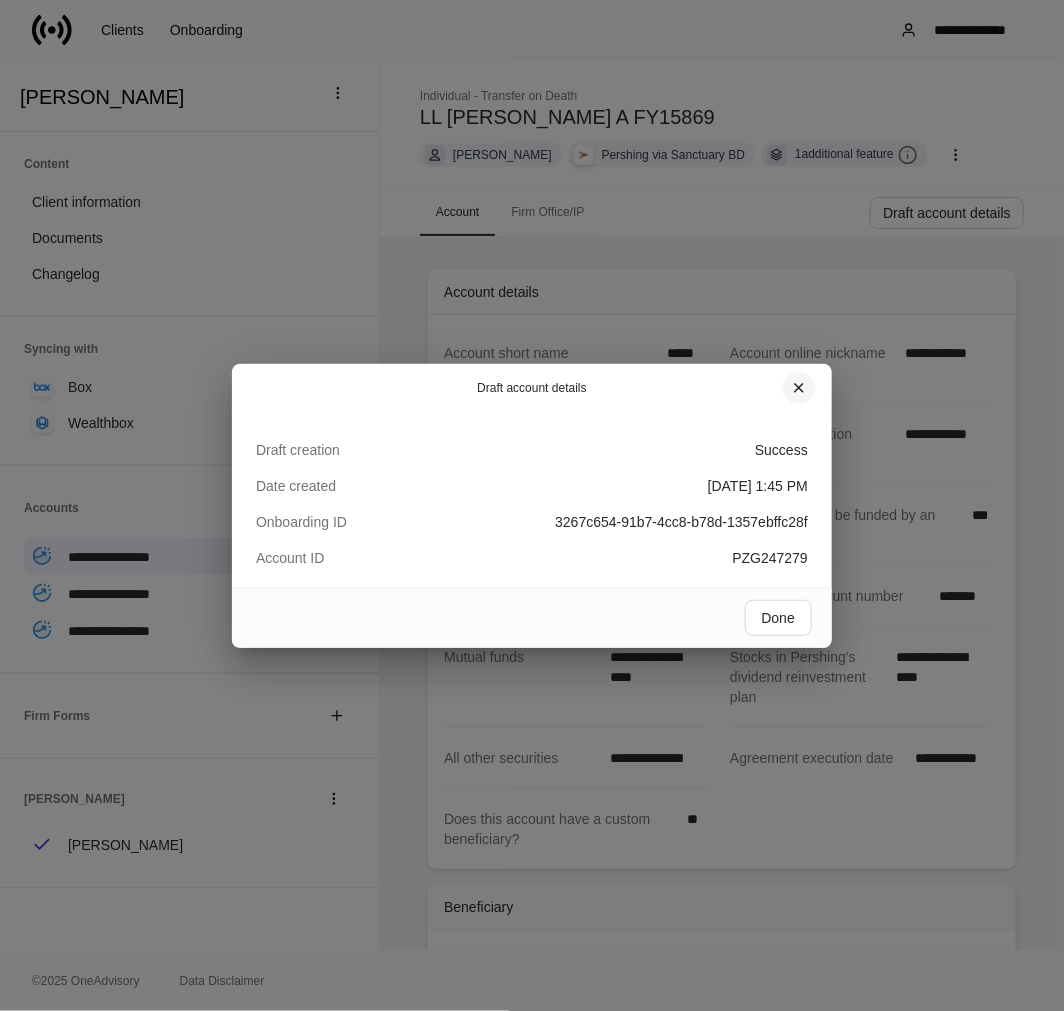 click 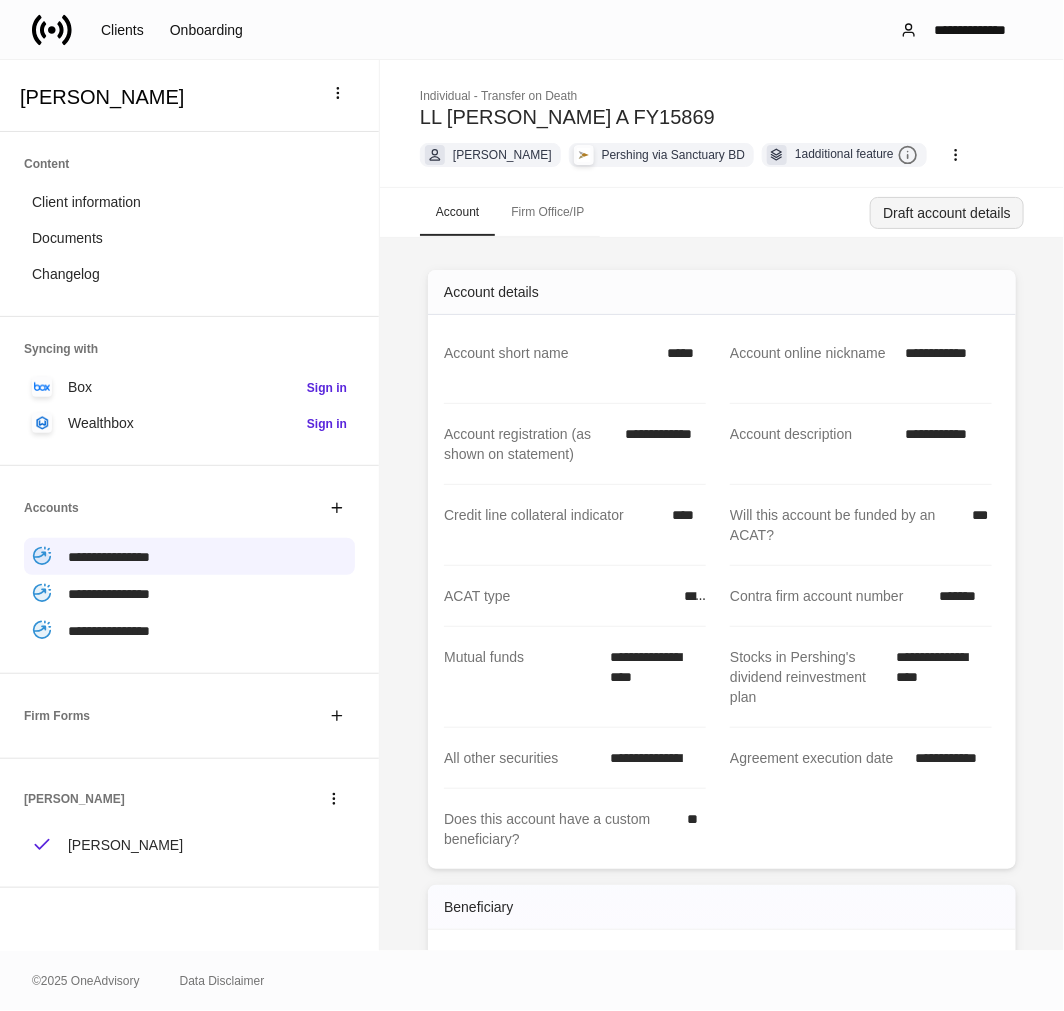 click on "Draft account details" at bounding box center [947, 213] 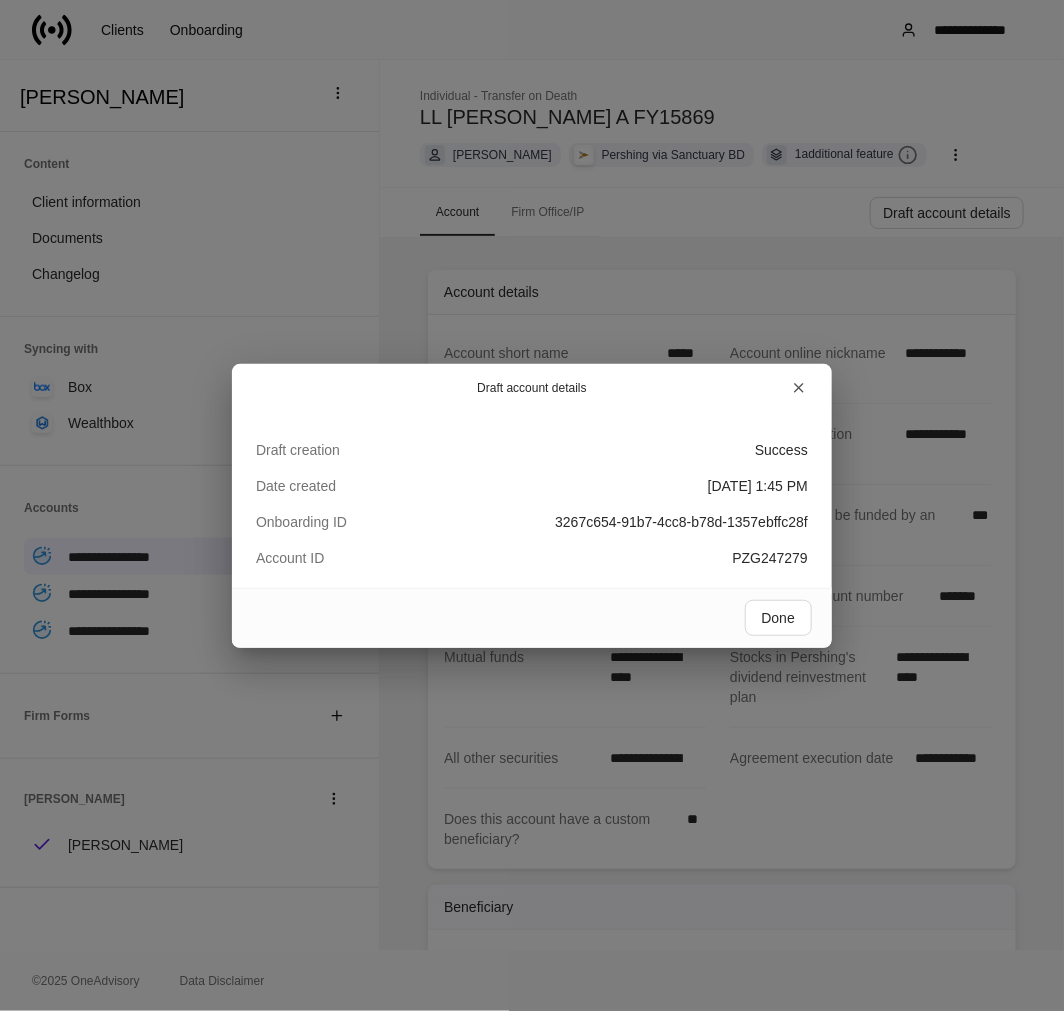 click on "PZG247279" at bounding box center (770, 558) 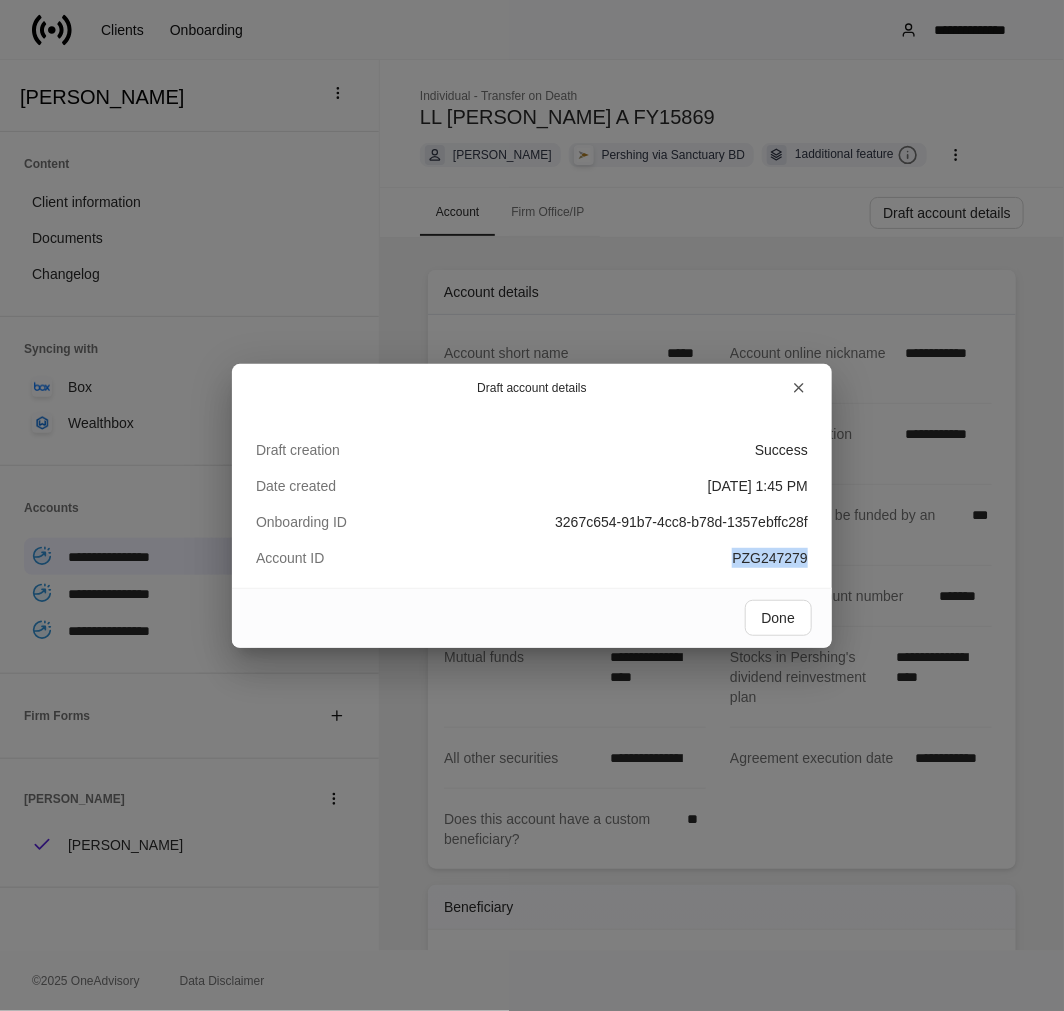 click on "PZG247279" at bounding box center [770, 558] 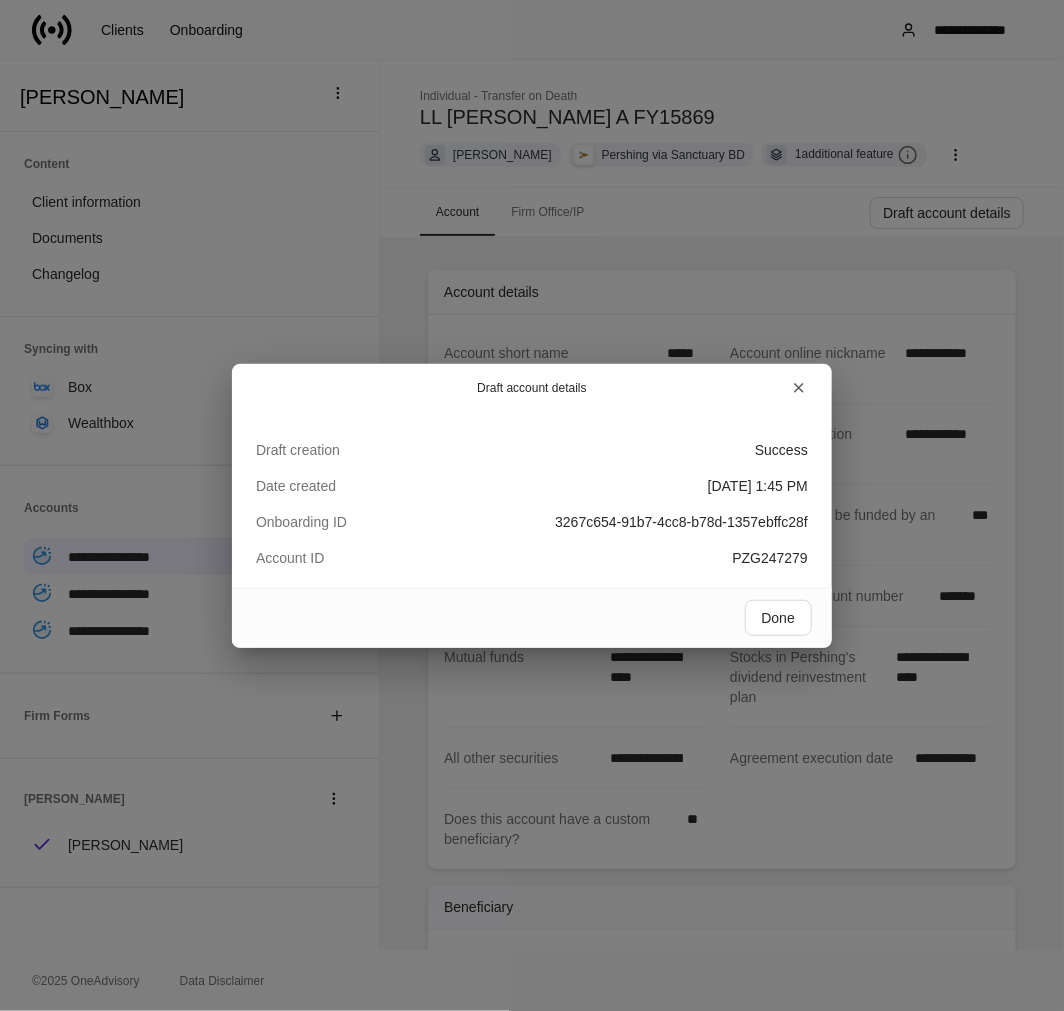 click at bounding box center [701, 388] 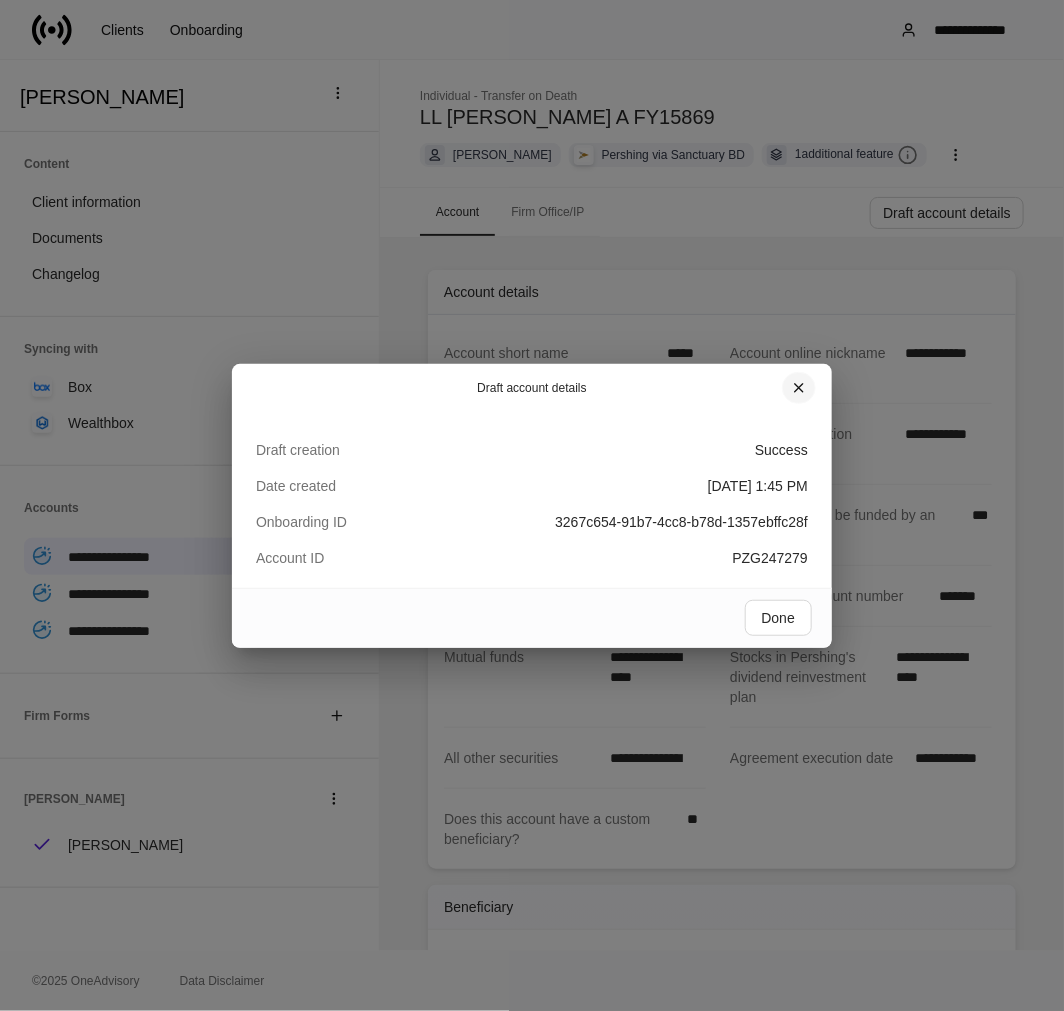 click 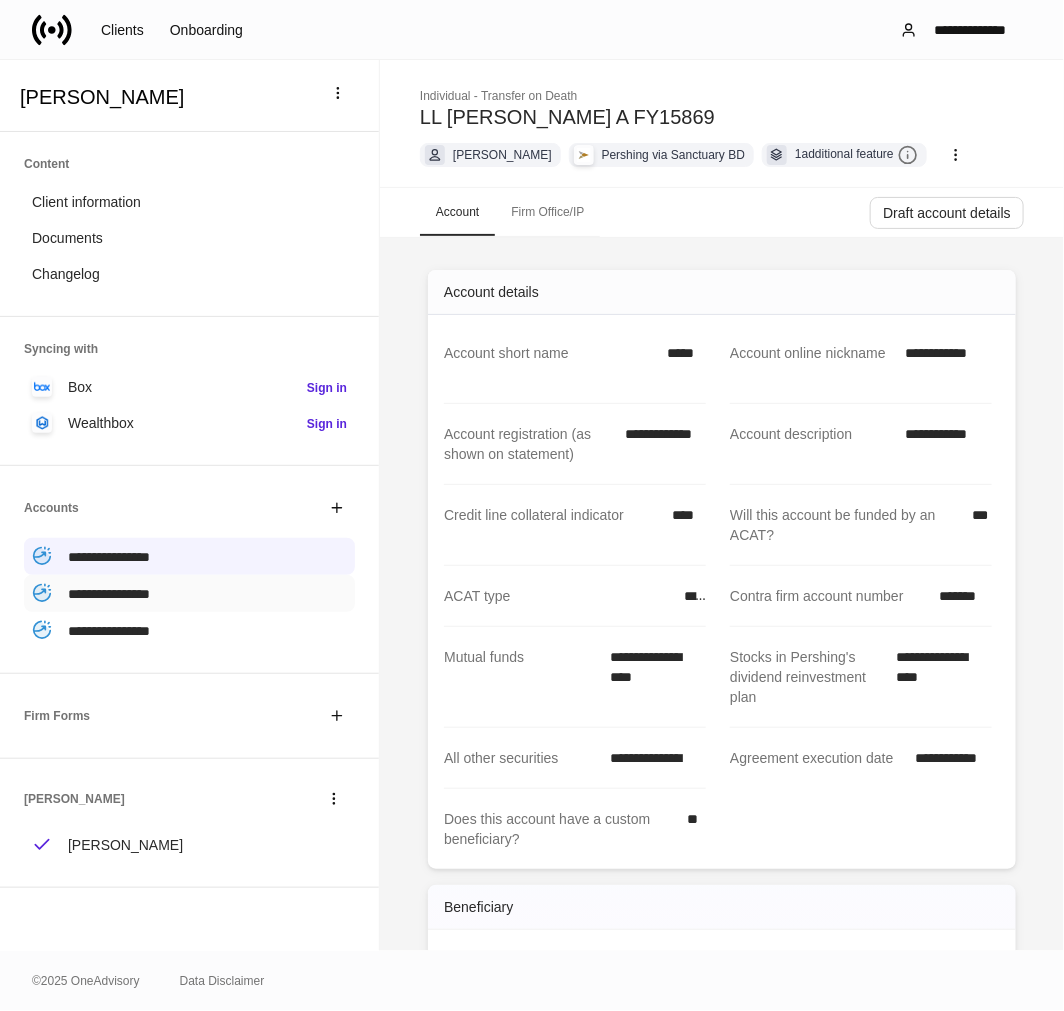 click on "**********" at bounding box center (109, 594) 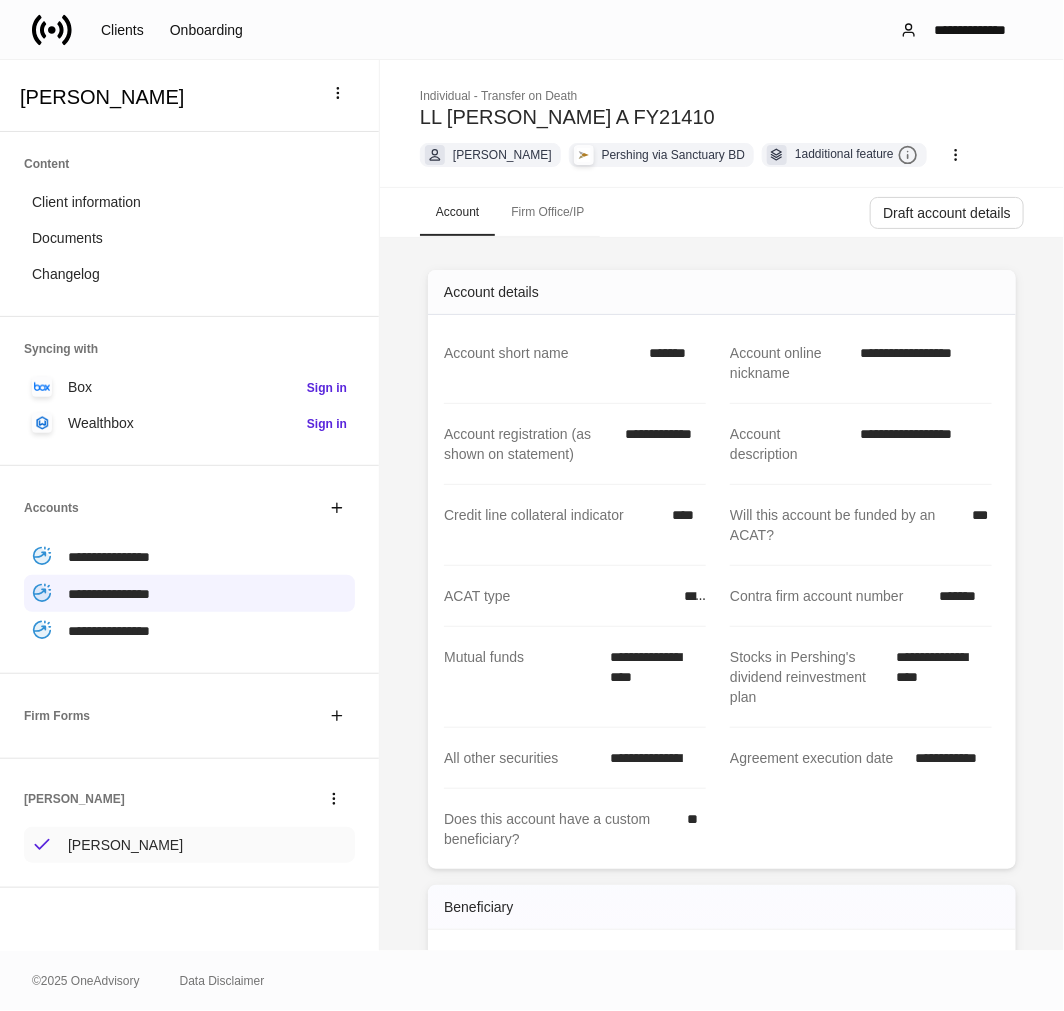 click on "[PERSON_NAME]" at bounding box center [125, 845] 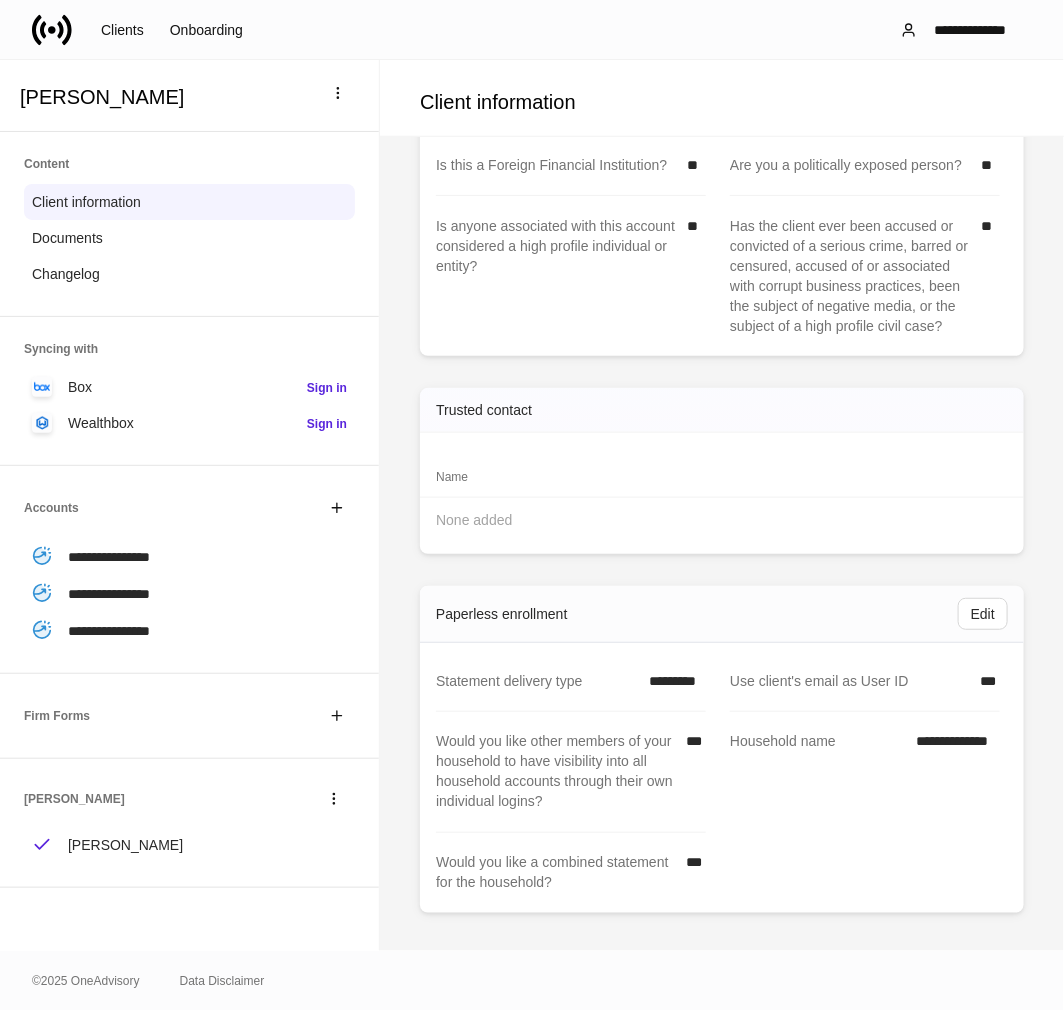 scroll, scrollTop: 2921, scrollLeft: 0, axis: vertical 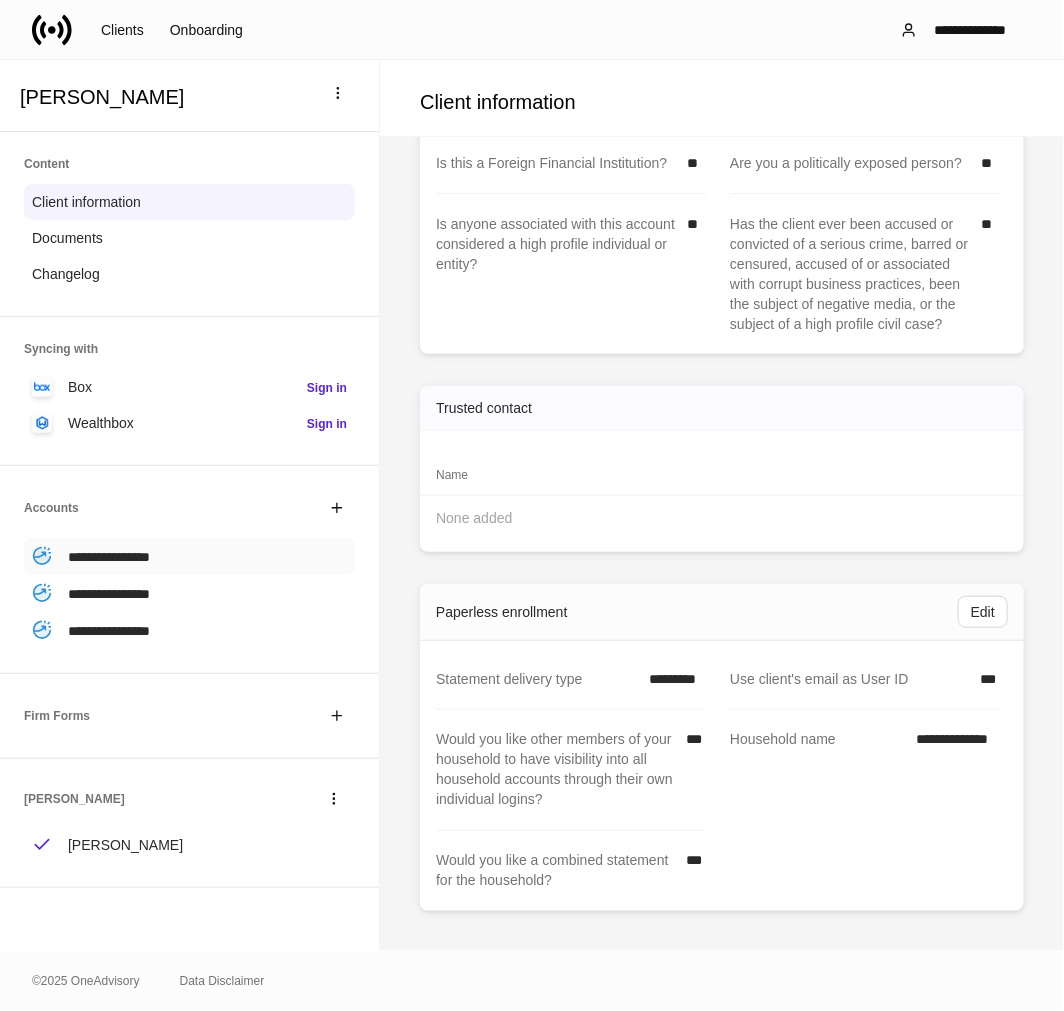 click on "**********" at bounding box center [109, 557] 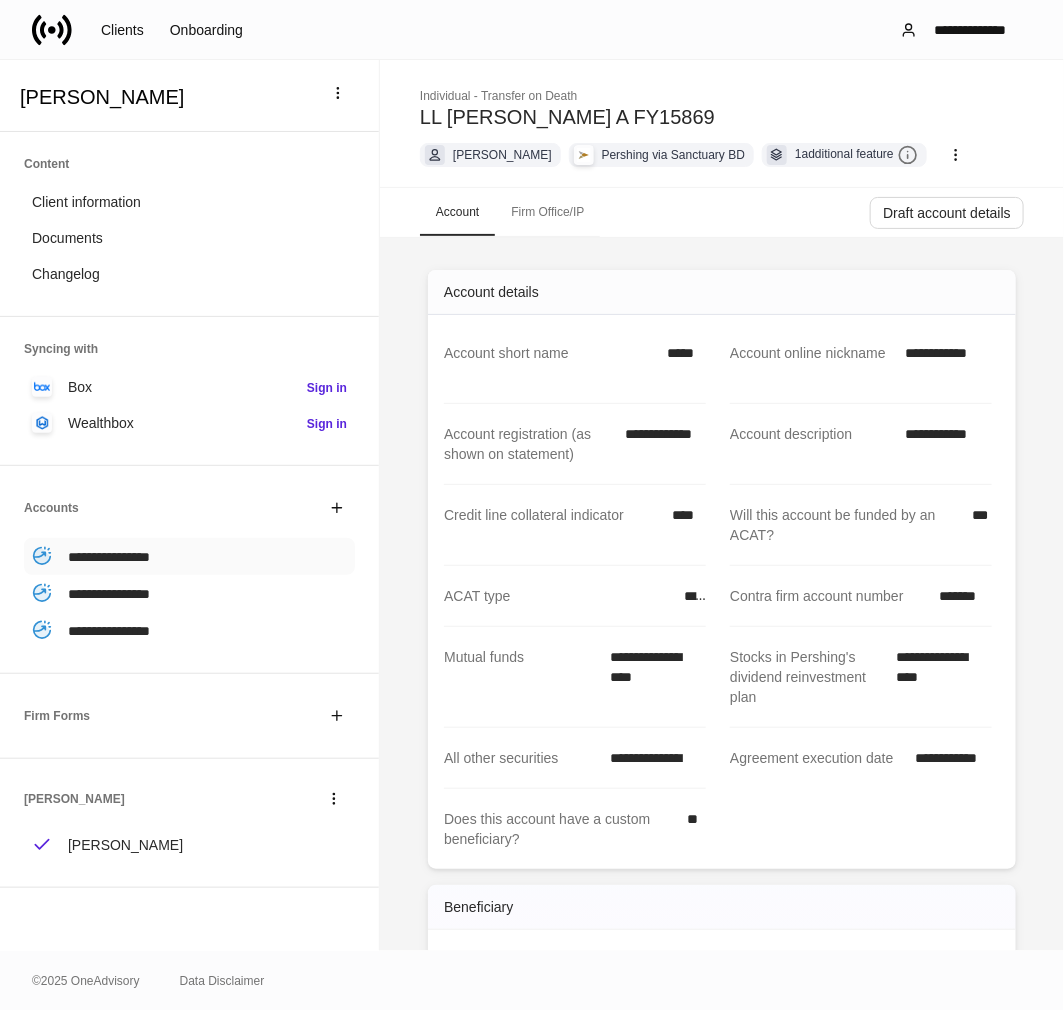 scroll, scrollTop: 0, scrollLeft: 0, axis: both 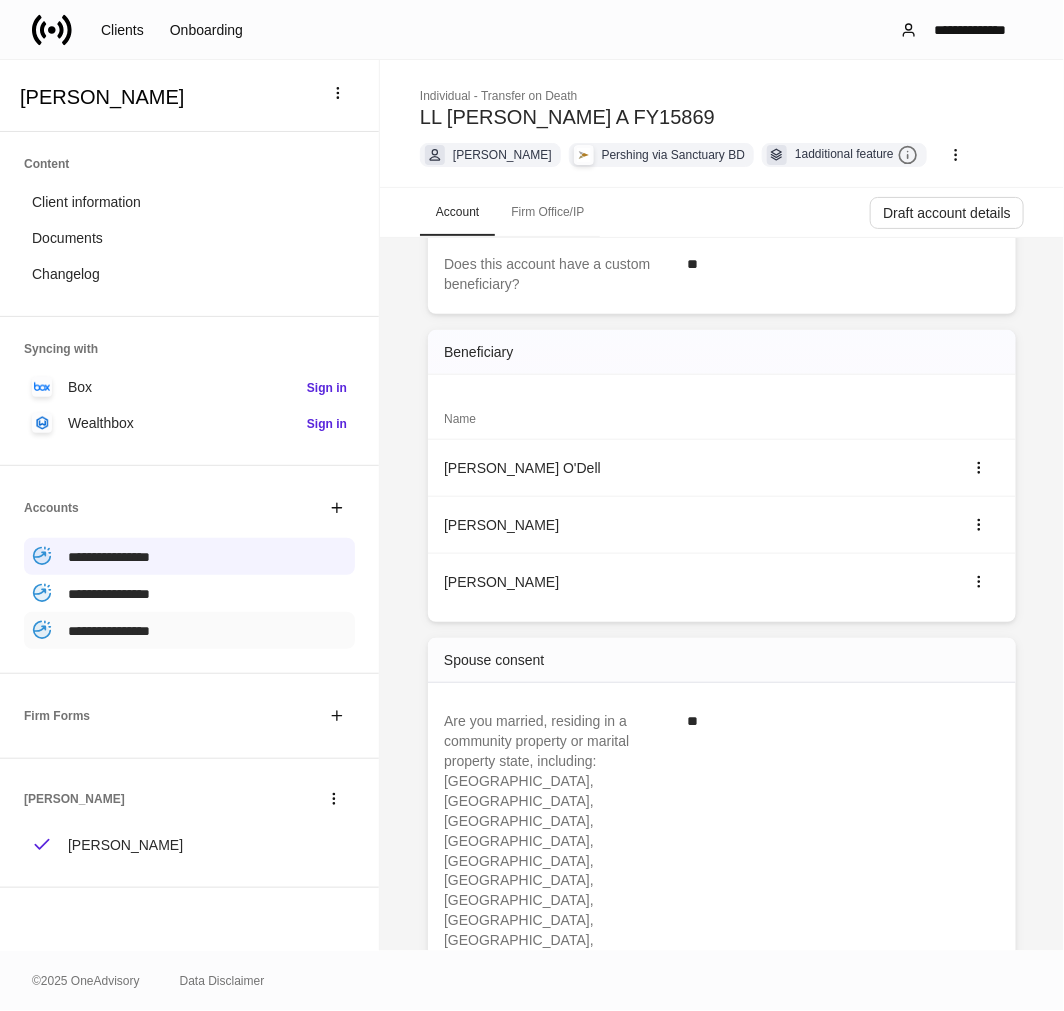 click on "**********" at bounding box center [109, 631] 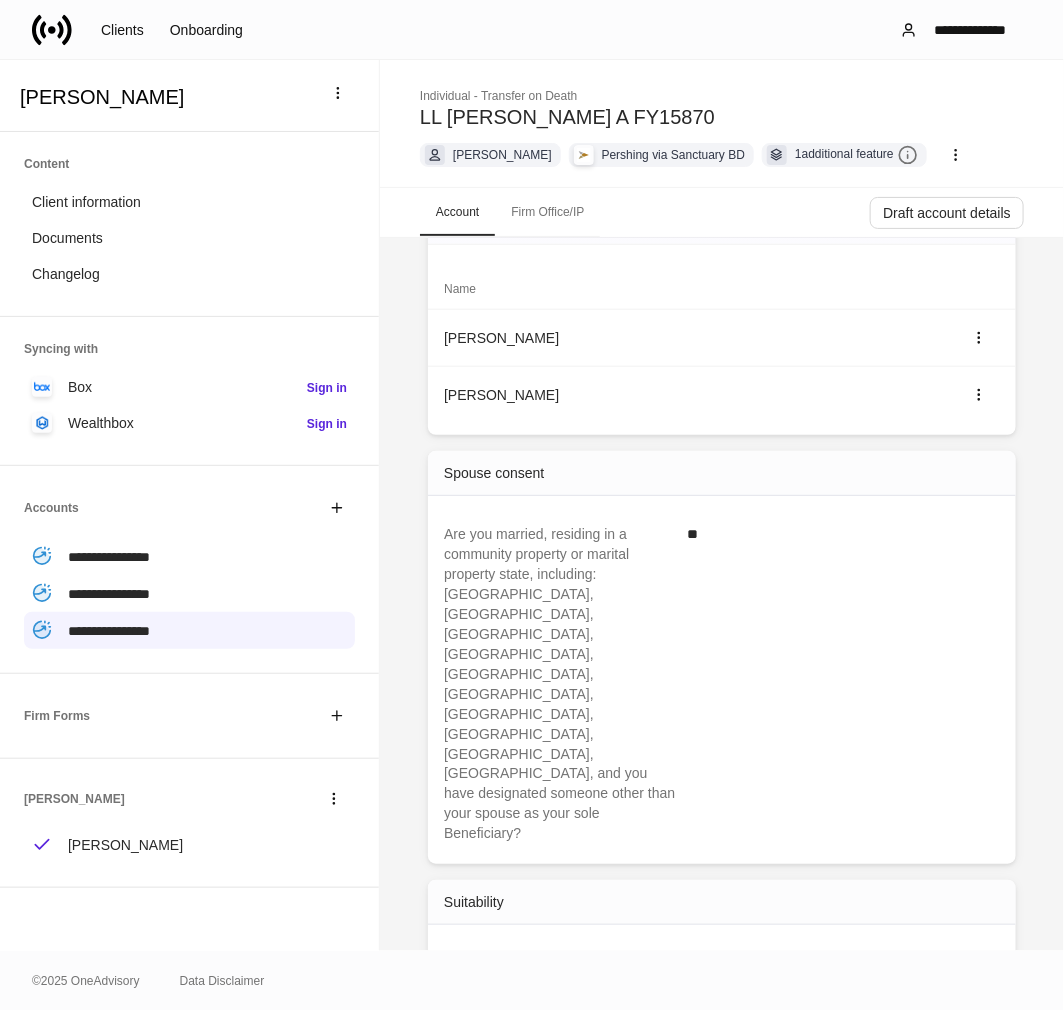 scroll, scrollTop: 666, scrollLeft: 0, axis: vertical 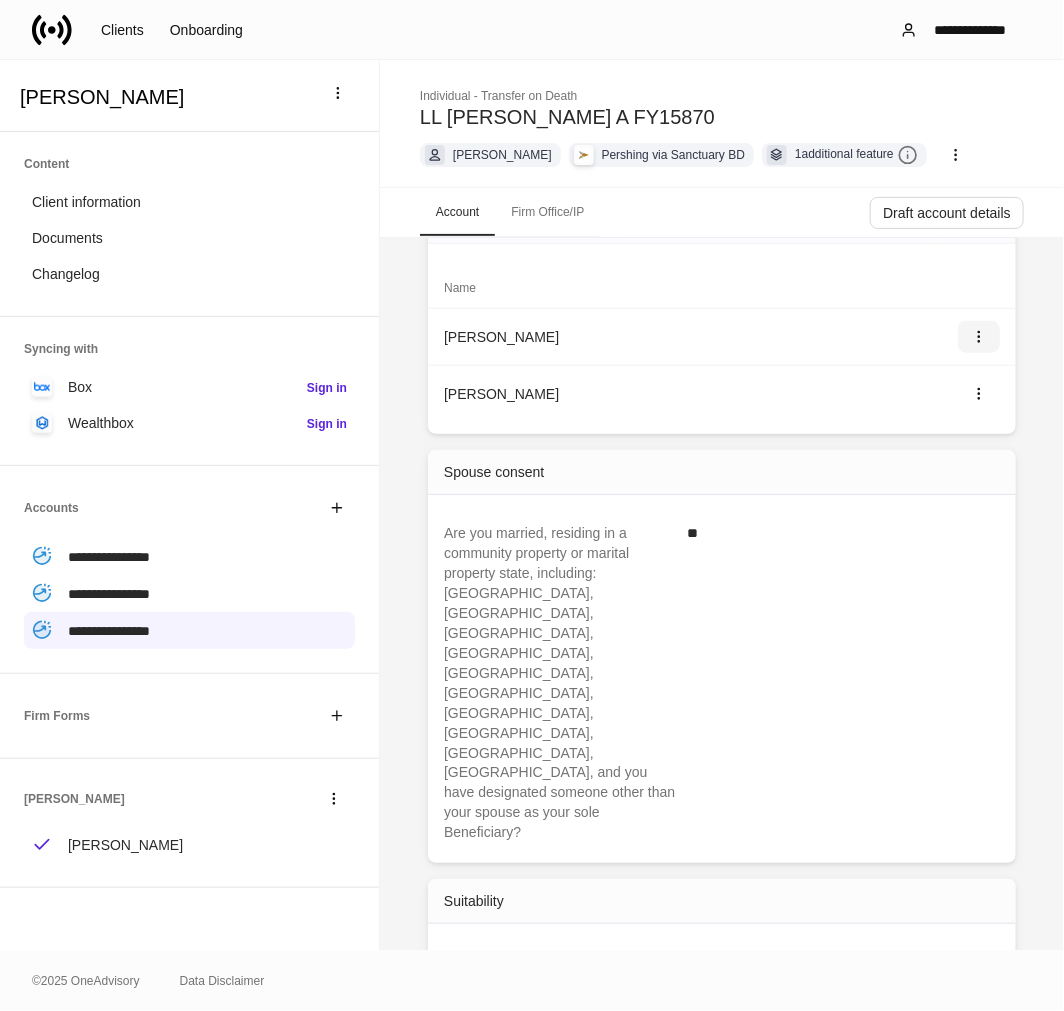 click at bounding box center [979, 337] 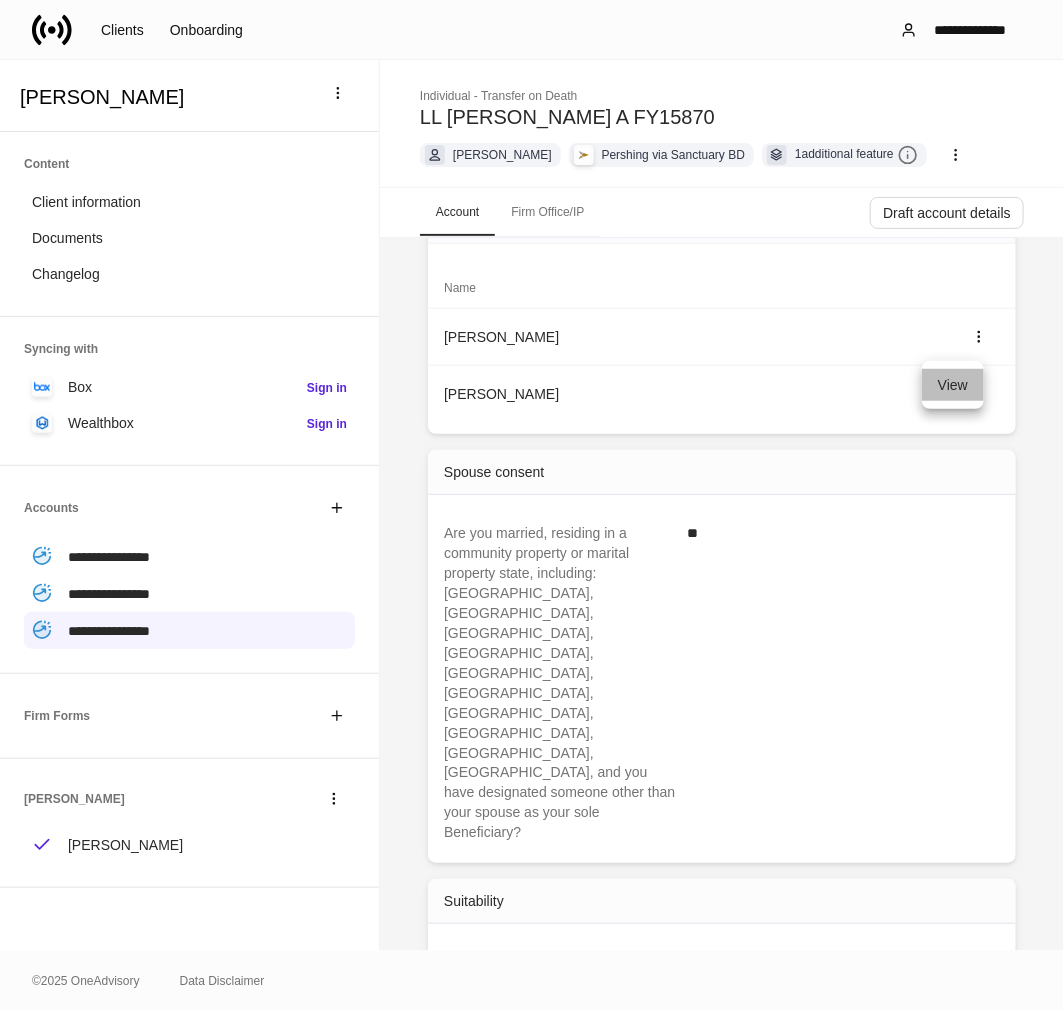 click on "View" at bounding box center (953, 385) 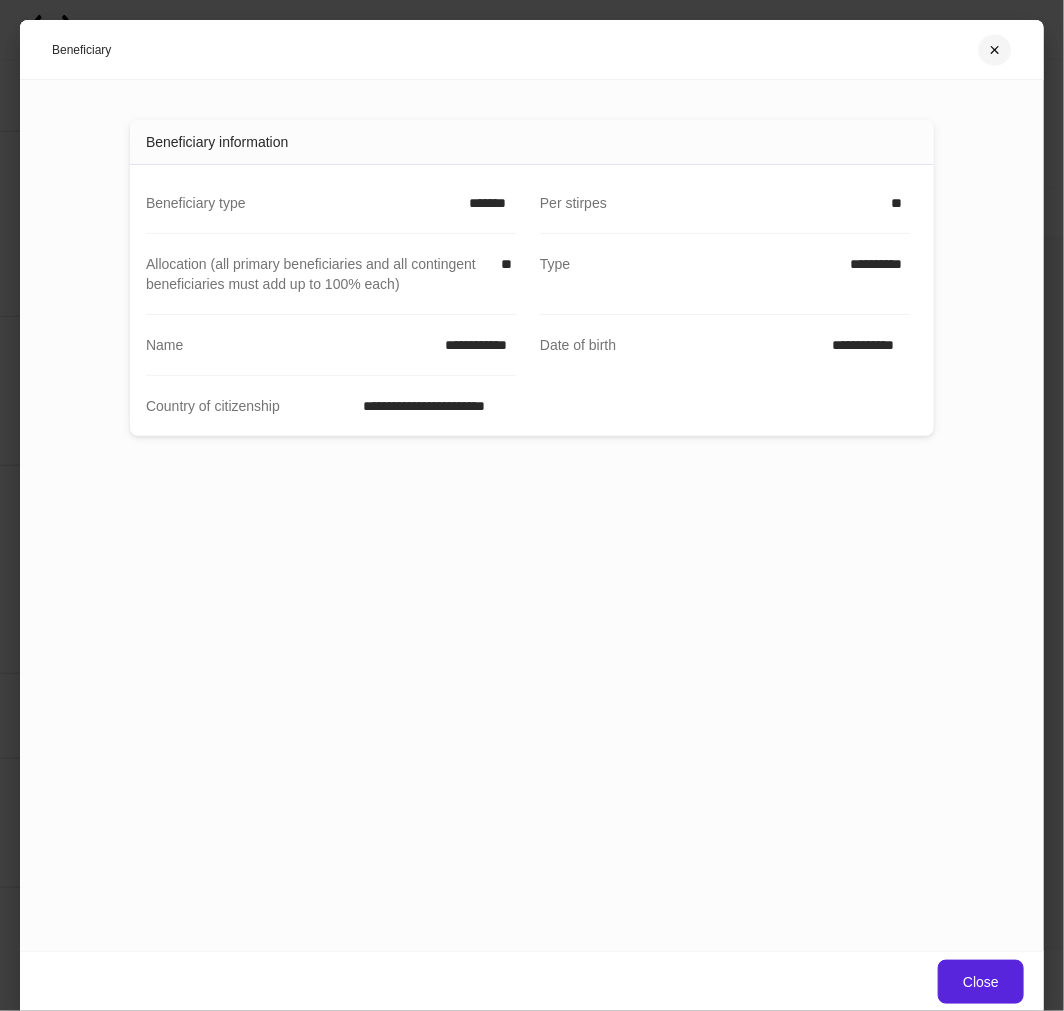 click 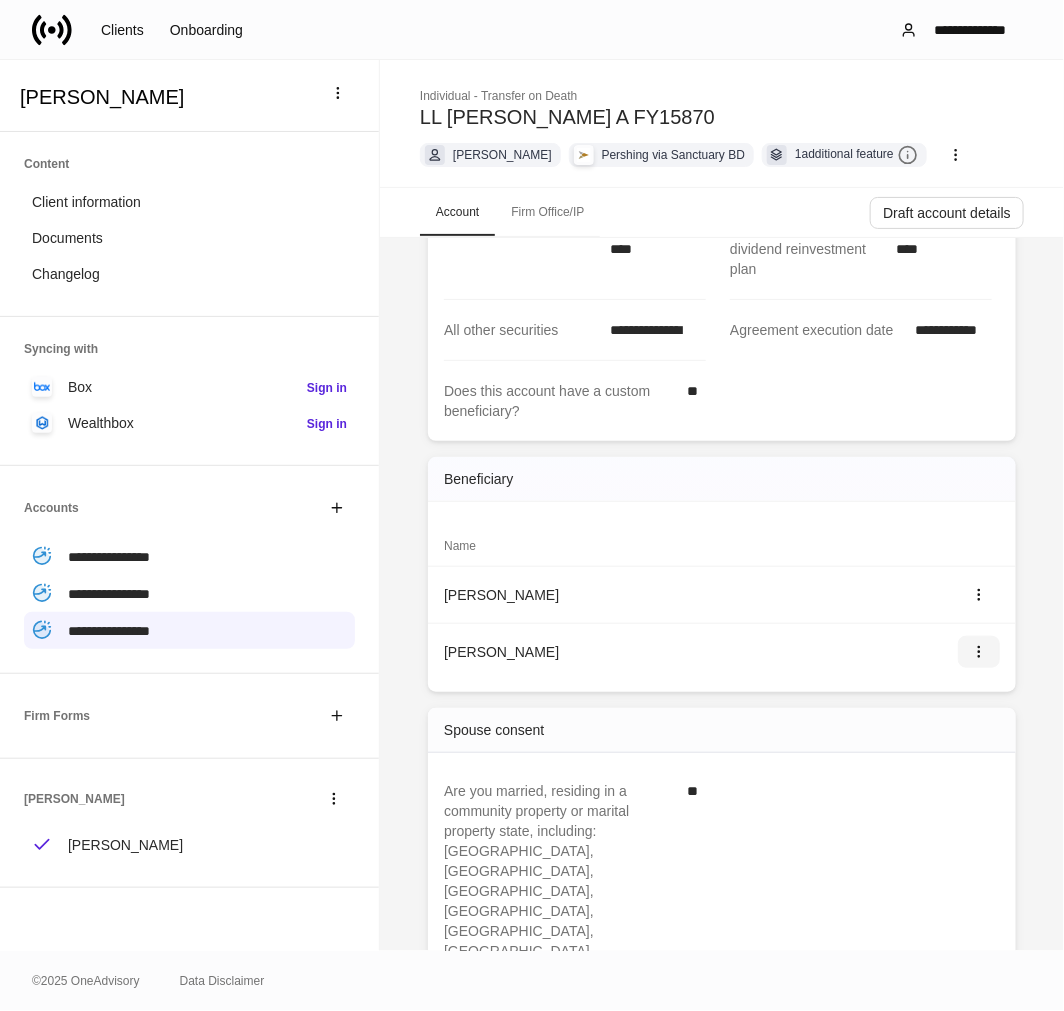 click 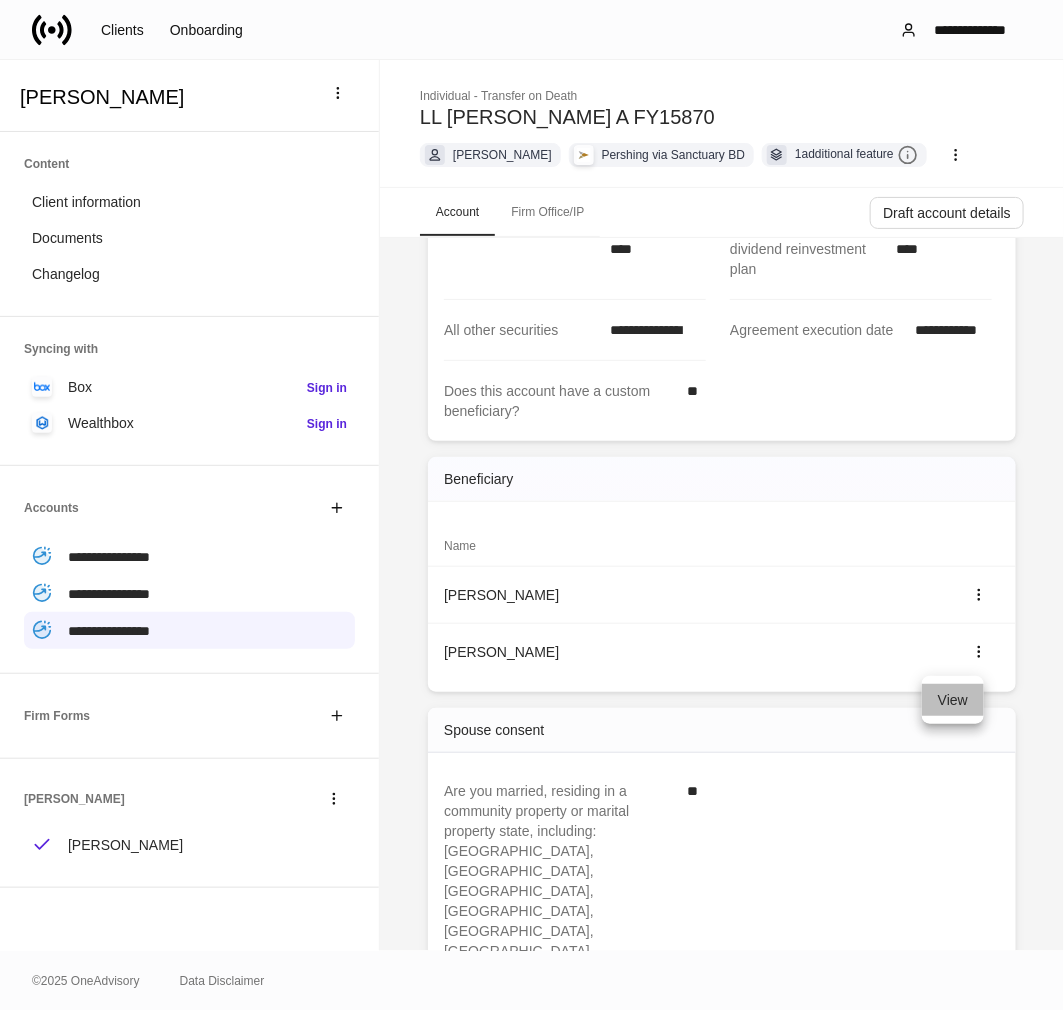 click on "View" at bounding box center (953, 700) 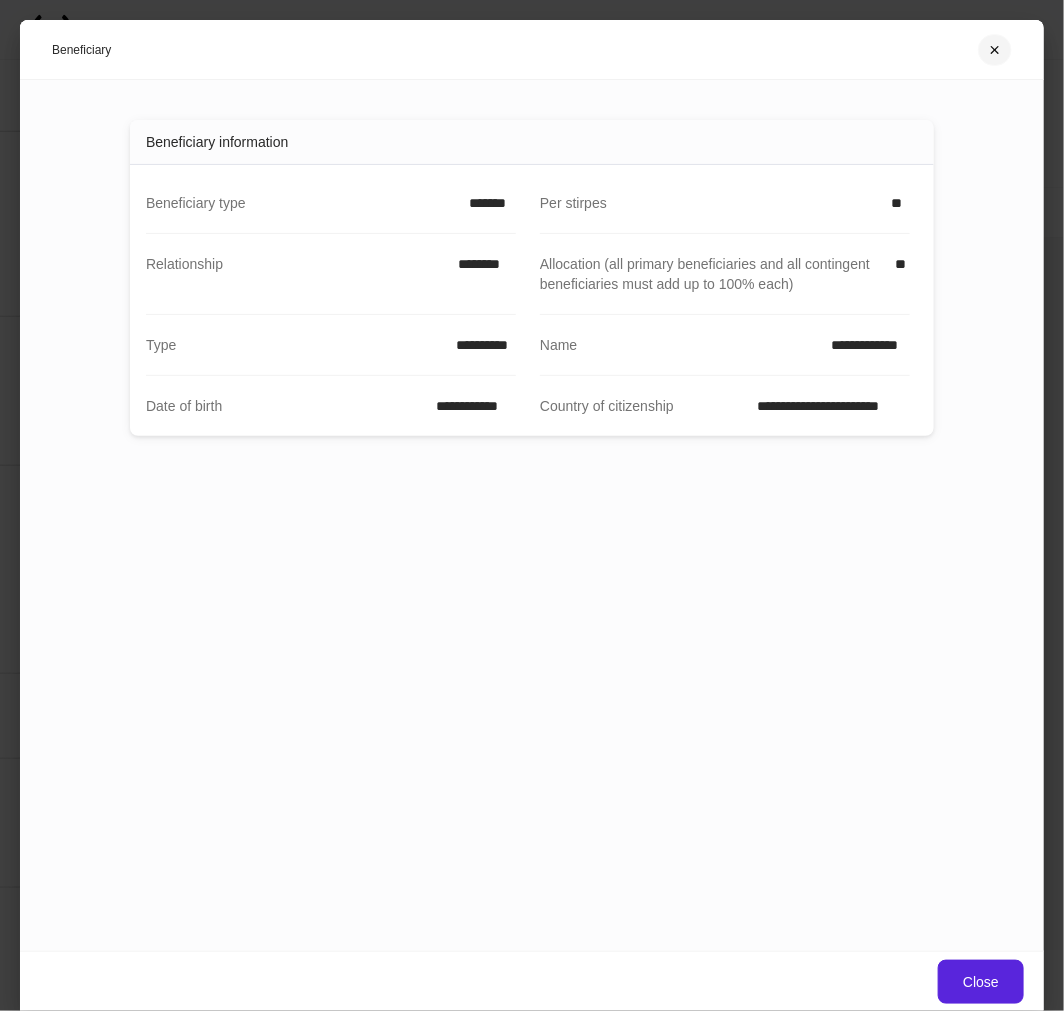 click 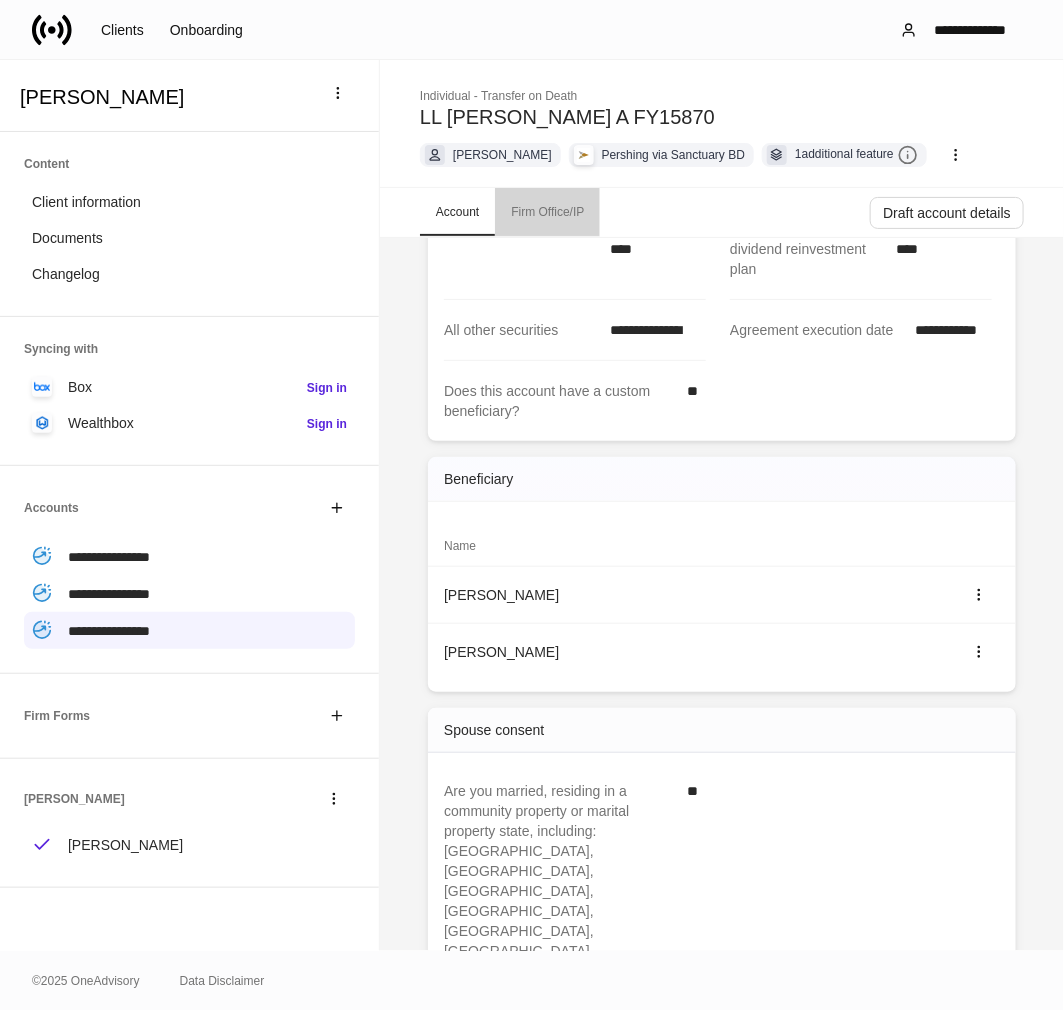 click on "Firm Office/IP" at bounding box center [547, 212] 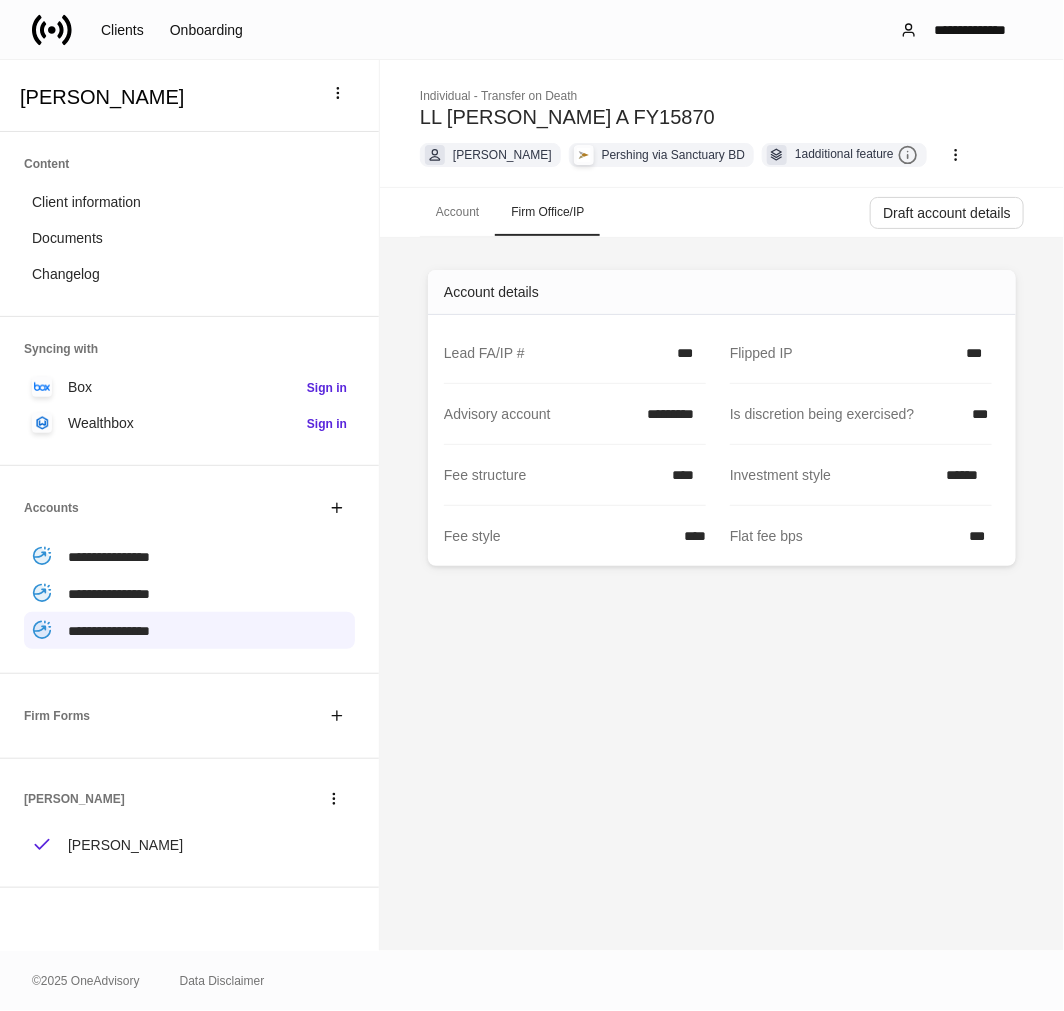 click on "Account" at bounding box center (457, 212) 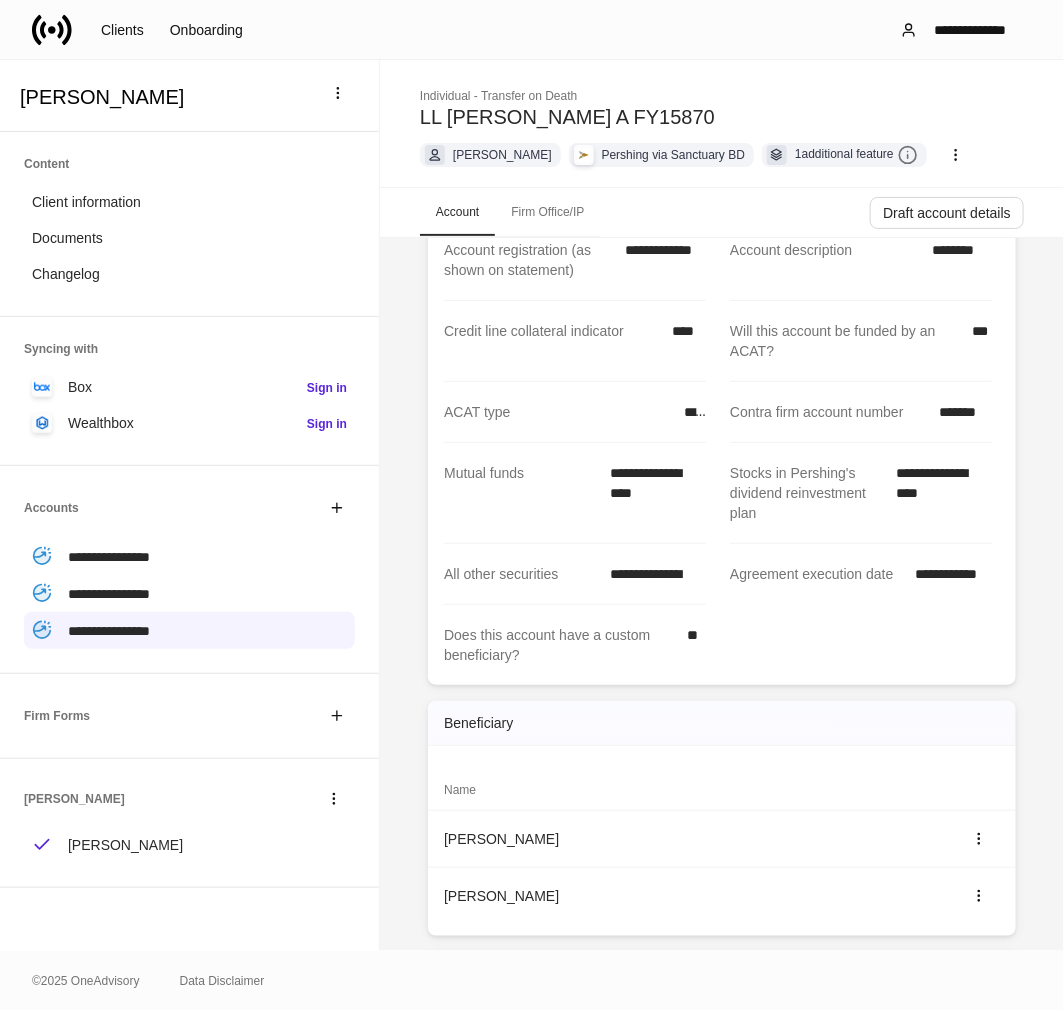 scroll, scrollTop: 444, scrollLeft: 0, axis: vertical 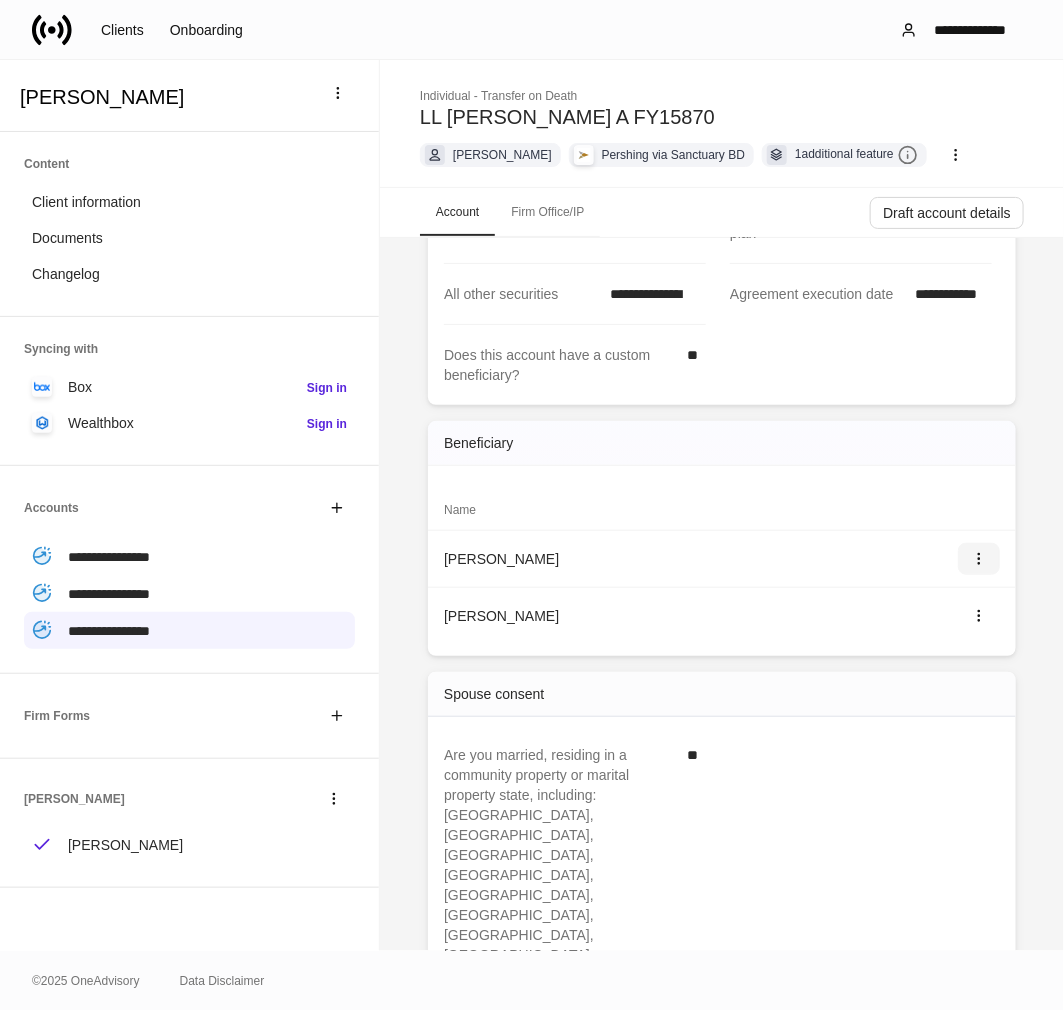 click 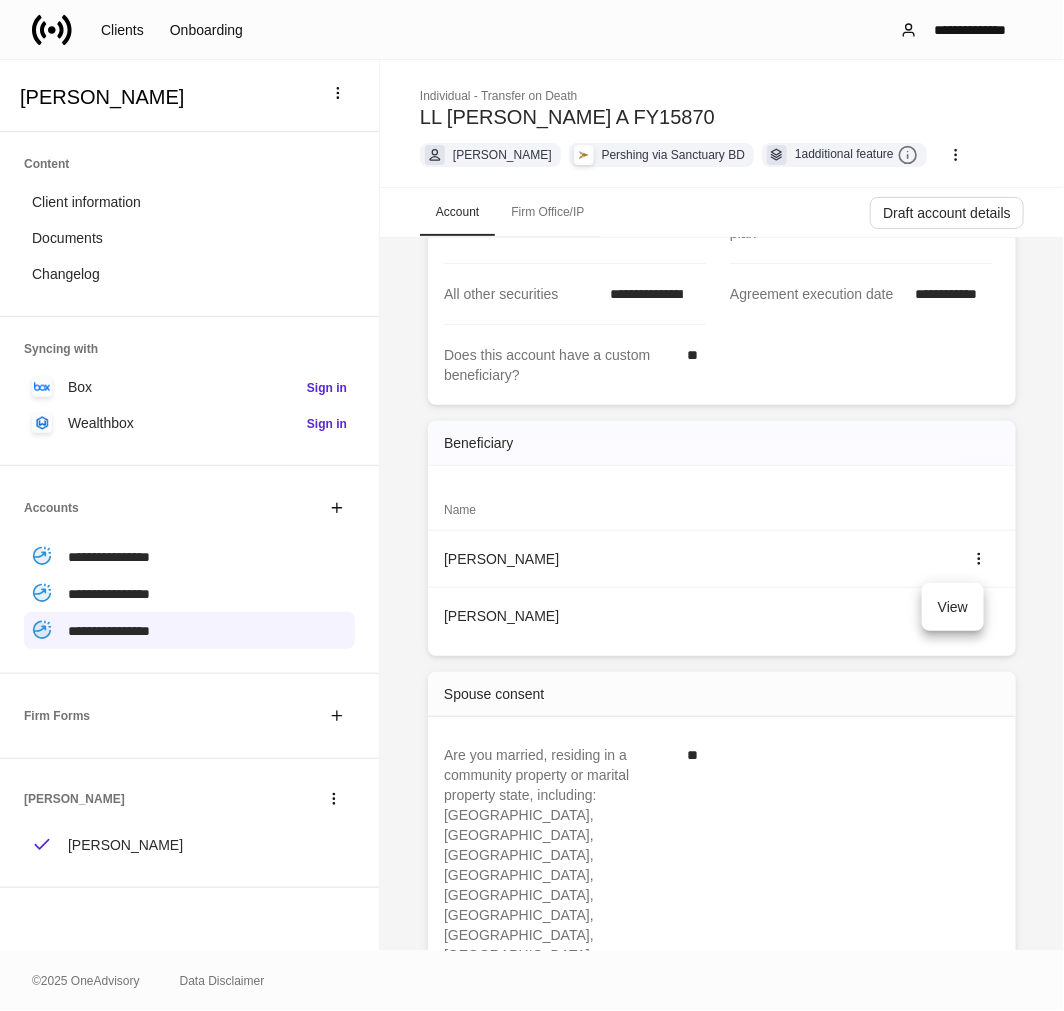 click on "View" at bounding box center [953, 607] 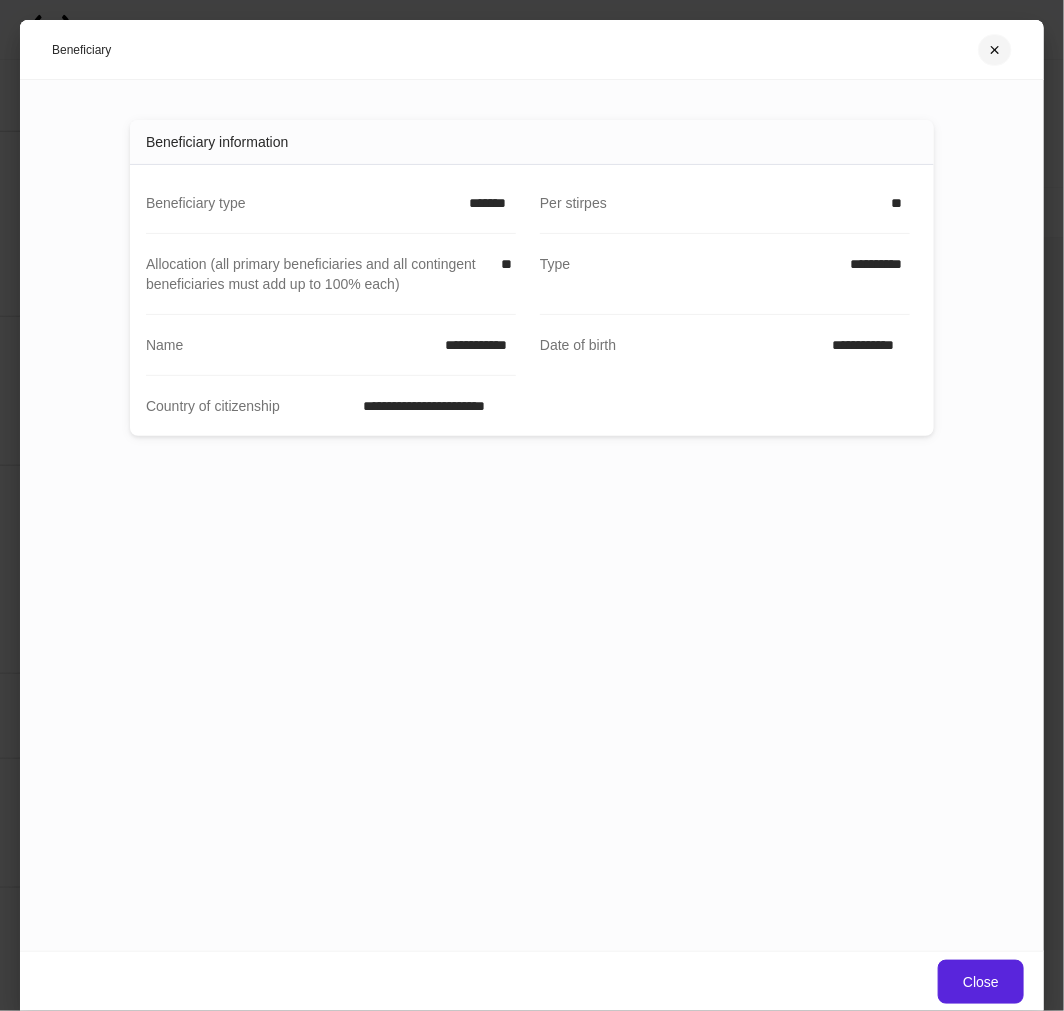click 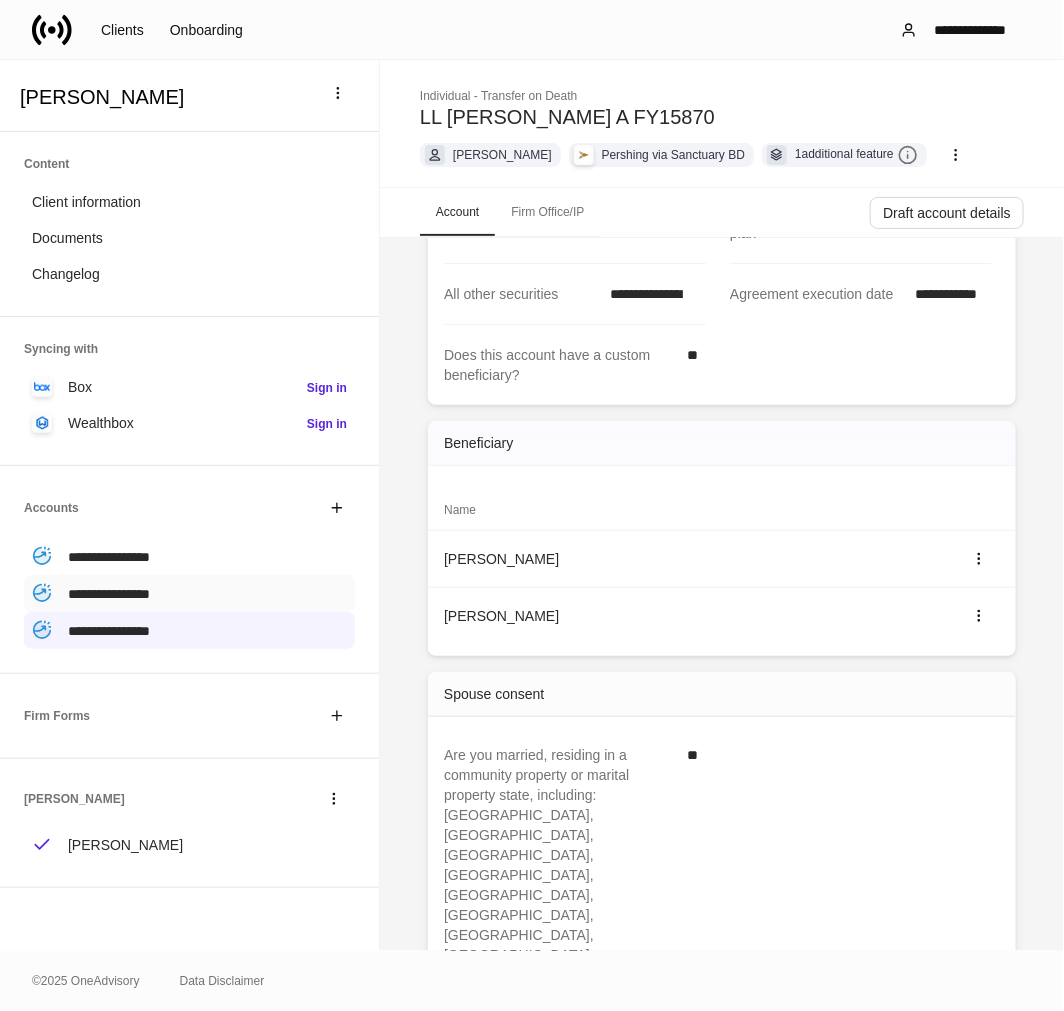 click on "**********" at bounding box center (109, 594) 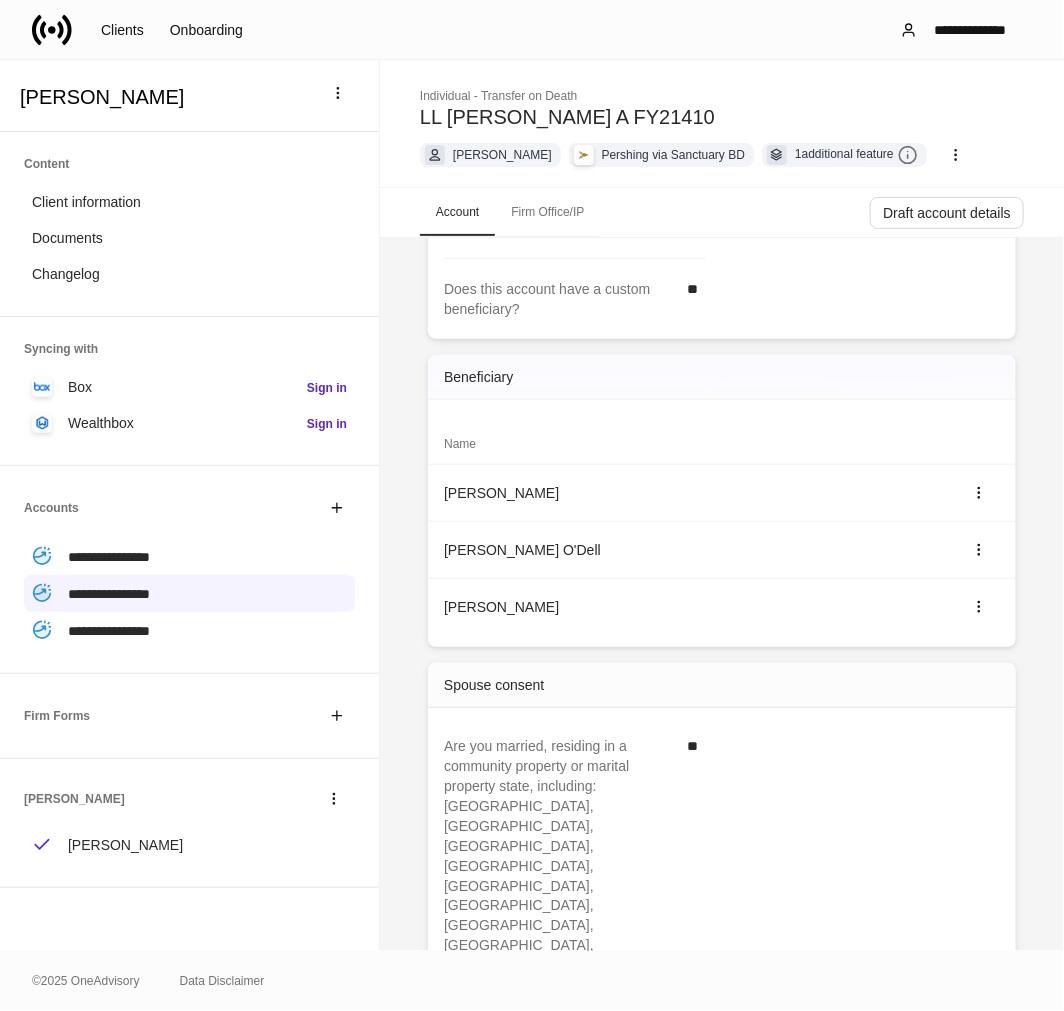 scroll, scrollTop: 555, scrollLeft: 0, axis: vertical 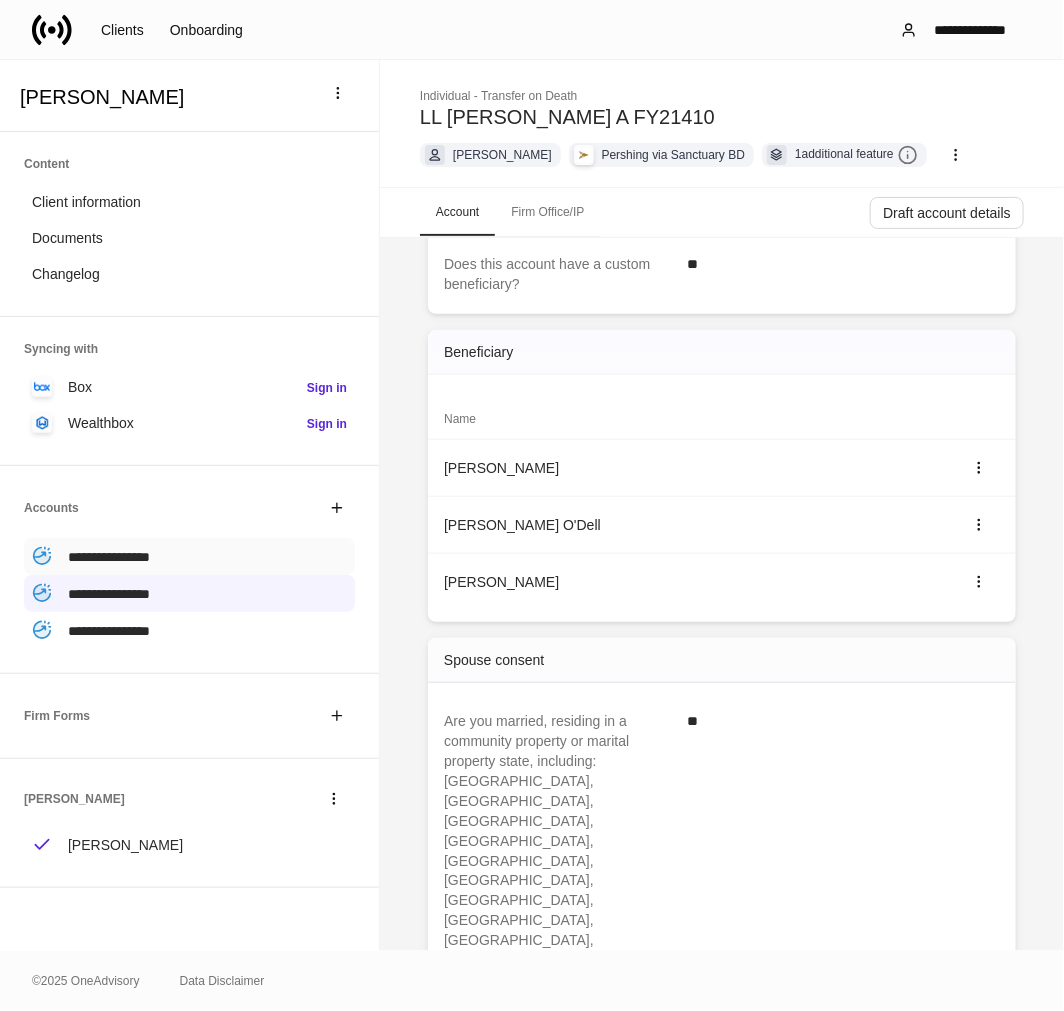 click on "**********" at bounding box center (109, 557) 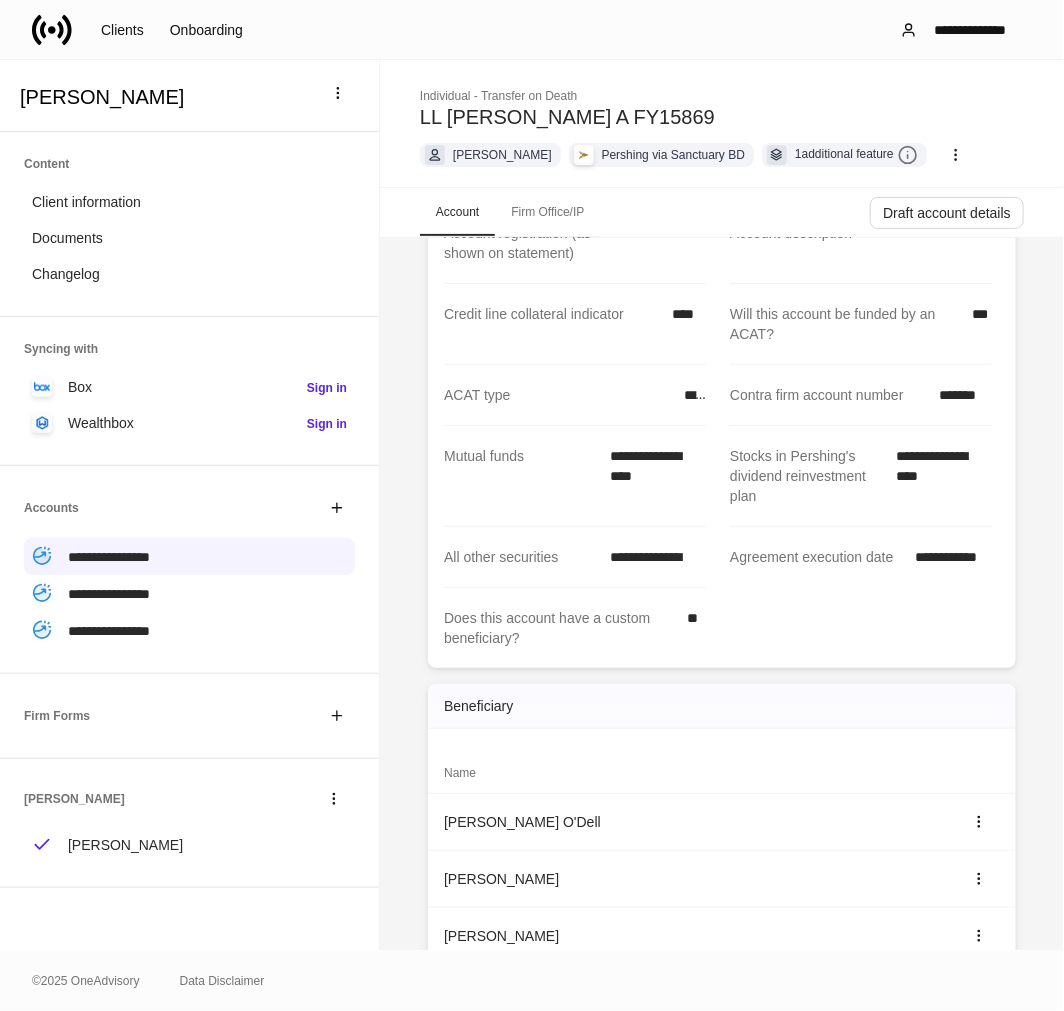 scroll, scrollTop: 555, scrollLeft: 0, axis: vertical 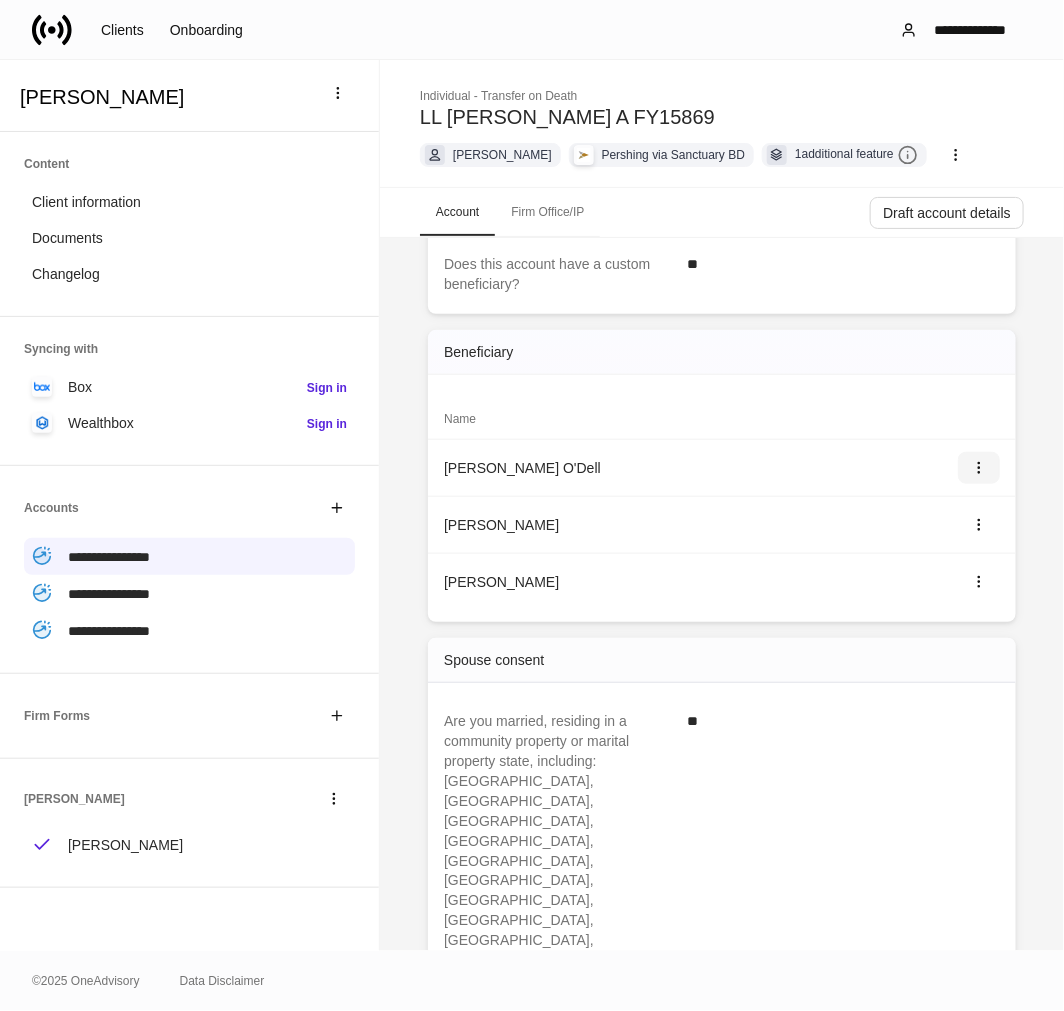 click at bounding box center (979, 468) 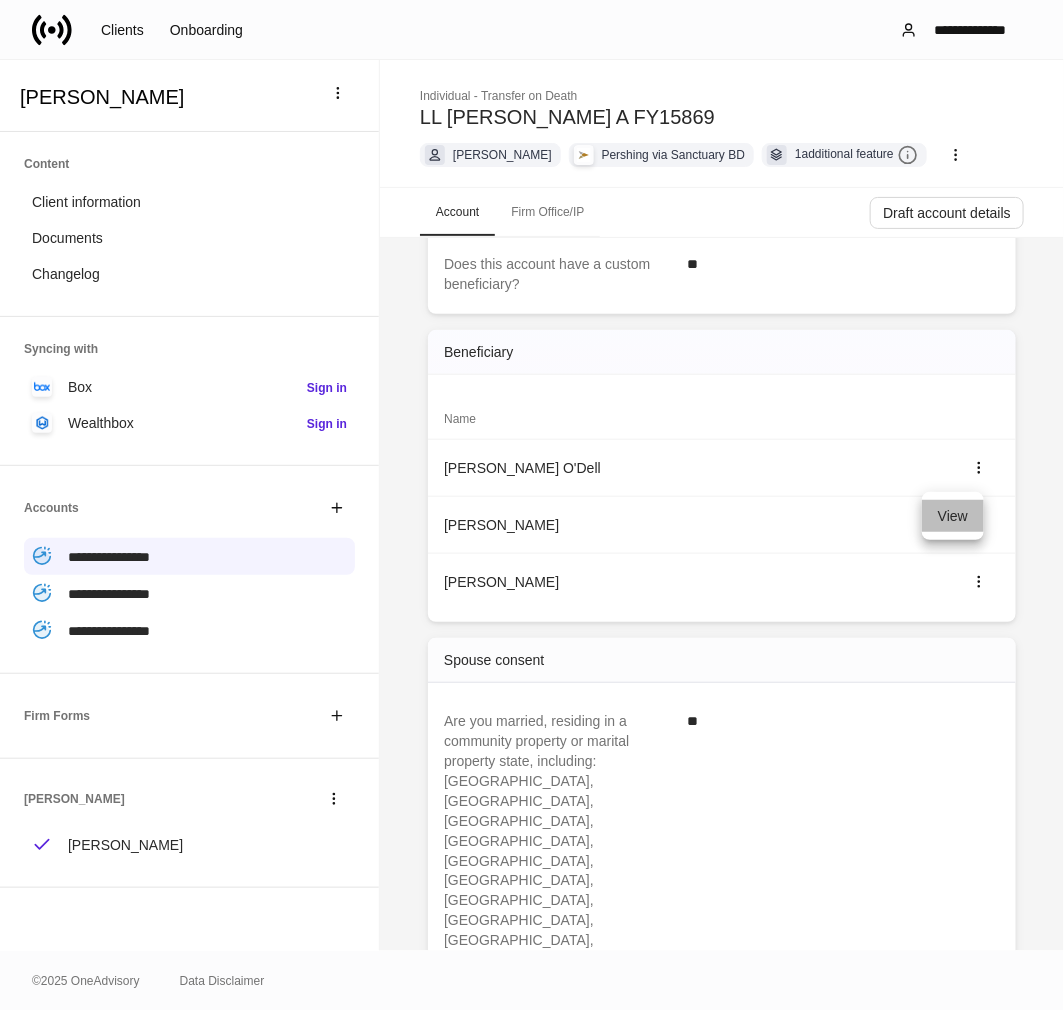 click on "View" at bounding box center (953, 516) 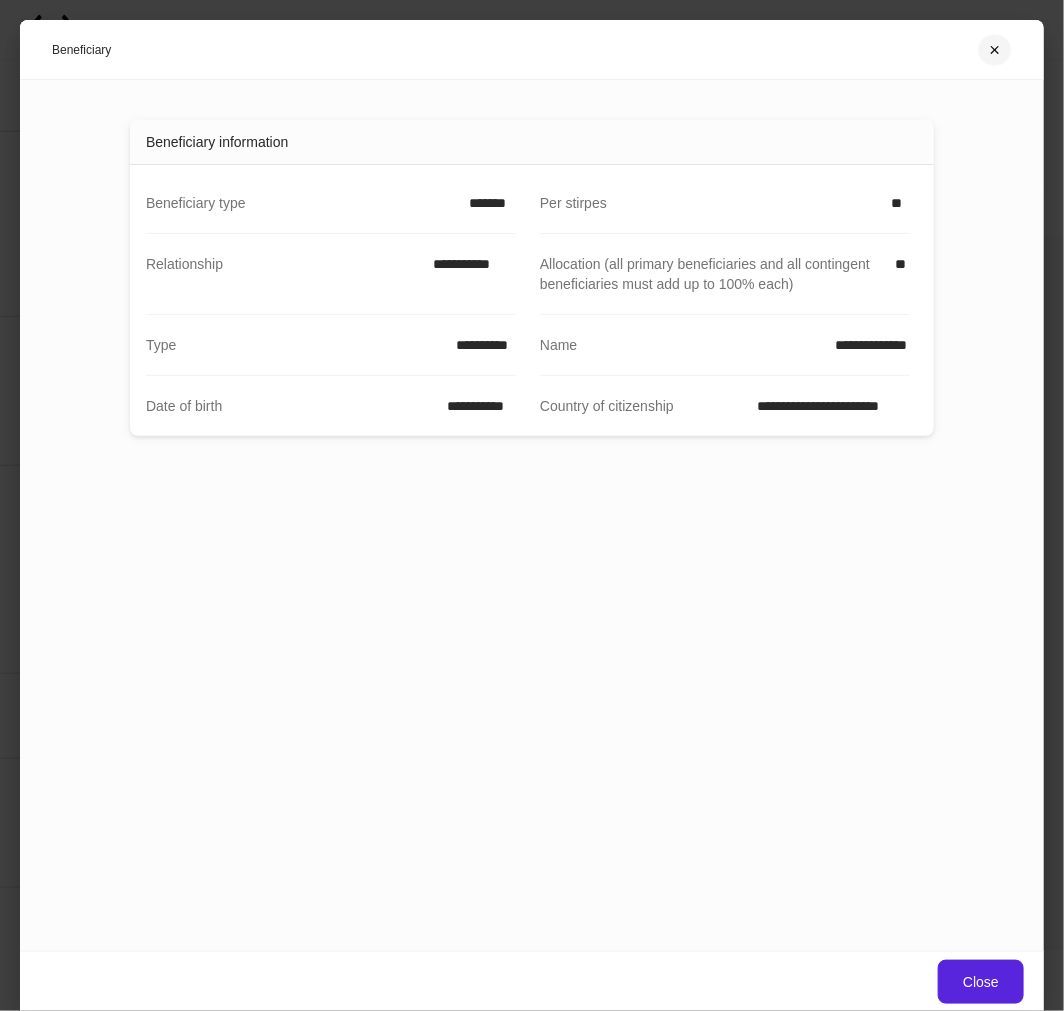 click 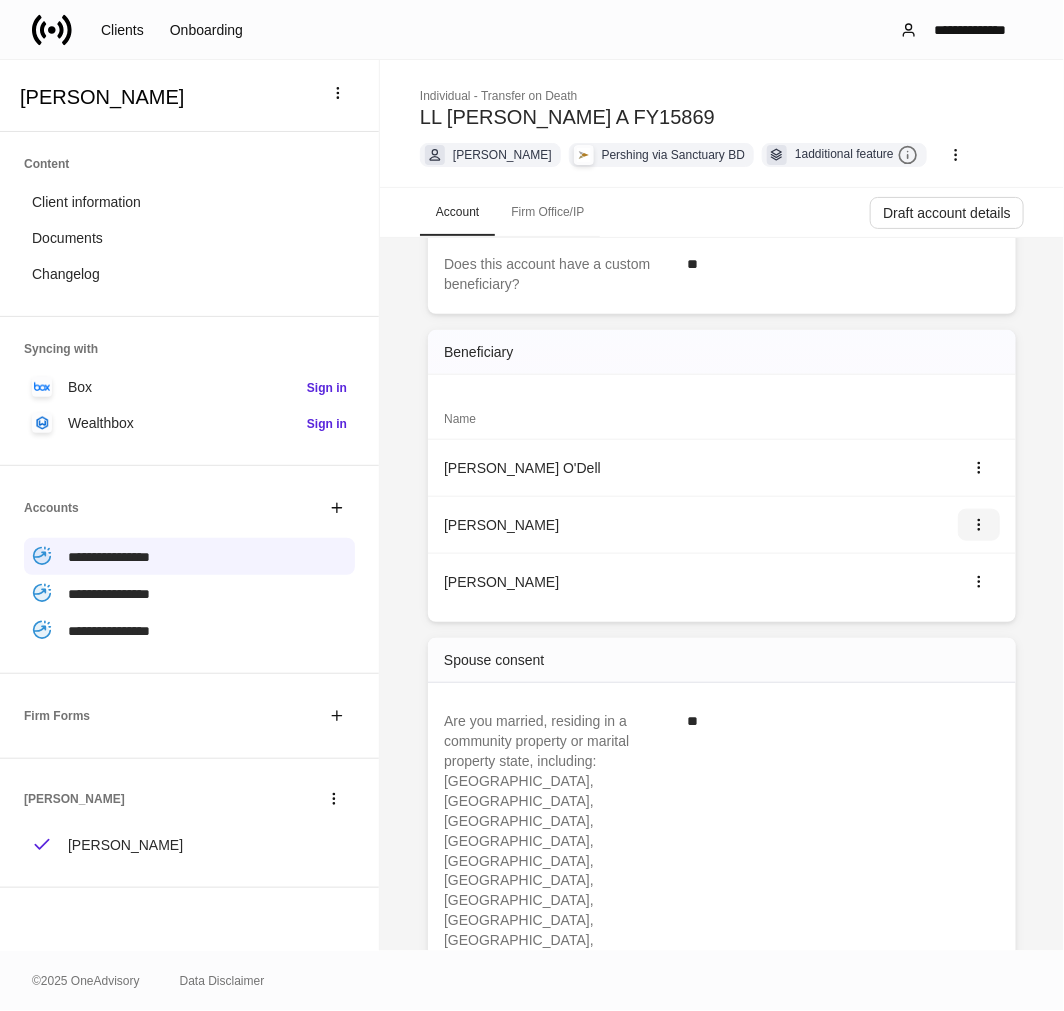 click at bounding box center (979, 525) 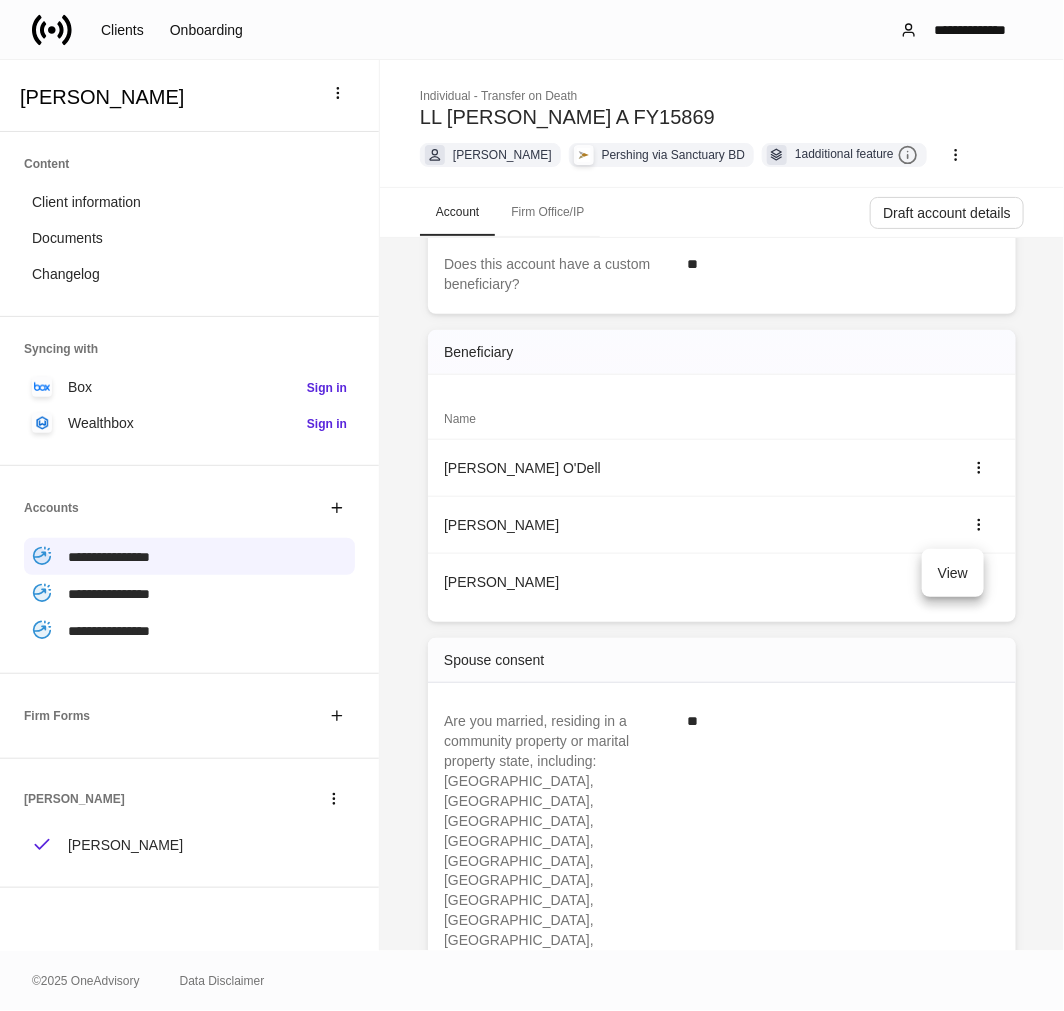 click on "View" at bounding box center [953, 573] 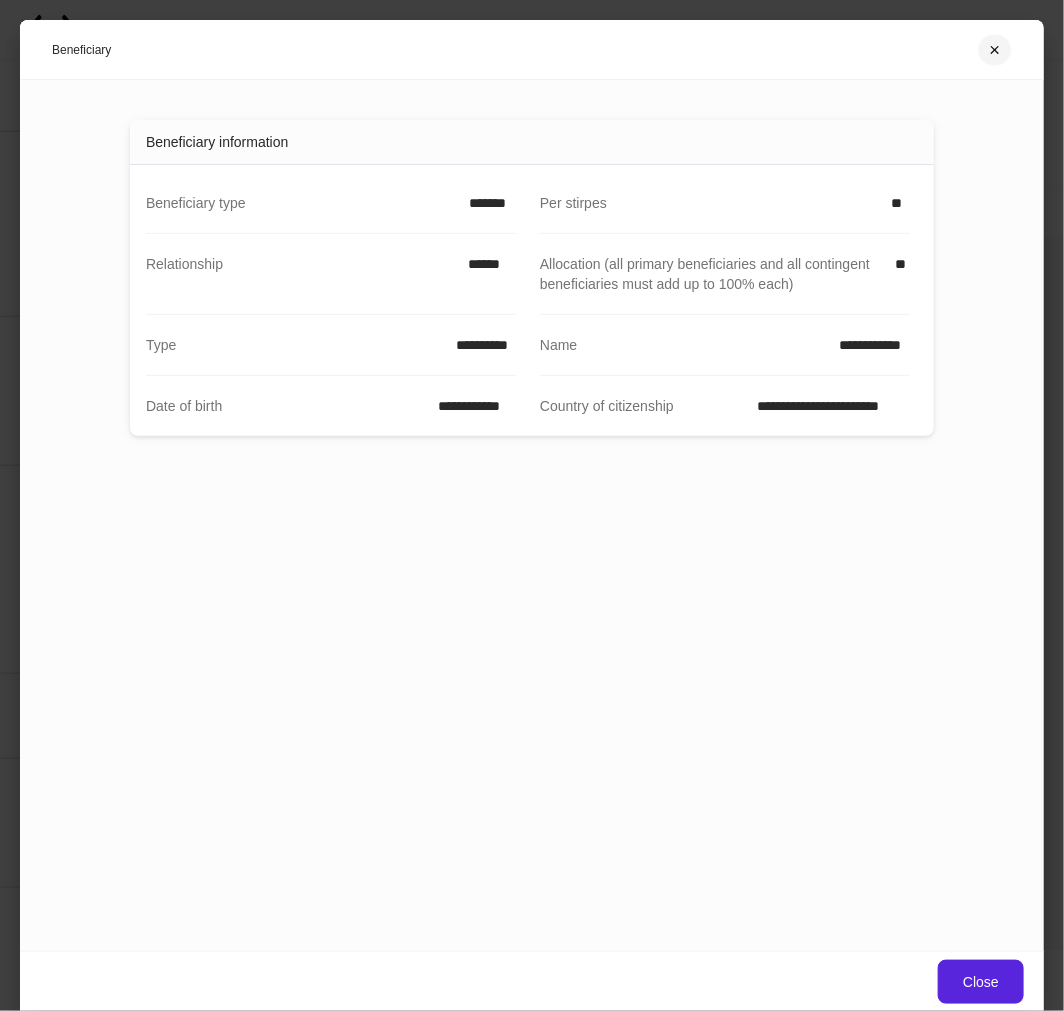 click 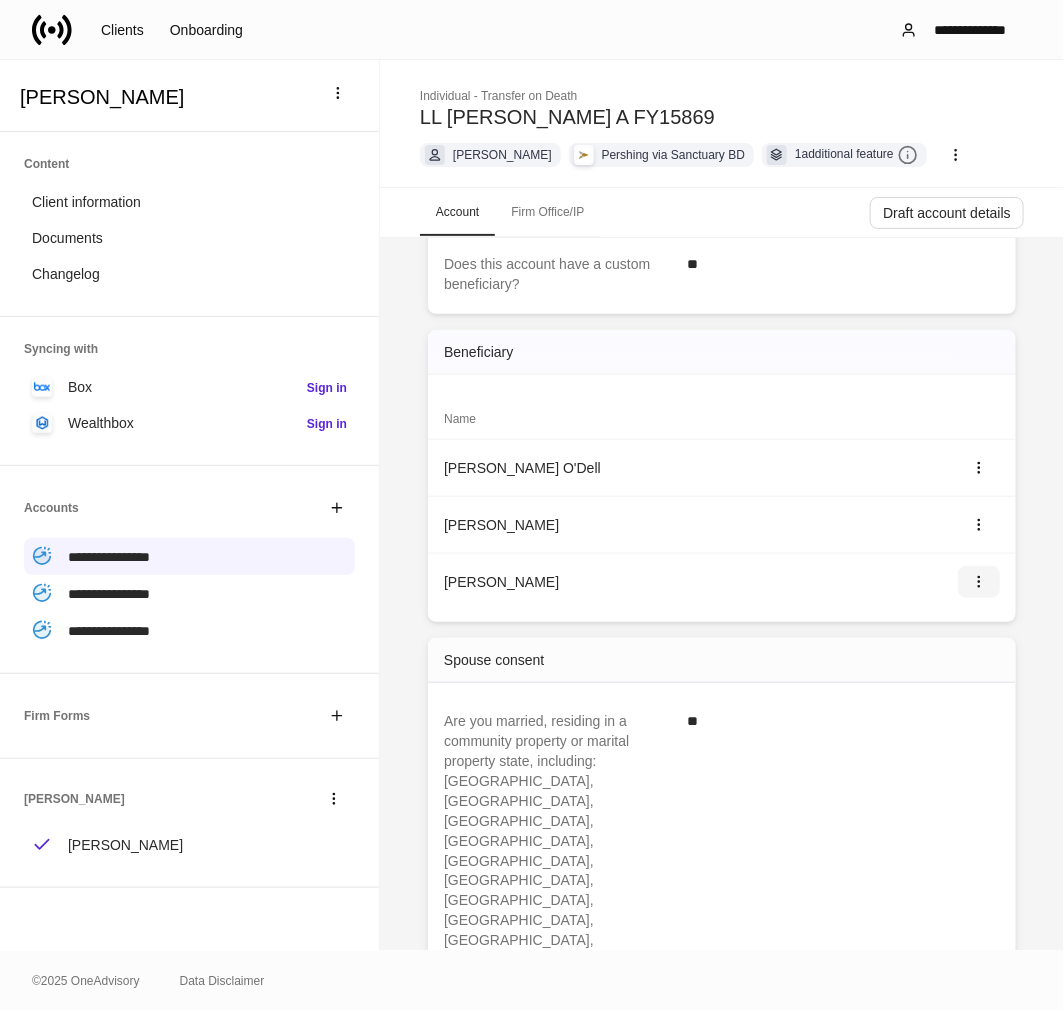 click 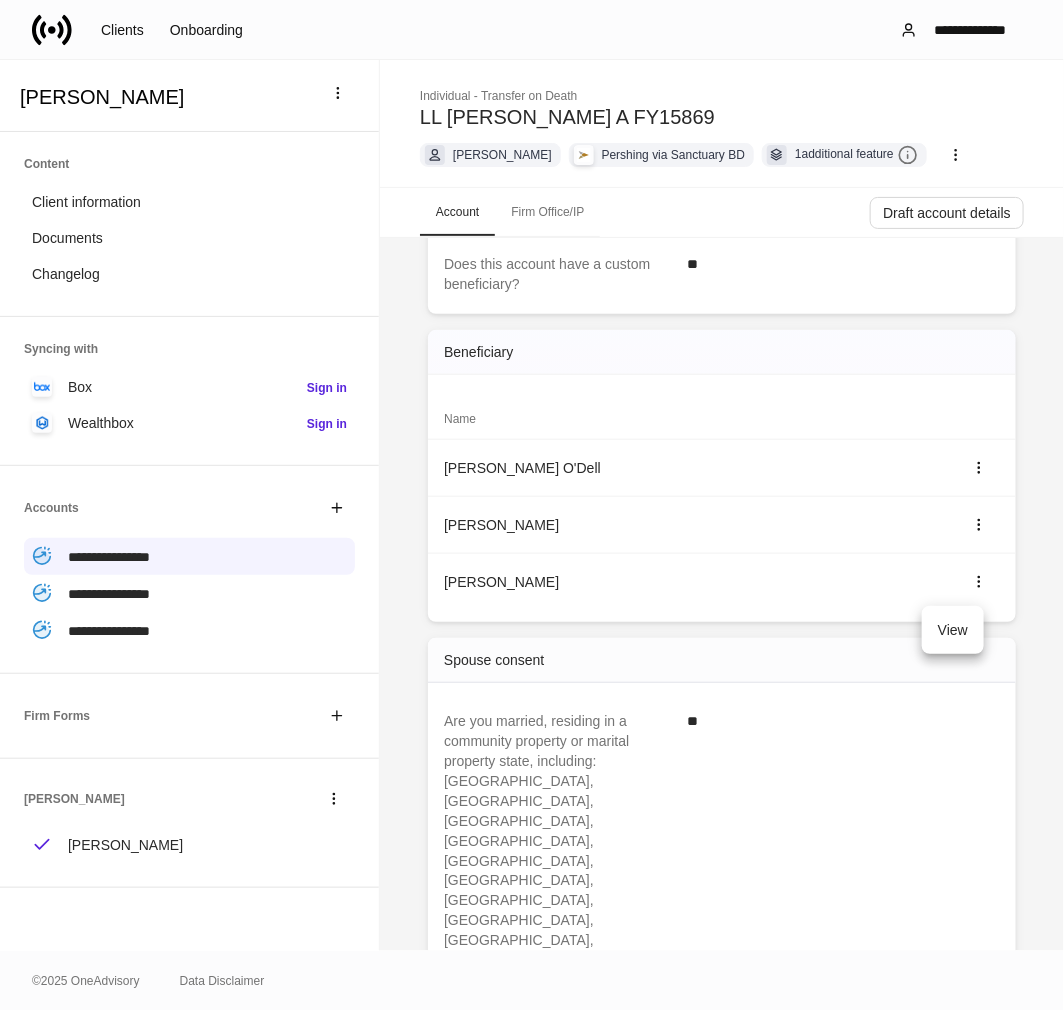 click on "View" at bounding box center (953, 630) 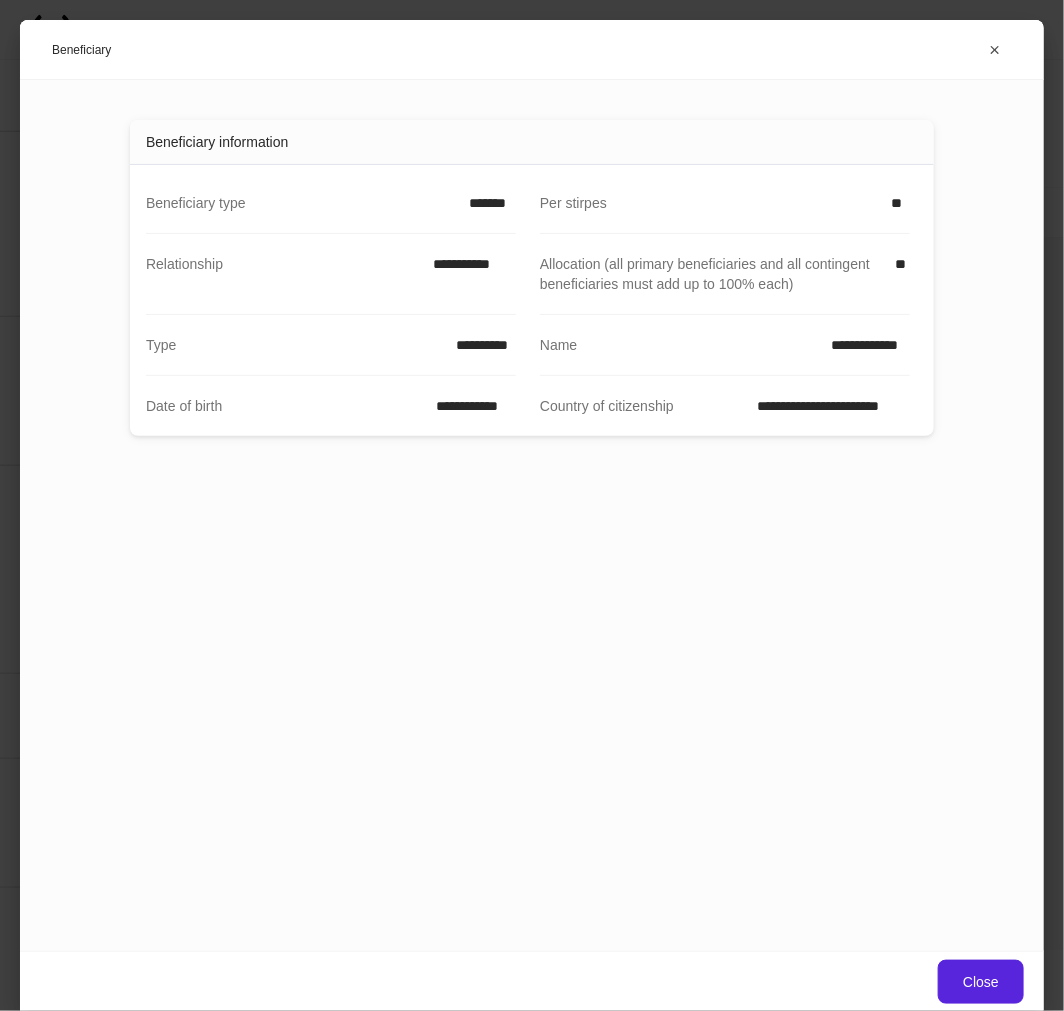 click on "Beneficiary" at bounding box center [532, 49] 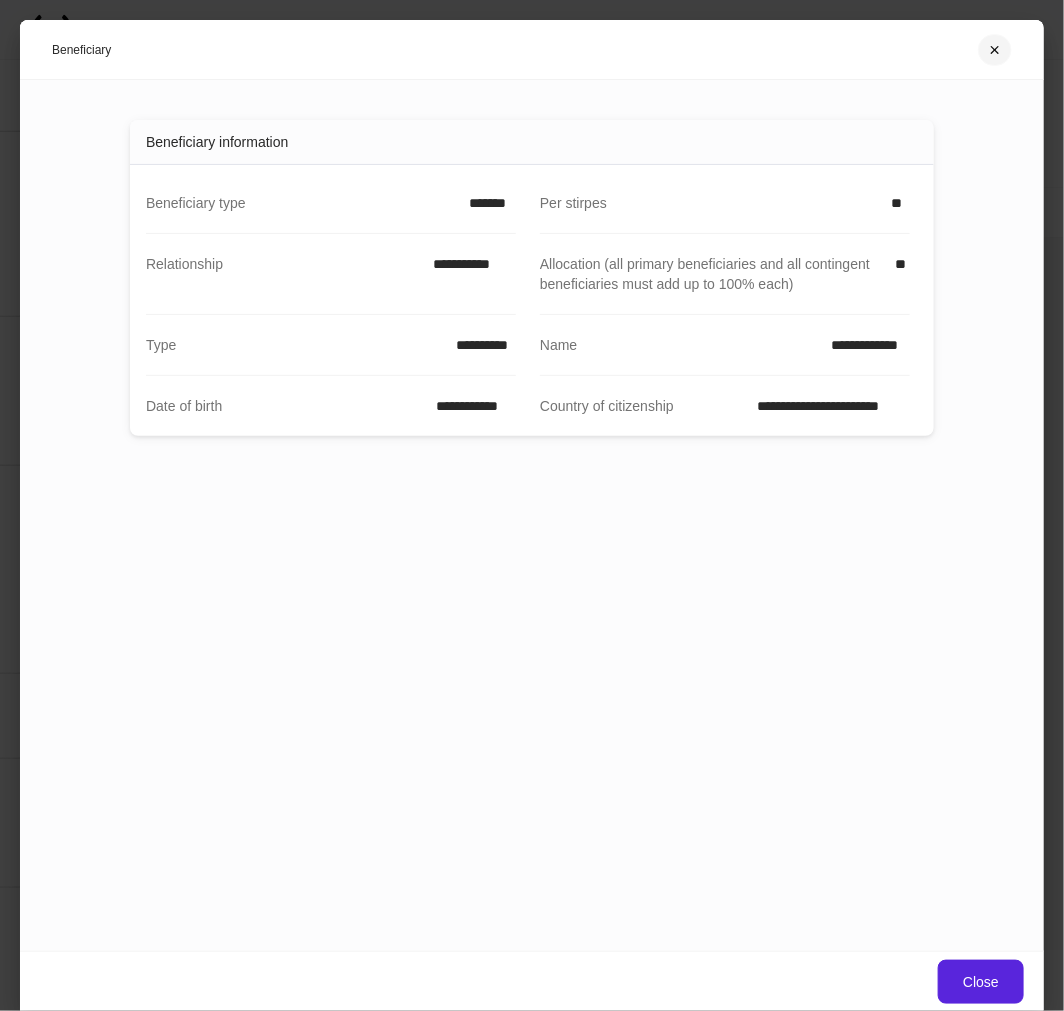 click 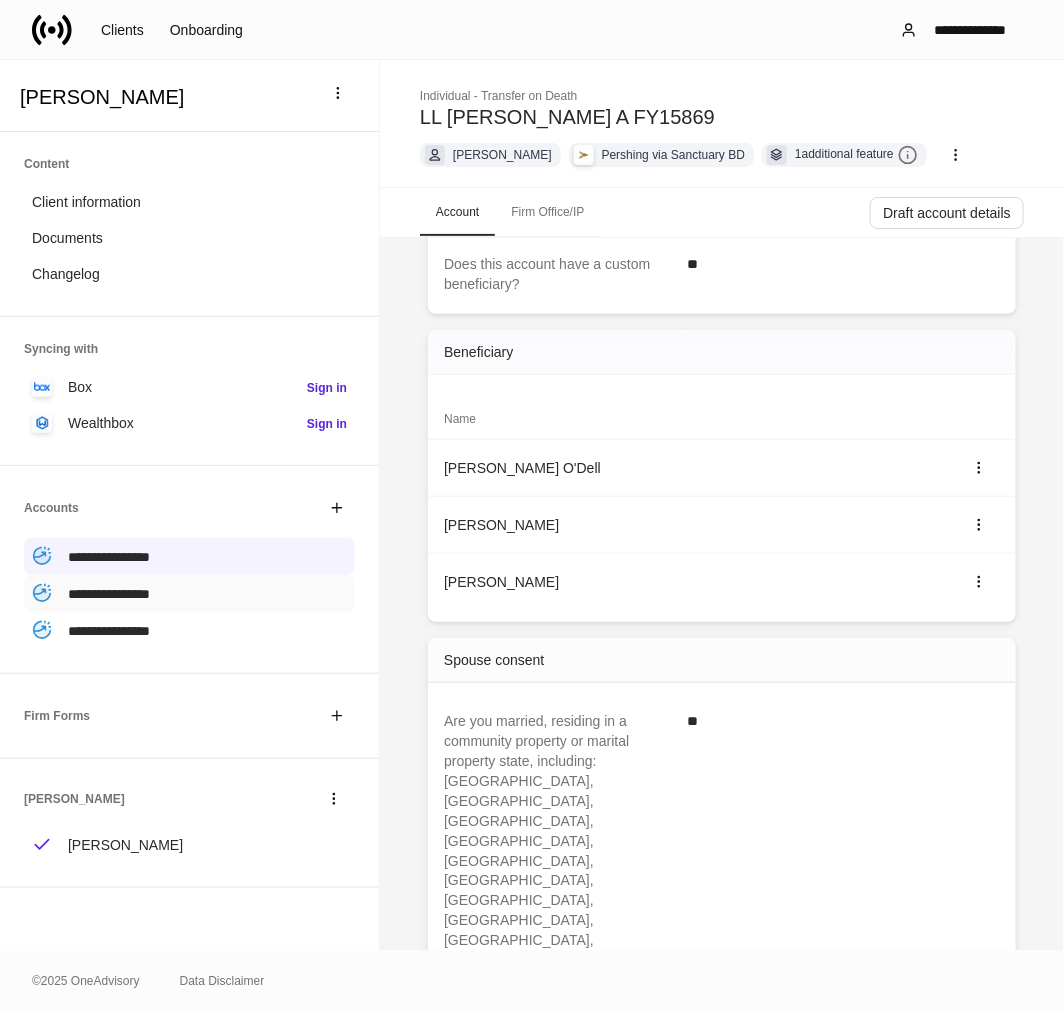 click on "**********" at bounding box center [109, 594] 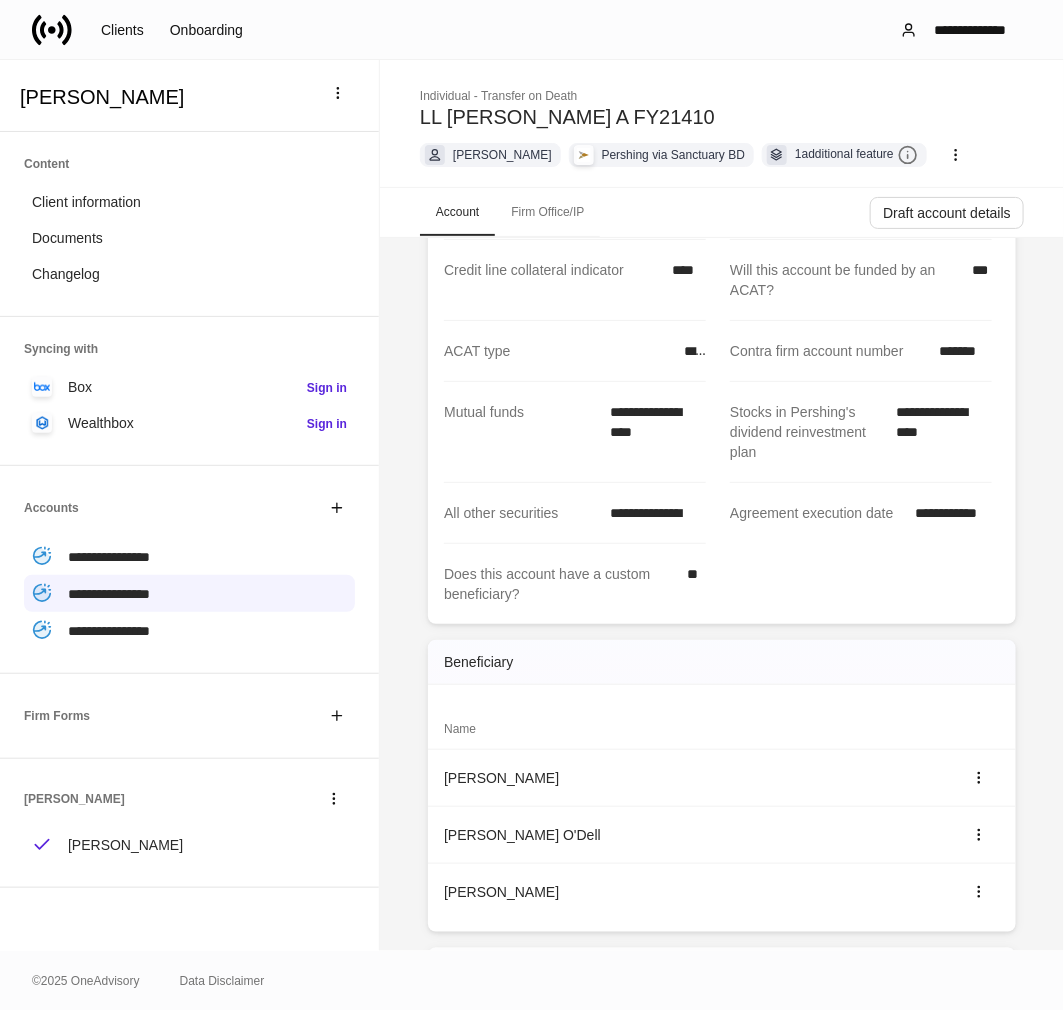 scroll, scrollTop: 333, scrollLeft: 0, axis: vertical 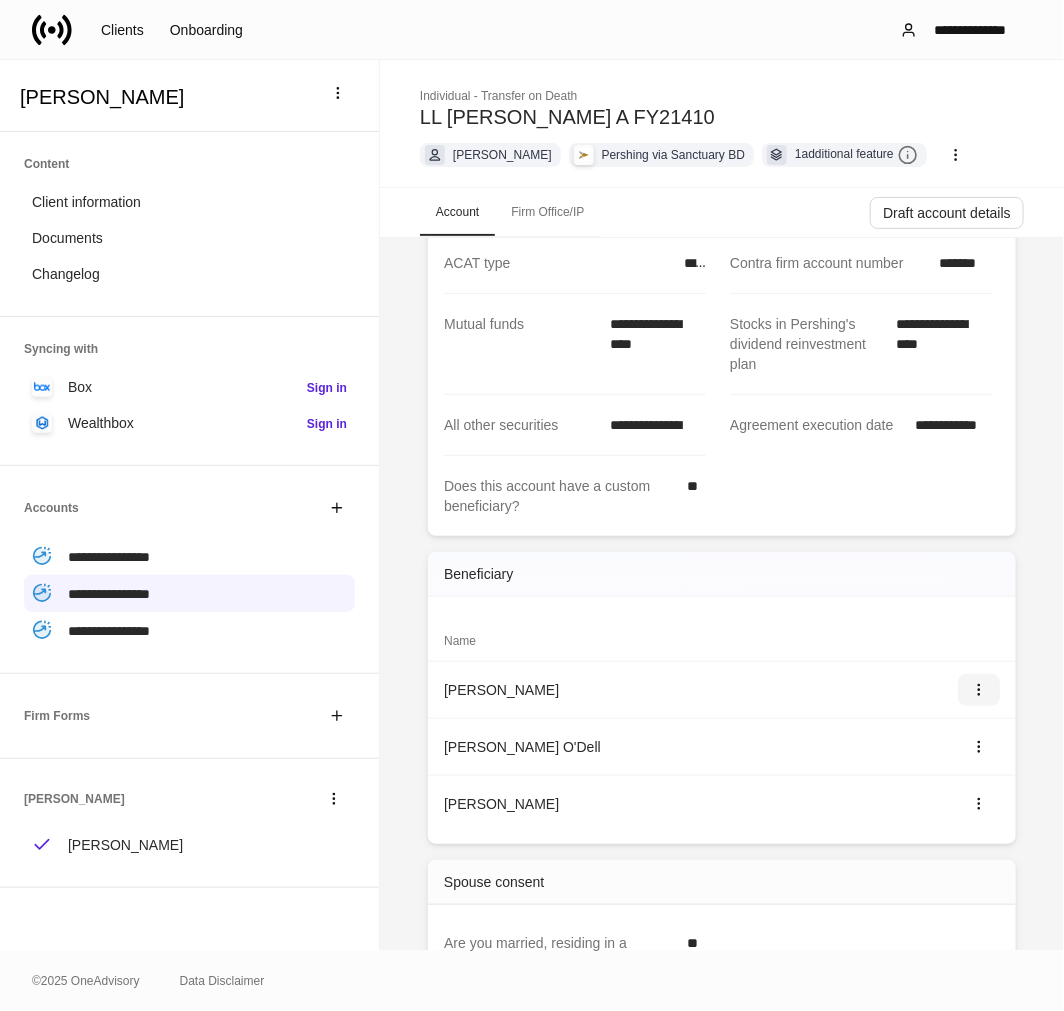 click 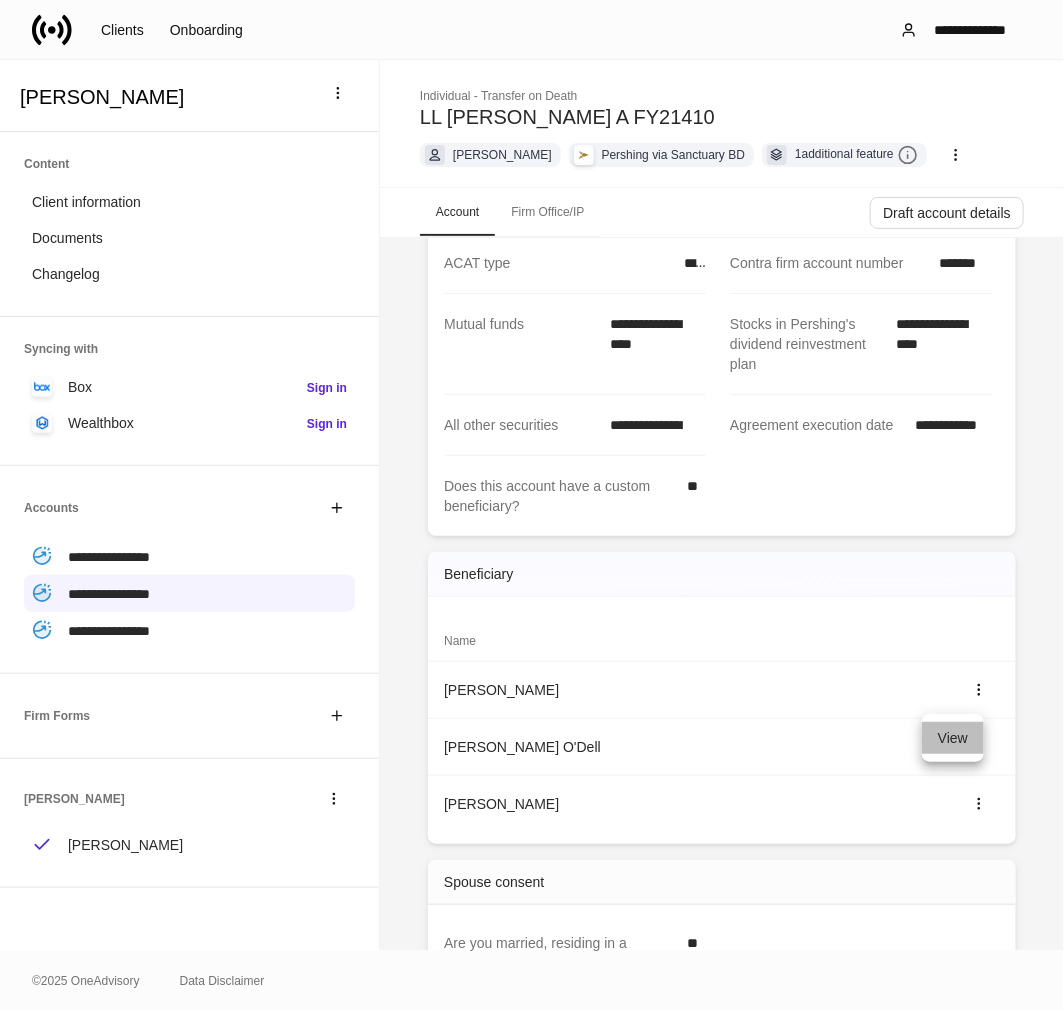 click on "View" at bounding box center [953, 738] 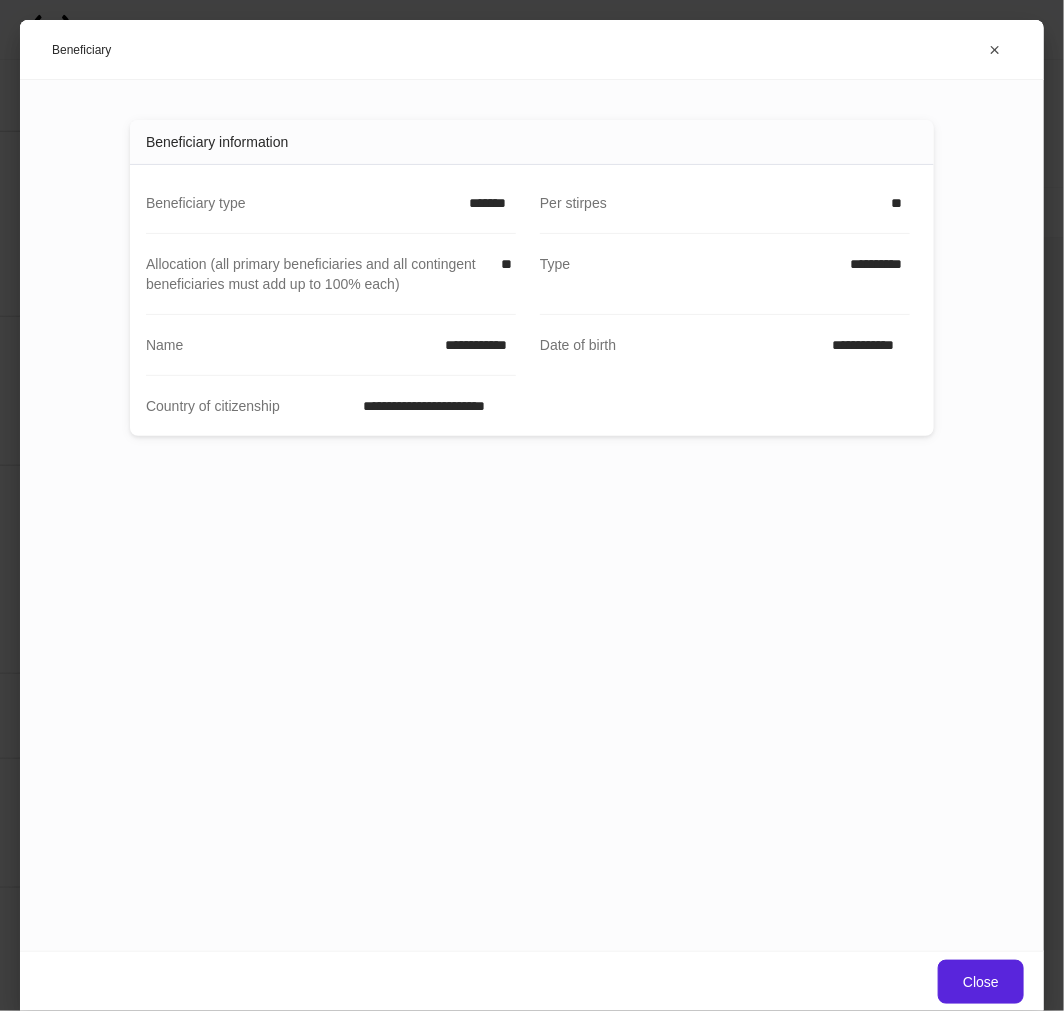click on "Beneficiary" at bounding box center (532, 49) 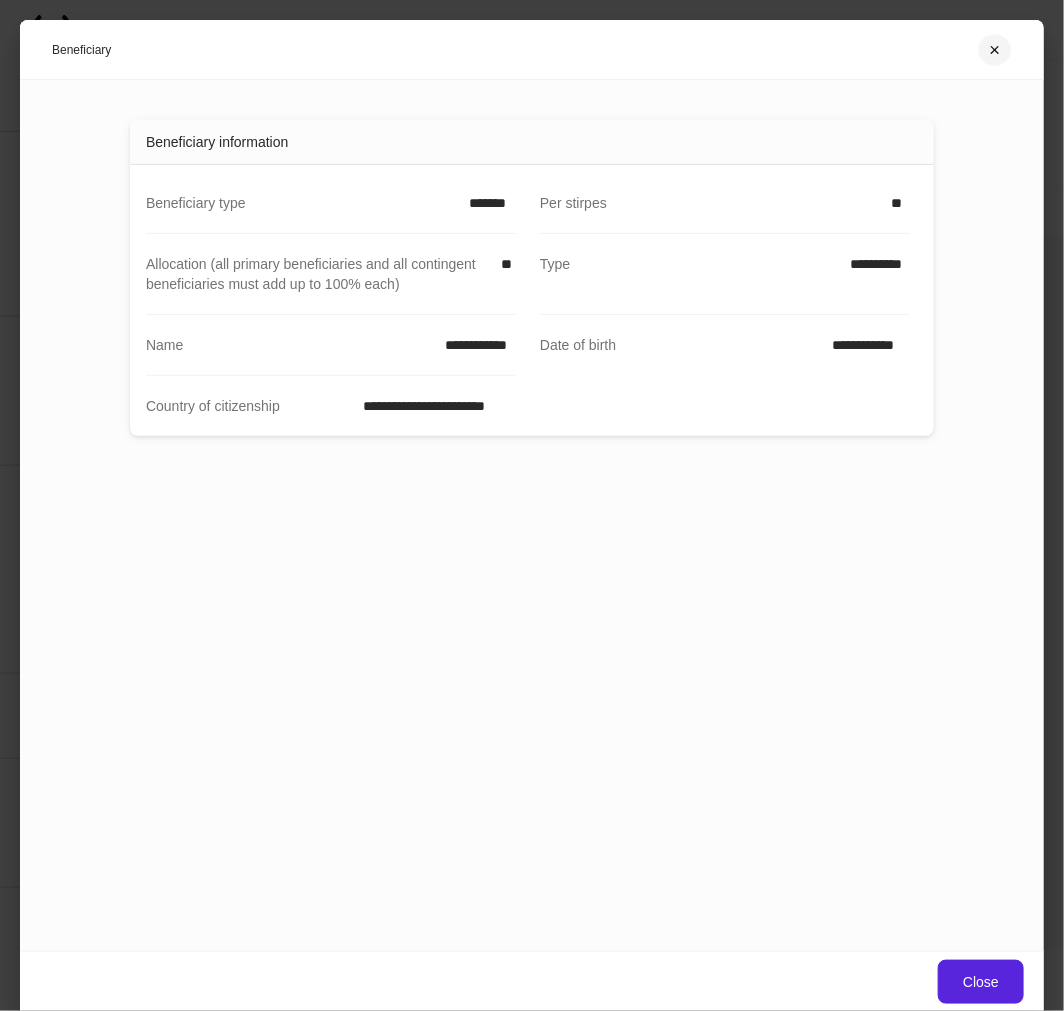 click 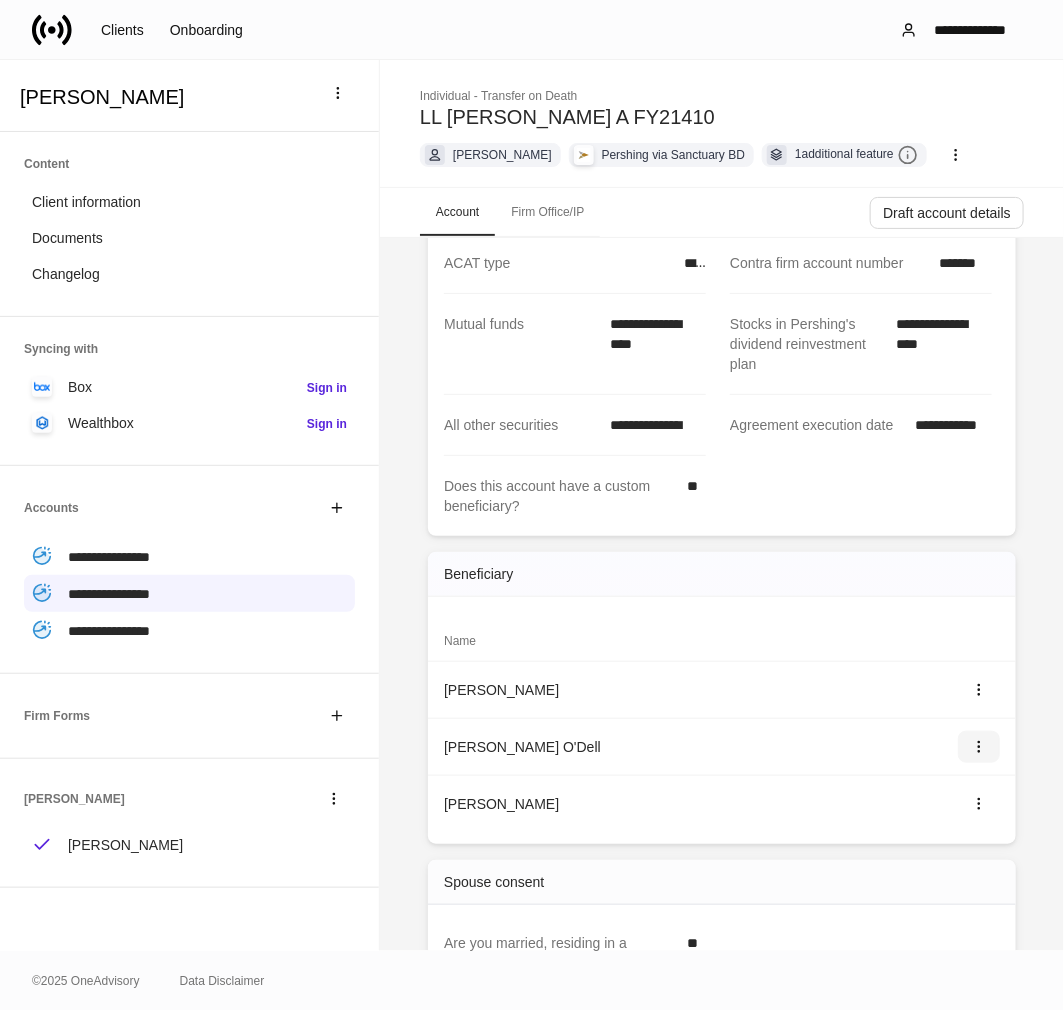 click 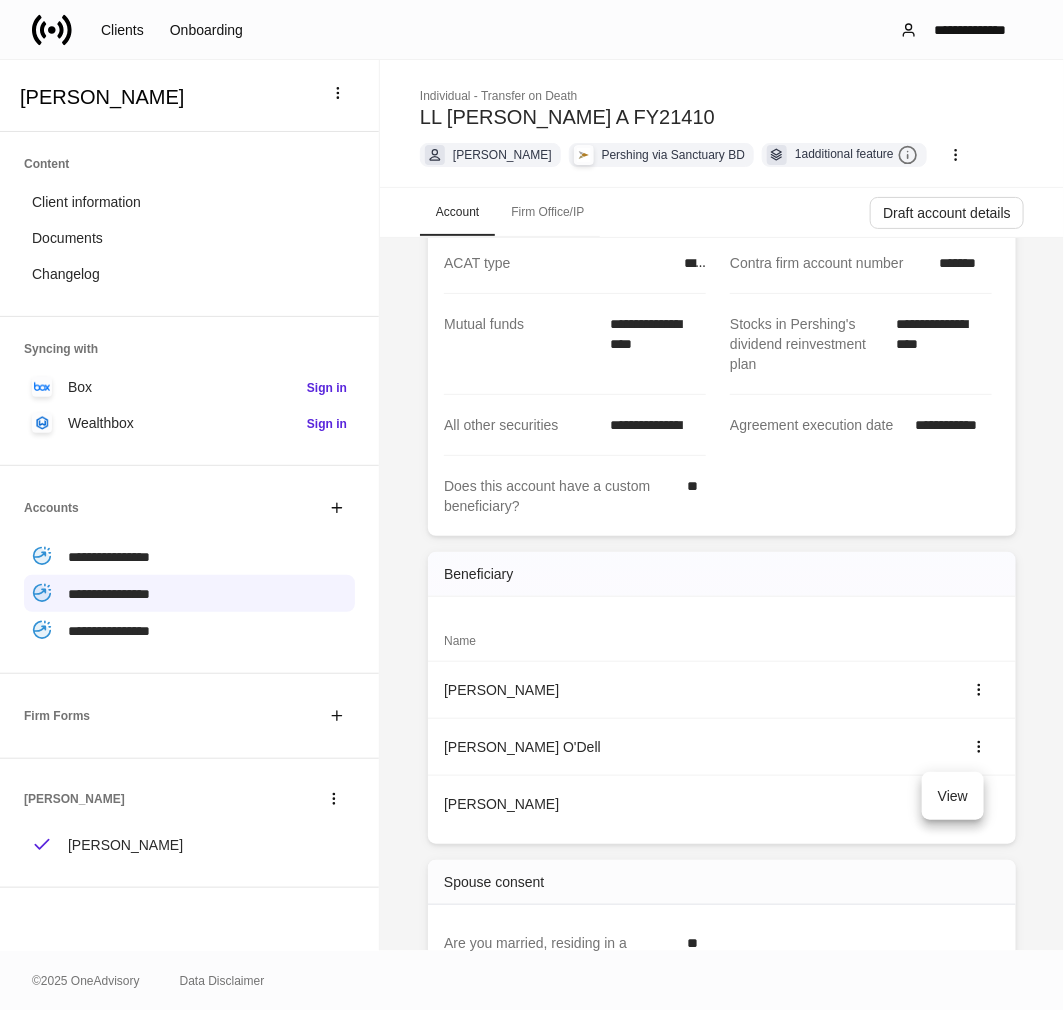 click on "View" at bounding box center [953, 796] 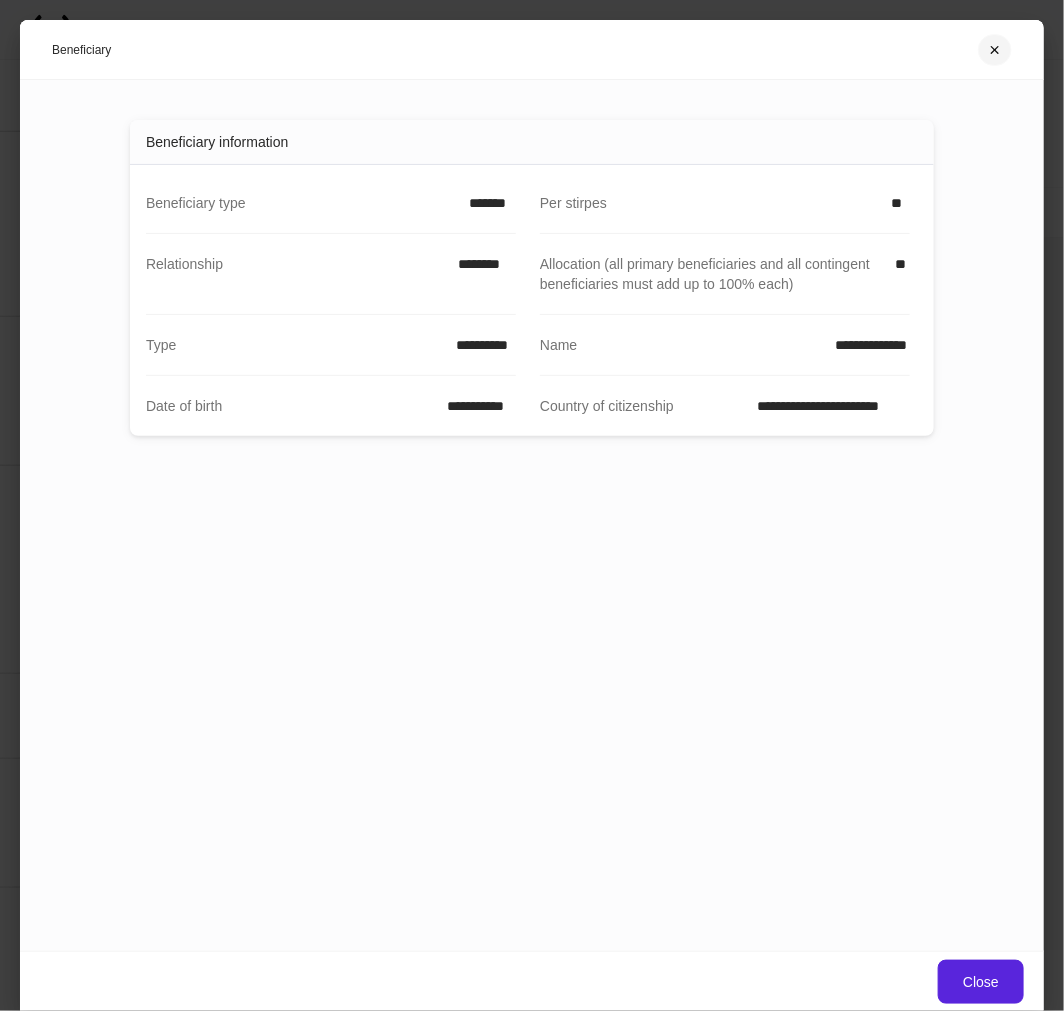 click 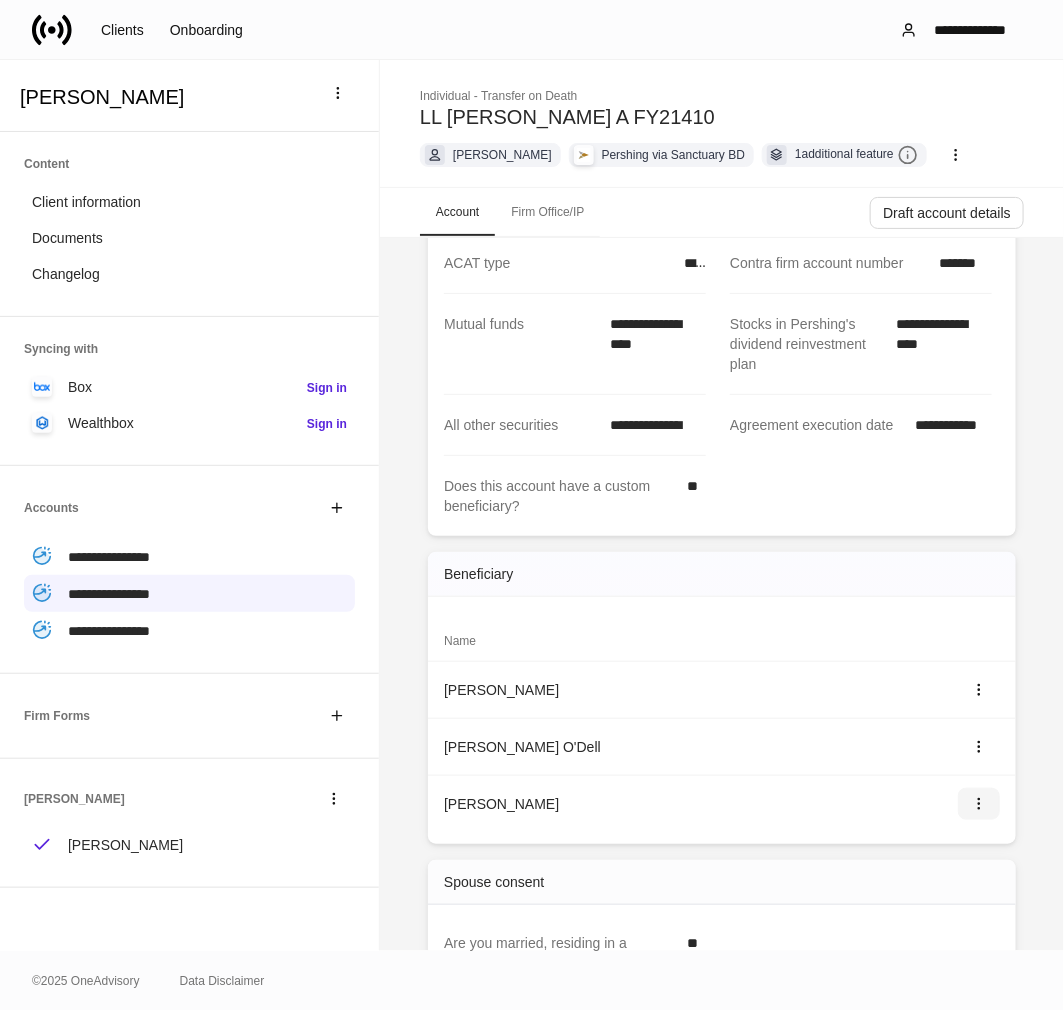 click 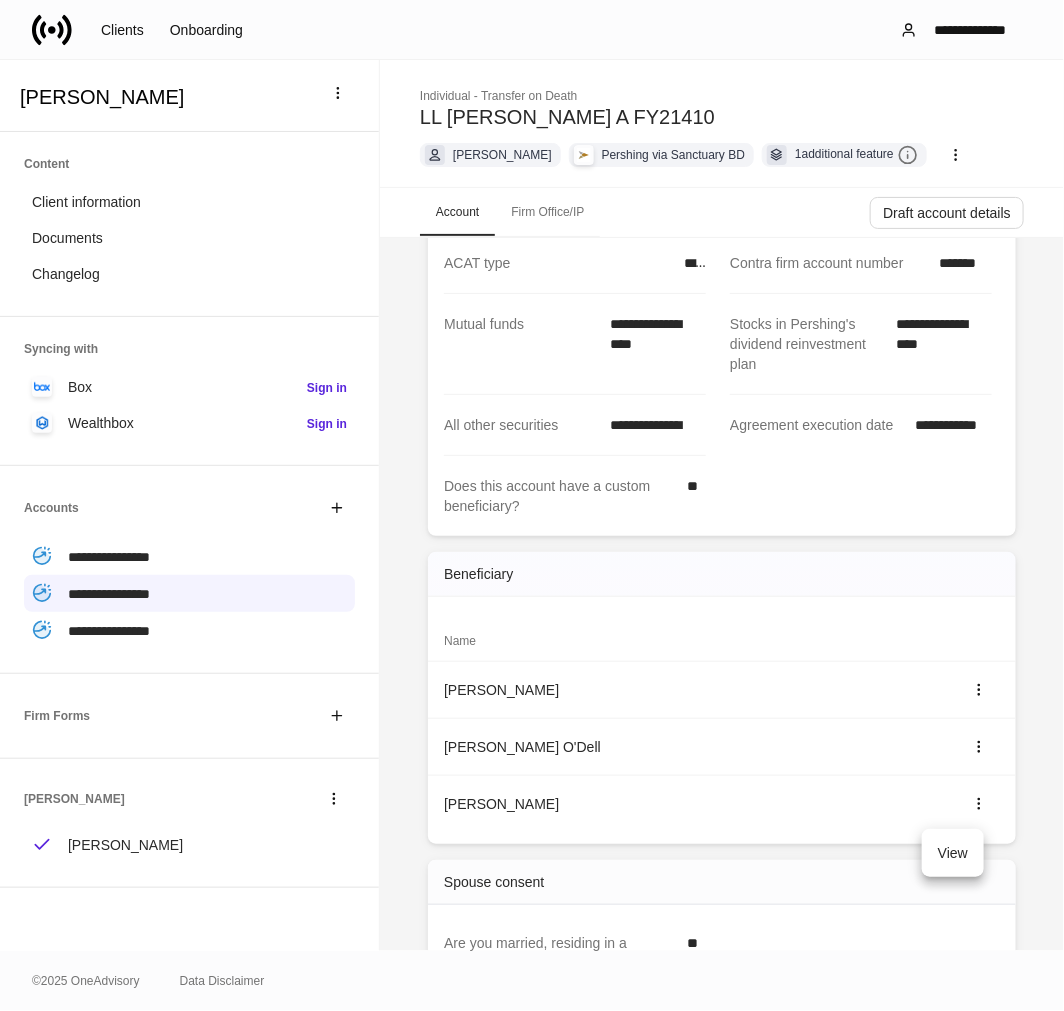 click on "View" at bounding box center (953, 853) 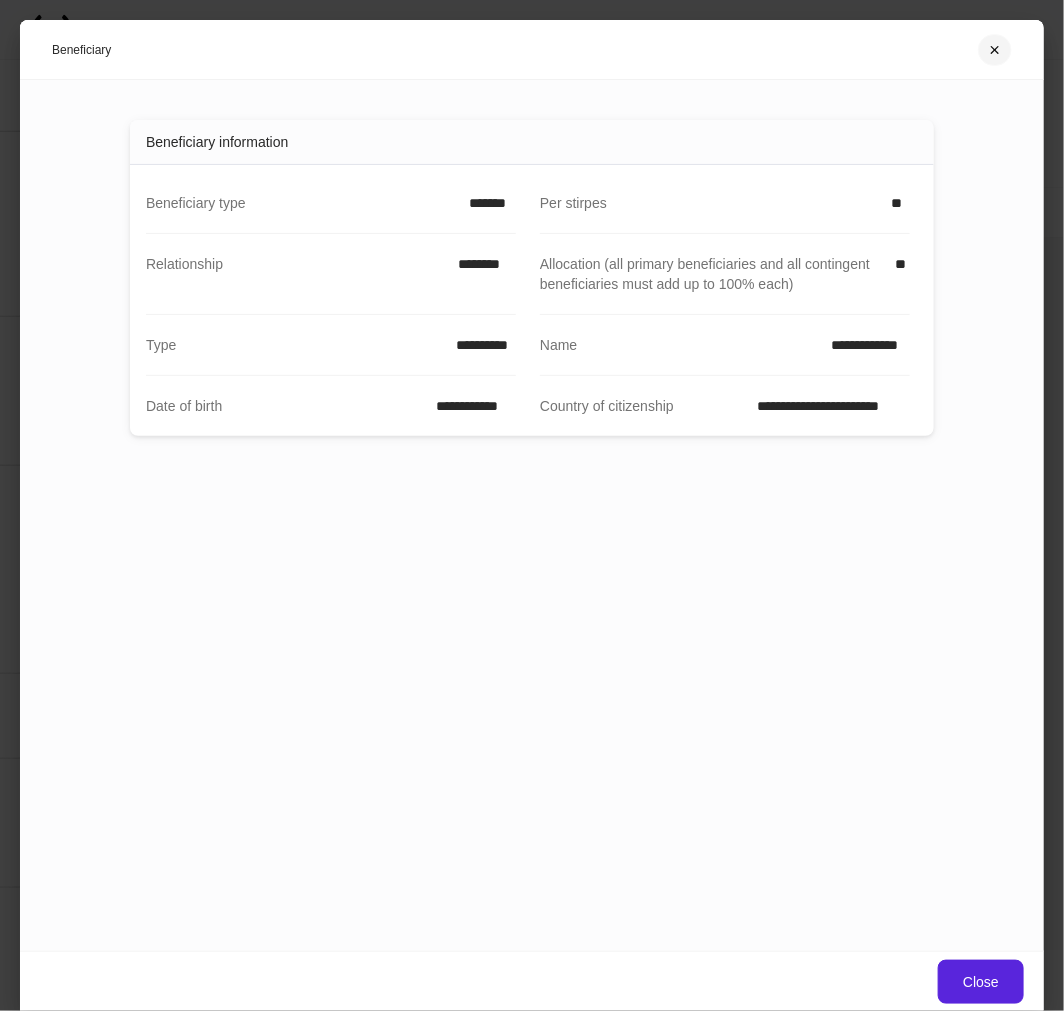 click 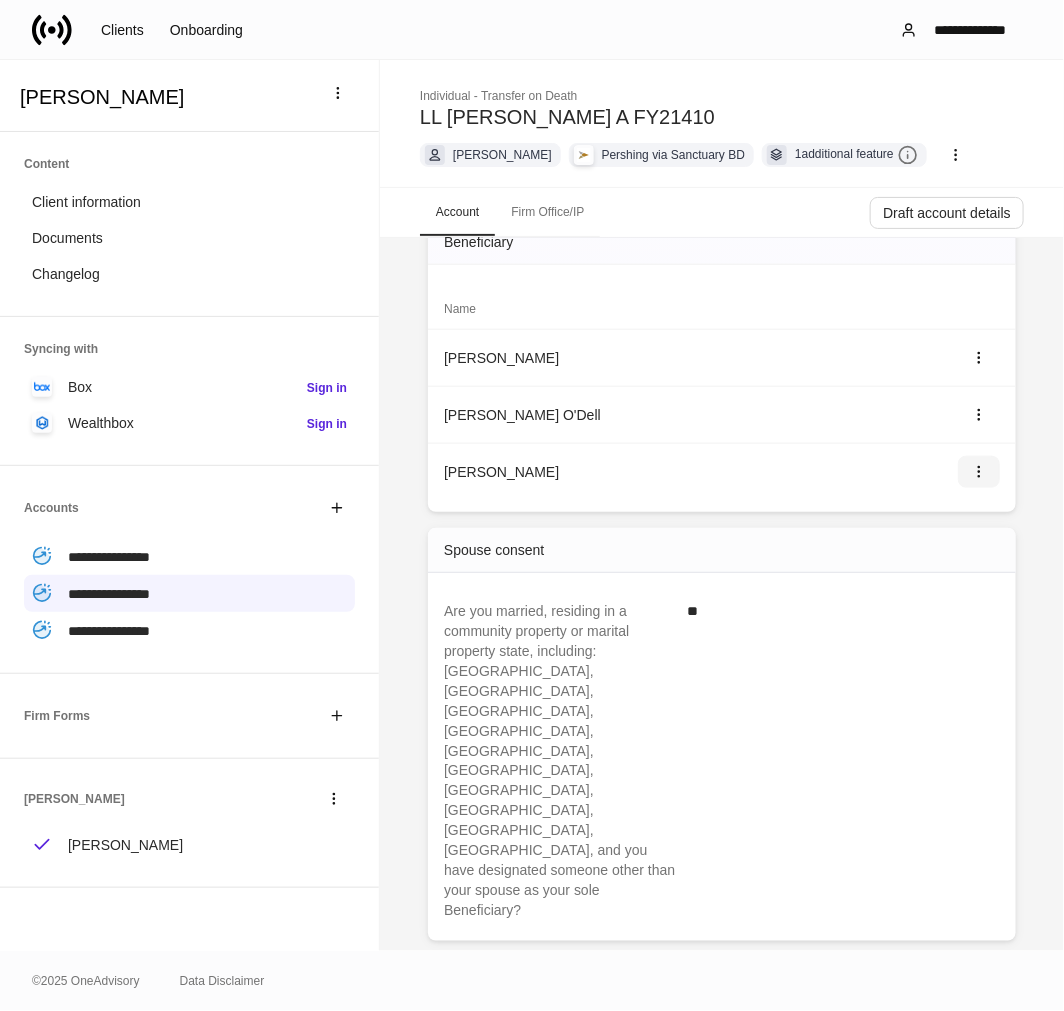 scroll, scrollTop: 666, scrollLeft: 0, axis: vertical 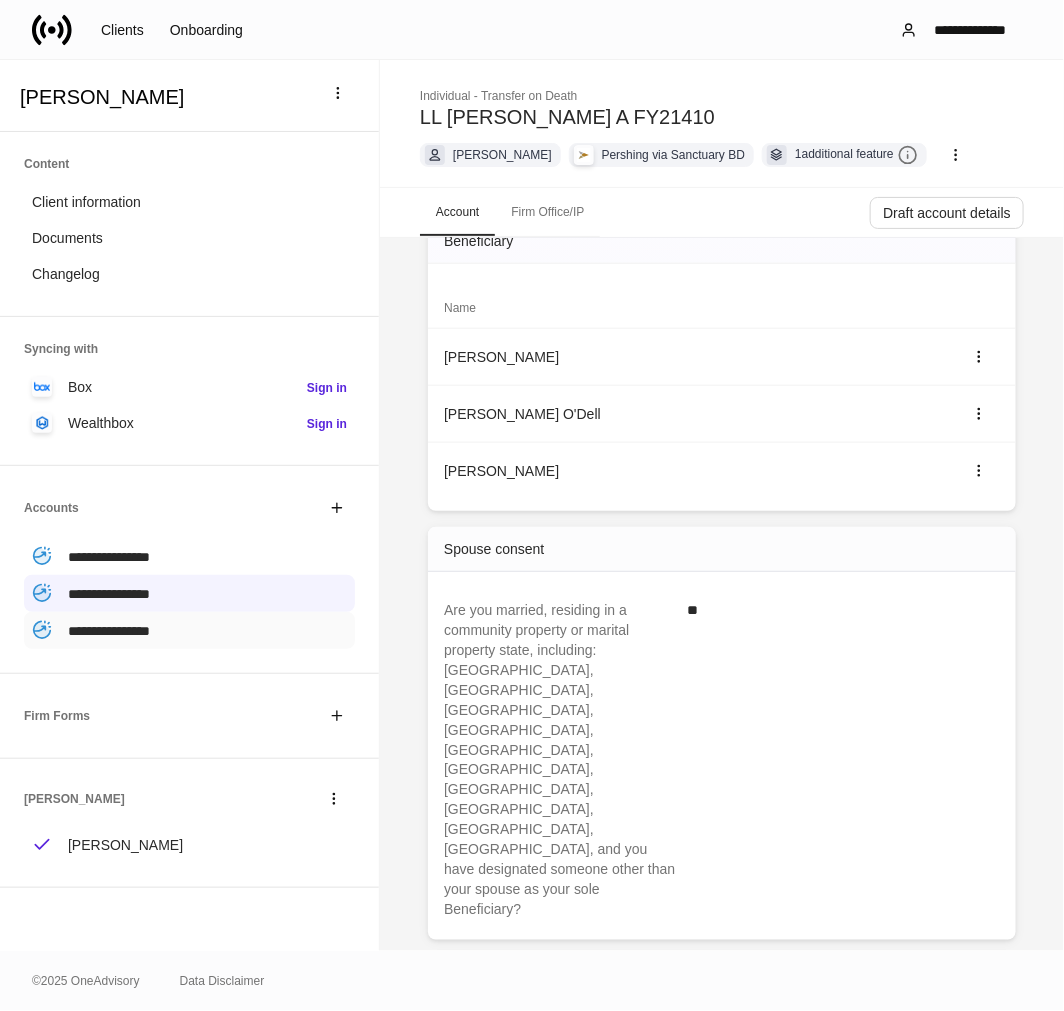 click on "**********" at bounding box center (109, 631) 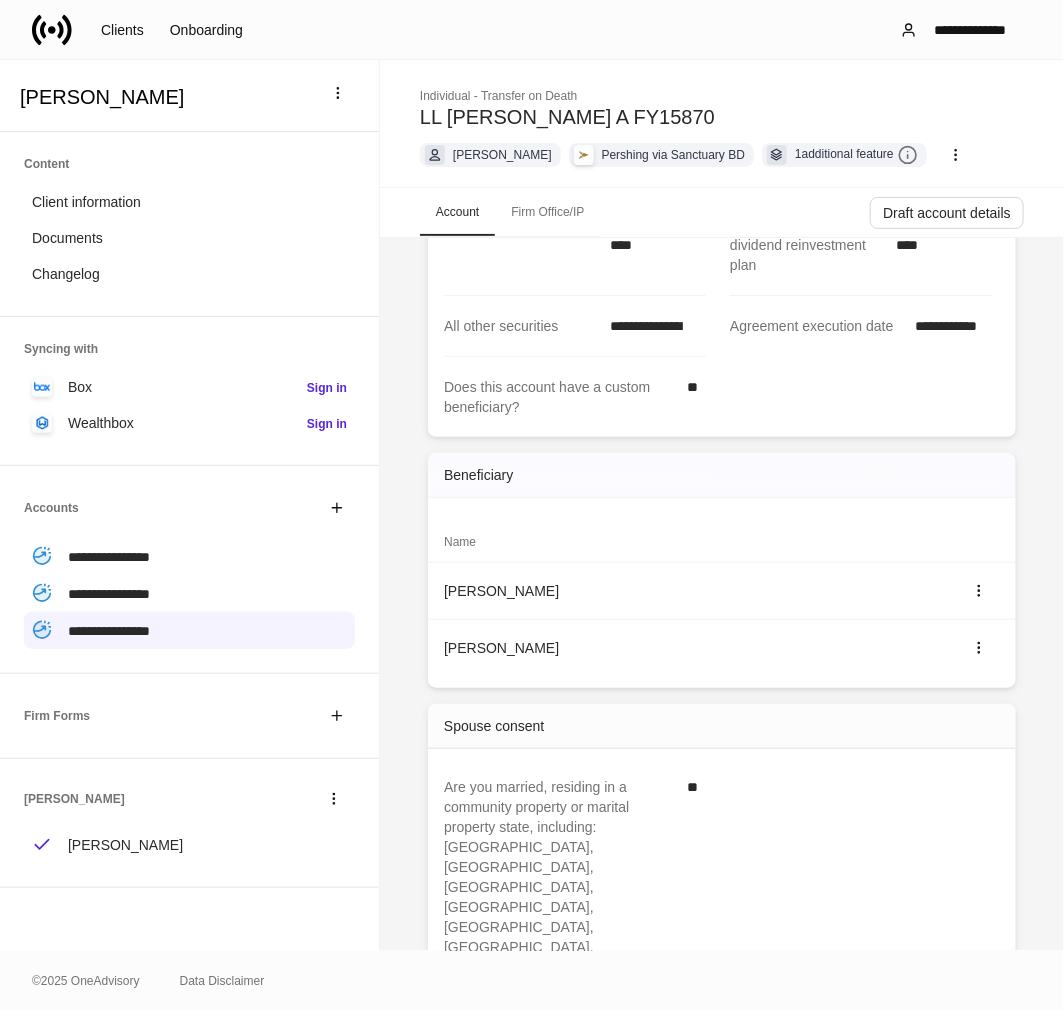 scroll, scrollTop: 555, scrollLeft: 0, axis: vertical 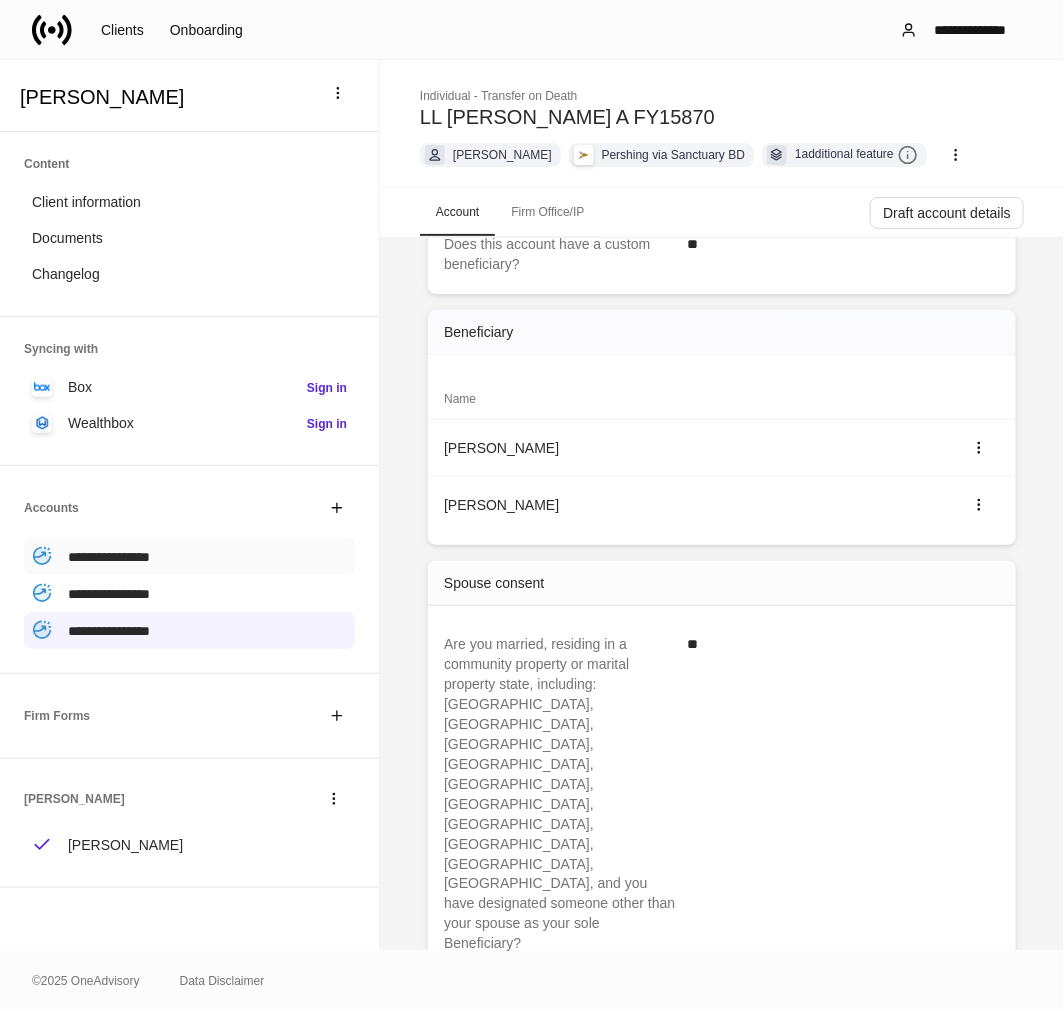 click on "**********" at bounding box center (109, 557) 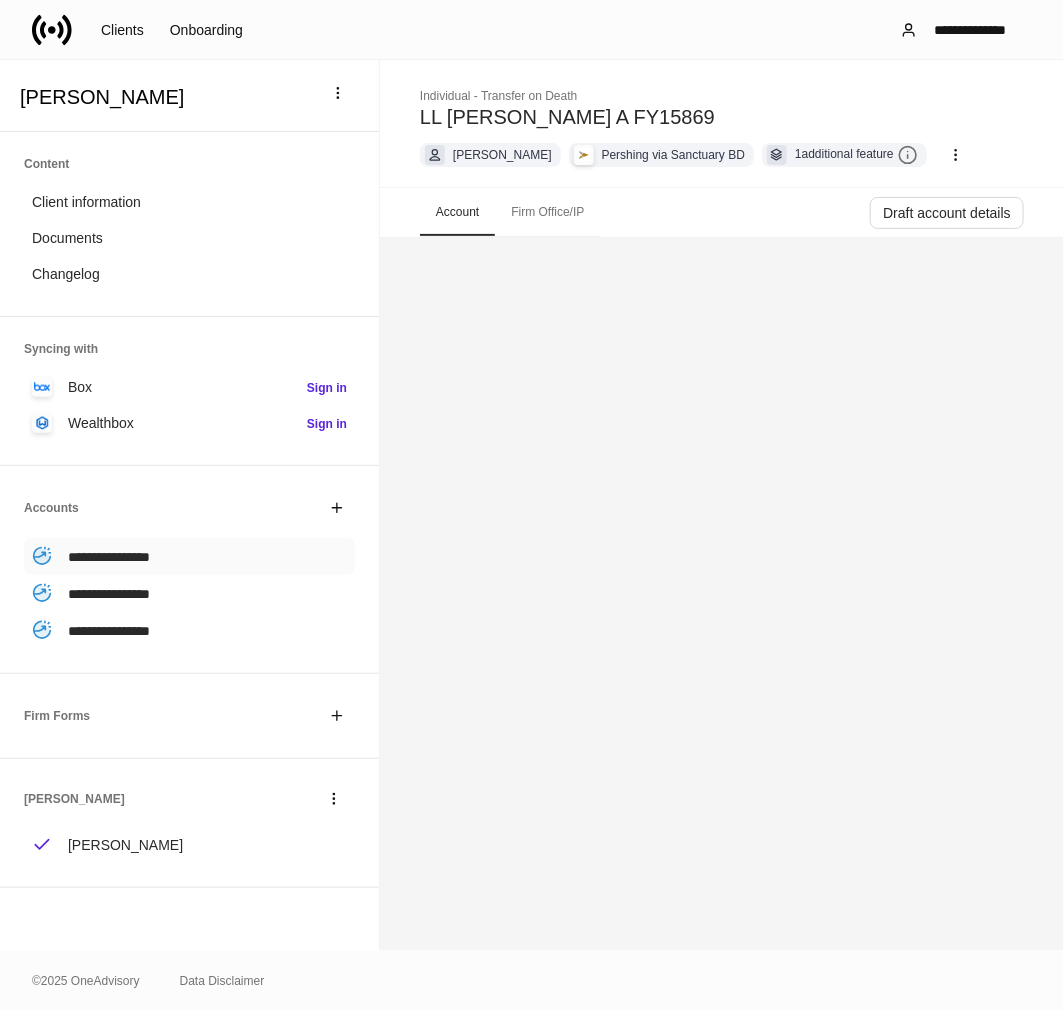 scroll, scrollTop: 0, scrollLeft: 0, axis: both 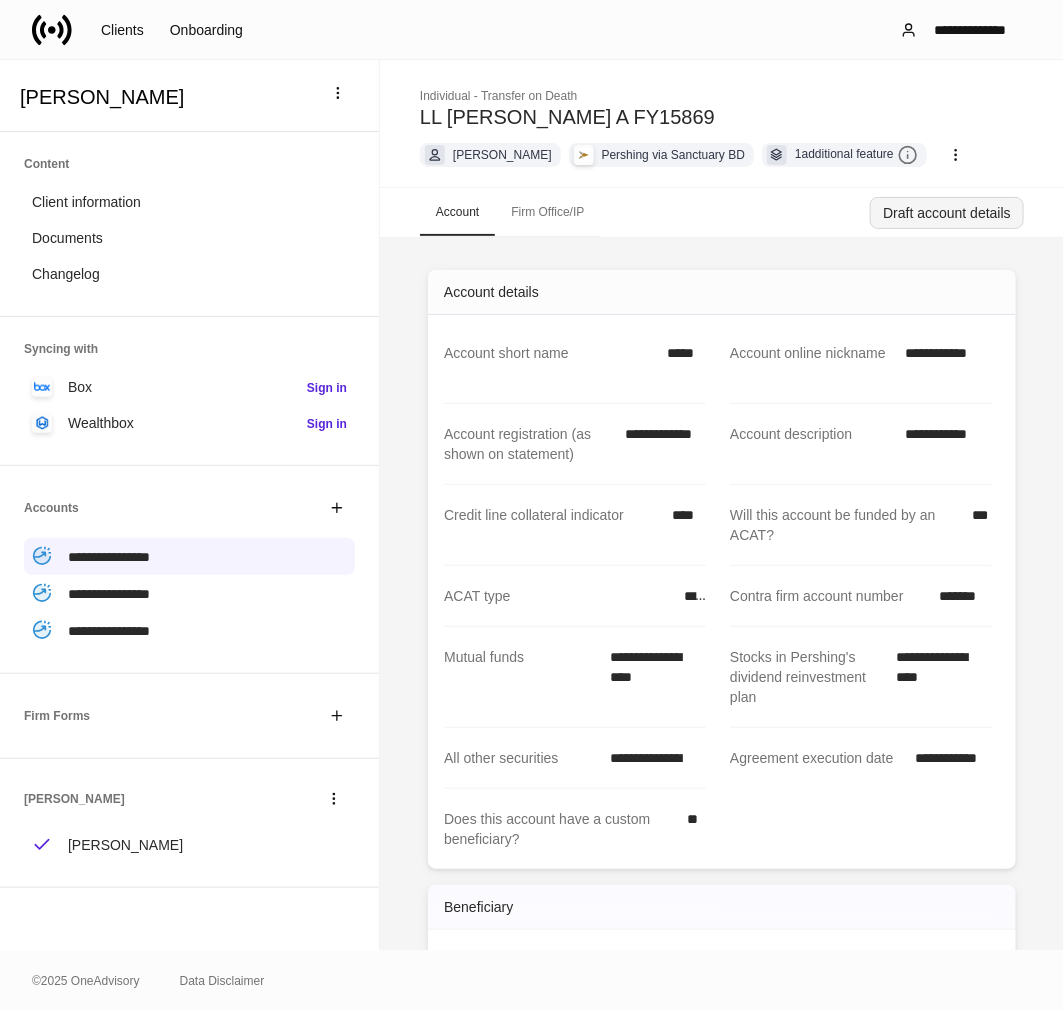 click on "Draft account details" at bounding box center [947, 213] 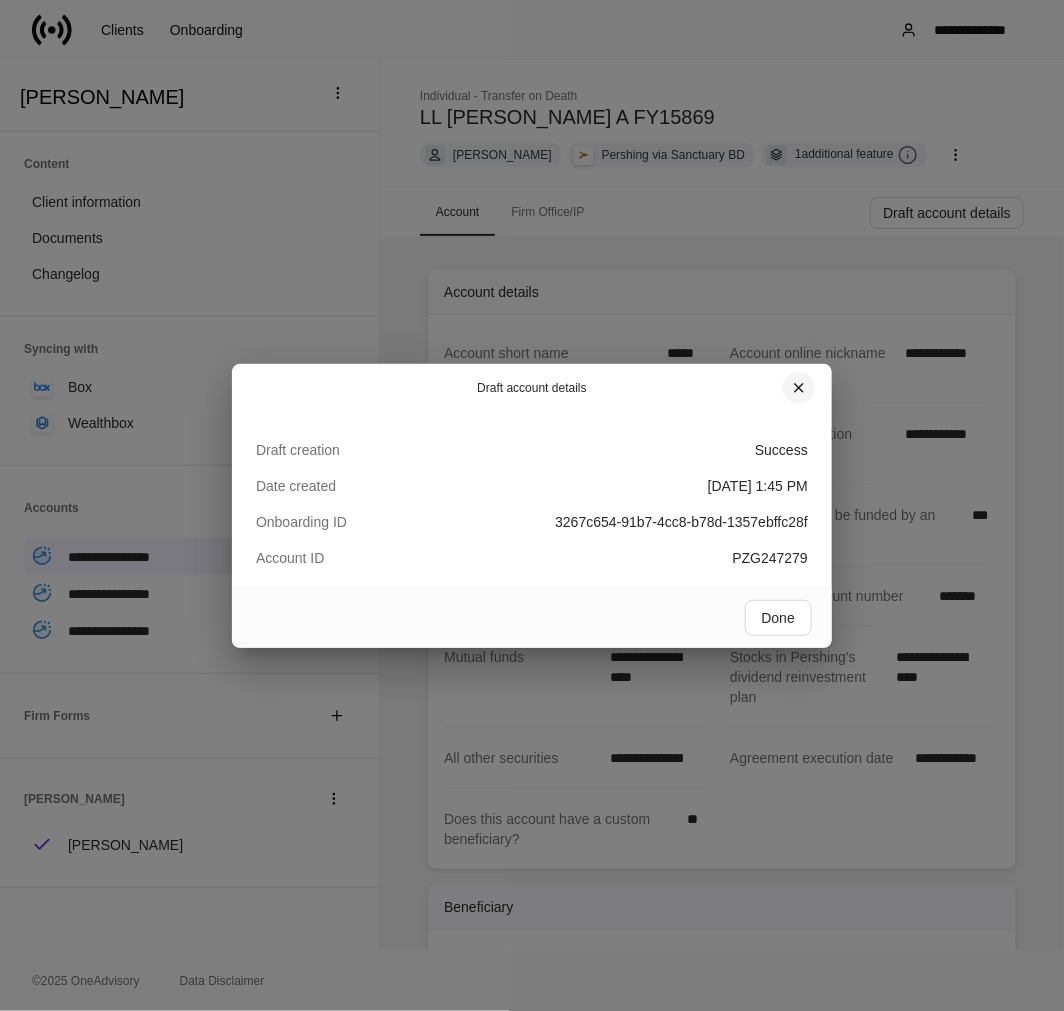 click 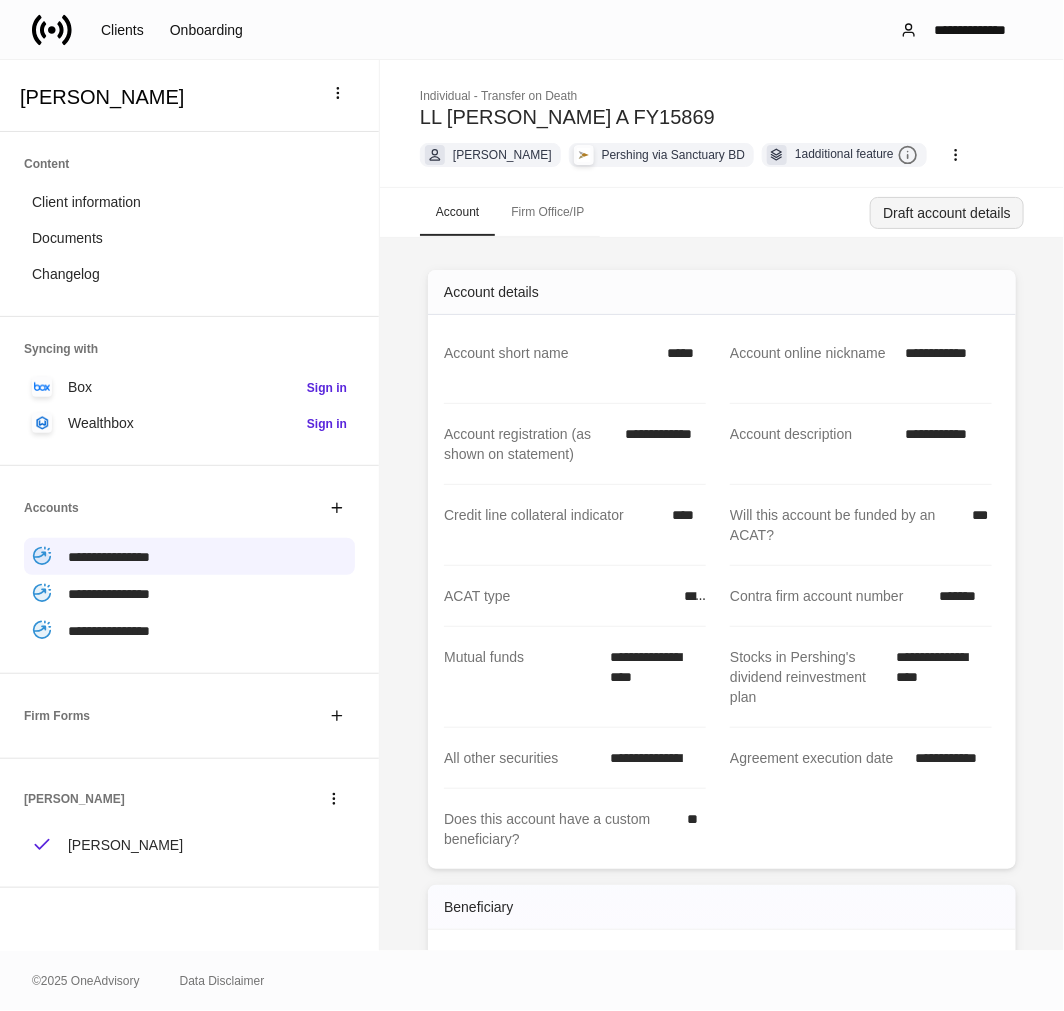 scroll, scrollTop: 444, scrollLeft: 0, axis: vertical 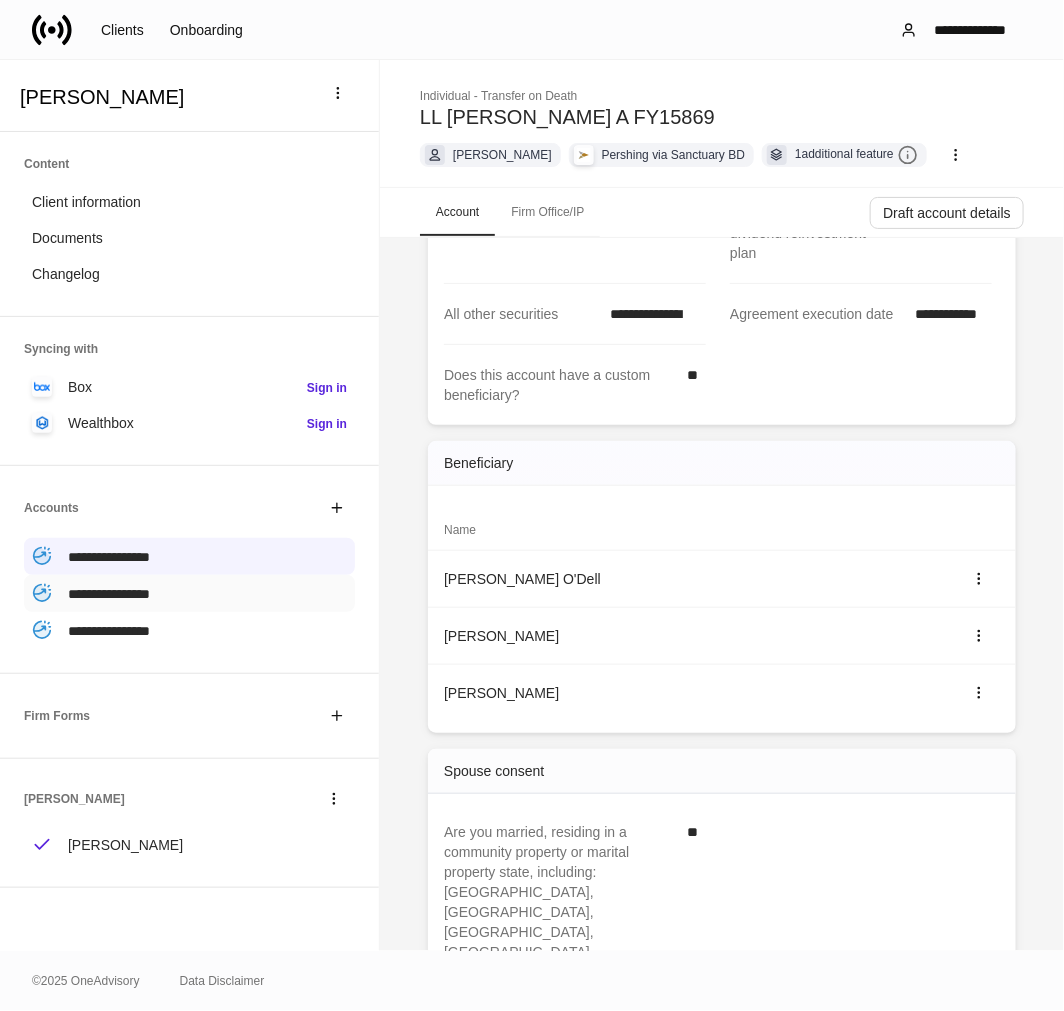 click on "**********" at bounding box center [109, 594] 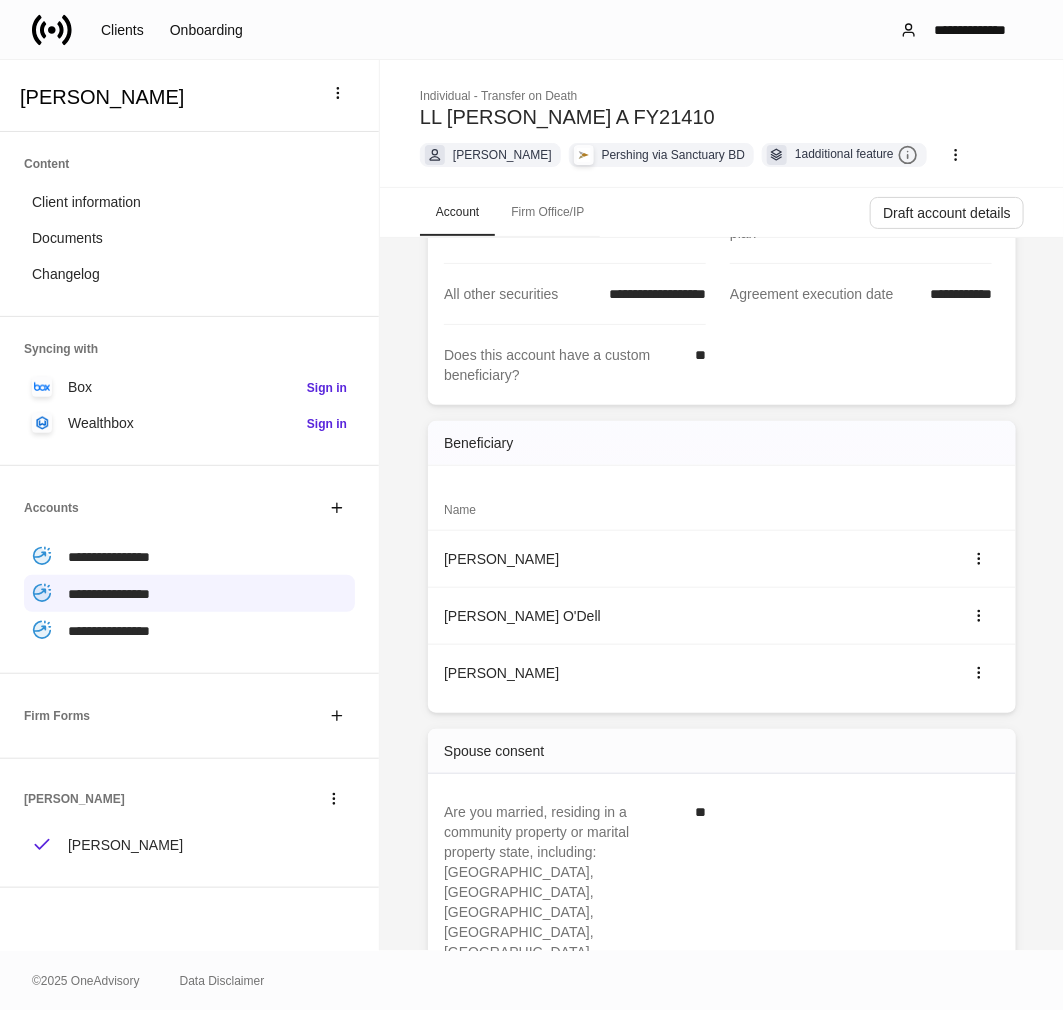 scroll, scrollTop: 0, scrollLeft: 0, axis: both 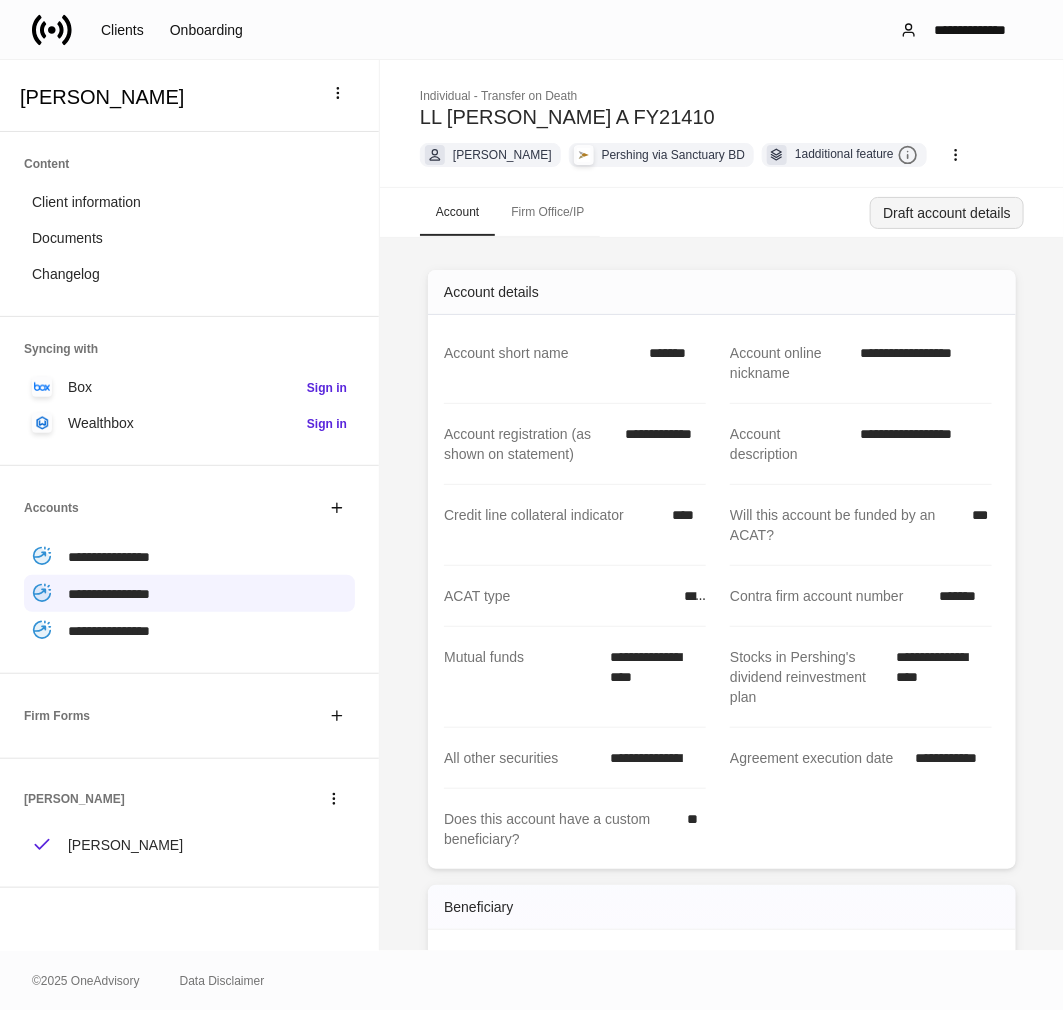 click on "Draft account details" at bounding box center (947, 213) 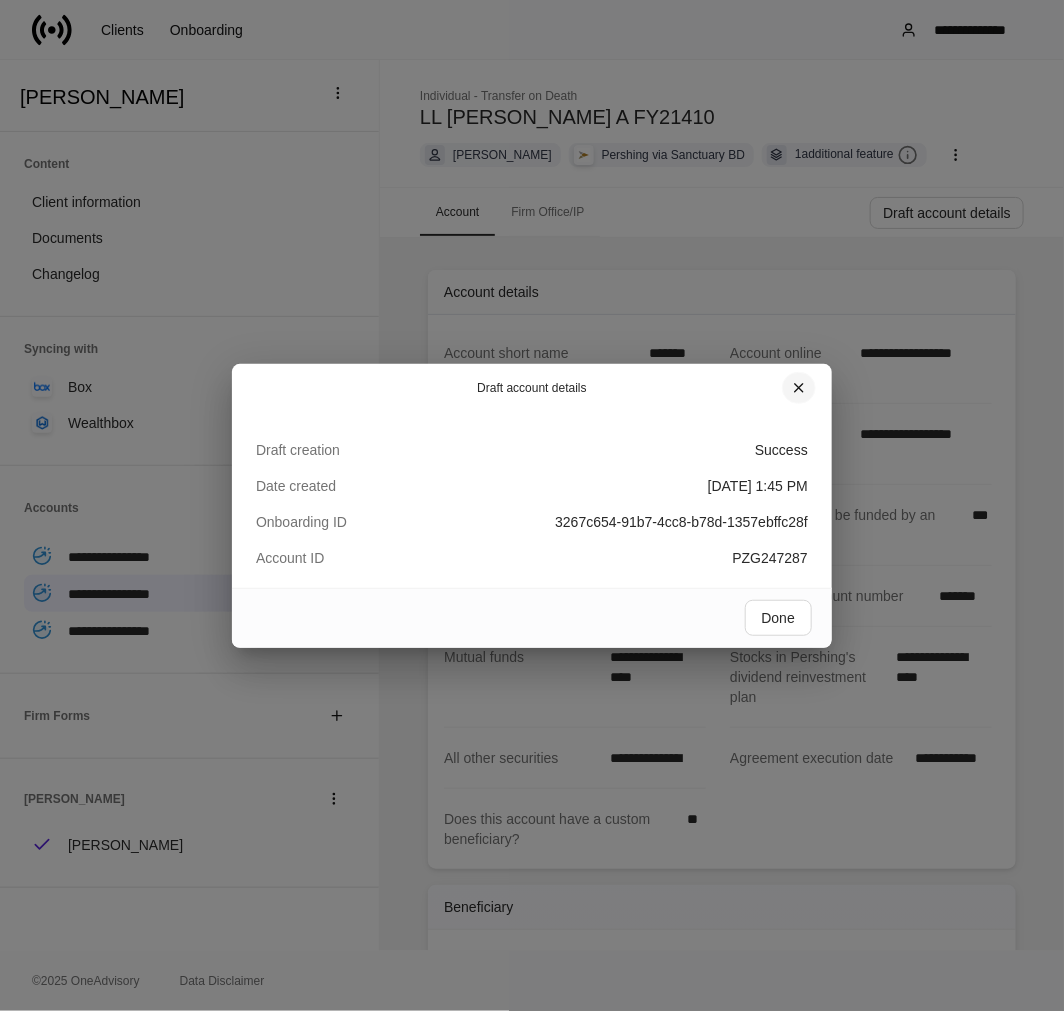 click at bounding box center (799, 388) 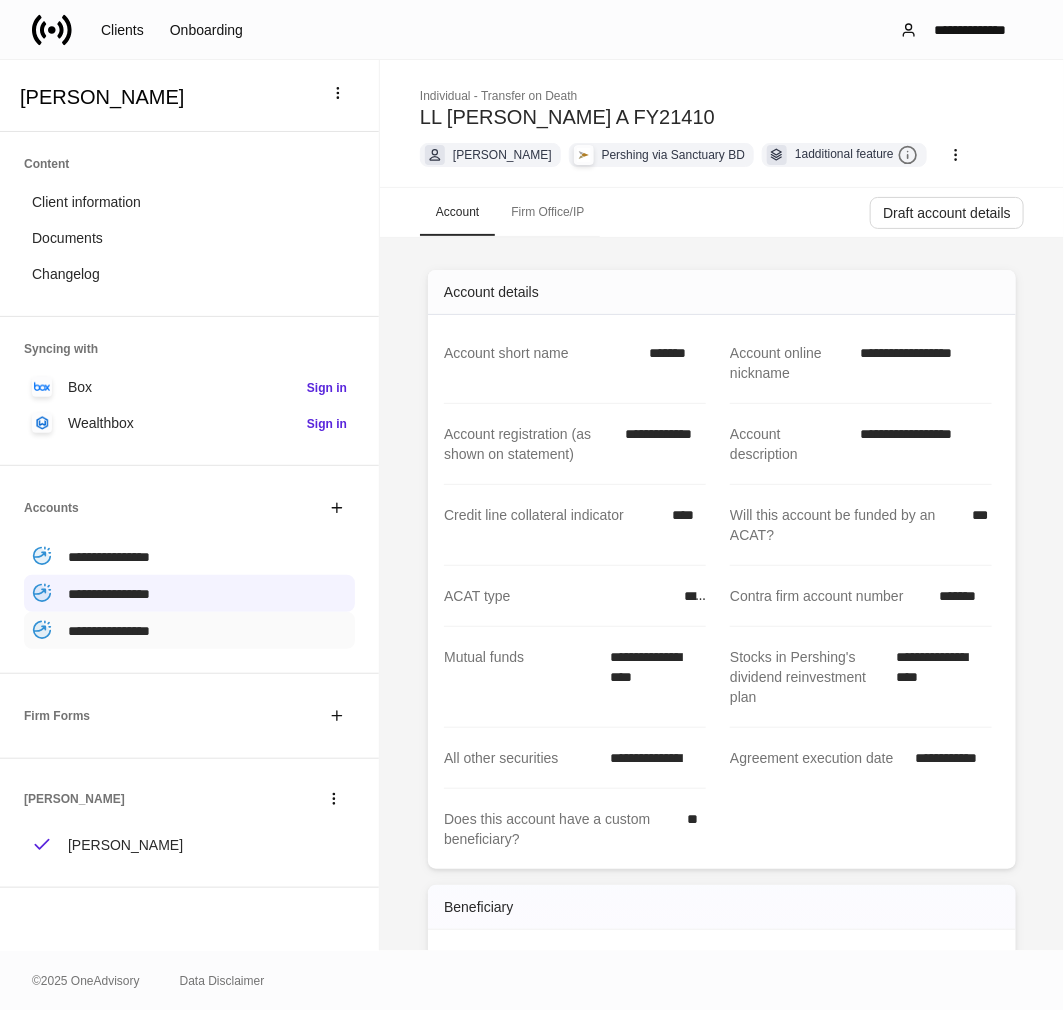 click on "**********" at bounding box center (109, 631) 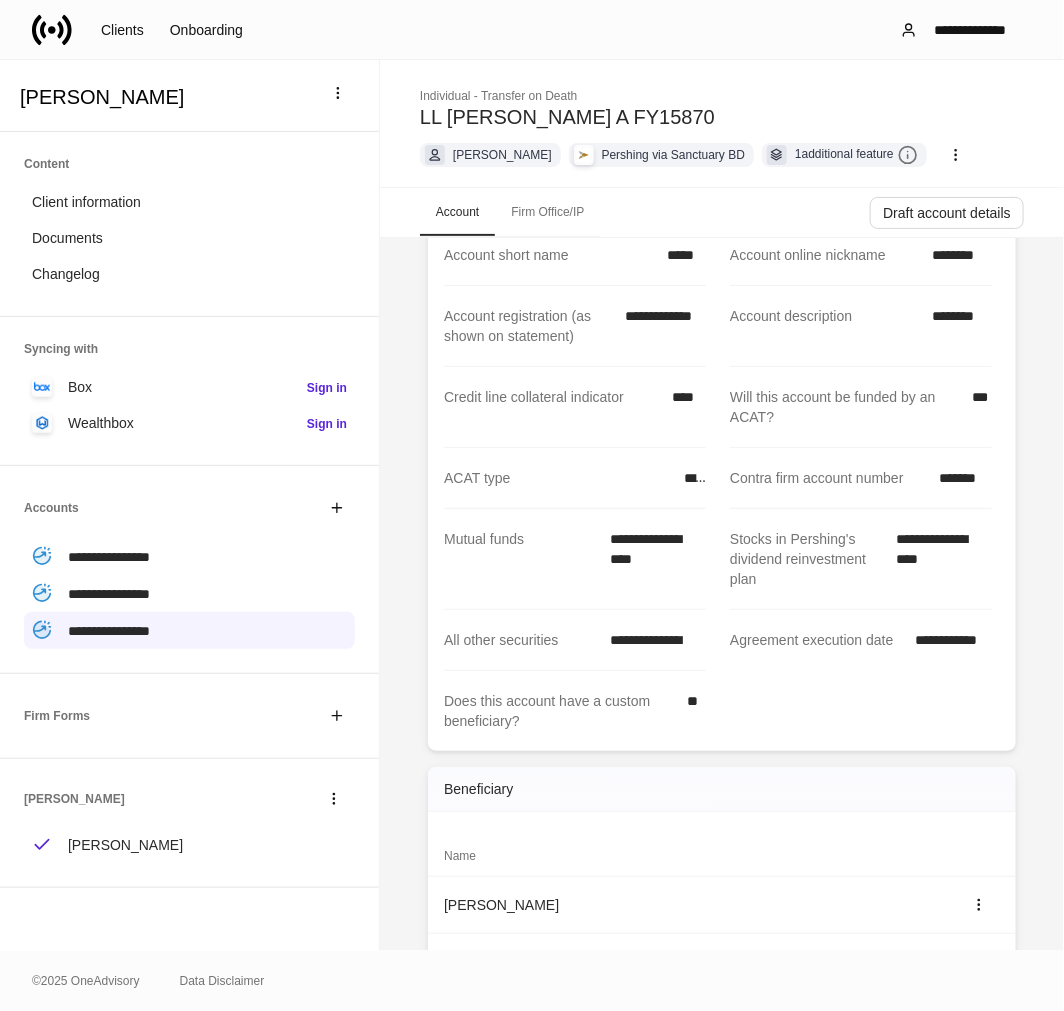 scroll, scrollTop: 444, scrollLeft: 0, axis: vertical 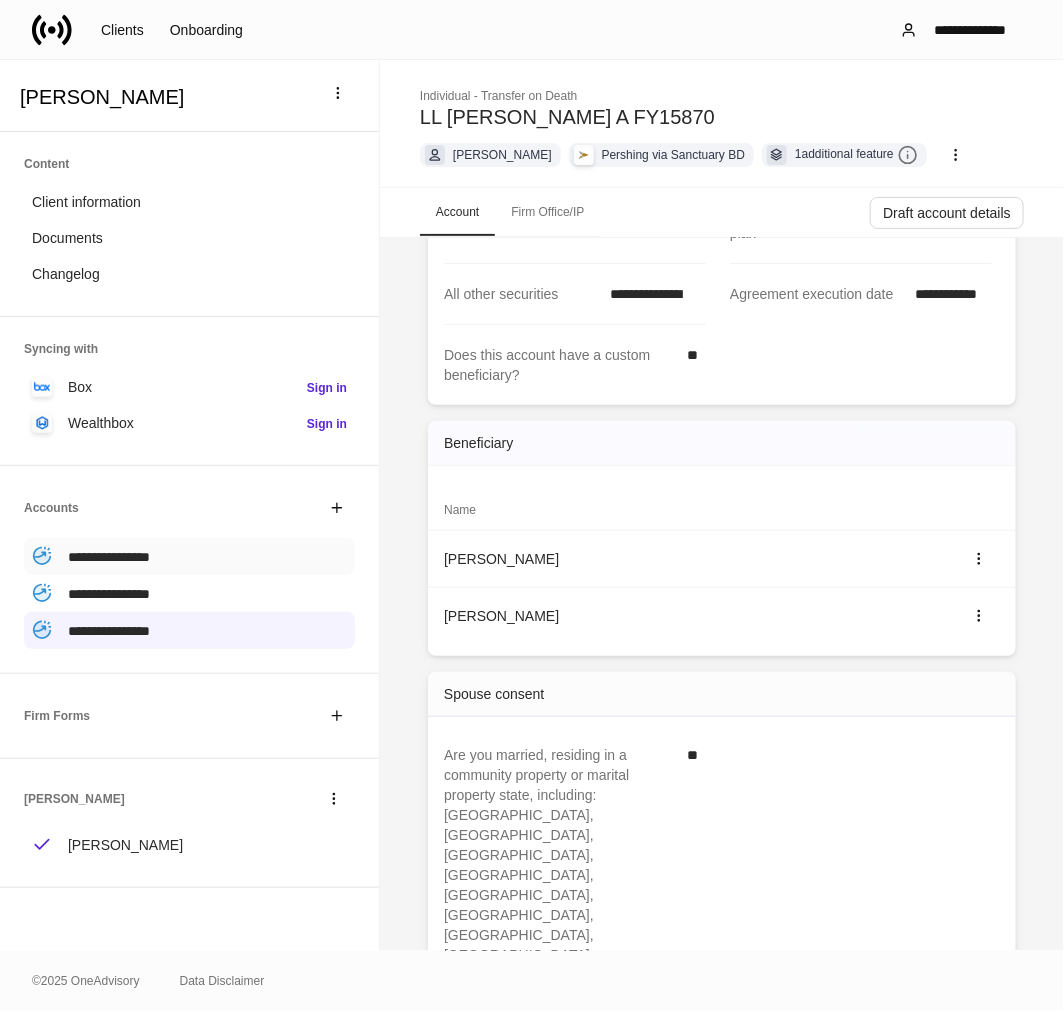 click on "**********" at bounding box center [109, 557] 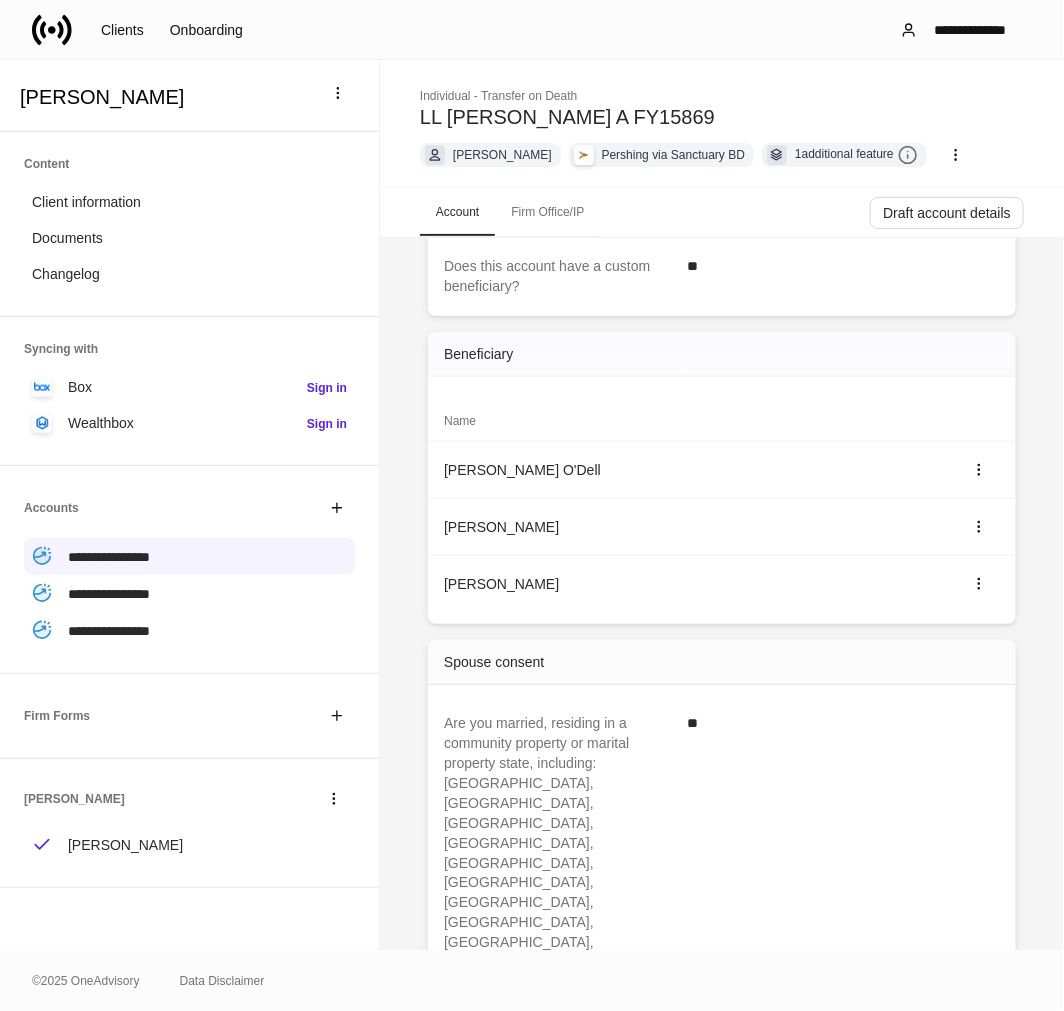 scroll, scrollTop: 555, scrollLeft: 0, axis: vertical 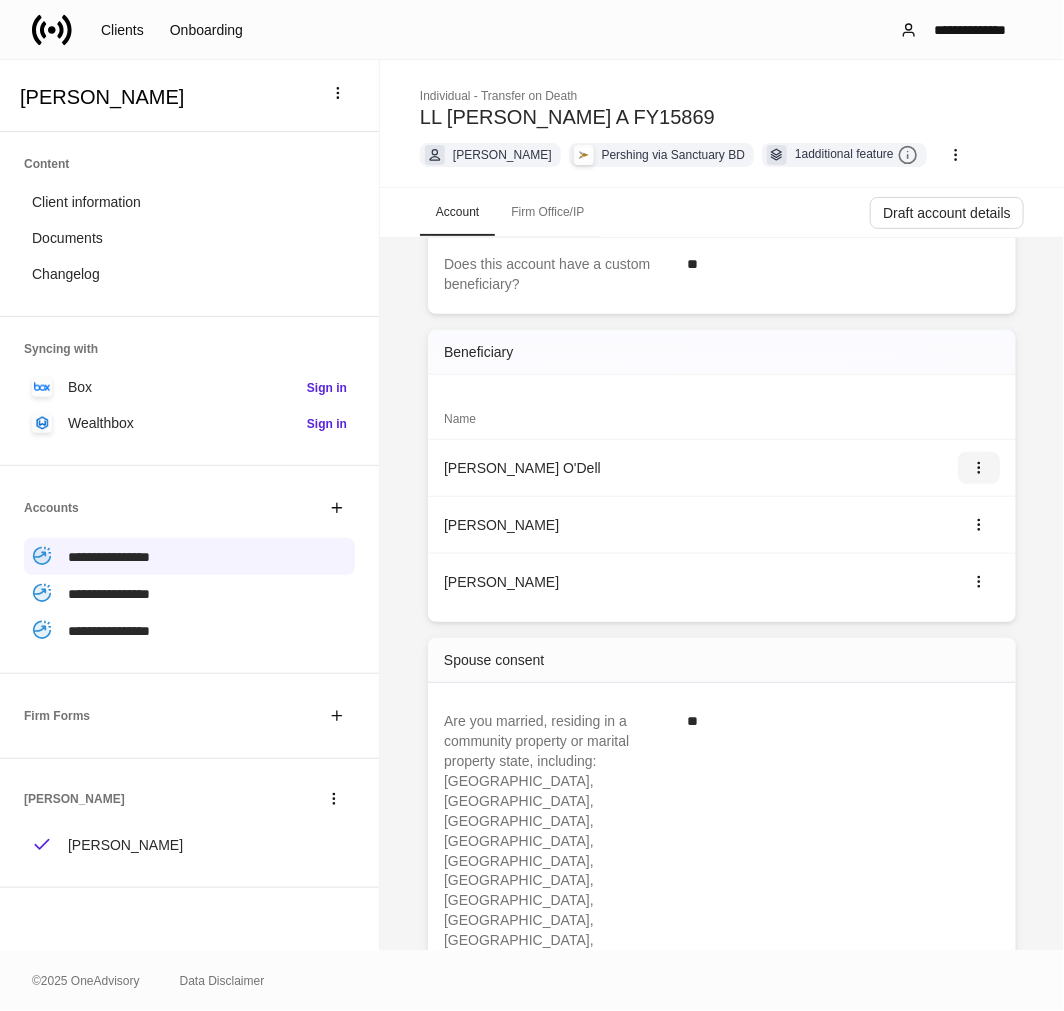 click 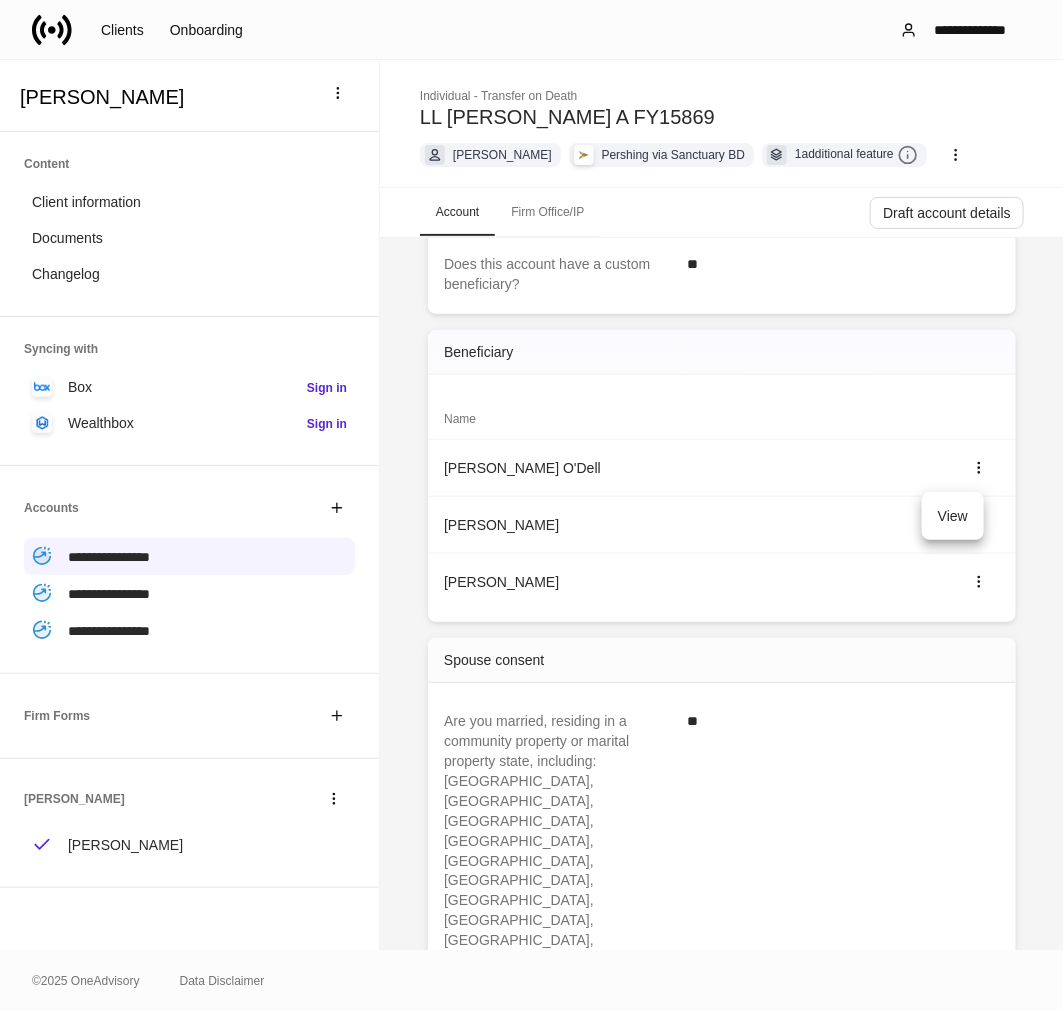 click on "View" at bounding box center (953, 516) 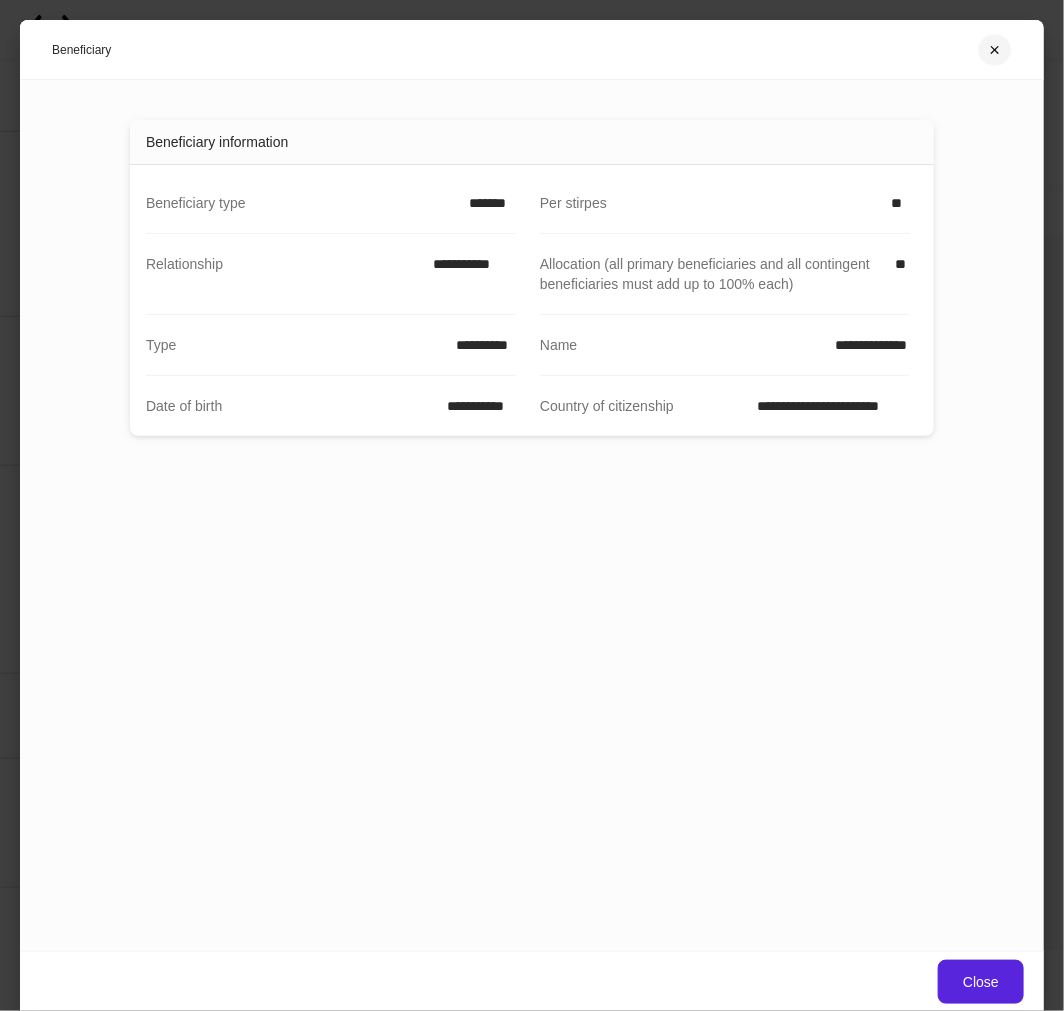 click 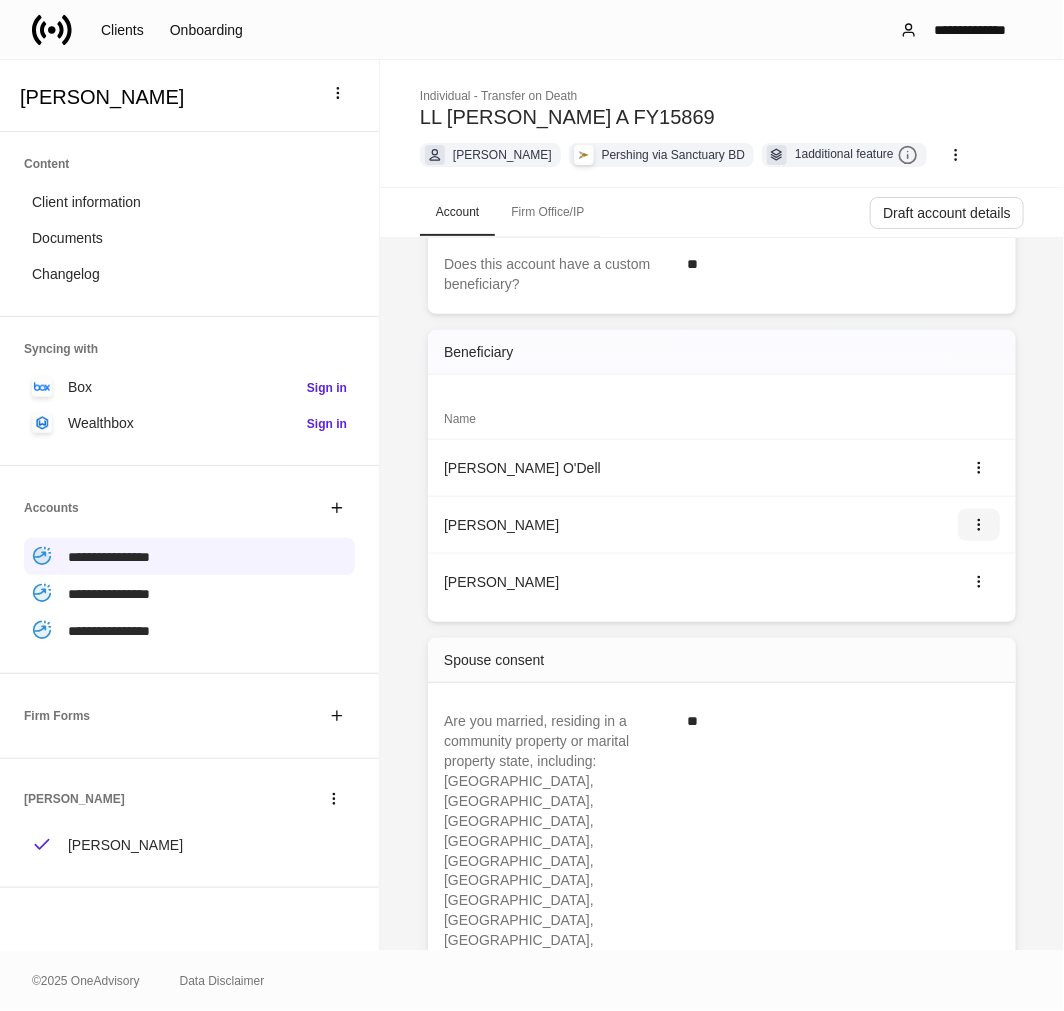 click 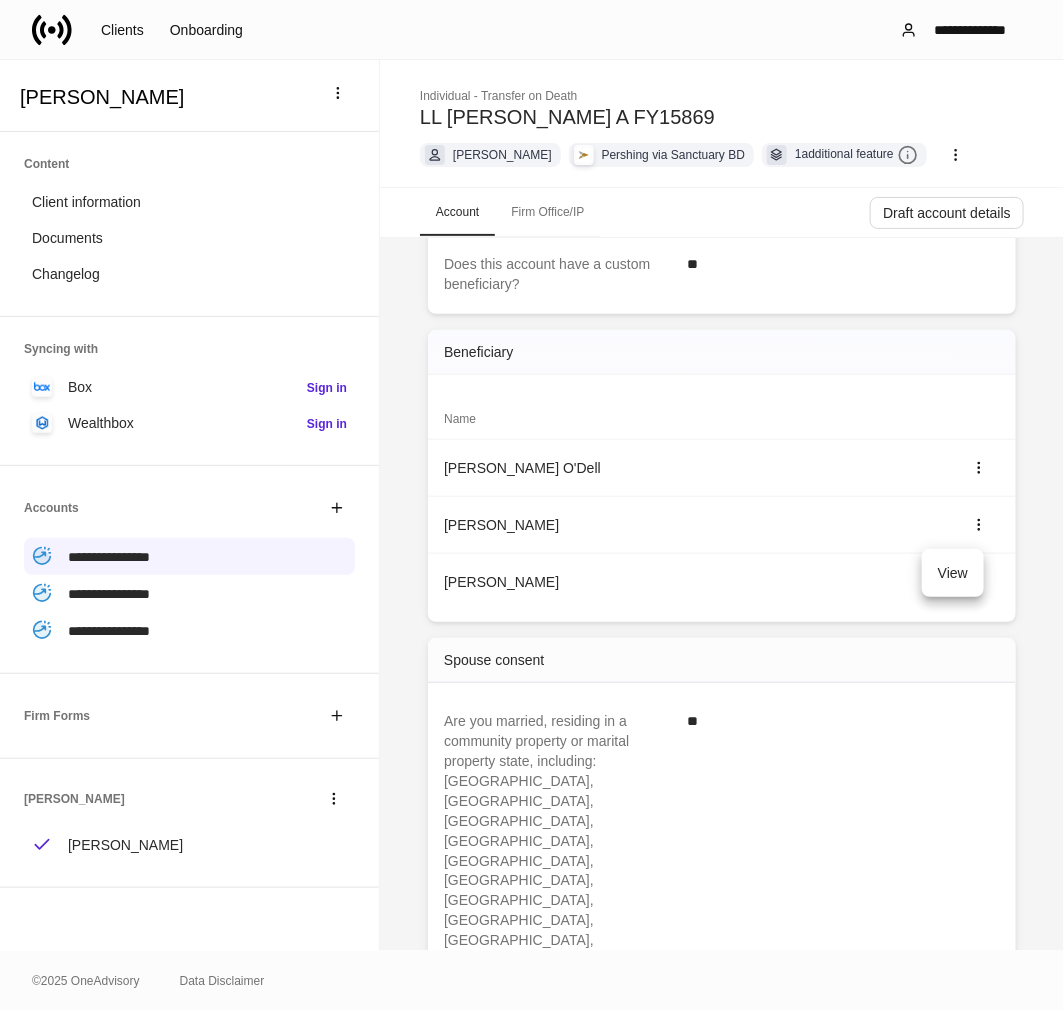 click on "View" at bounding box center (953, 573) 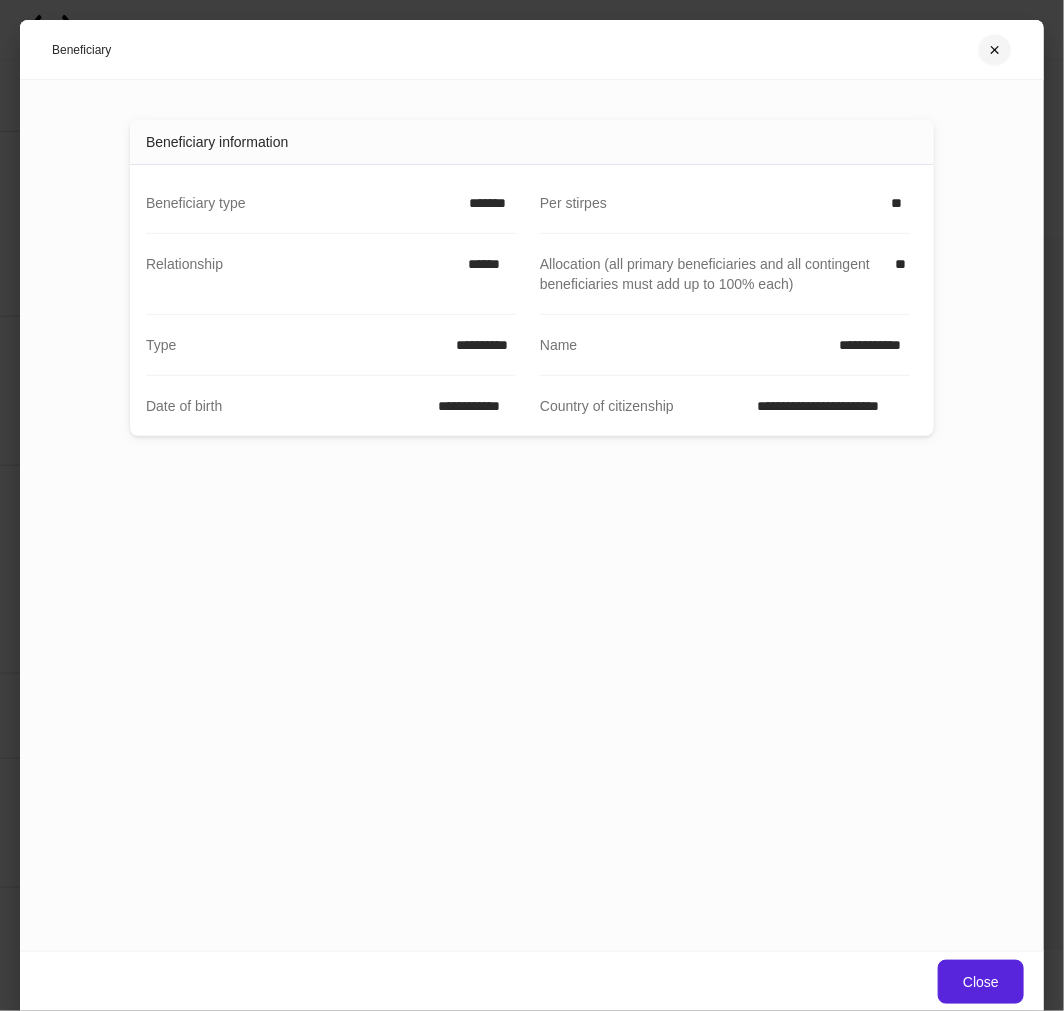 click 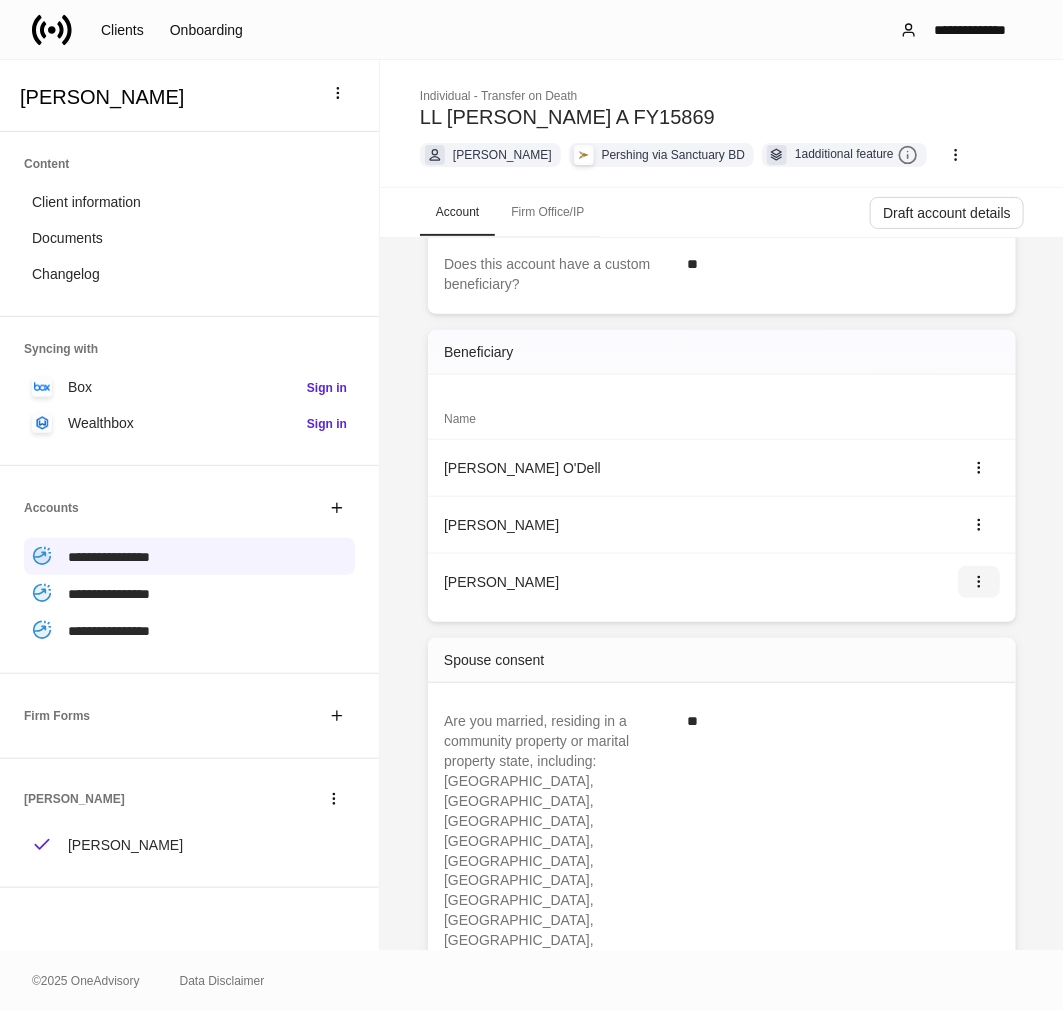 click 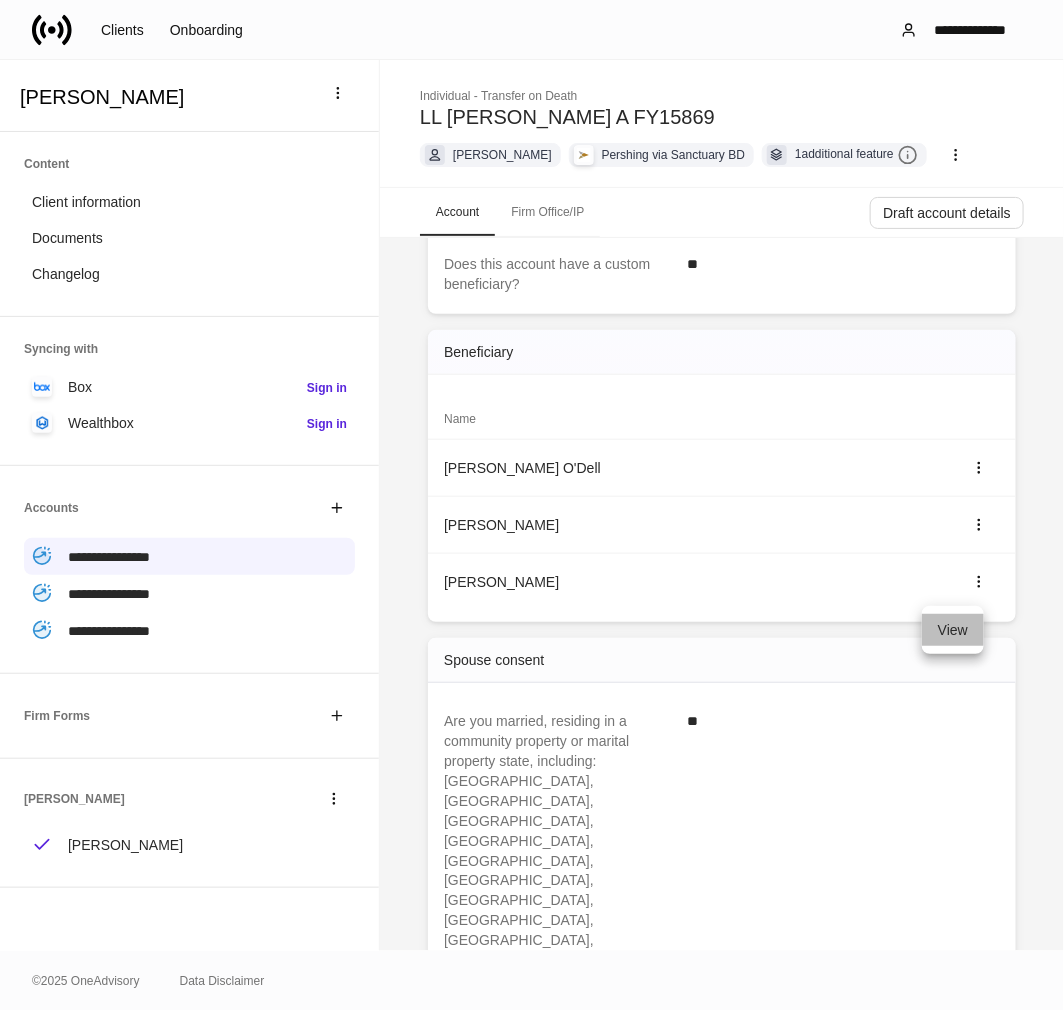 click on "View" at bounding box center [953, 630] 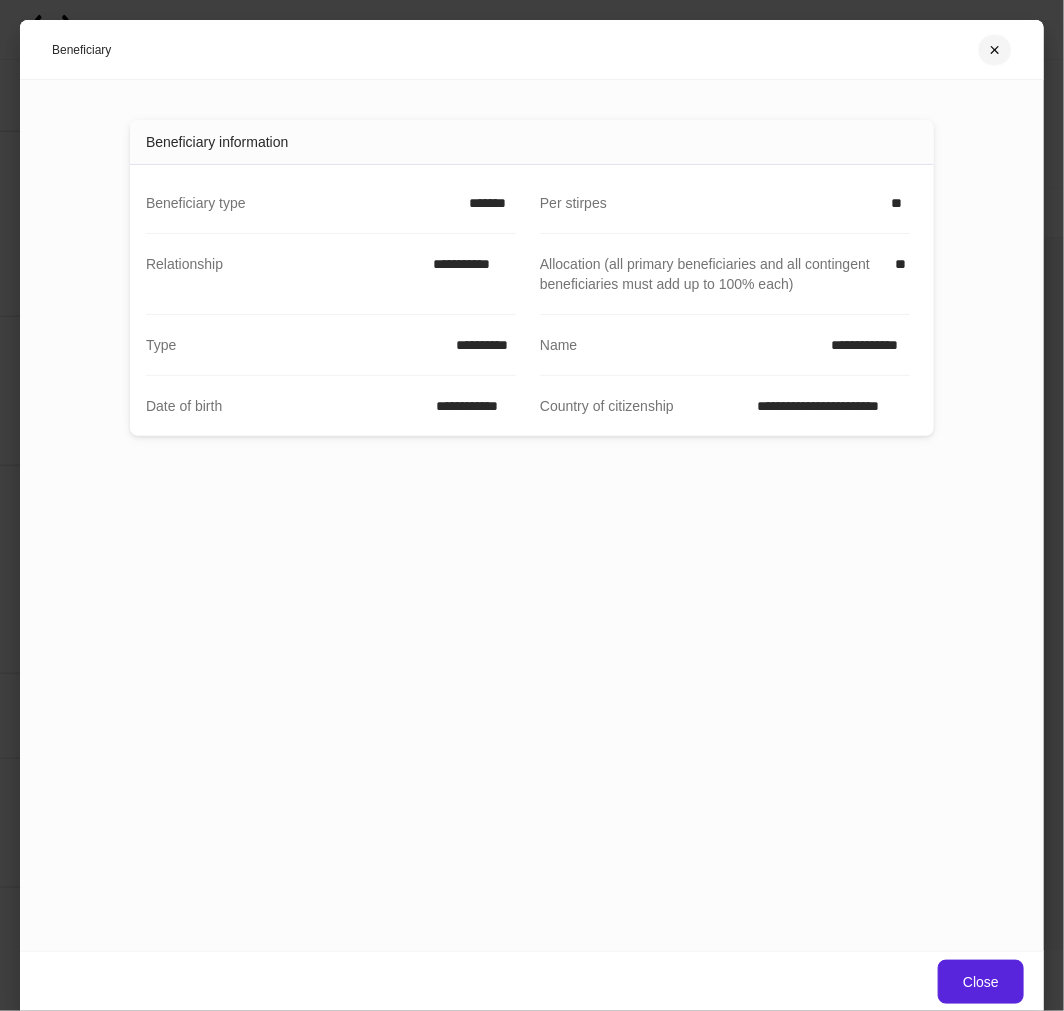 click 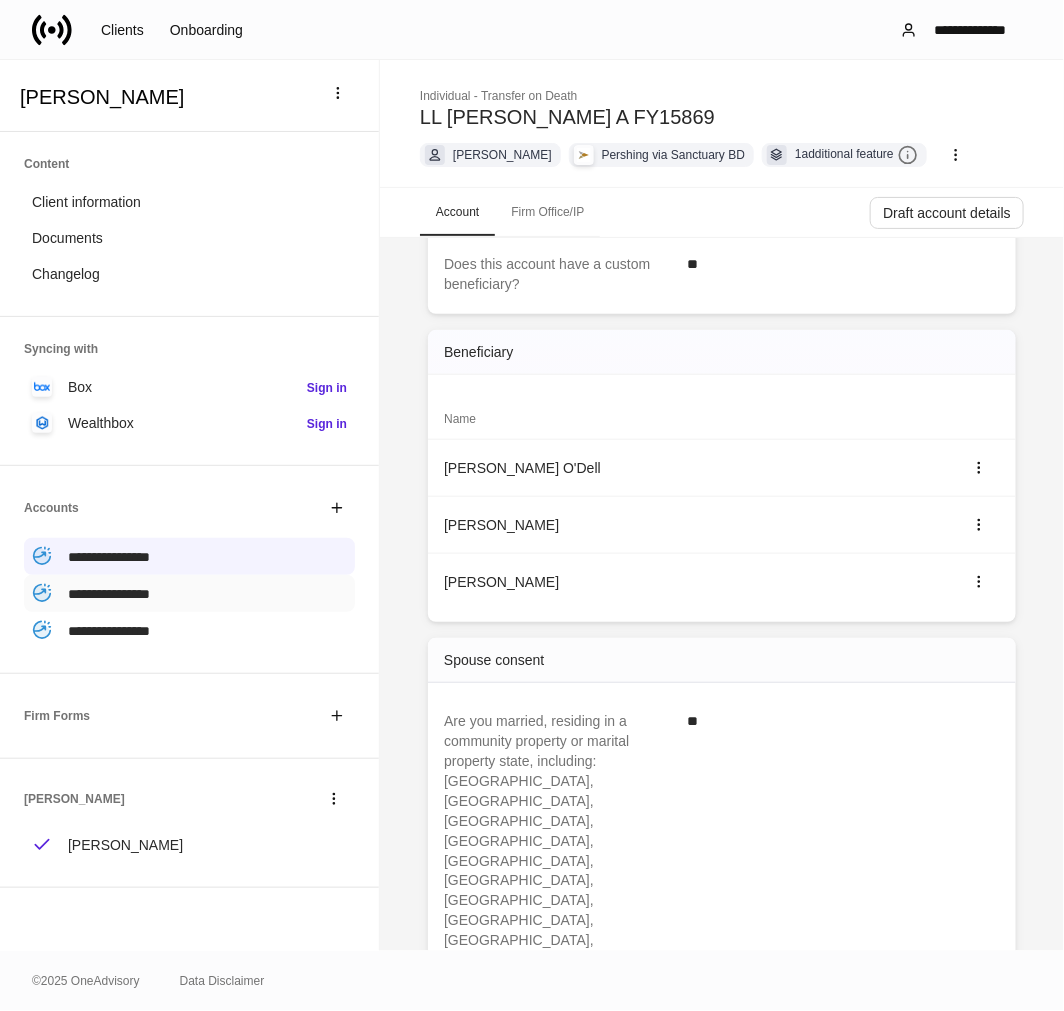 click on "**********" at bounding box center [109, 594] 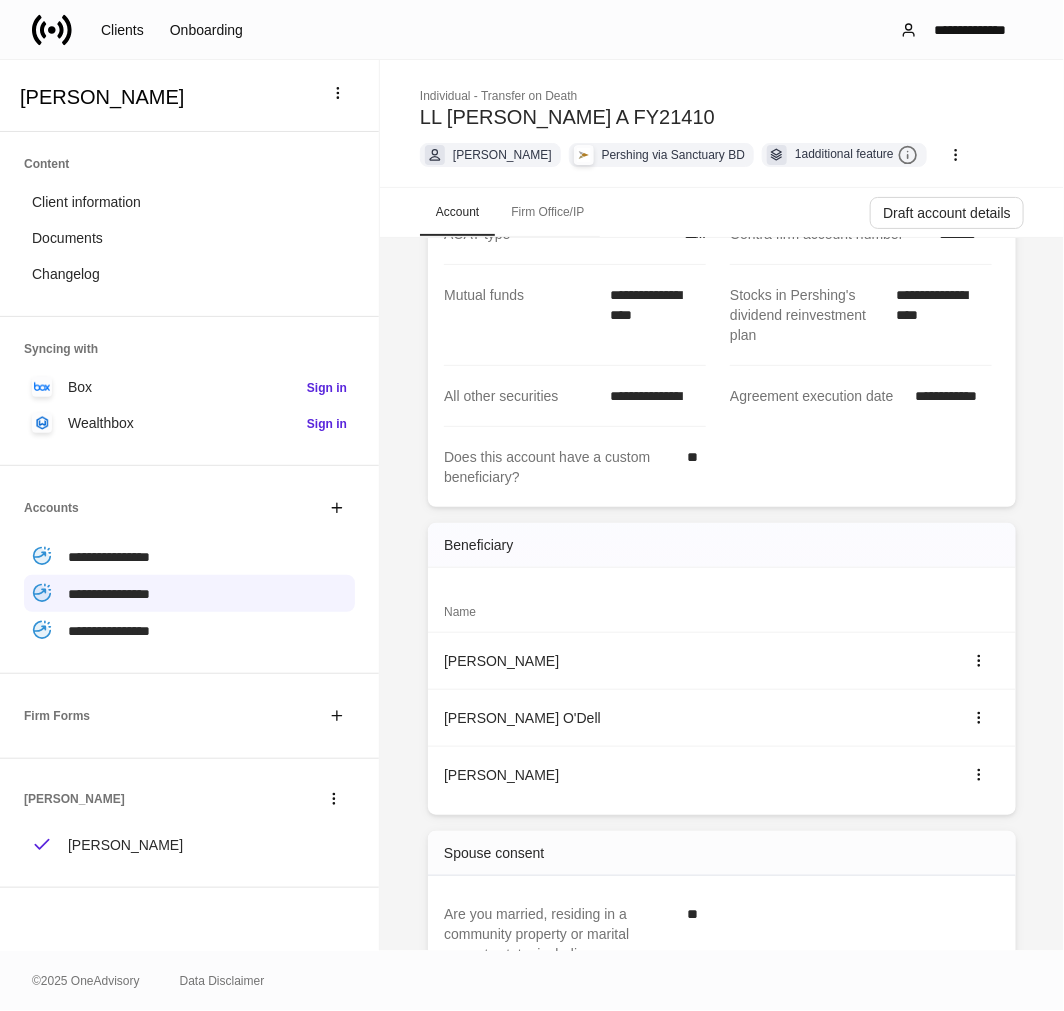 scroll, scrollTop: 444, scrollLeft: 0, axis: vertical 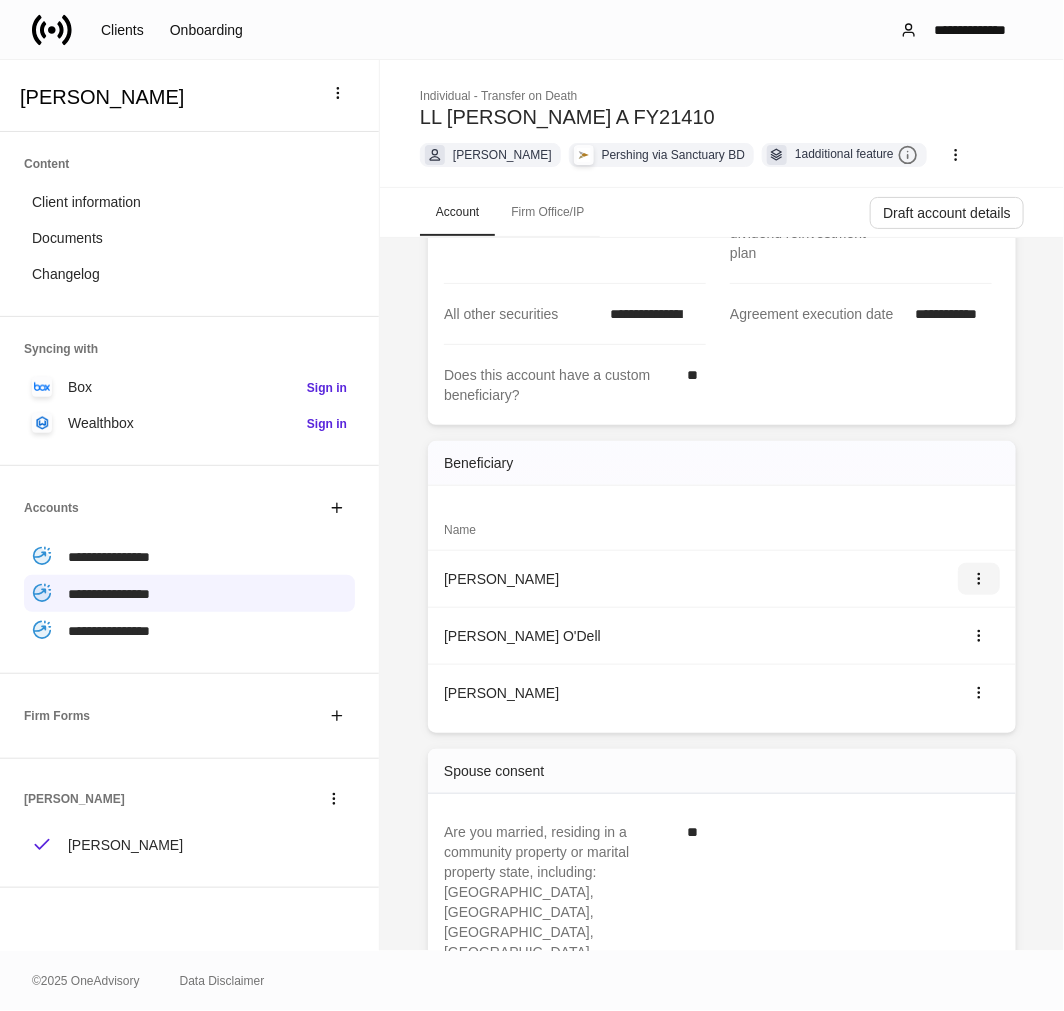 click 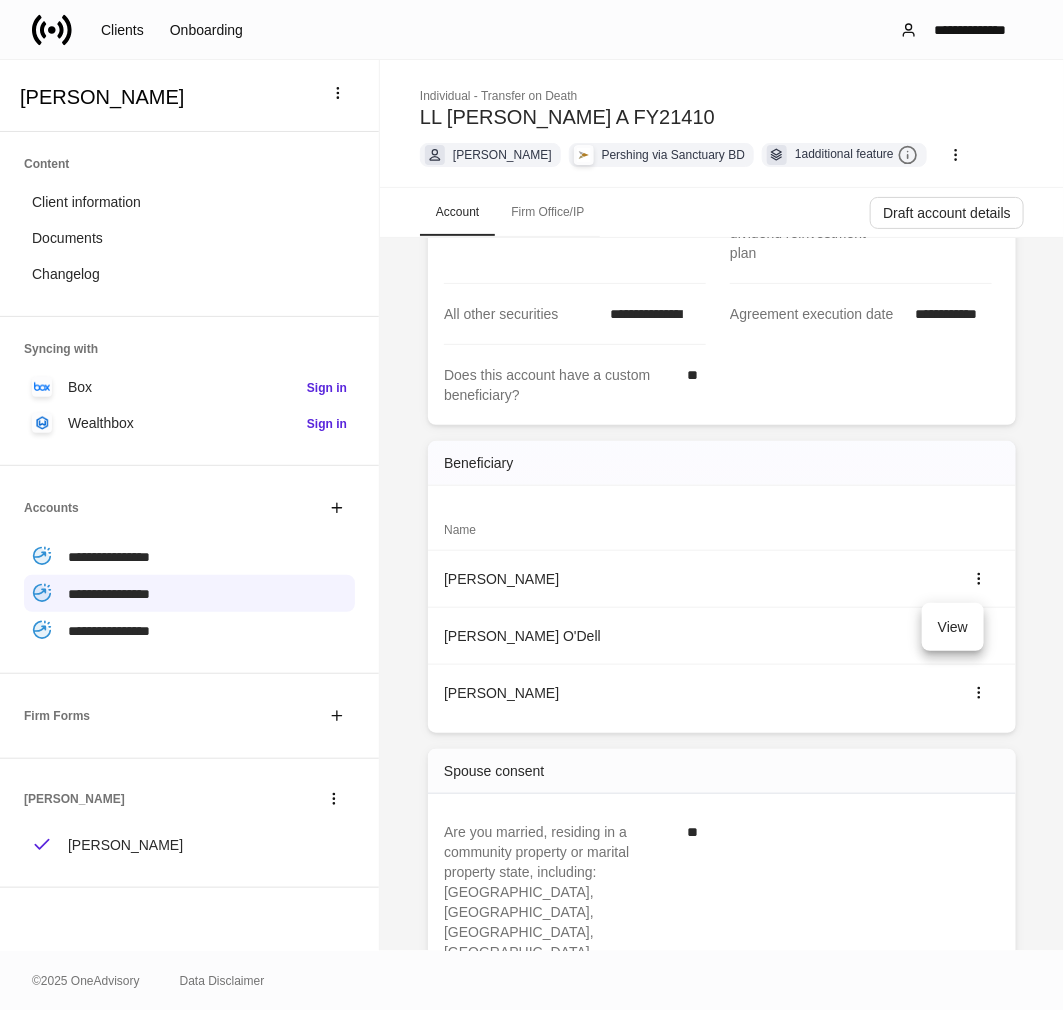 click on "View" at bounding box center [953, 627] 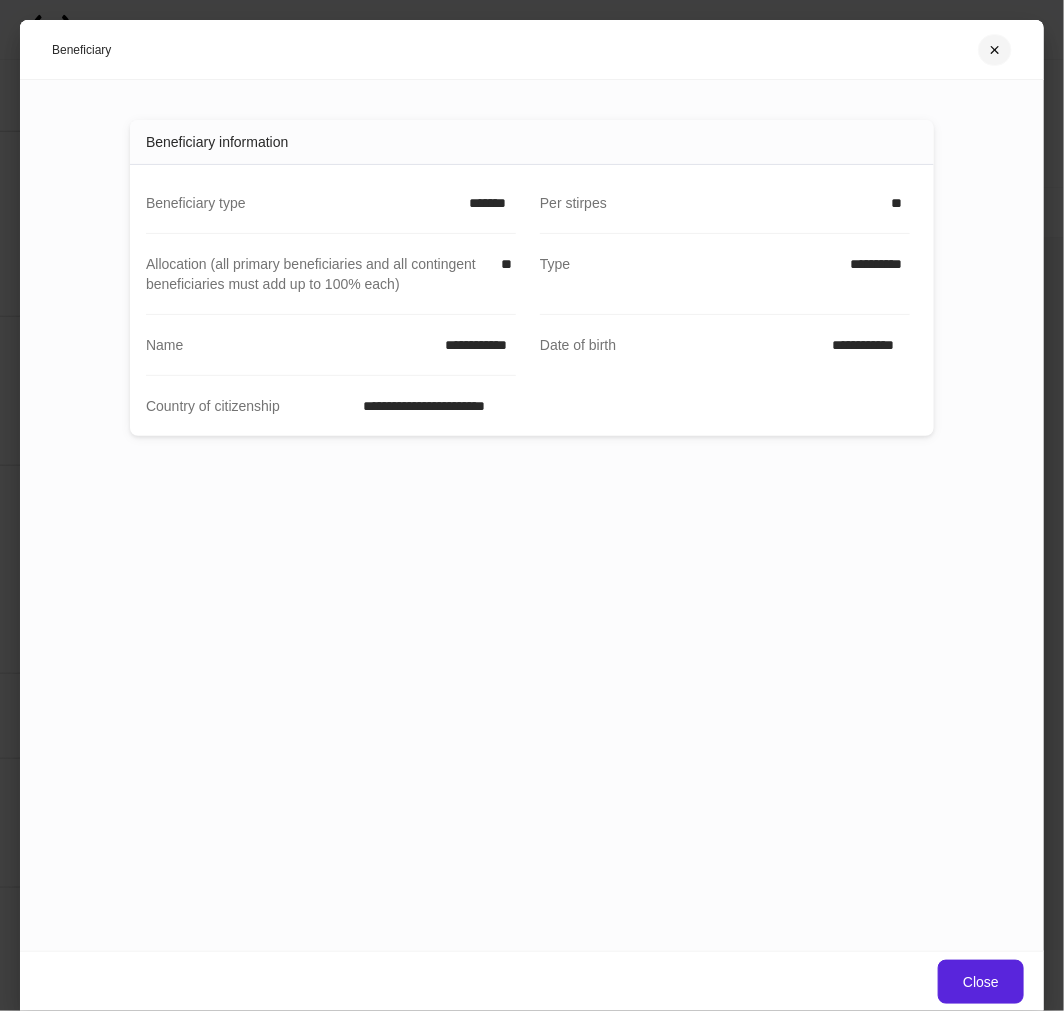 click 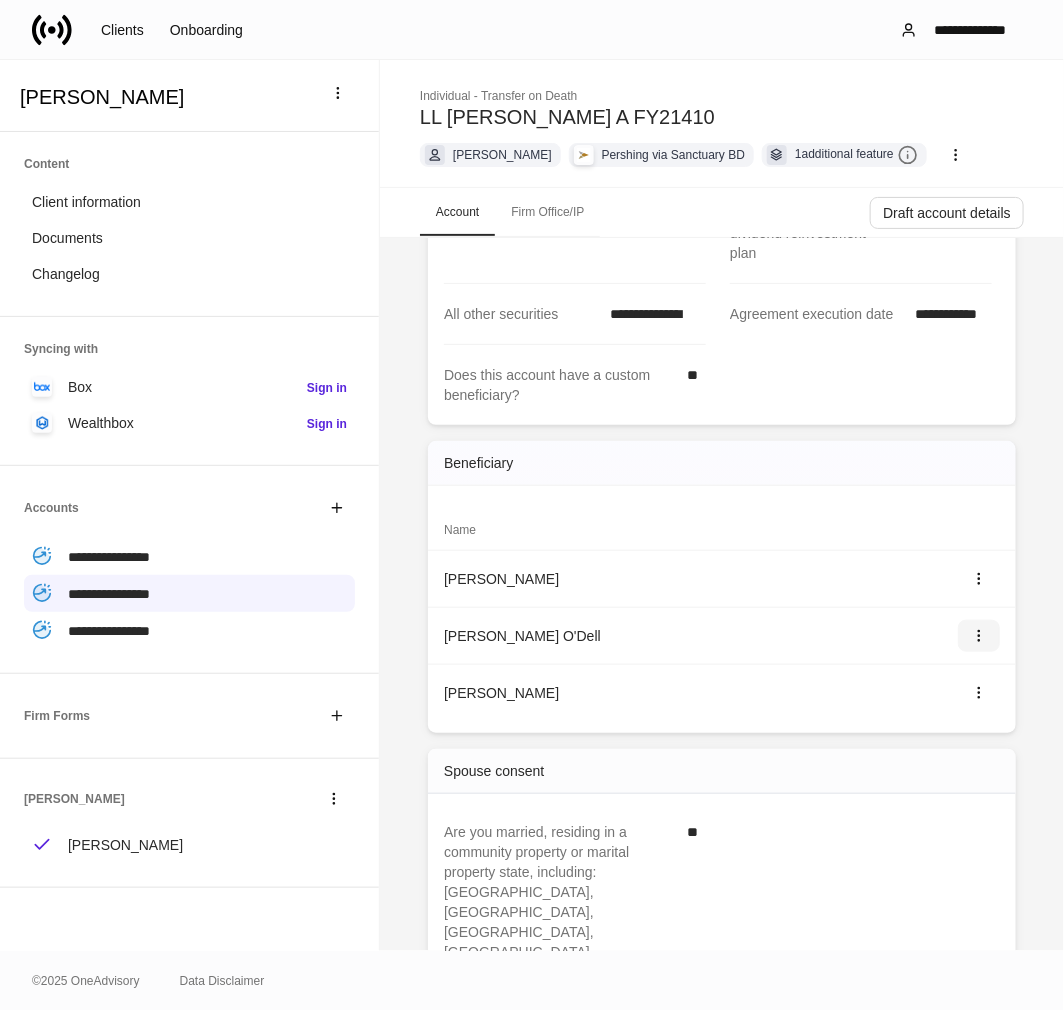 click at bounding box center (979, 636) 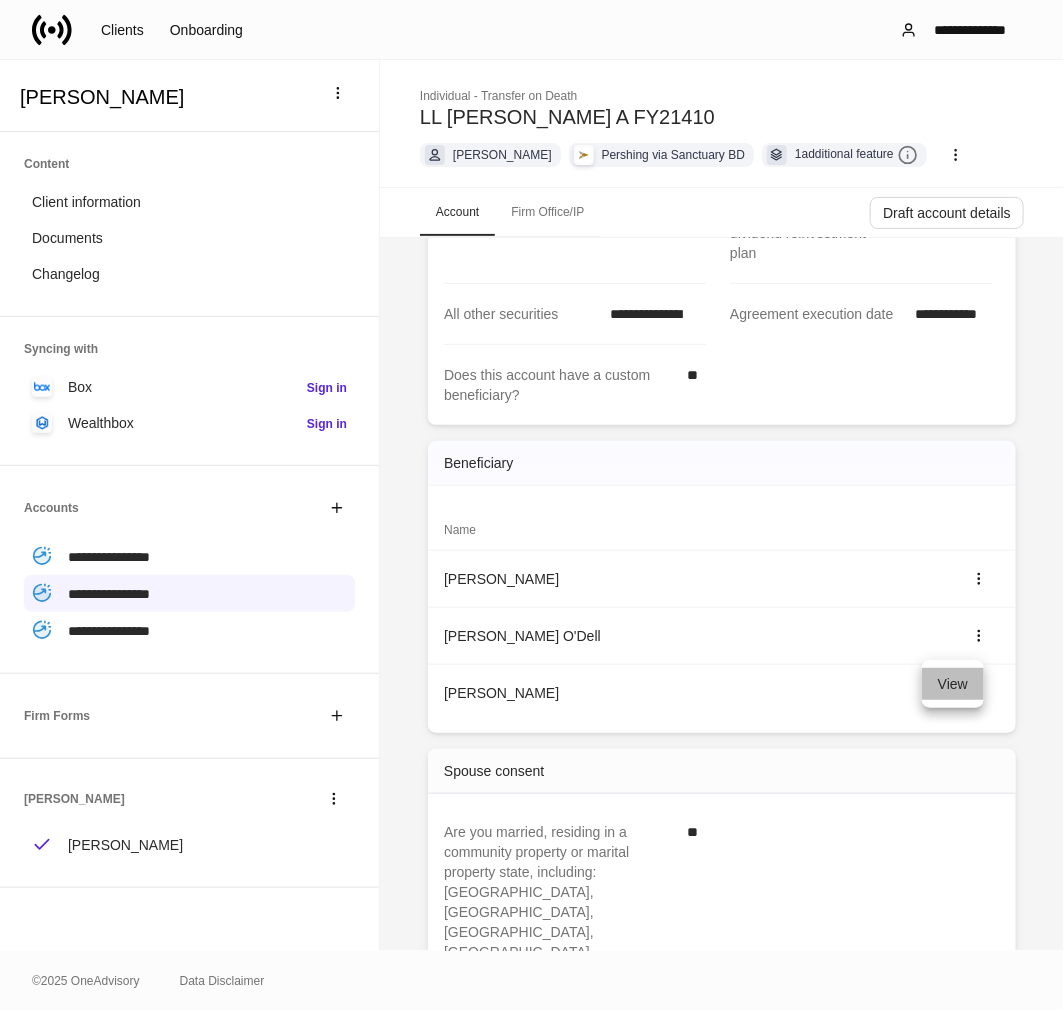 click on "View" at bounding box center [953, 684] 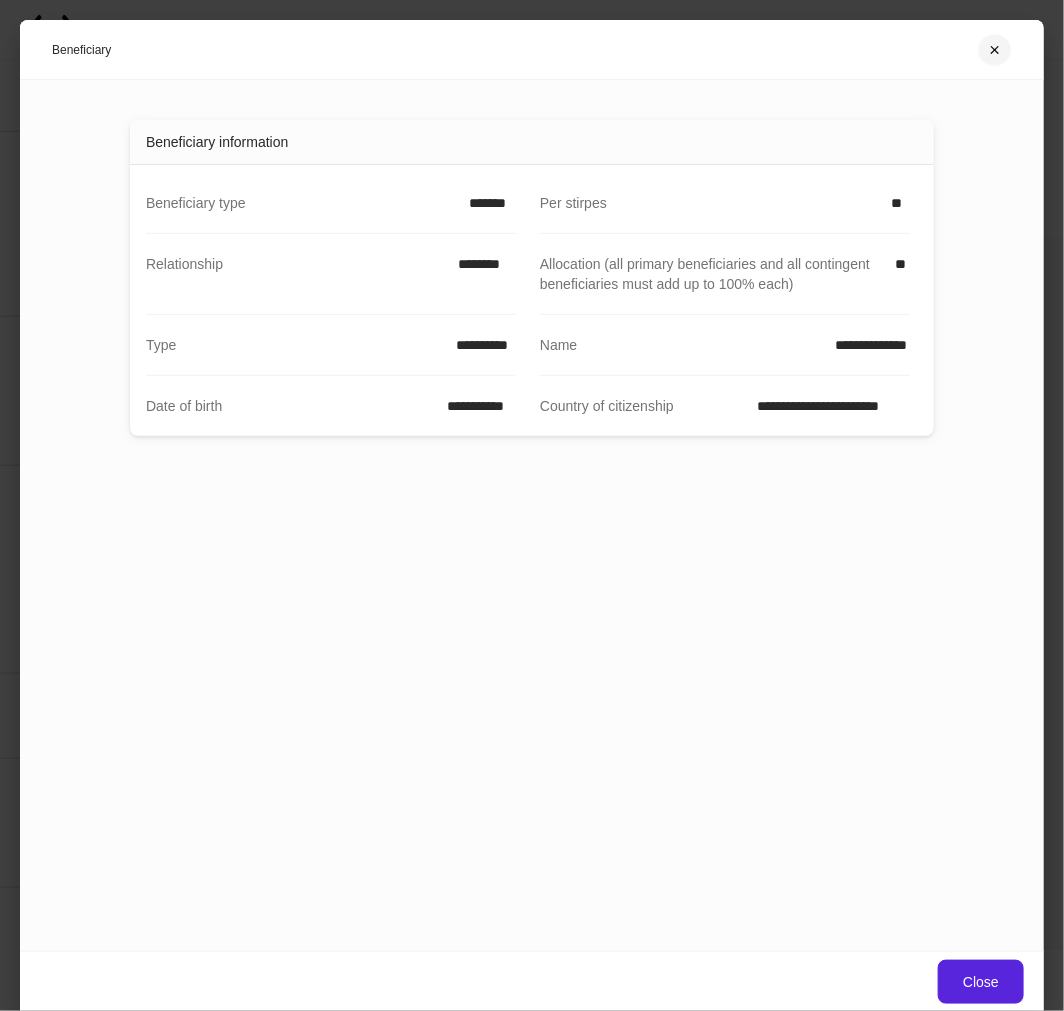 click at bounding box center (995, 50) 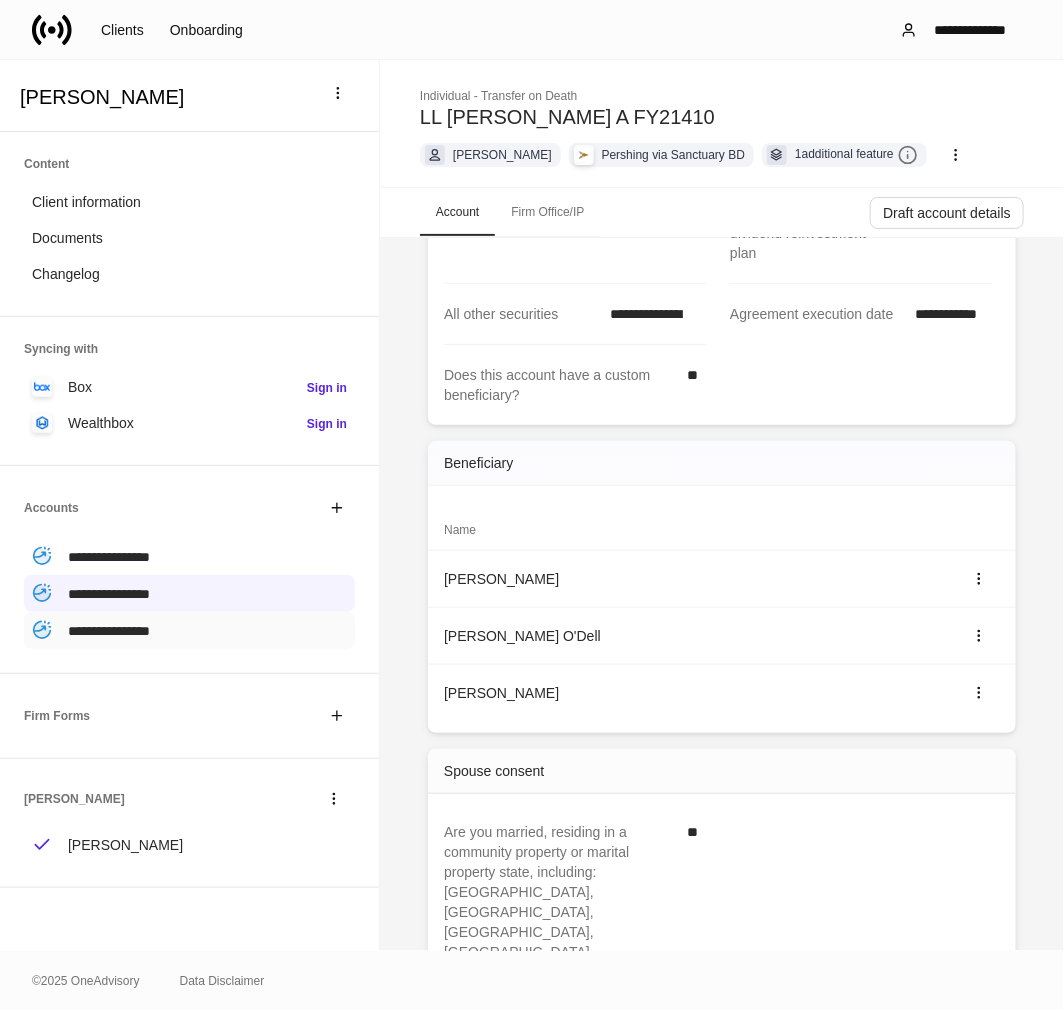 click on "**********" at bounding box center (189, 630) 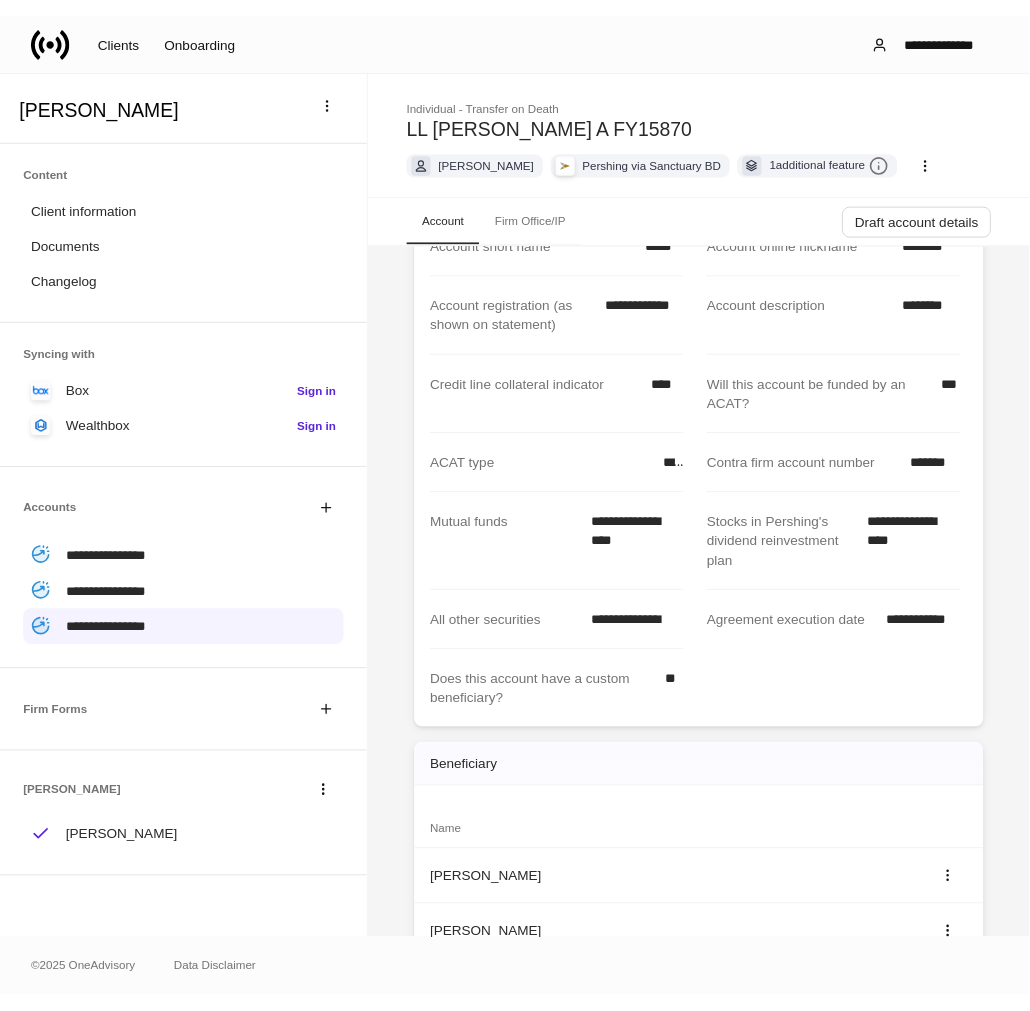 scroll, scrollTop: 222, scrollLeft: 0, axis: vertical 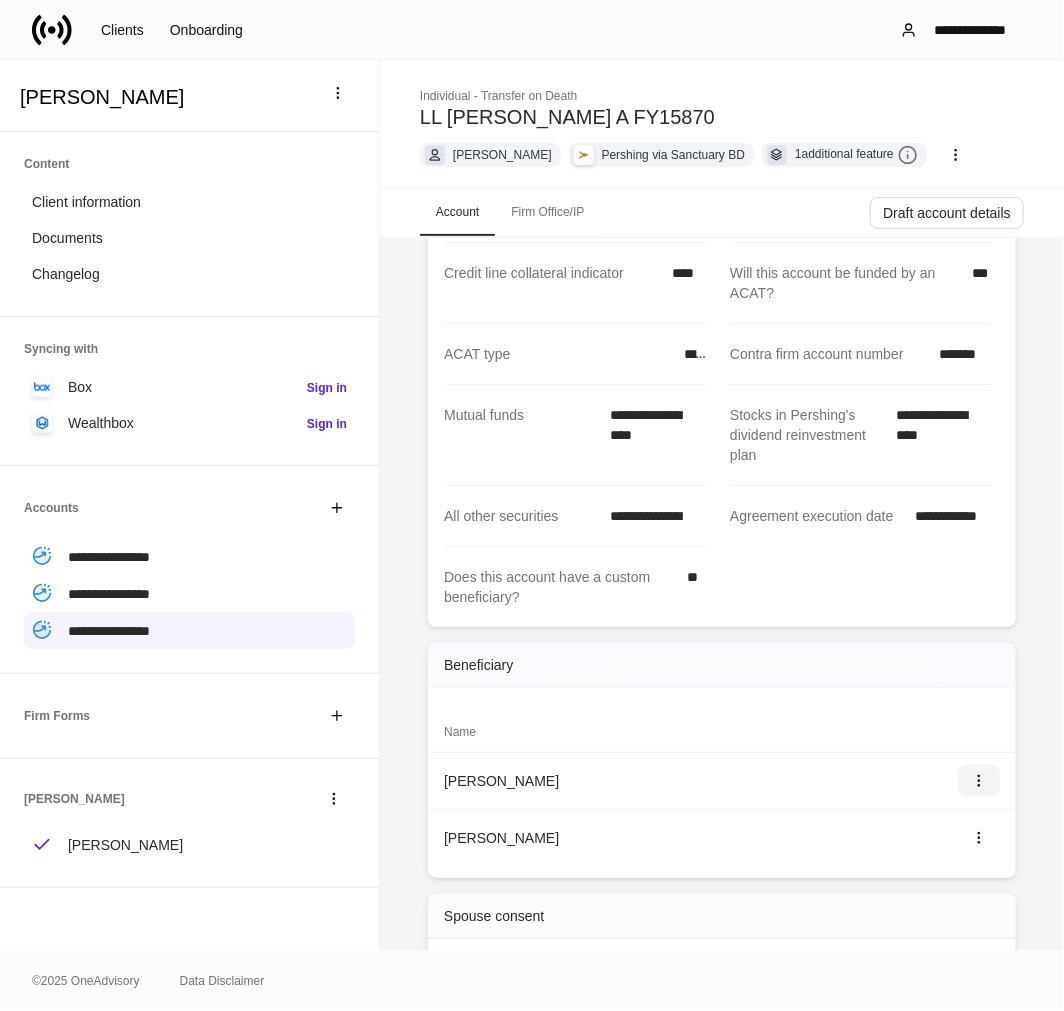 click 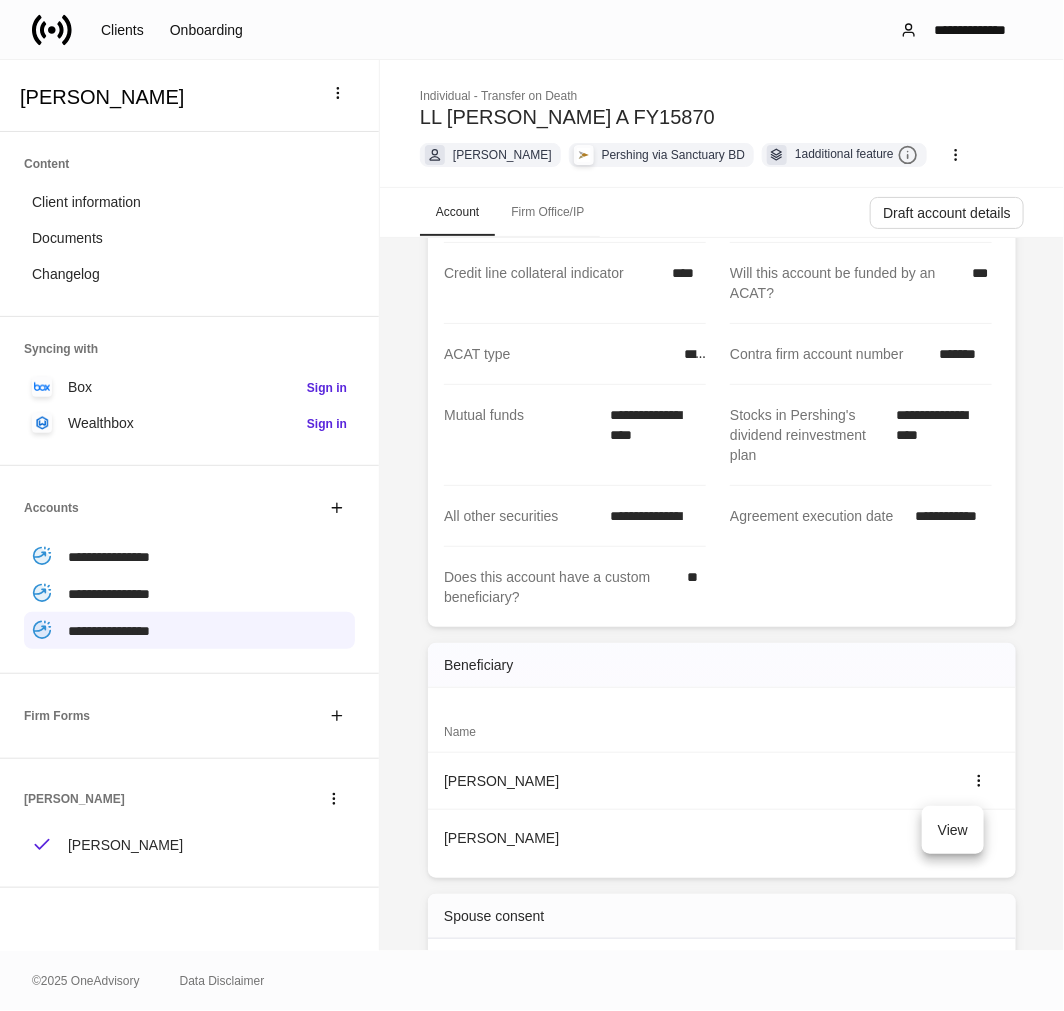 click on "View" at bounding box center [953, 830] 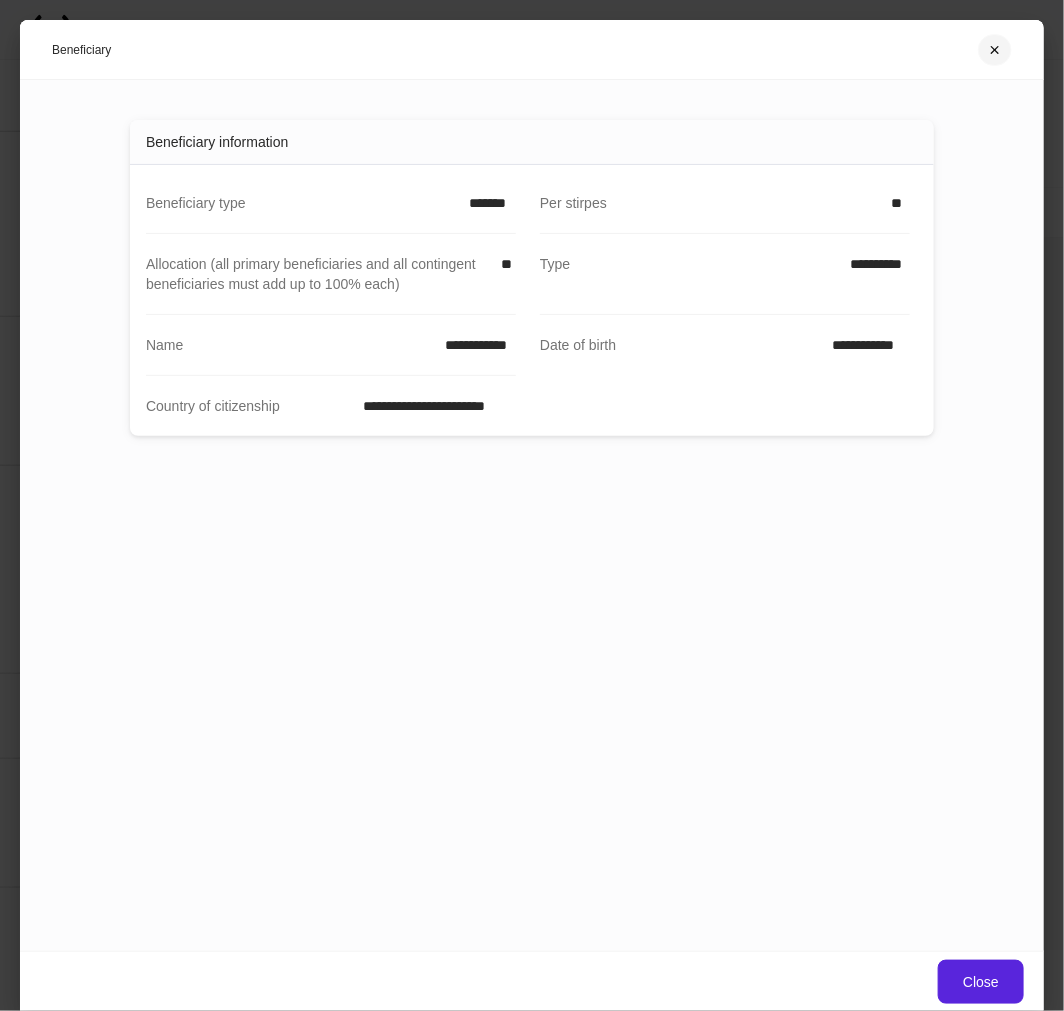 click 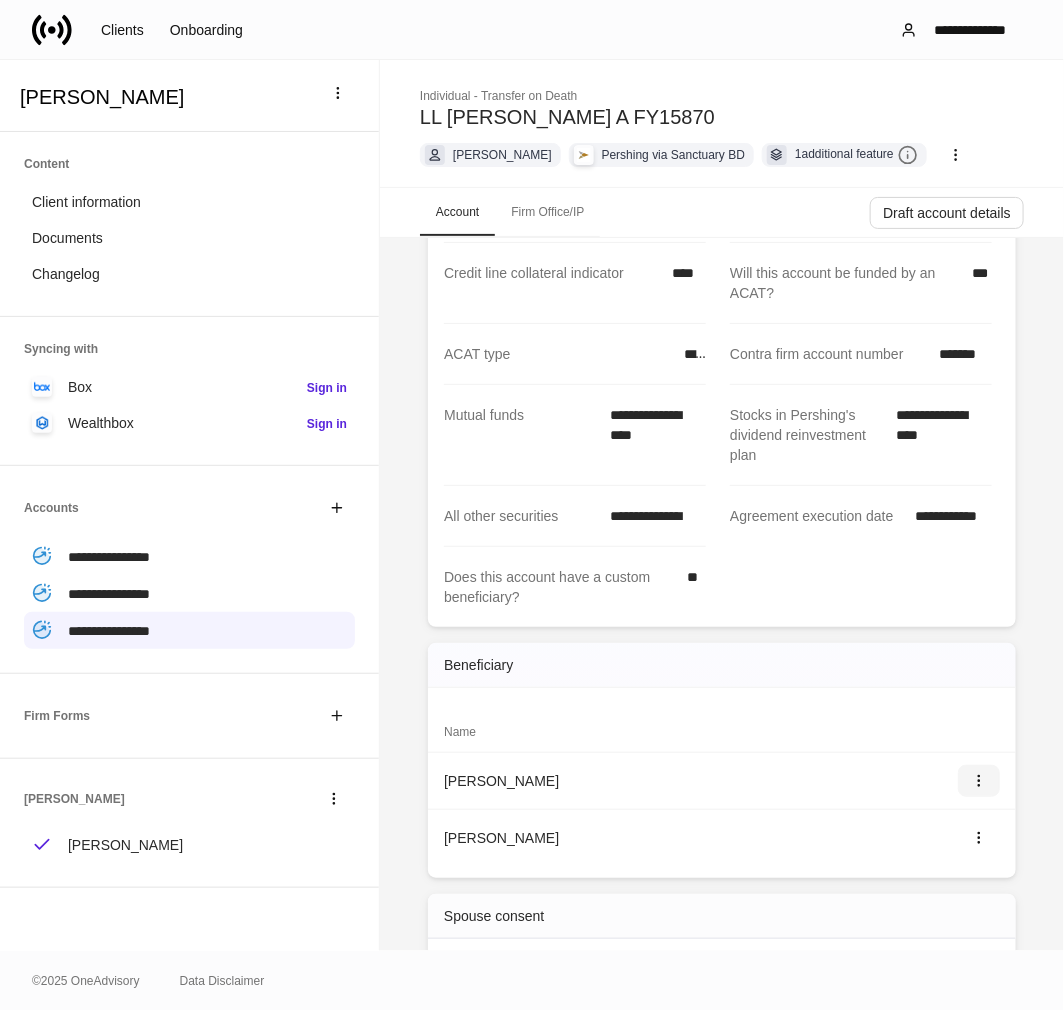 click 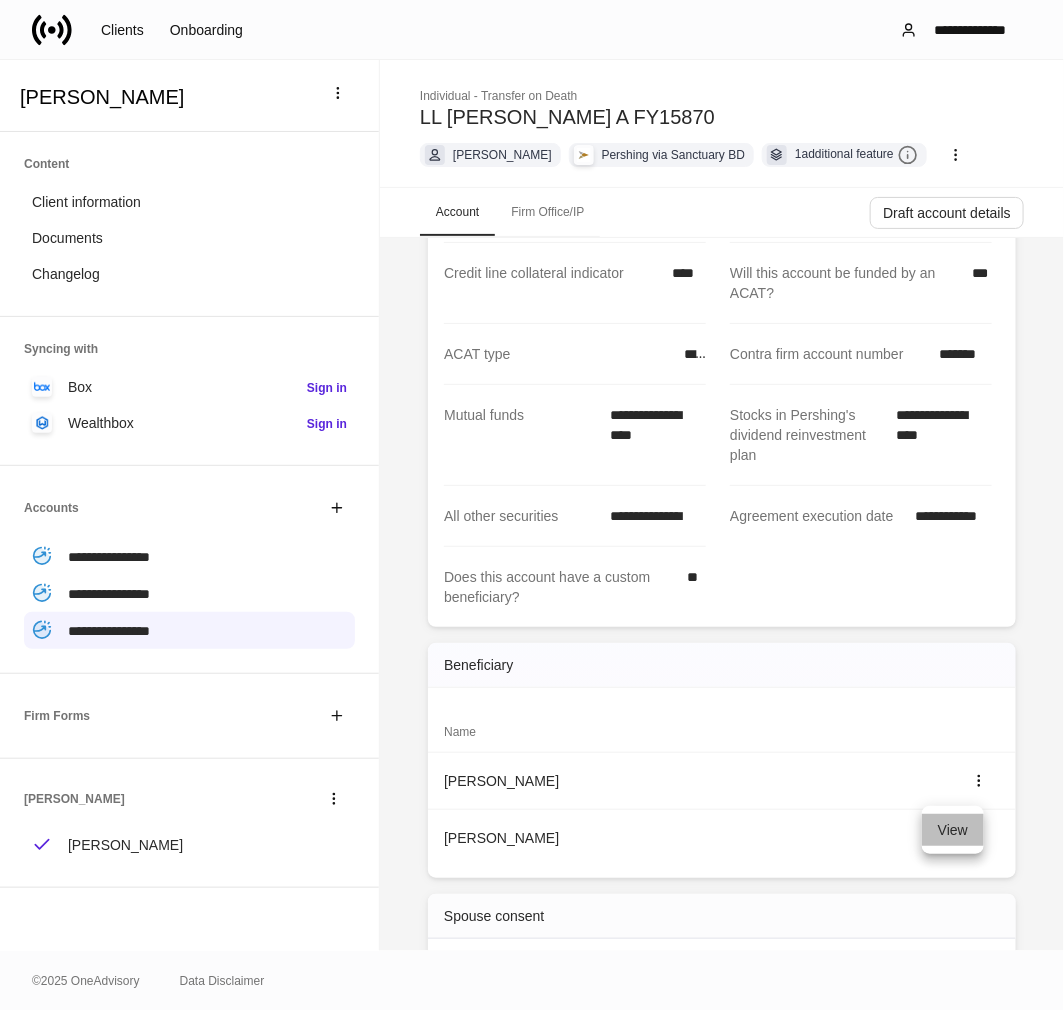click on "View" at bounding box center (953, 830) 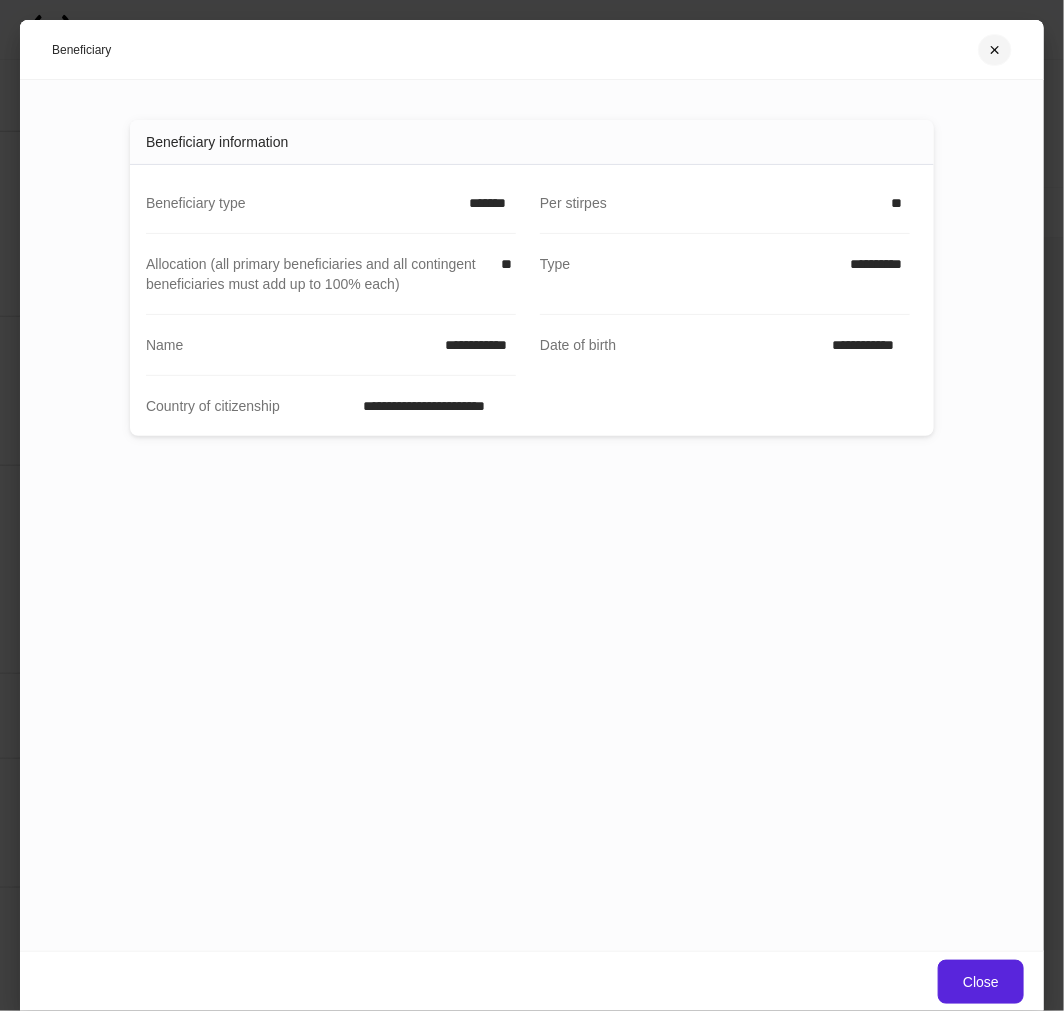 click 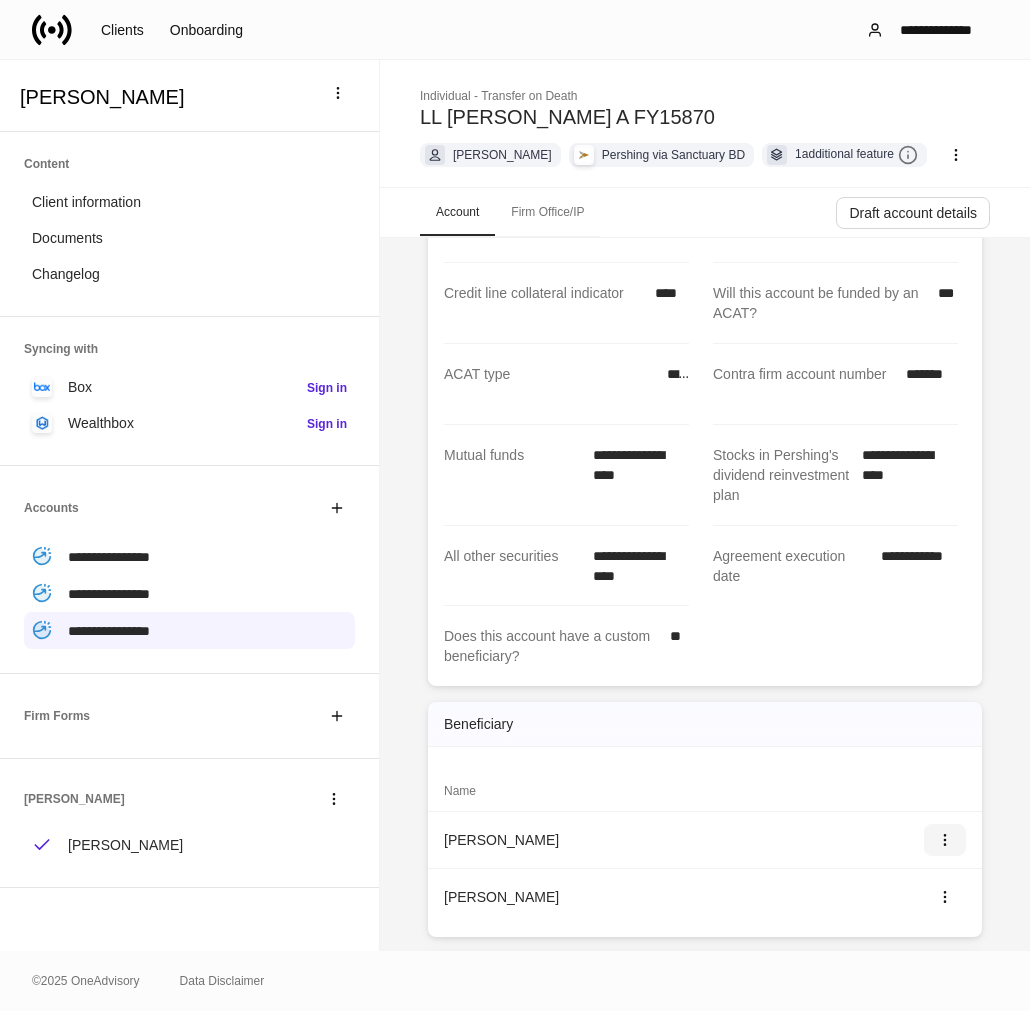 click 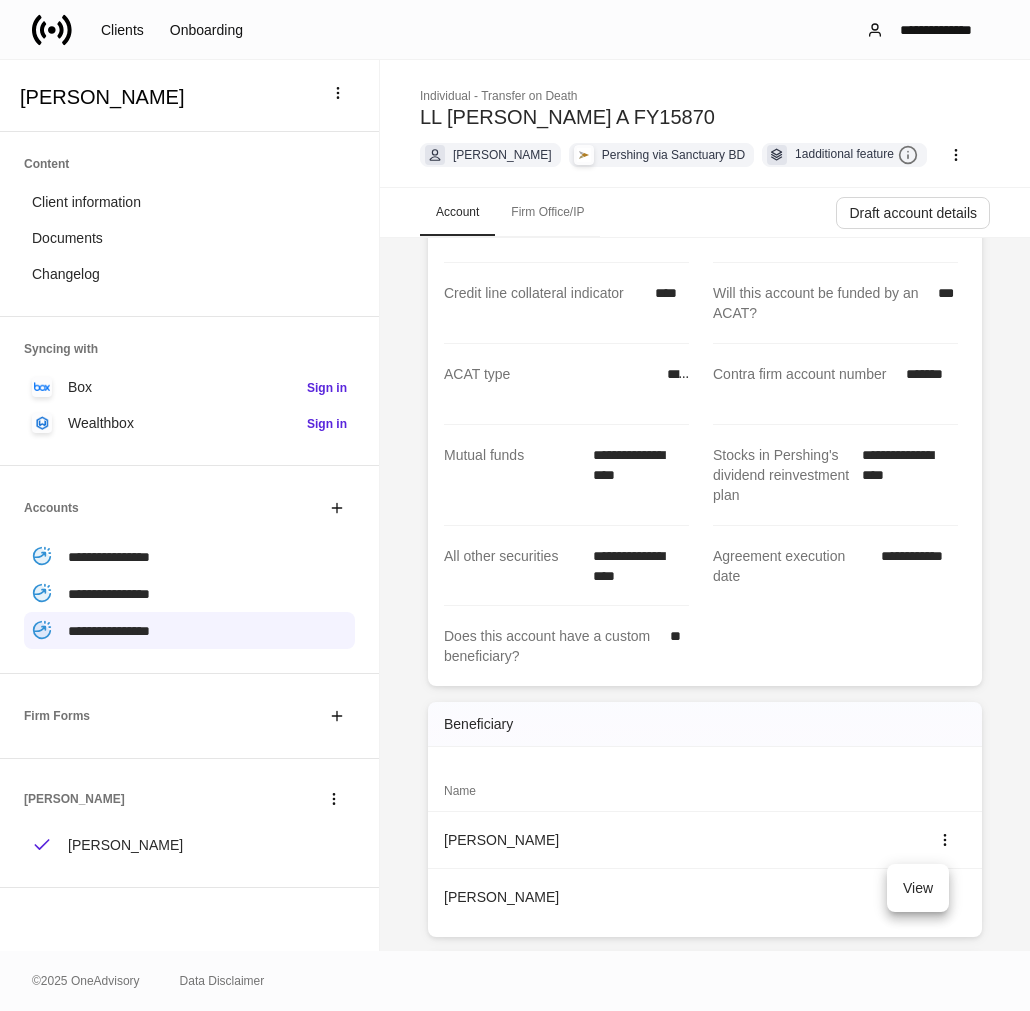 click on "View" at bounding box center (918, 888) 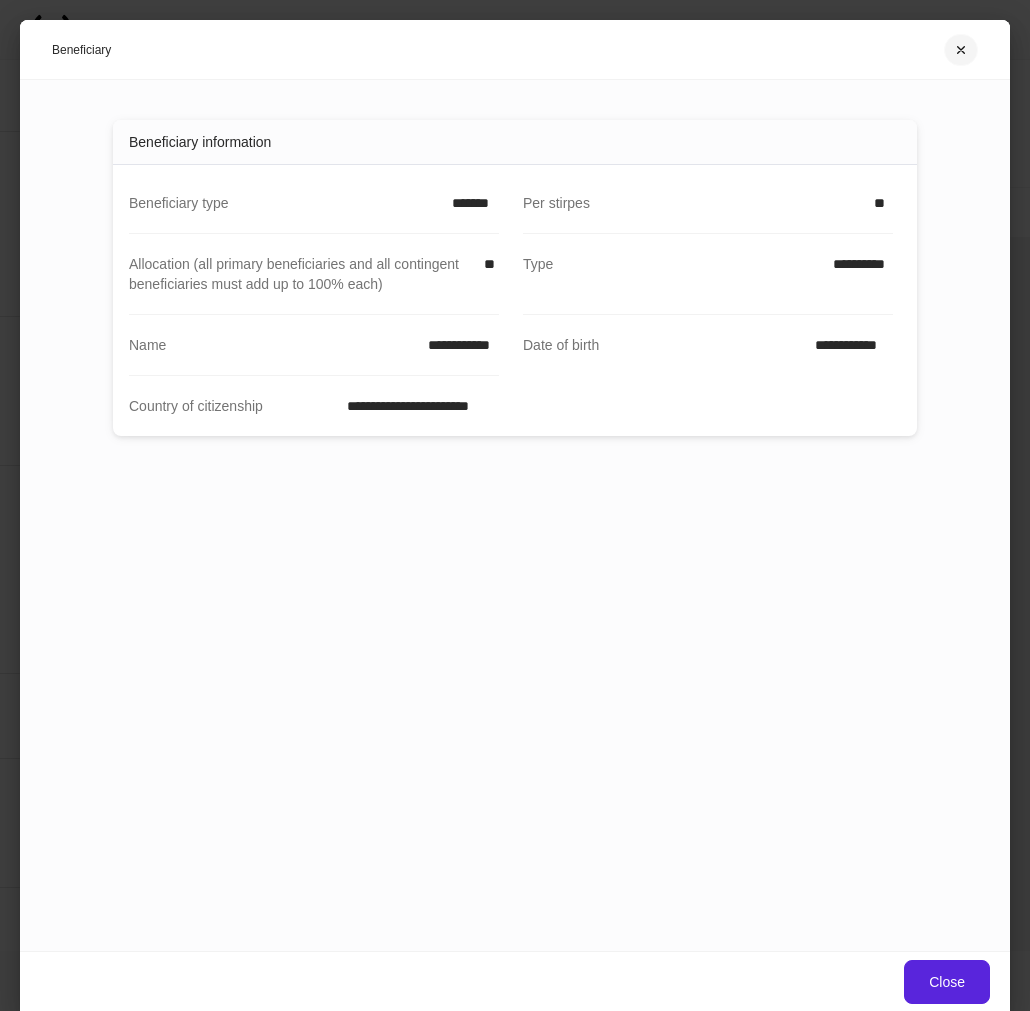 click 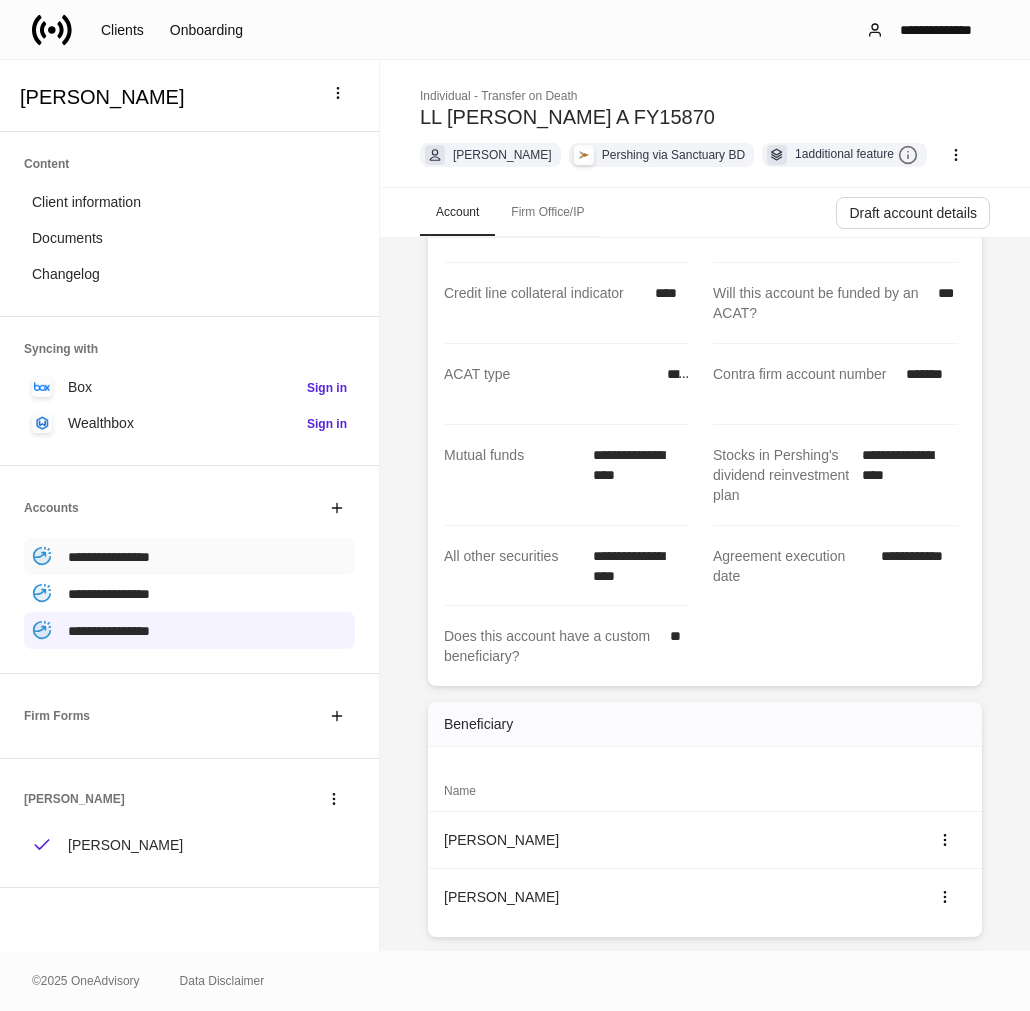 click on "**********" at bounding box center (109, 557) 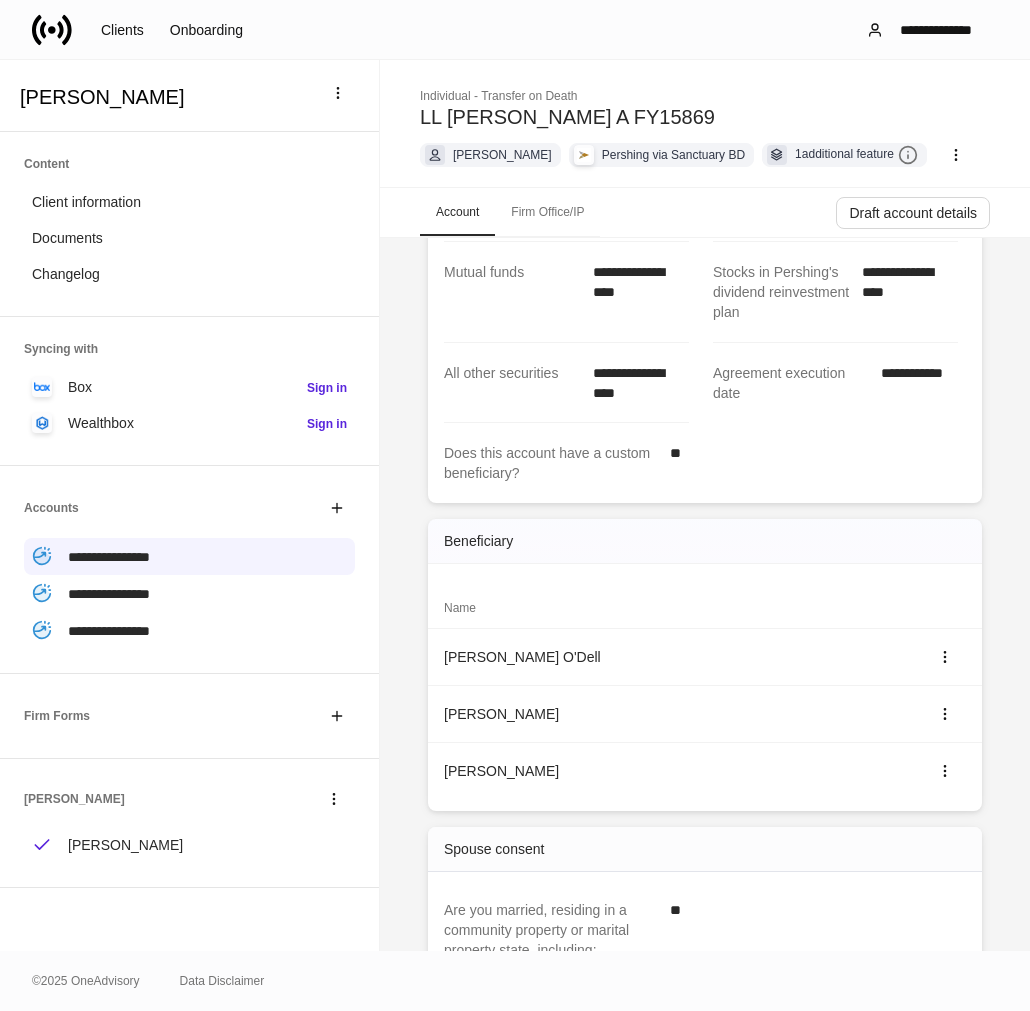 scroll, scrollTop: 444, scrollLeft: 0, axis: vertical 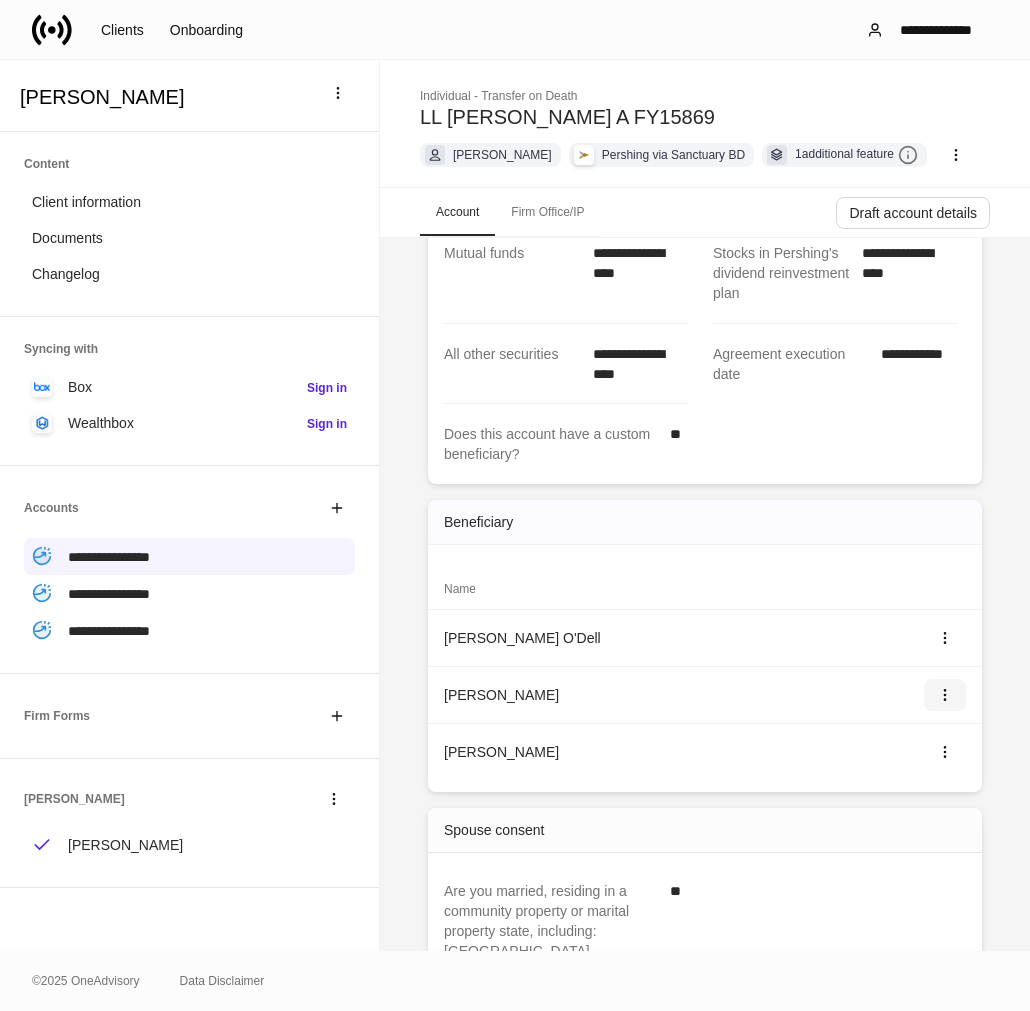 click 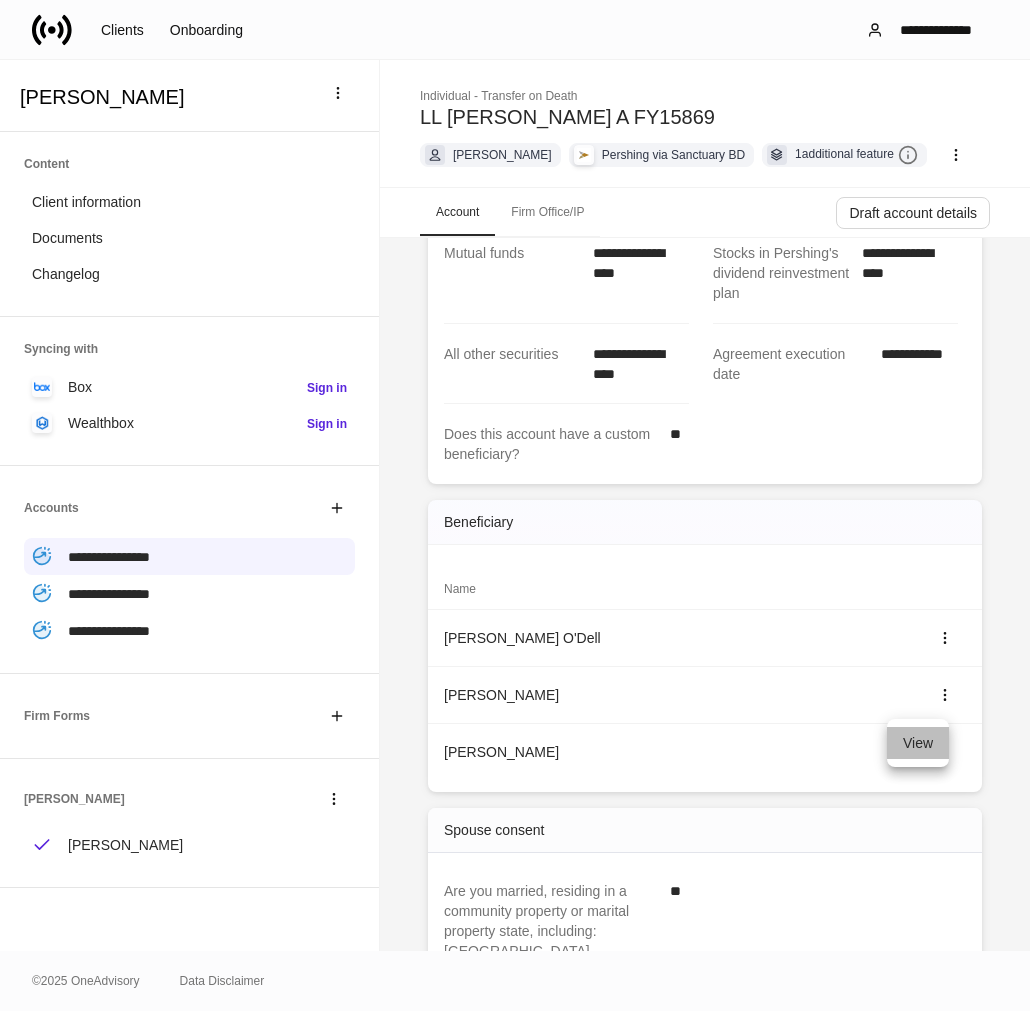 click on "View" at bounding box center [918, 743] 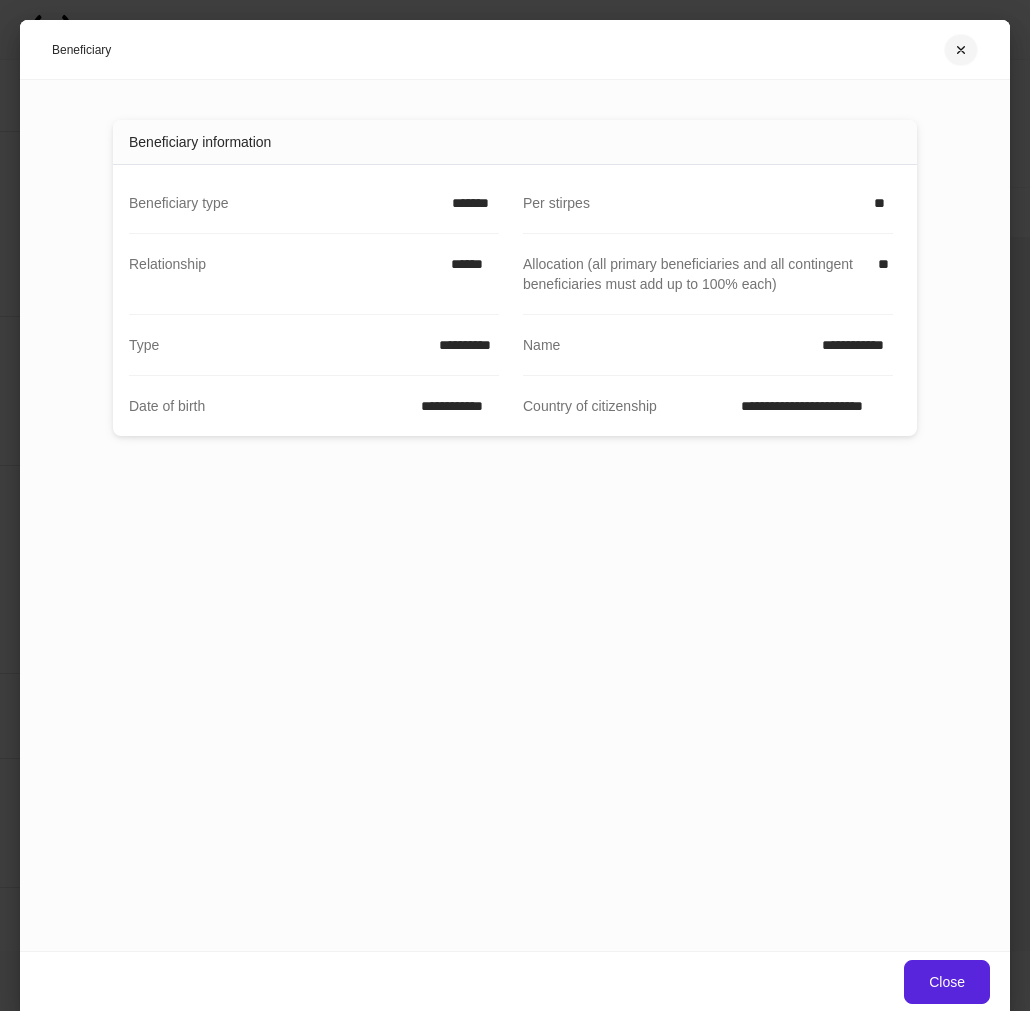 click 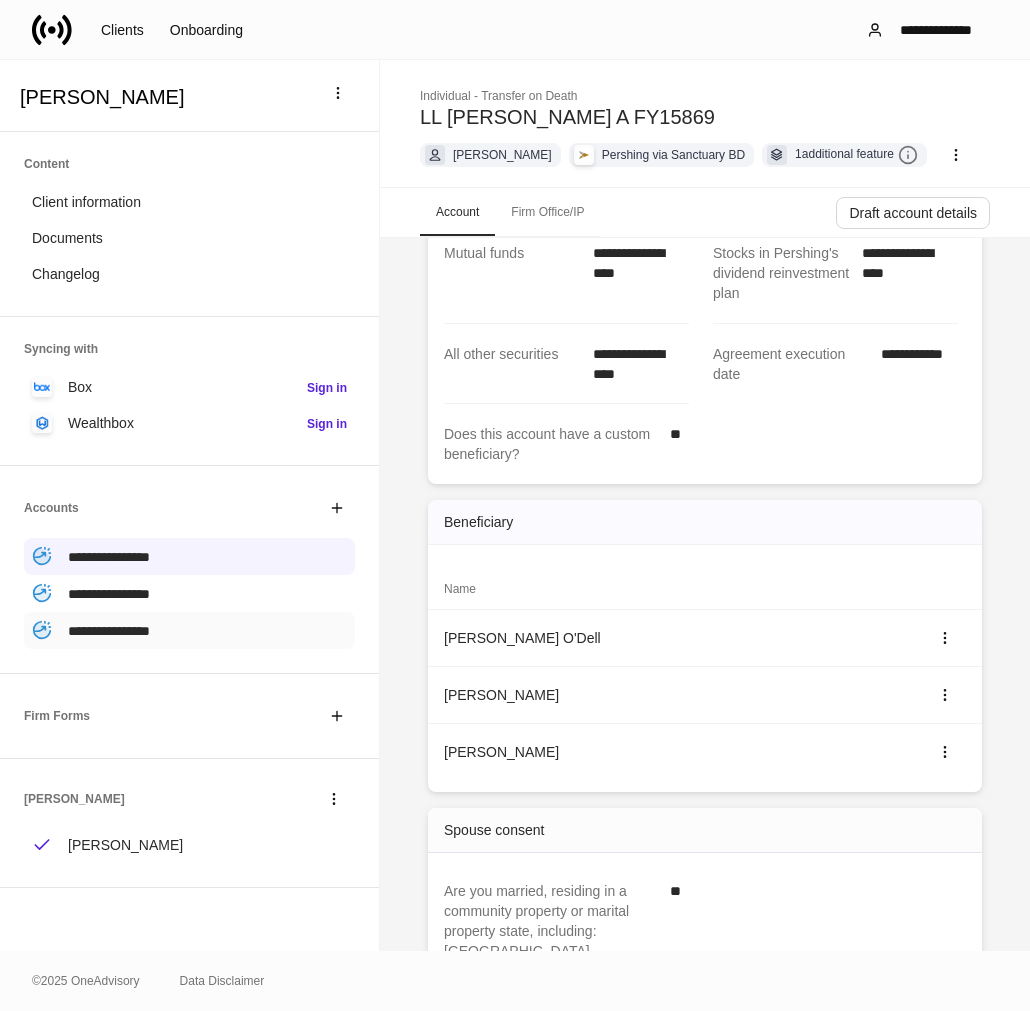click on "**********" at bounding box center [109, 631] 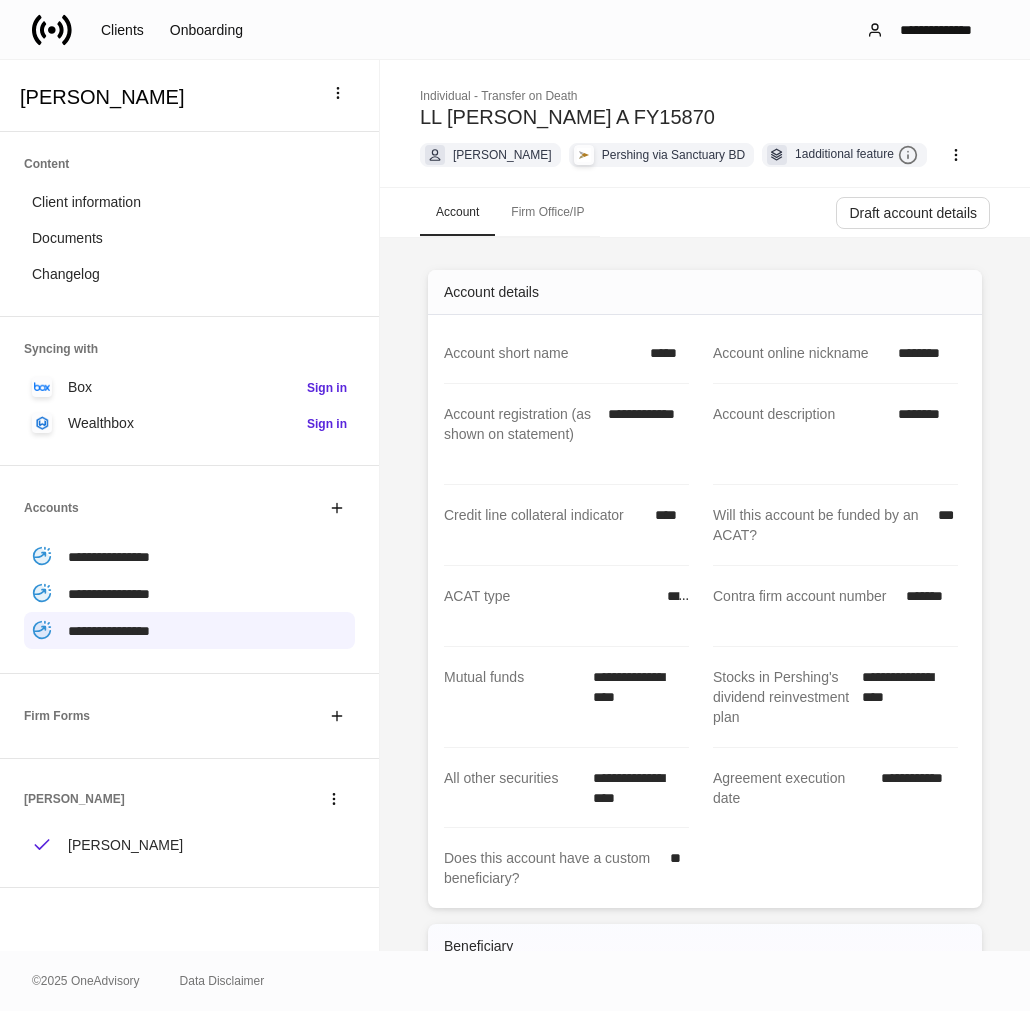 scroll, scrollTop: 444, scrollLeft: 0, axis: vertical 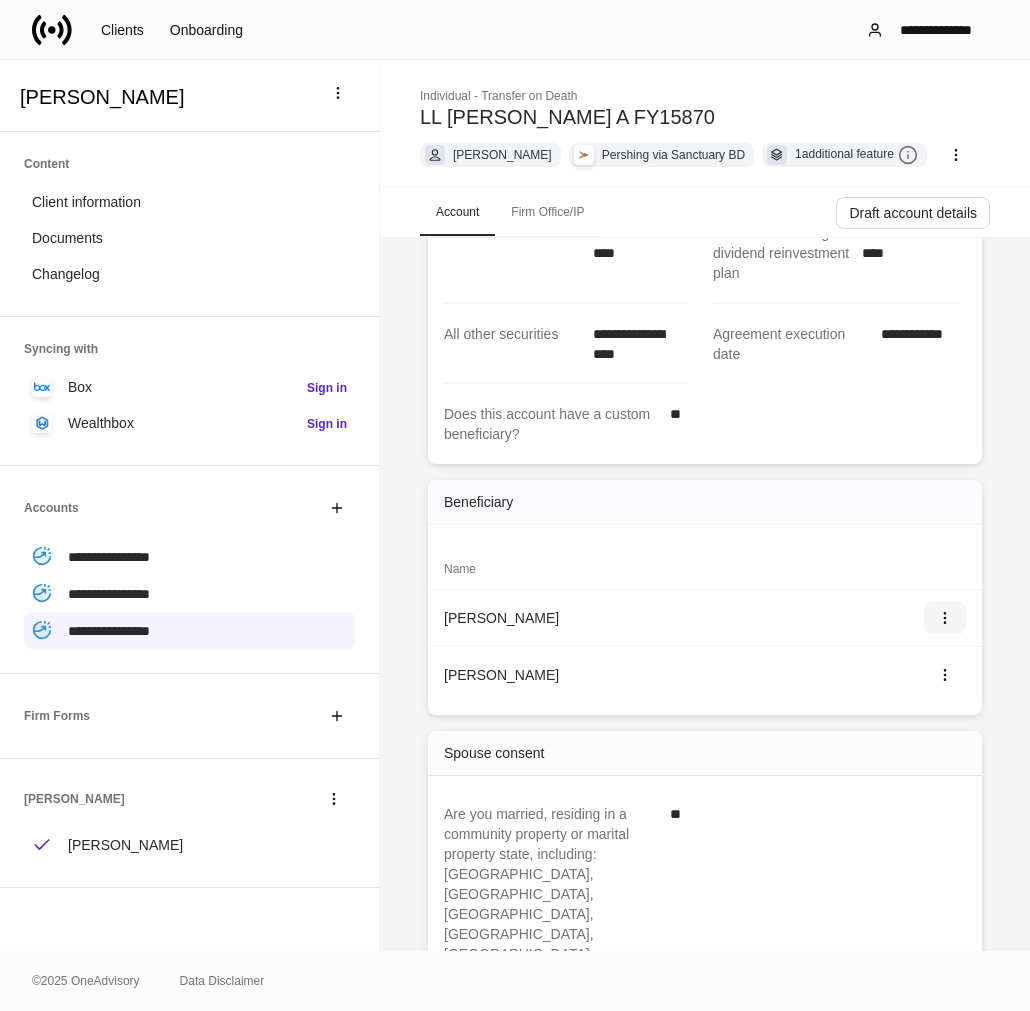 click 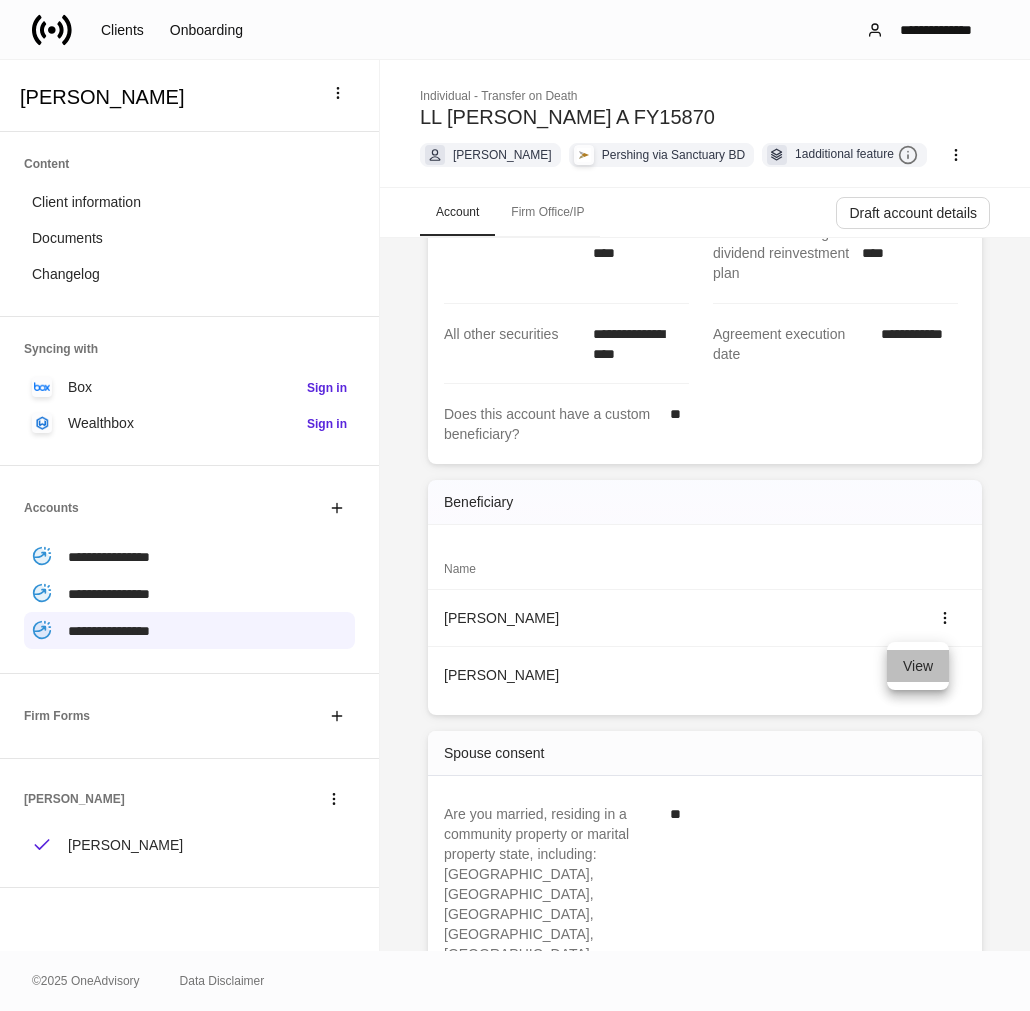 click on "View" at bounding box center (918, 666) 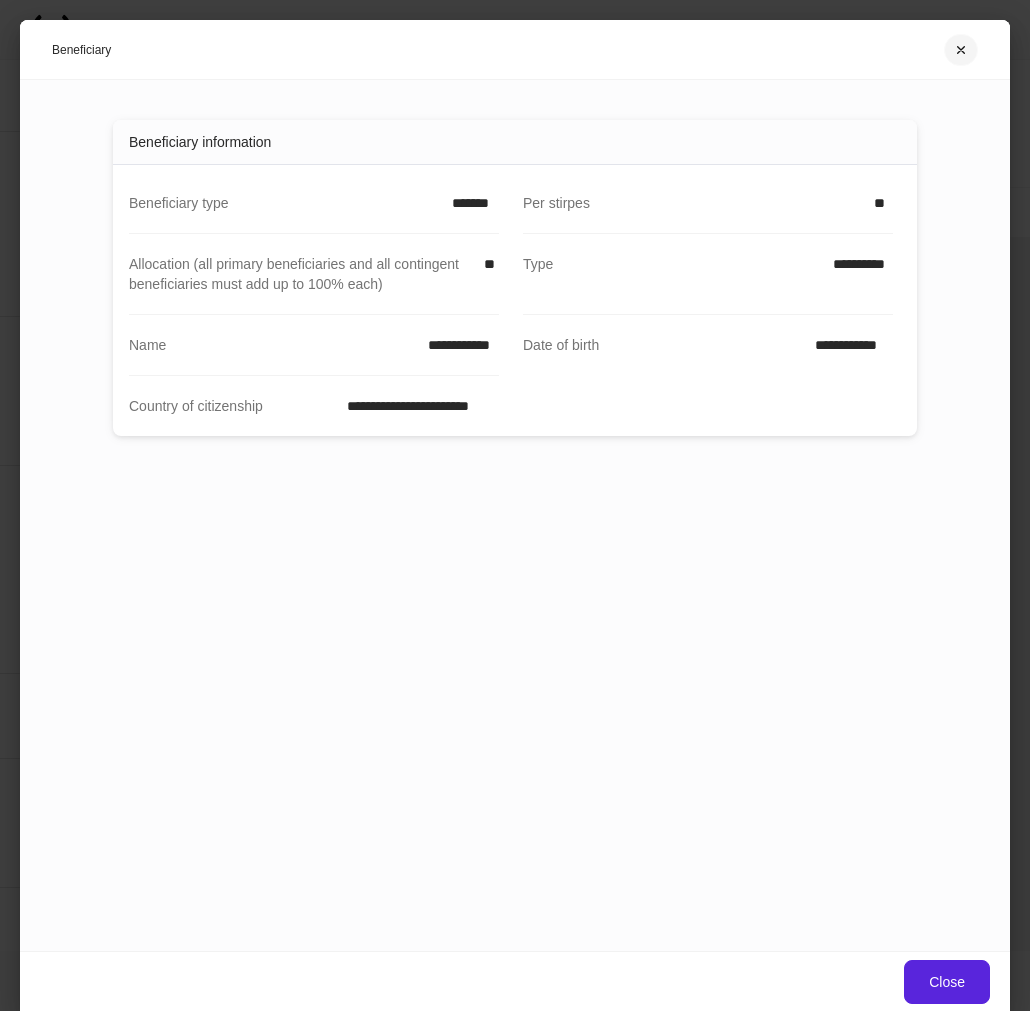 click at bounding box center [961, 50] 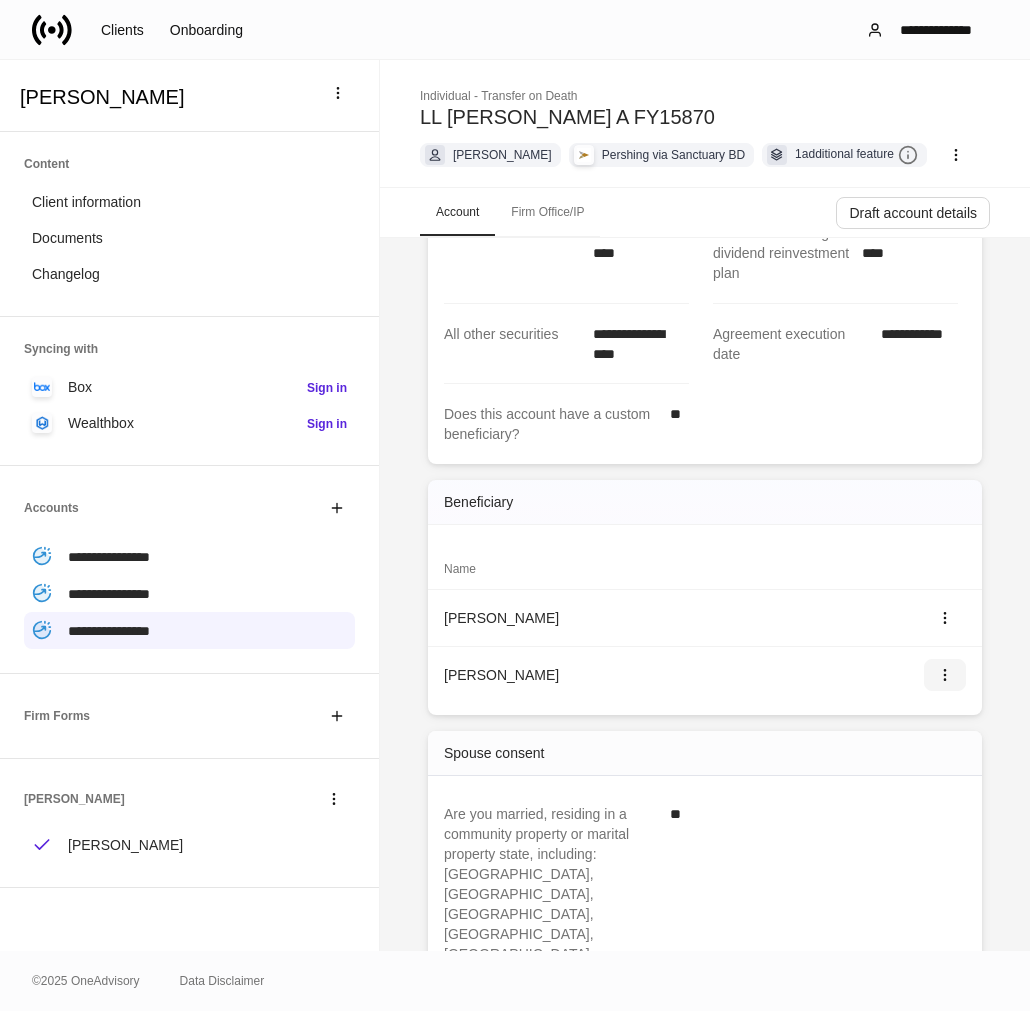 click 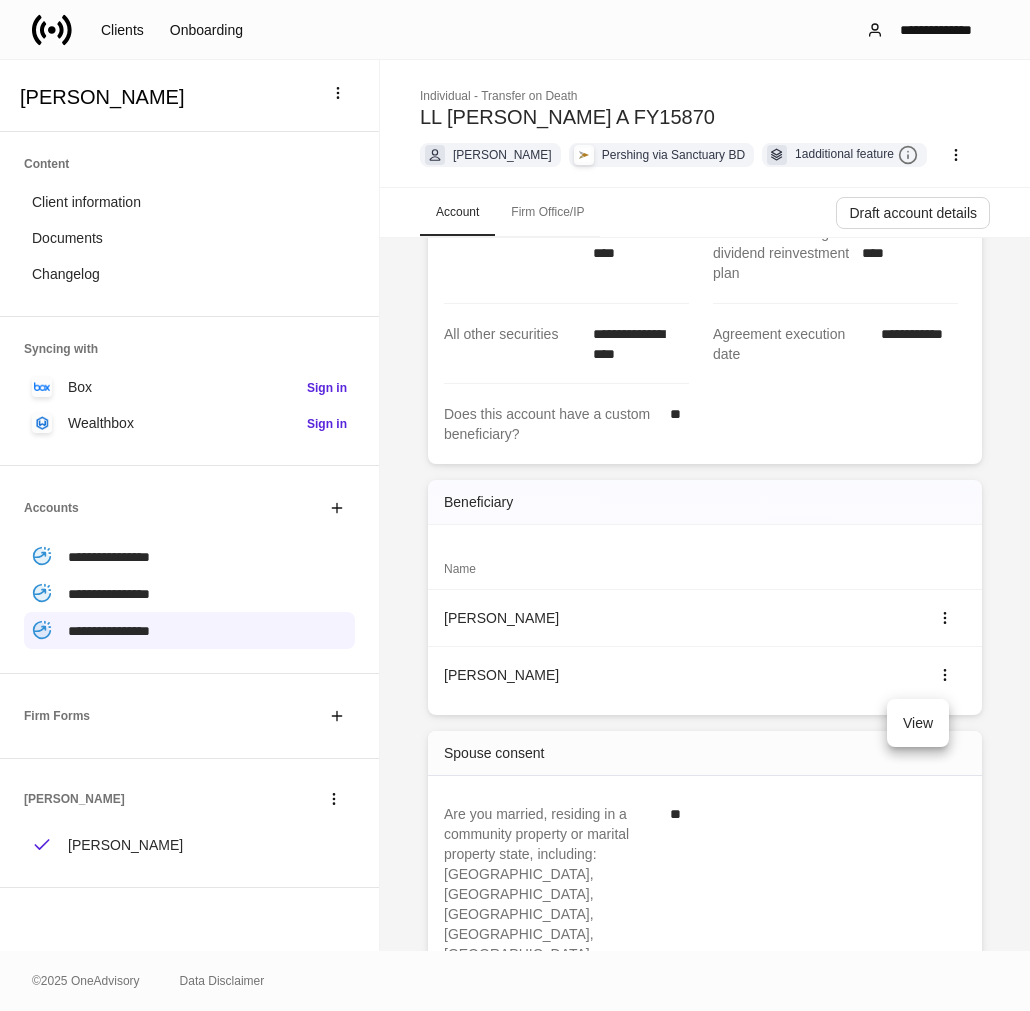 click on "View" at bounding box center [918, 723] 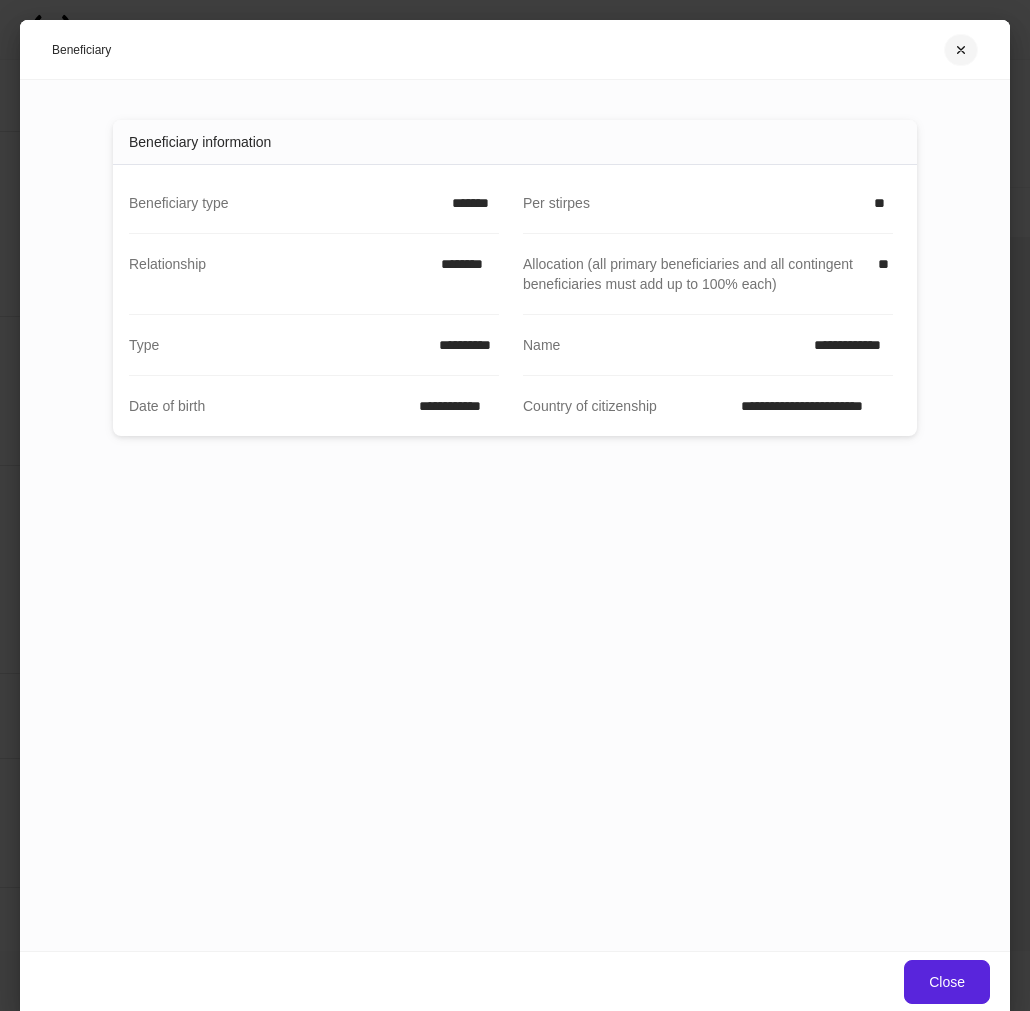 click 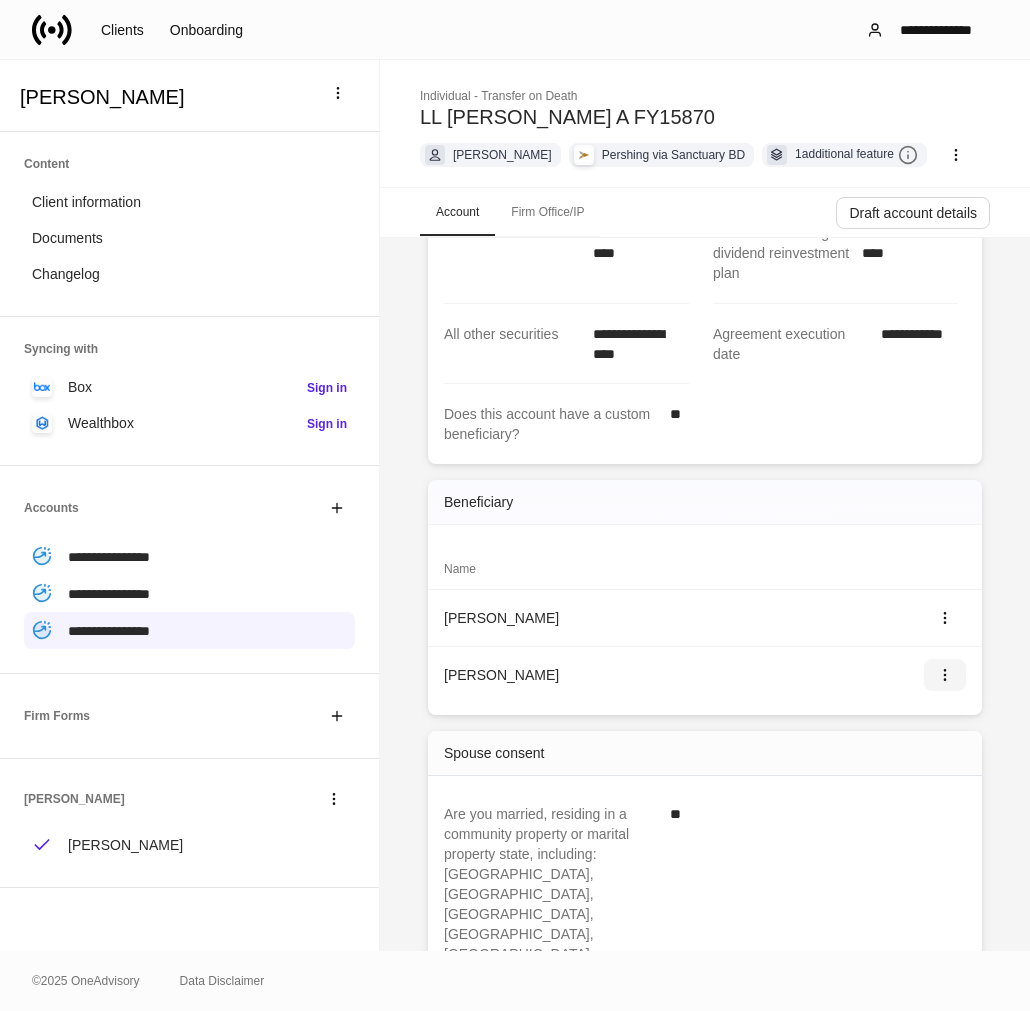 click 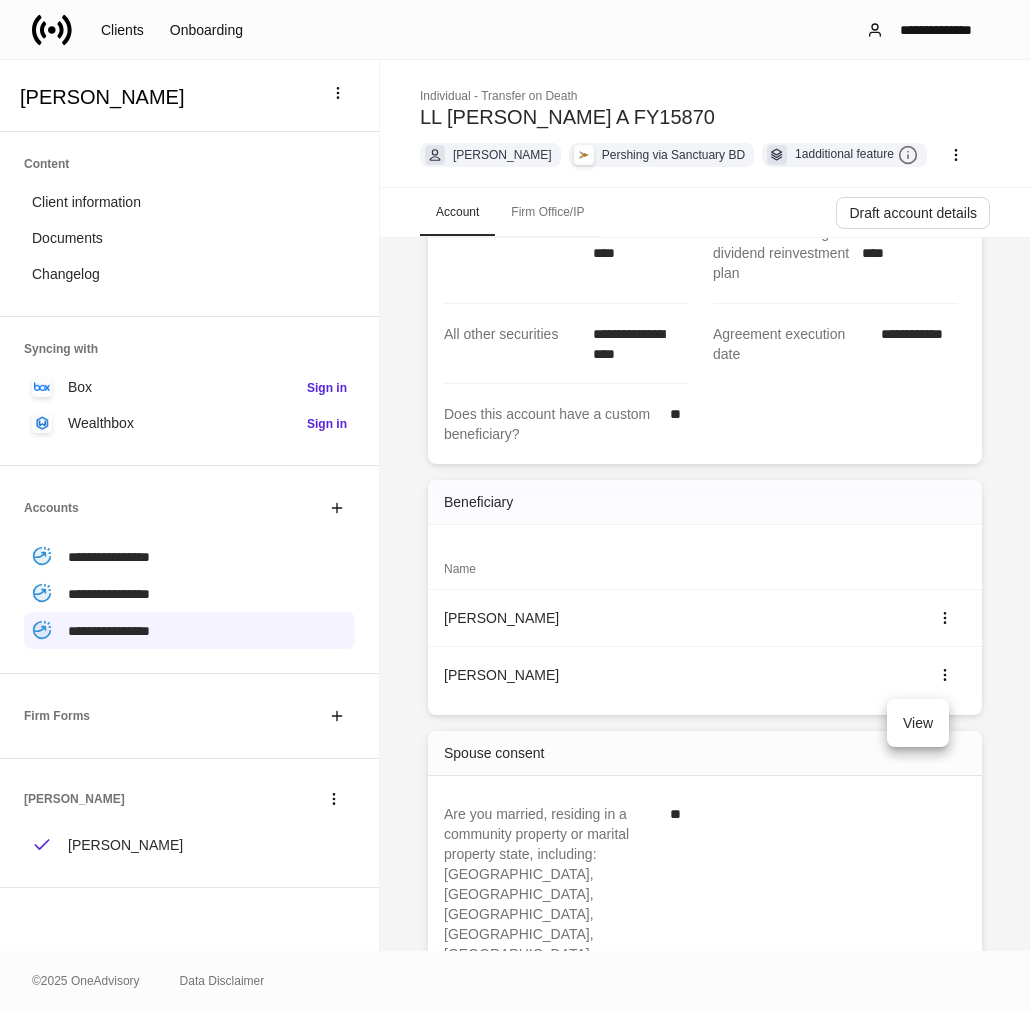 click on "View" at bounding box center [918, 723] 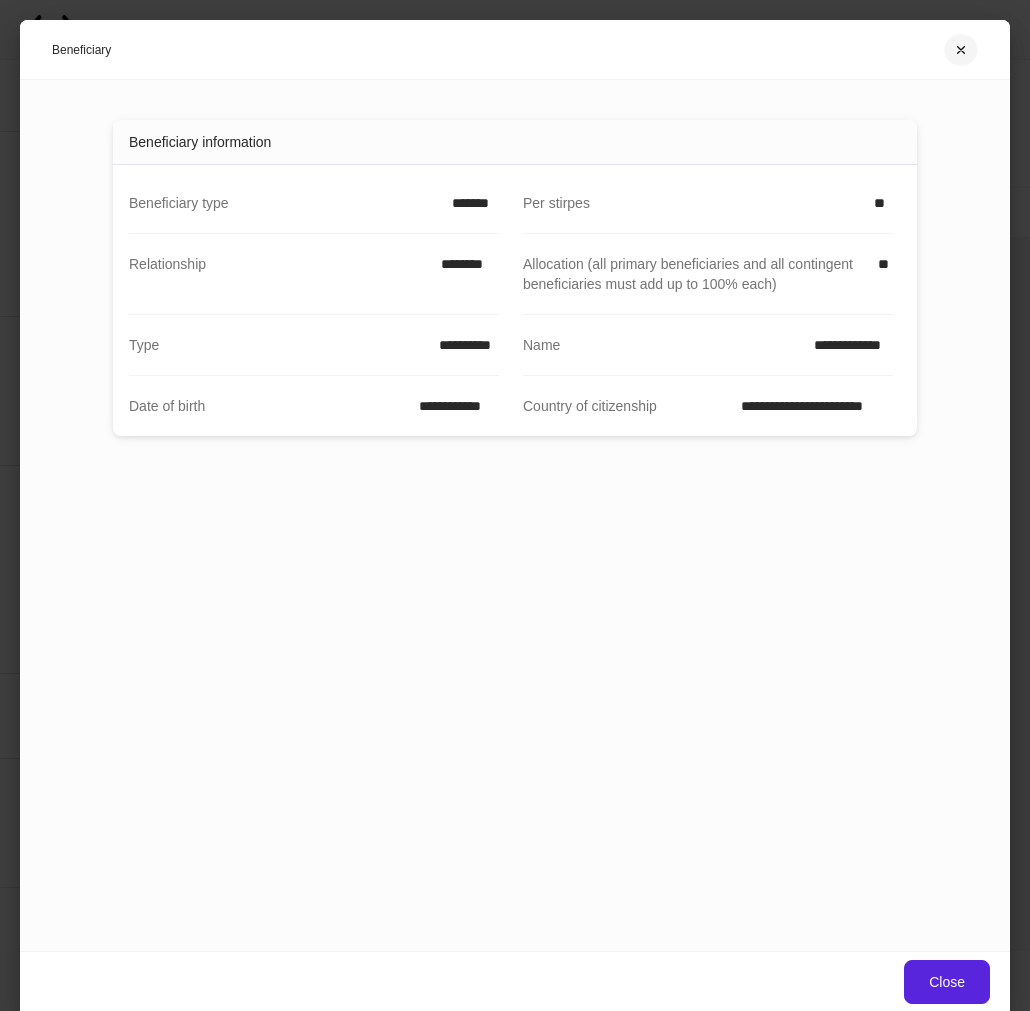 click 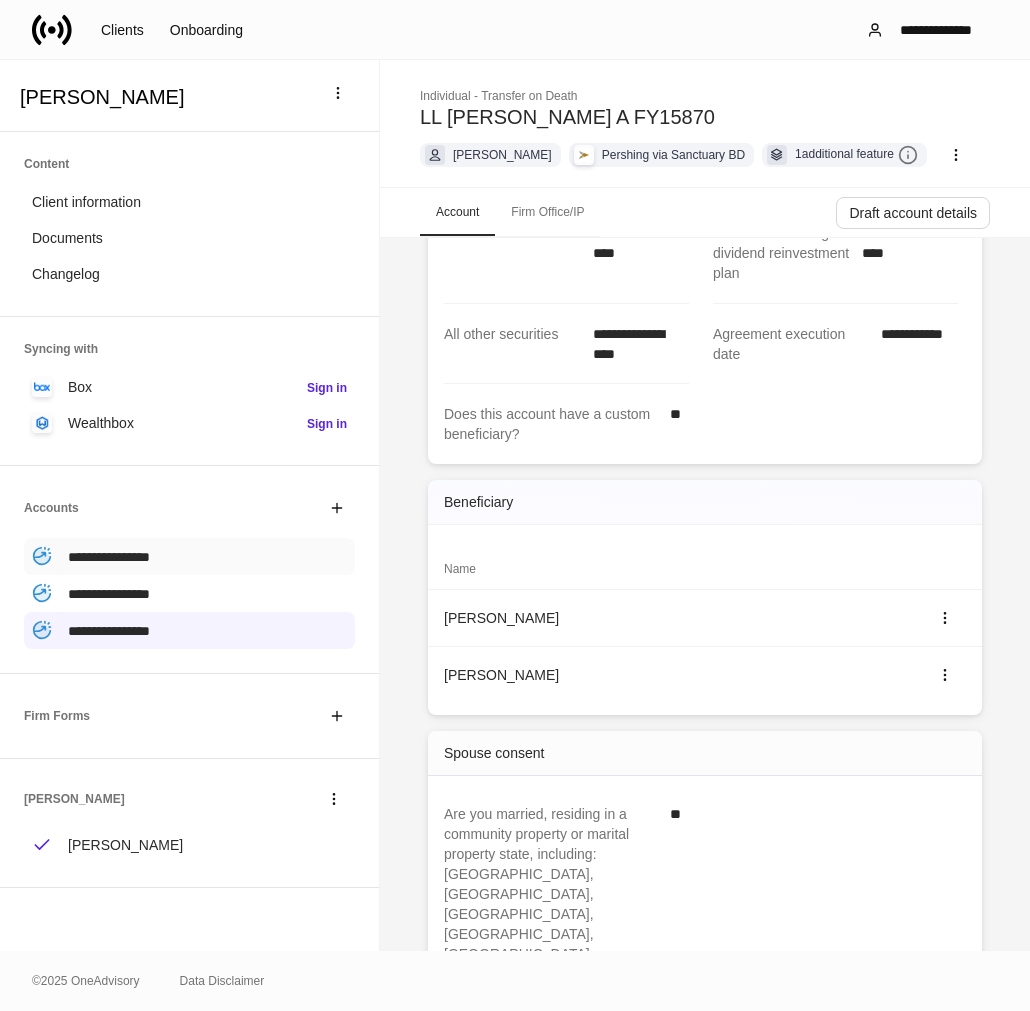 click on "**********" at bounding box center (109, 557) 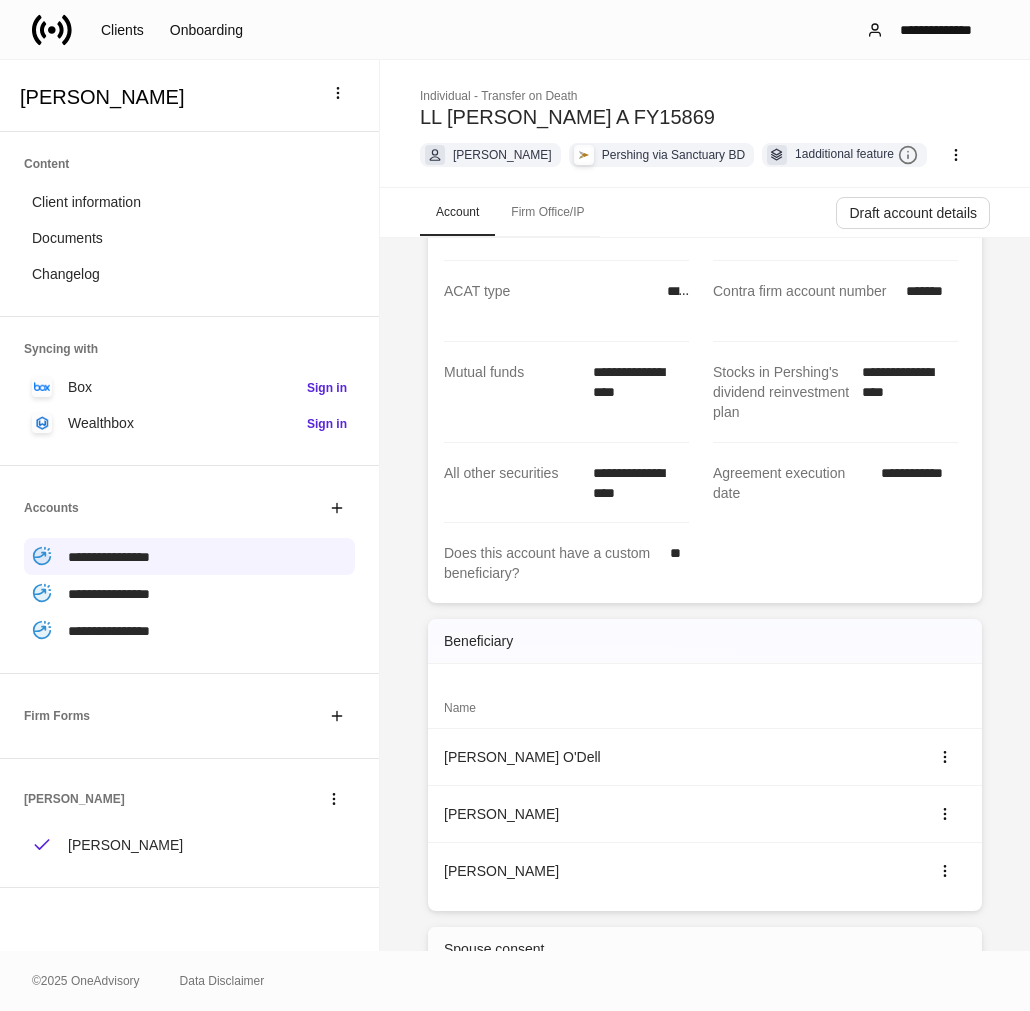 scroll, scrollTop: 444, scrollLeft: 0, axis: vertical 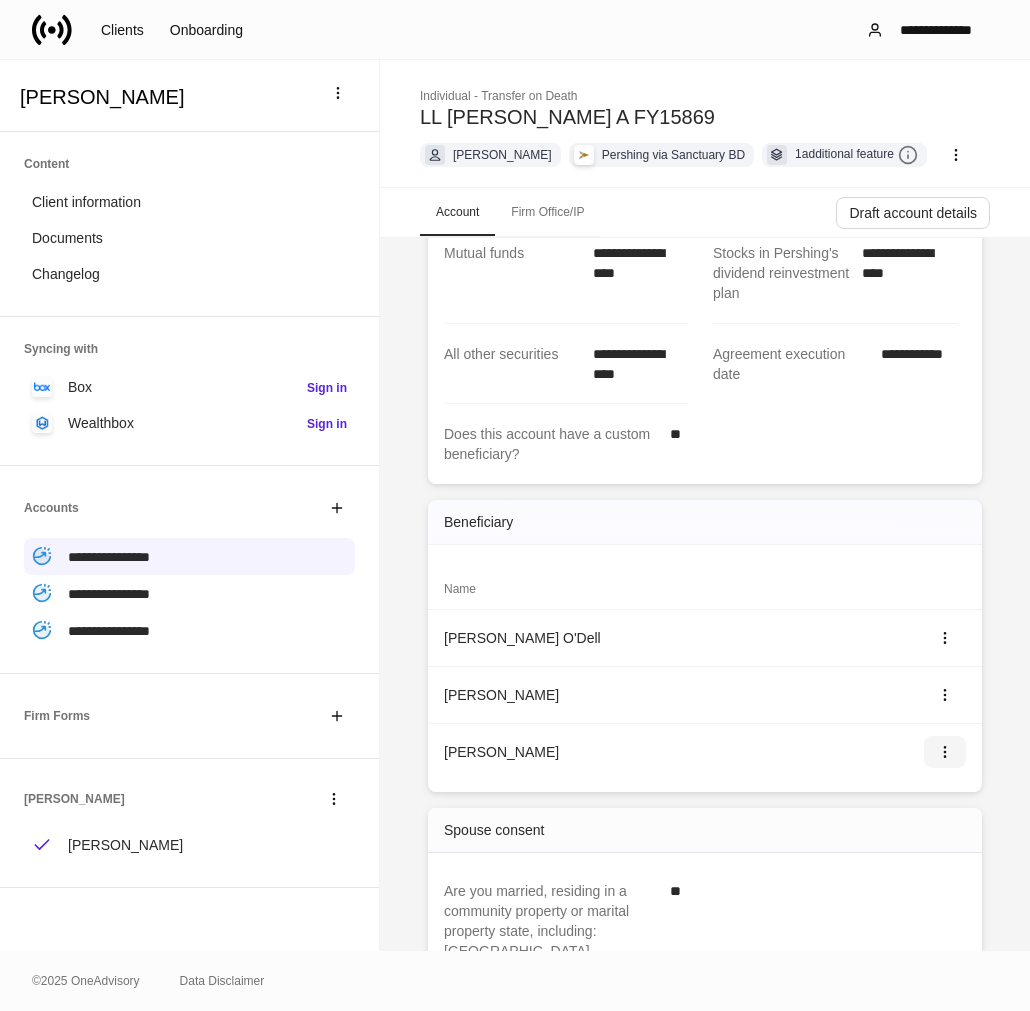 click 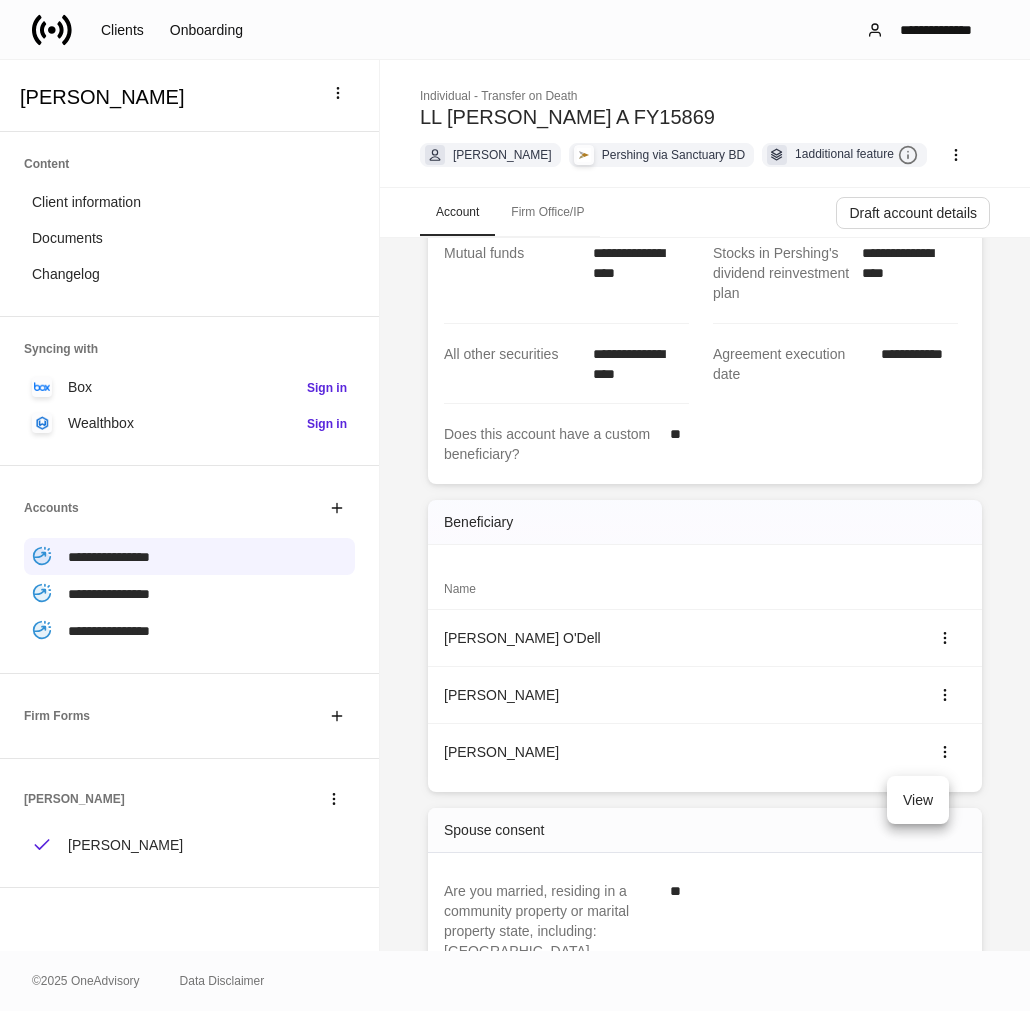 click on "View" at bounding box center (918, 800) 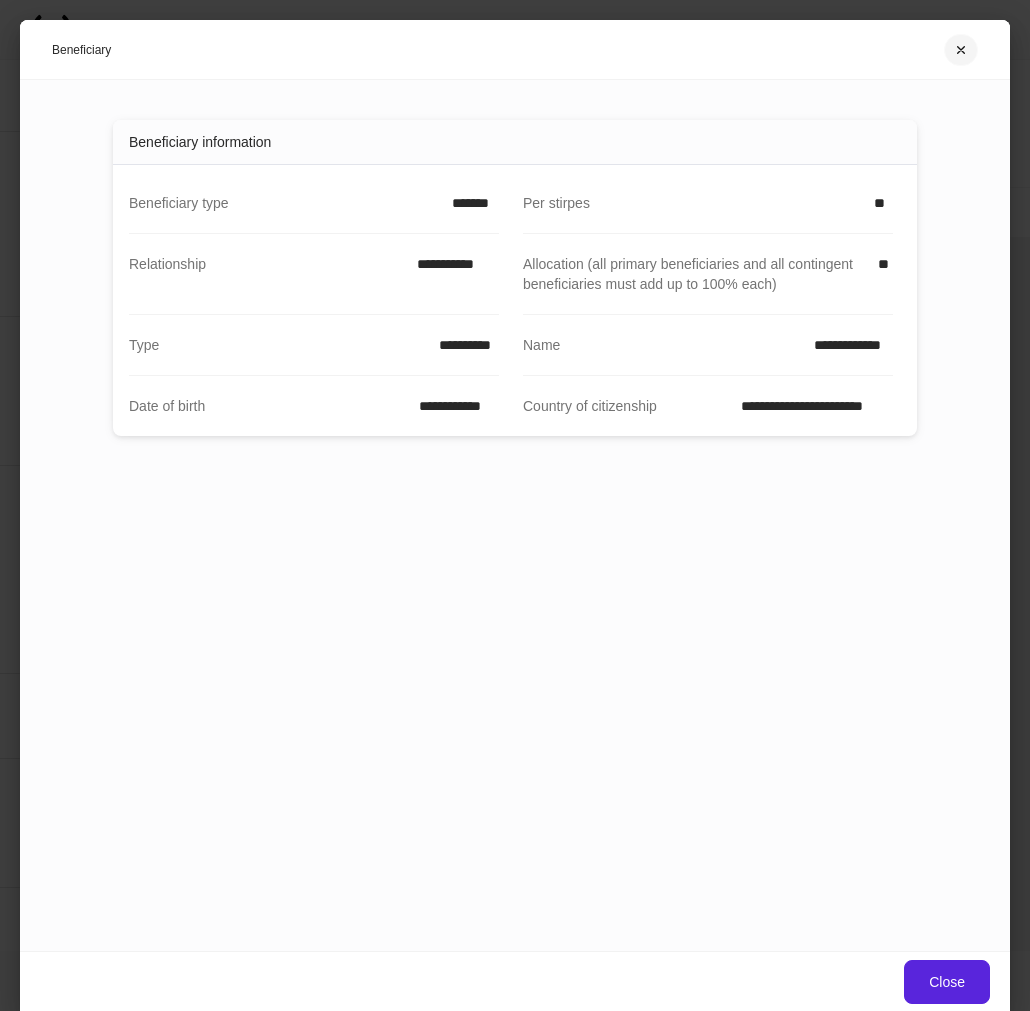 click 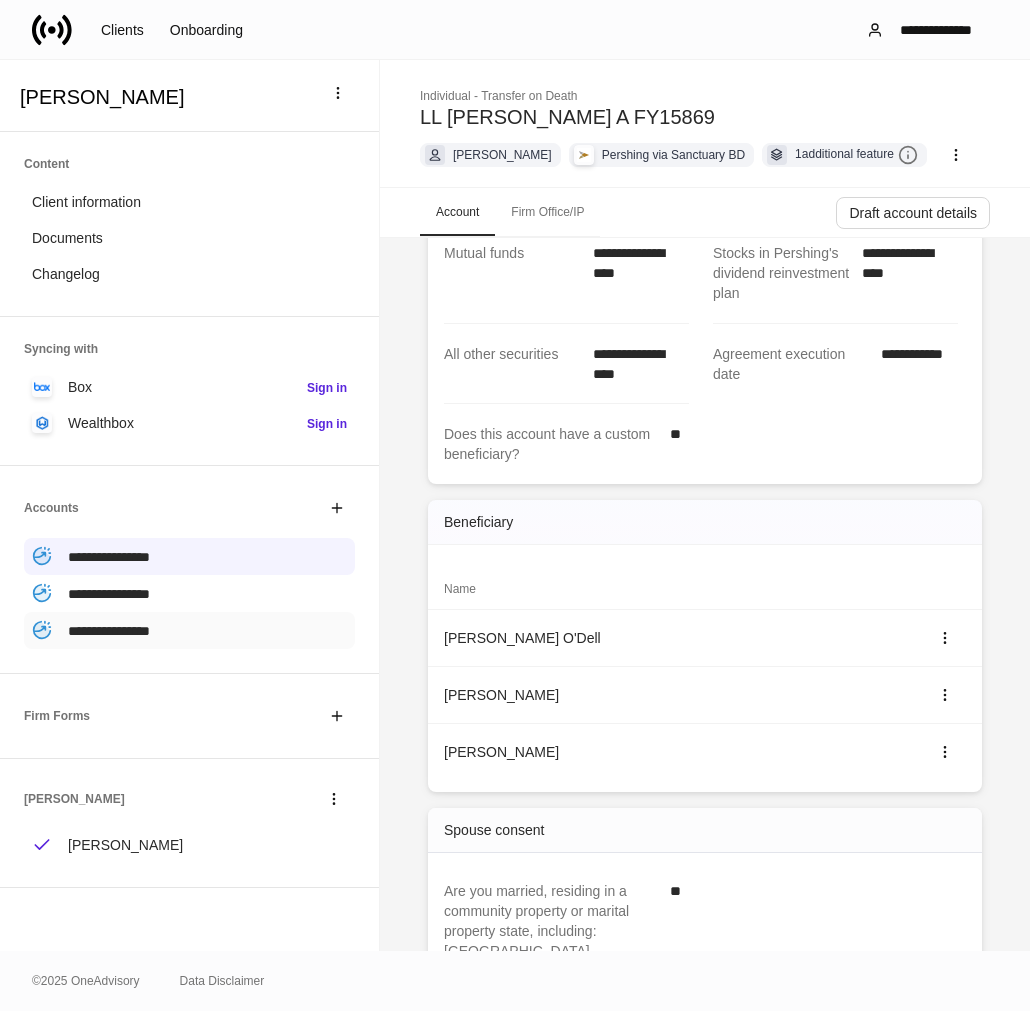 click on "**********" at bounding box center (109, 630) 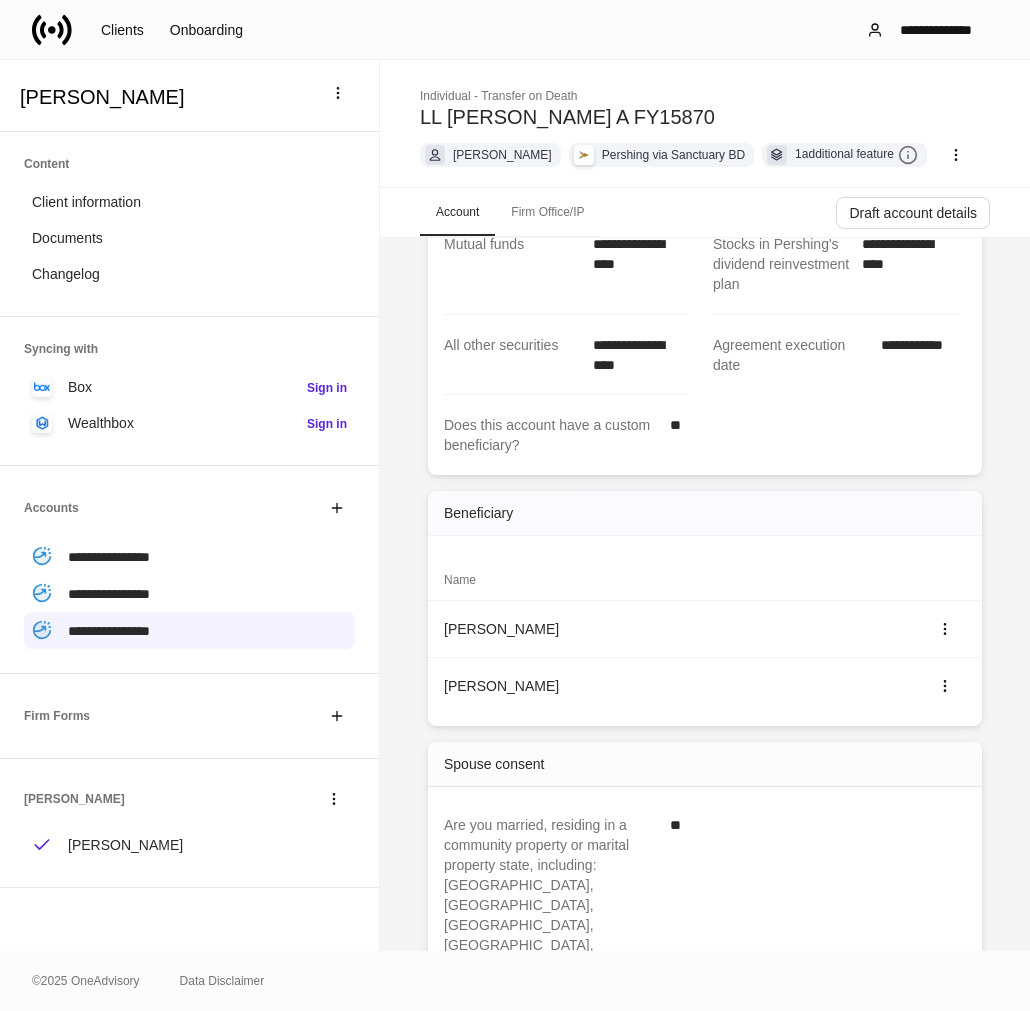 scroll, scrollTop: 423, scrollLeft: 0, axis: vertical 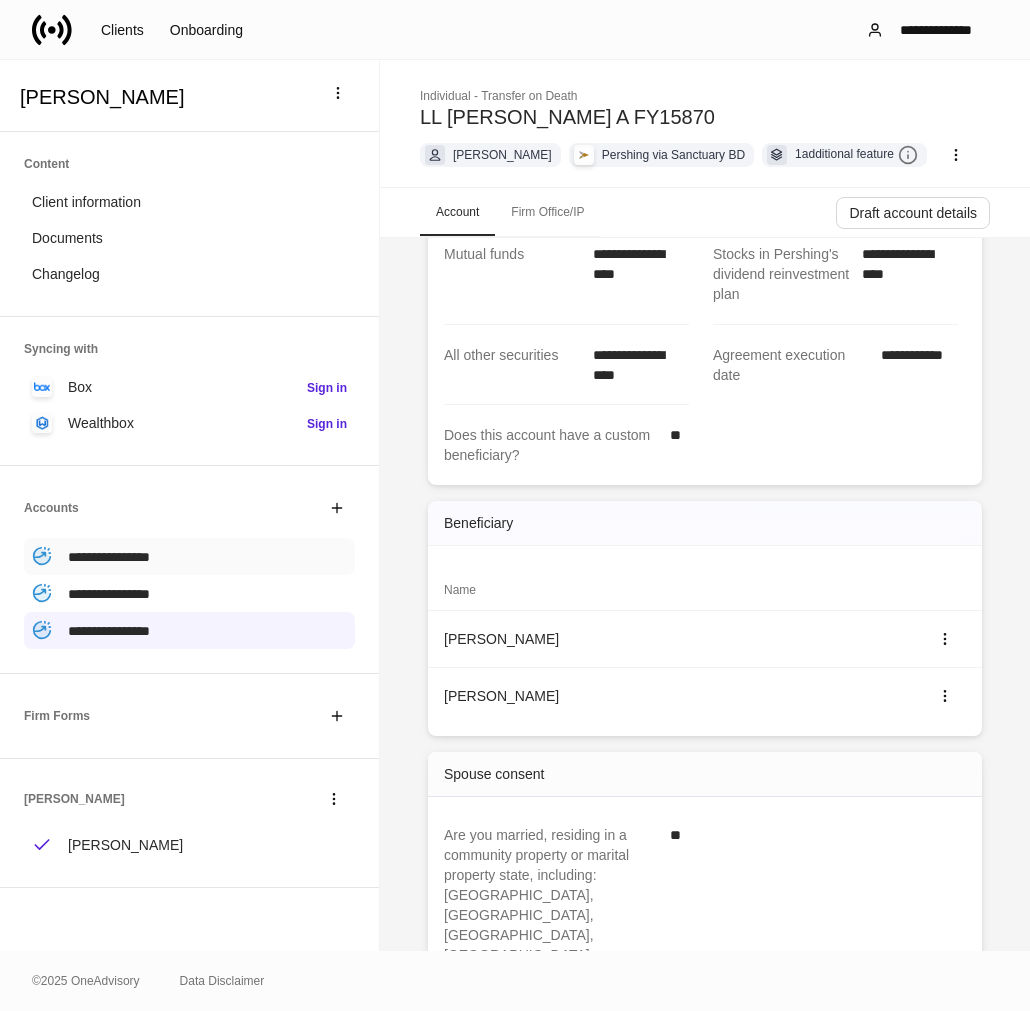 click on "**********" at bounding box center [109, 557] 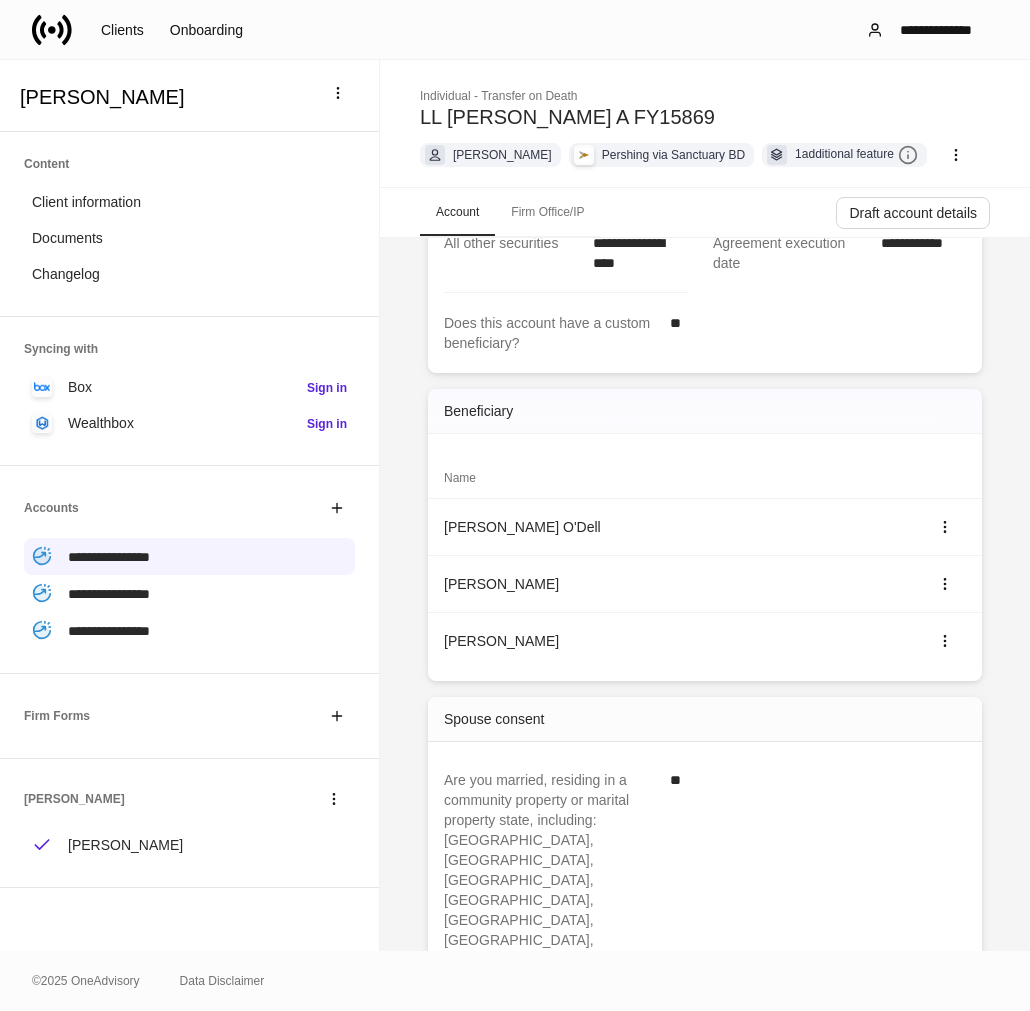 scroll, scrollTop: 777, scrollLeft: 0, axis: vertical 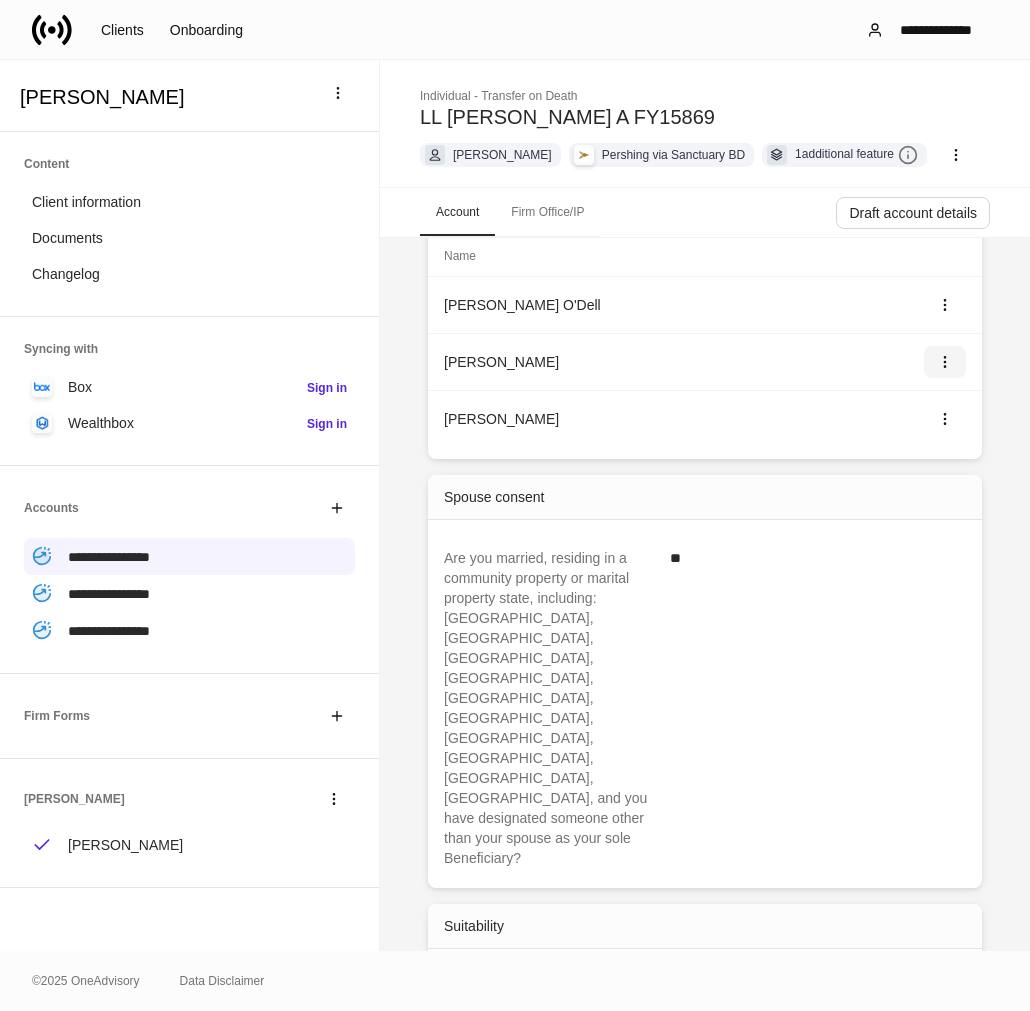 click 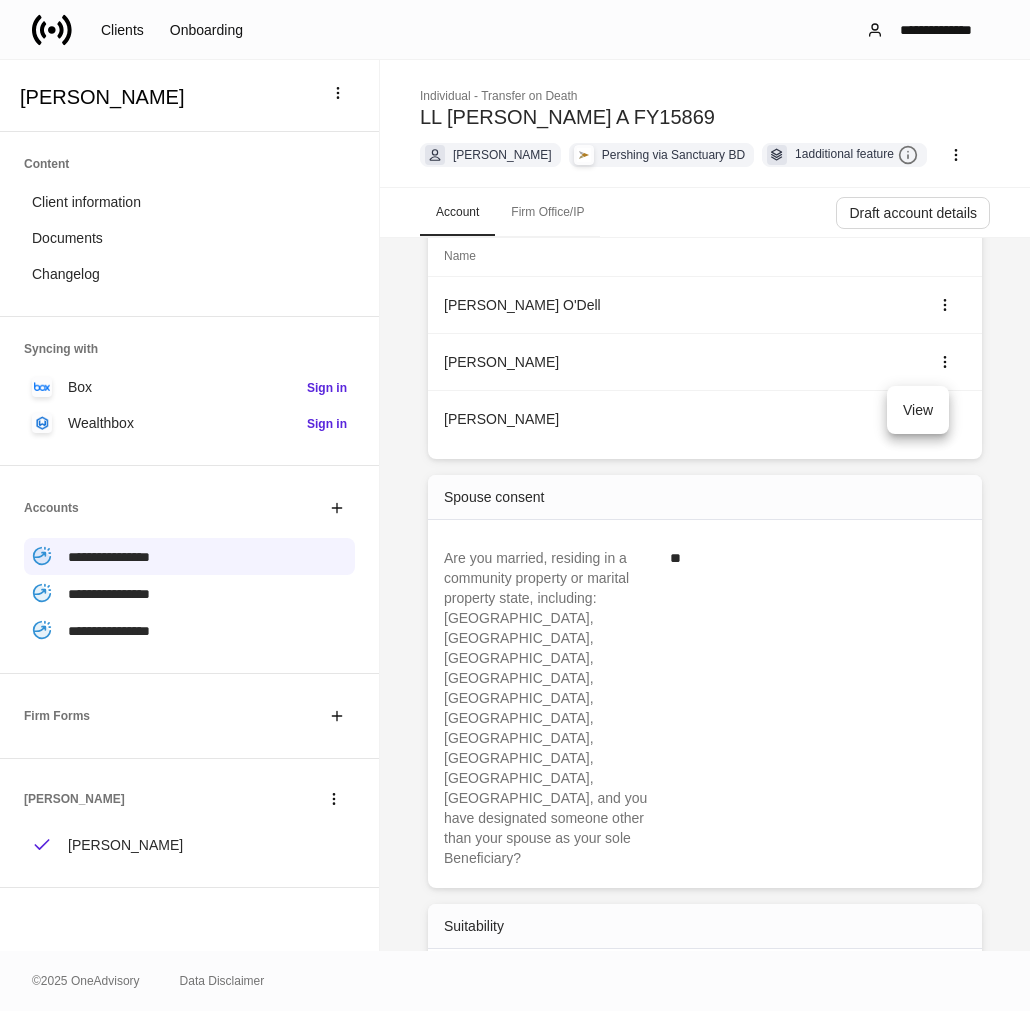 click on "View" at bounding box center [918, 410] 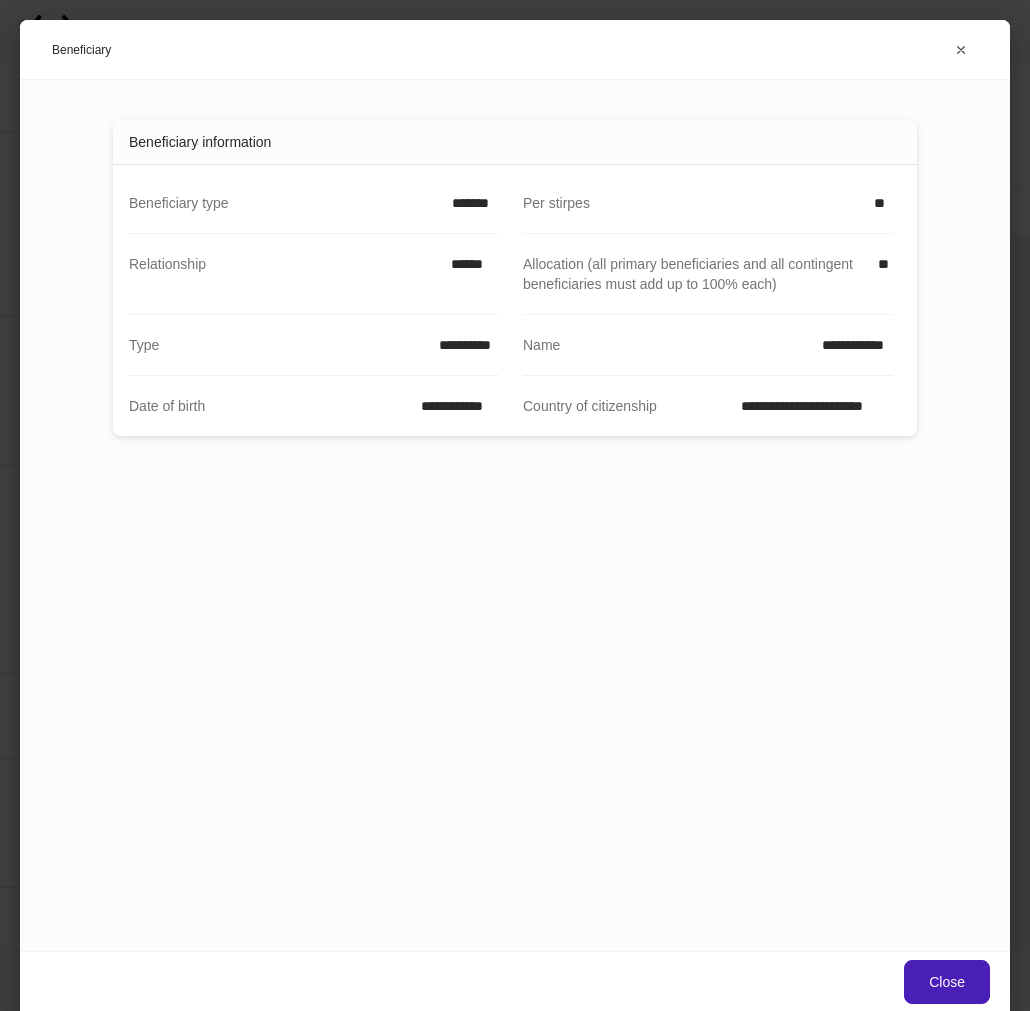 click on "Close" at bounding box center [947, 982] 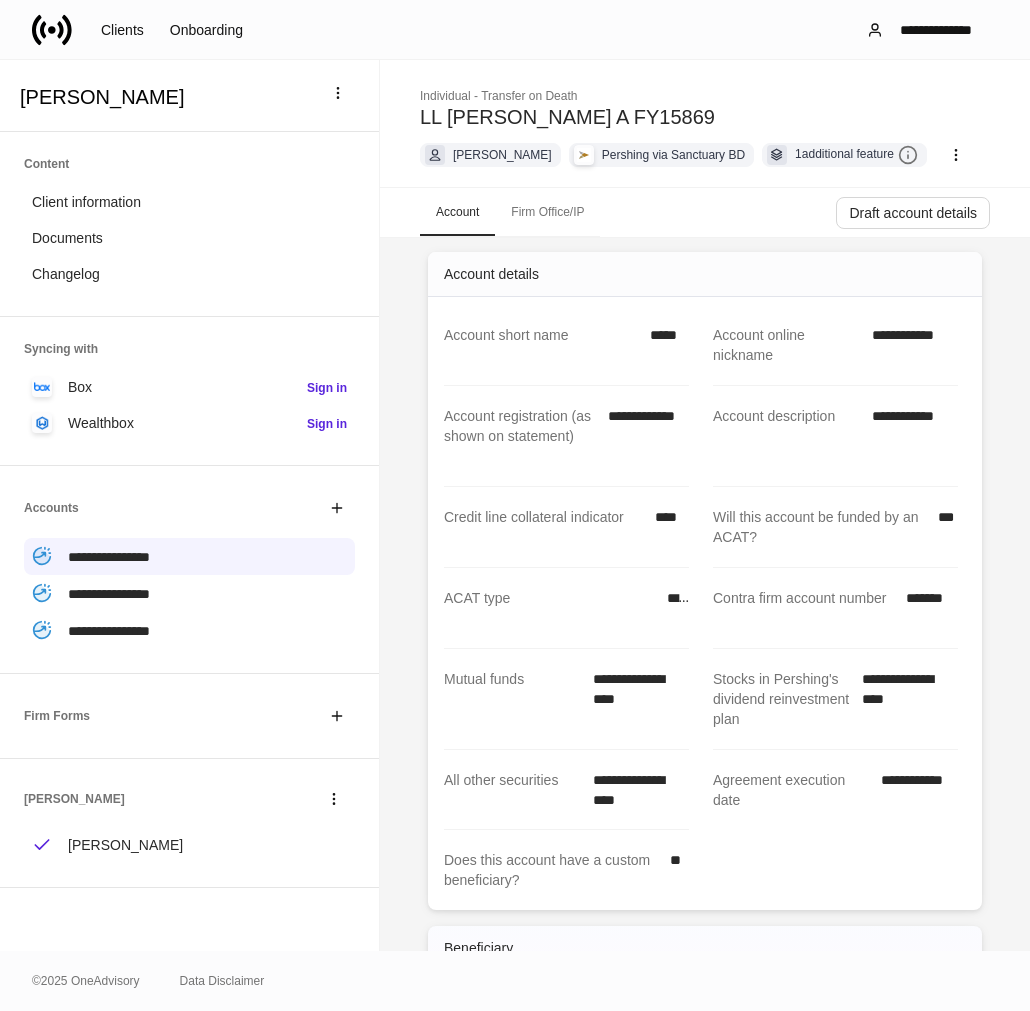 scroll, scrollTop: 0, scrollLeft: 0, axis: both 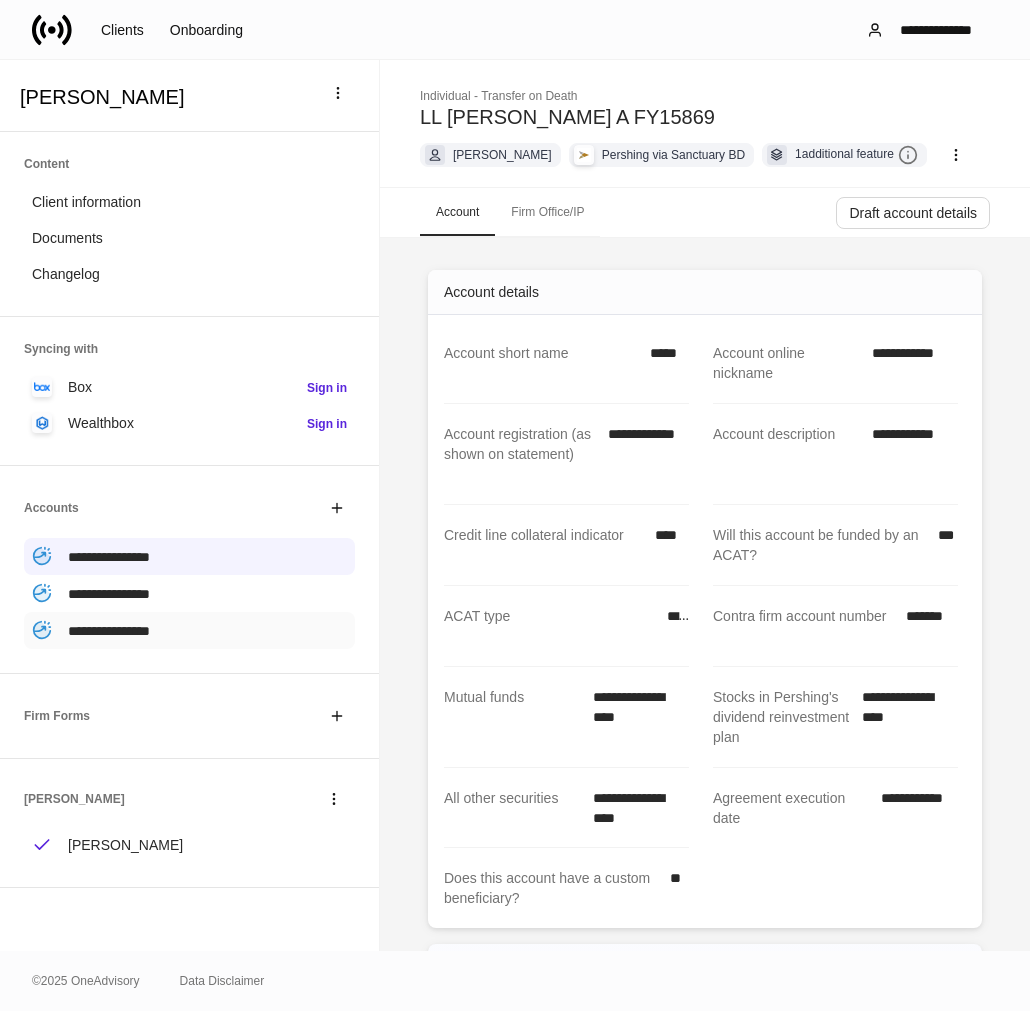 click on "**********" at bounding box center (109, 631) 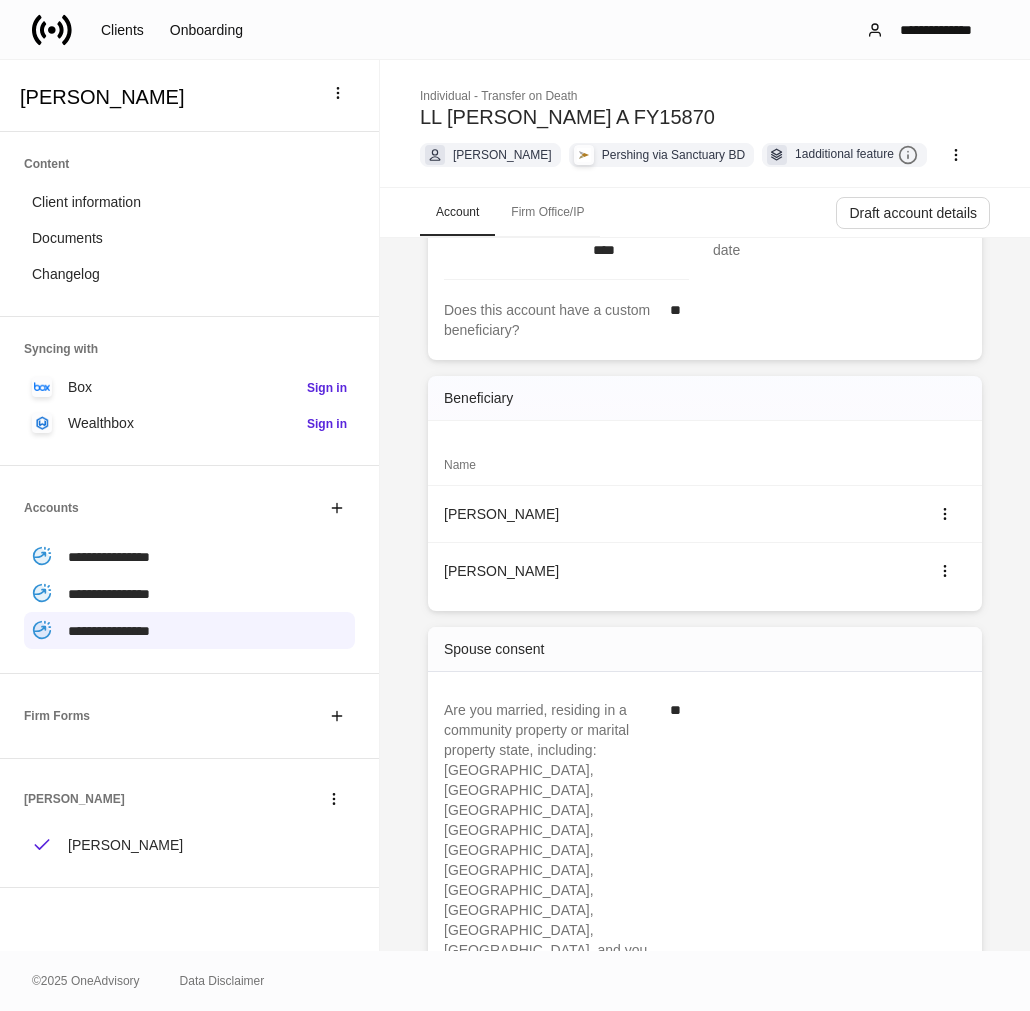 scroll, scrollTop: 555, scrollLeft: 0, axis: vertical 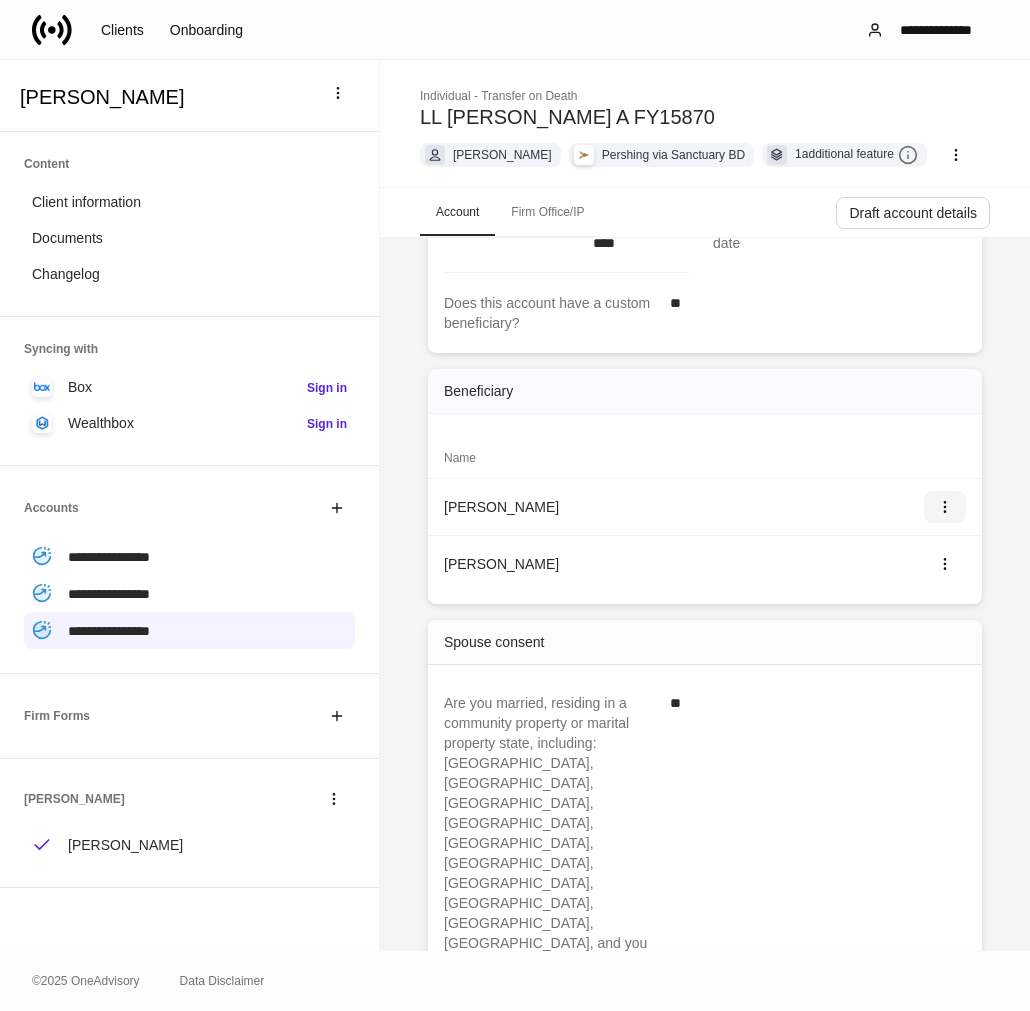 click 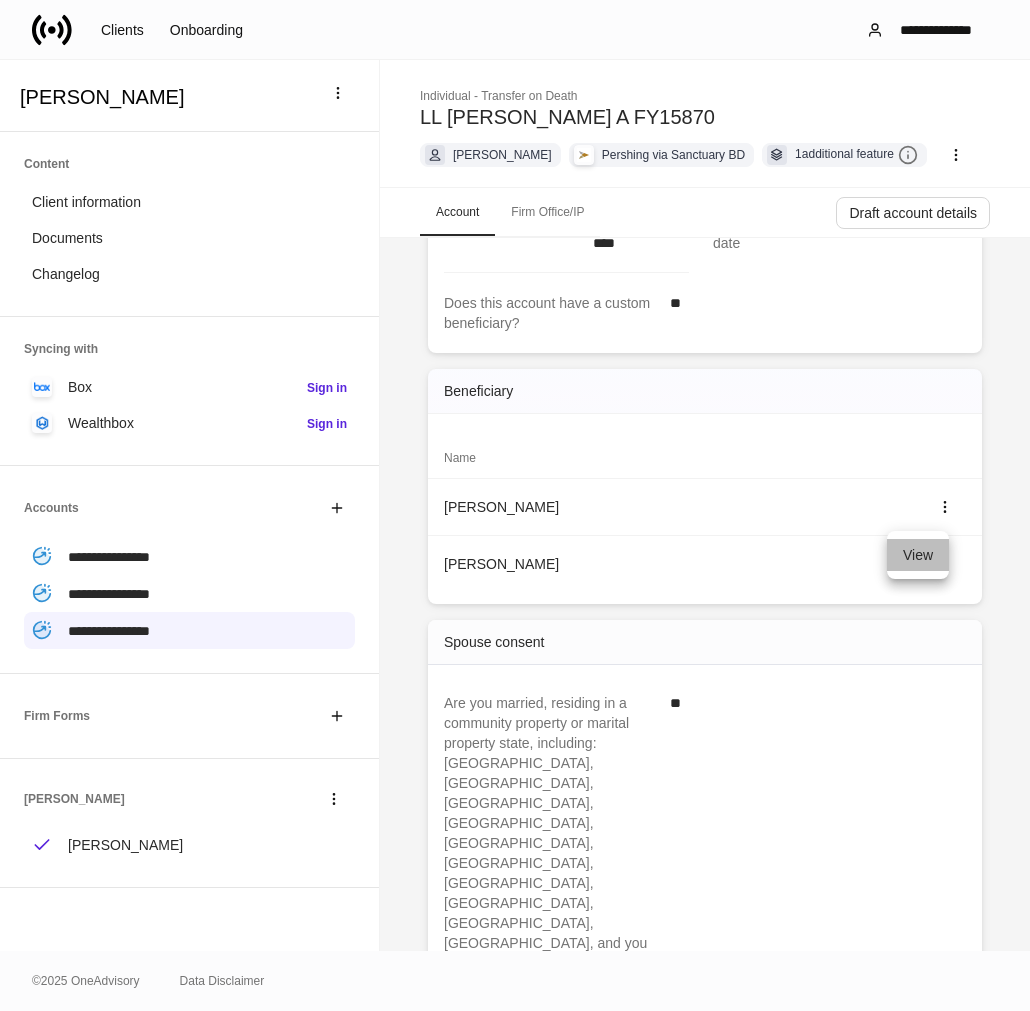click on "View" at bounding box center [918, 555] 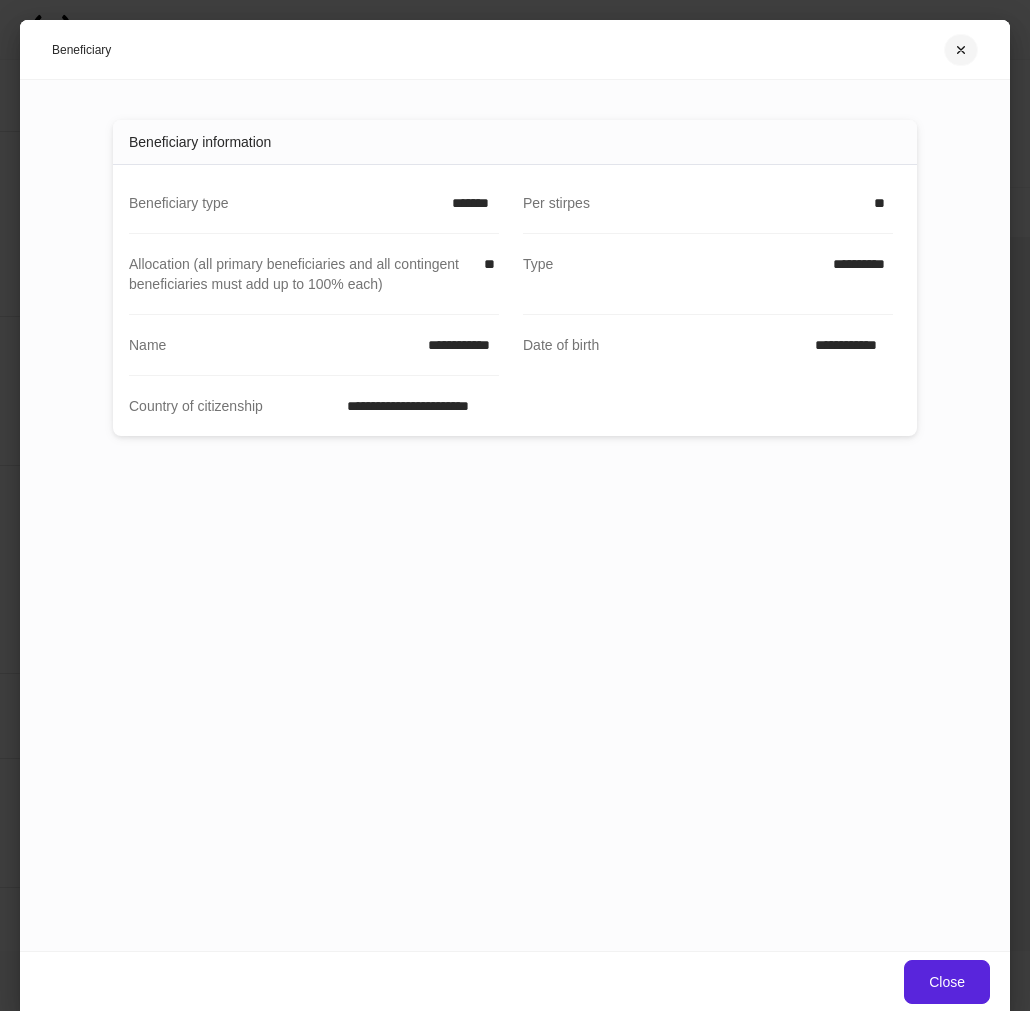 click 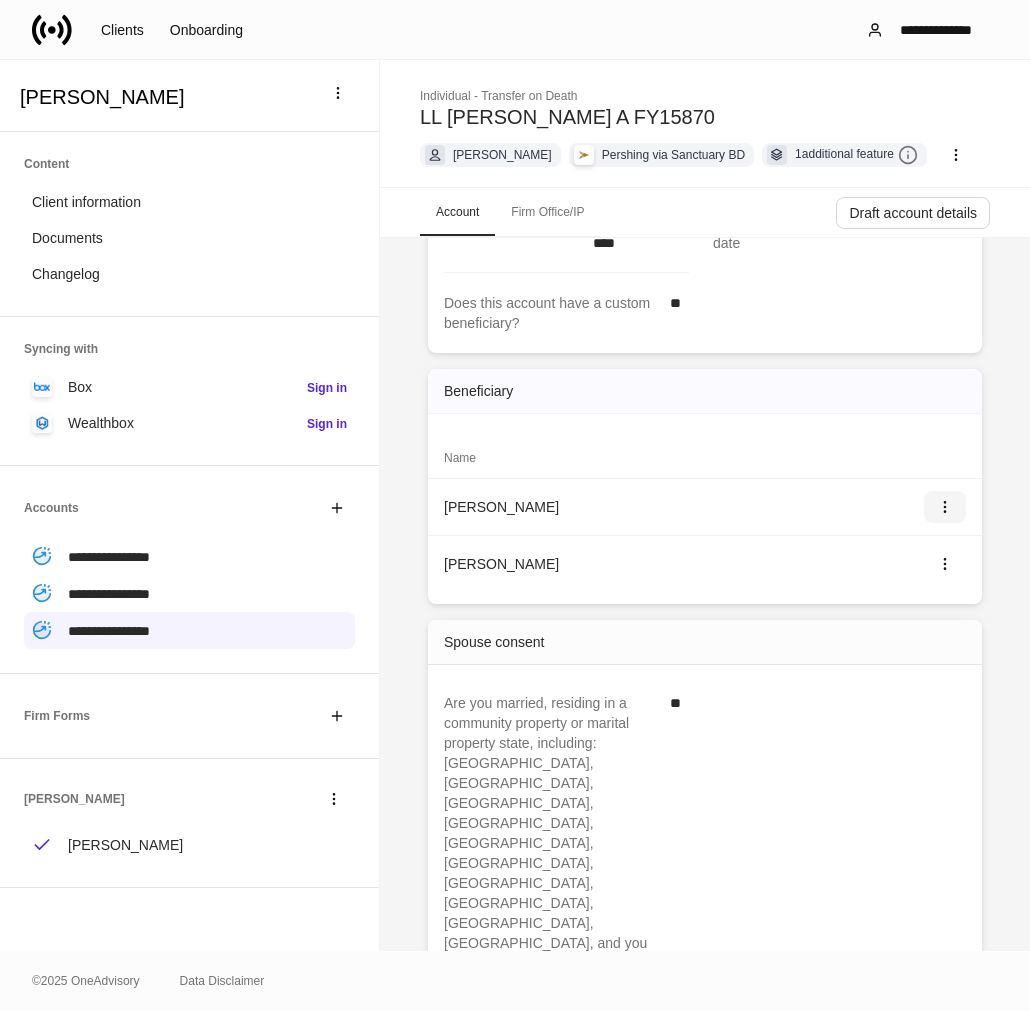 scroll, scrollTop: 0, scrollLeft: 0, axis: both 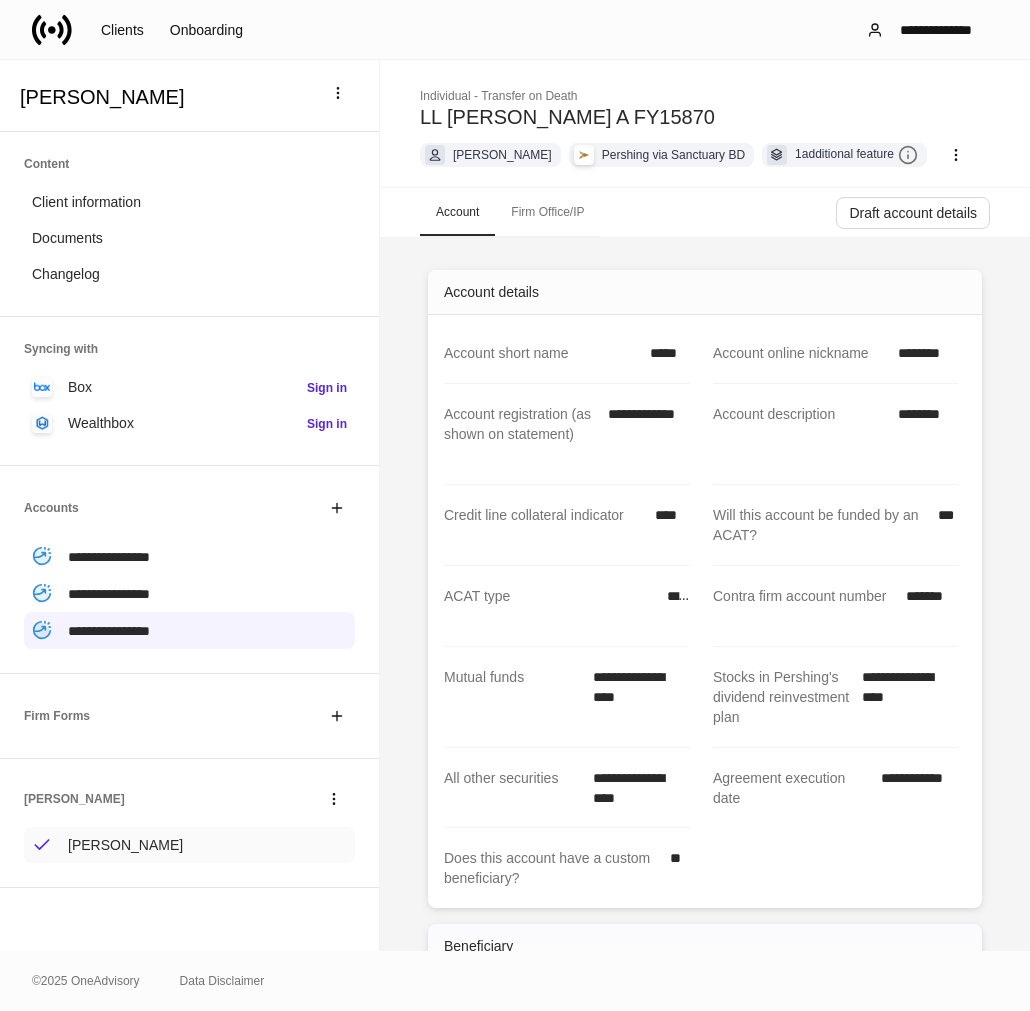 click on "[PERSON_NAME]" at bounding box center (125, 845) 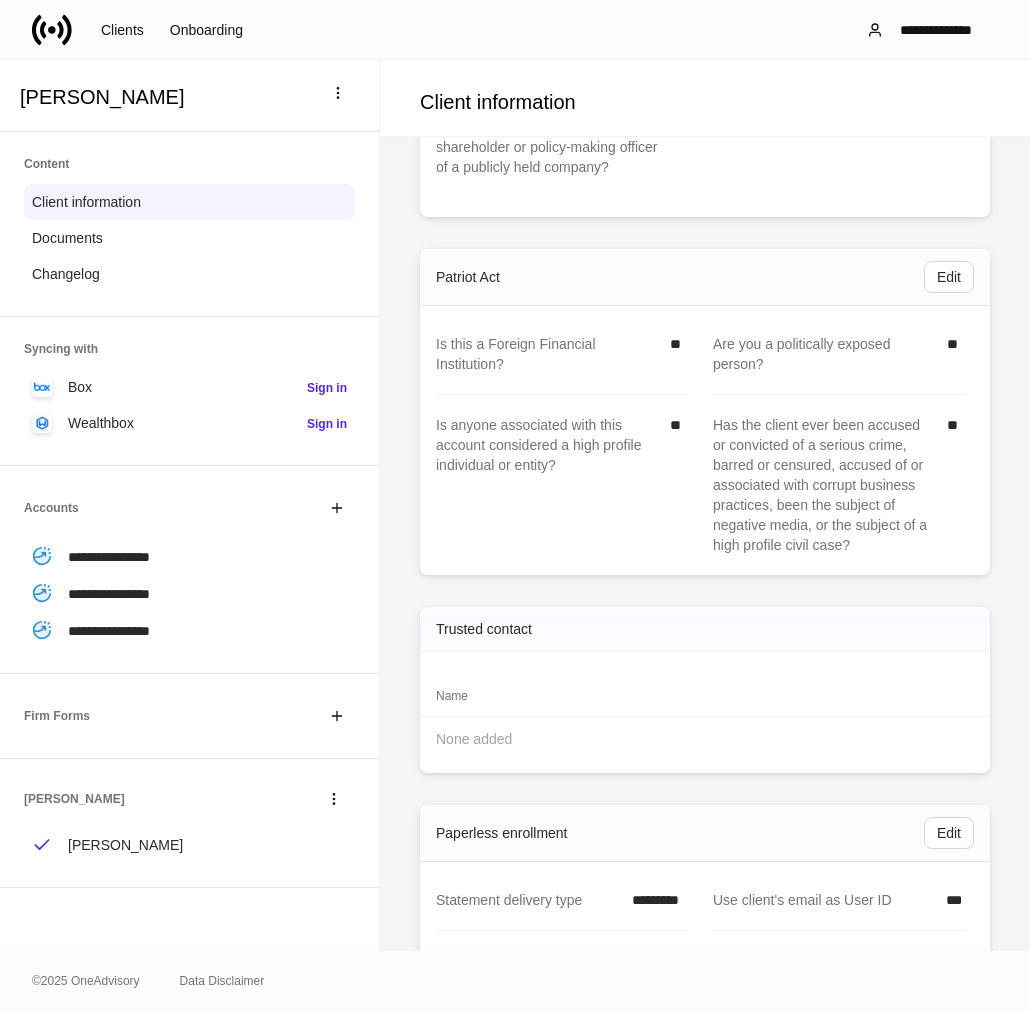 scroll, scrollTop: 3021, scrollLeft: 0, axis: vertical 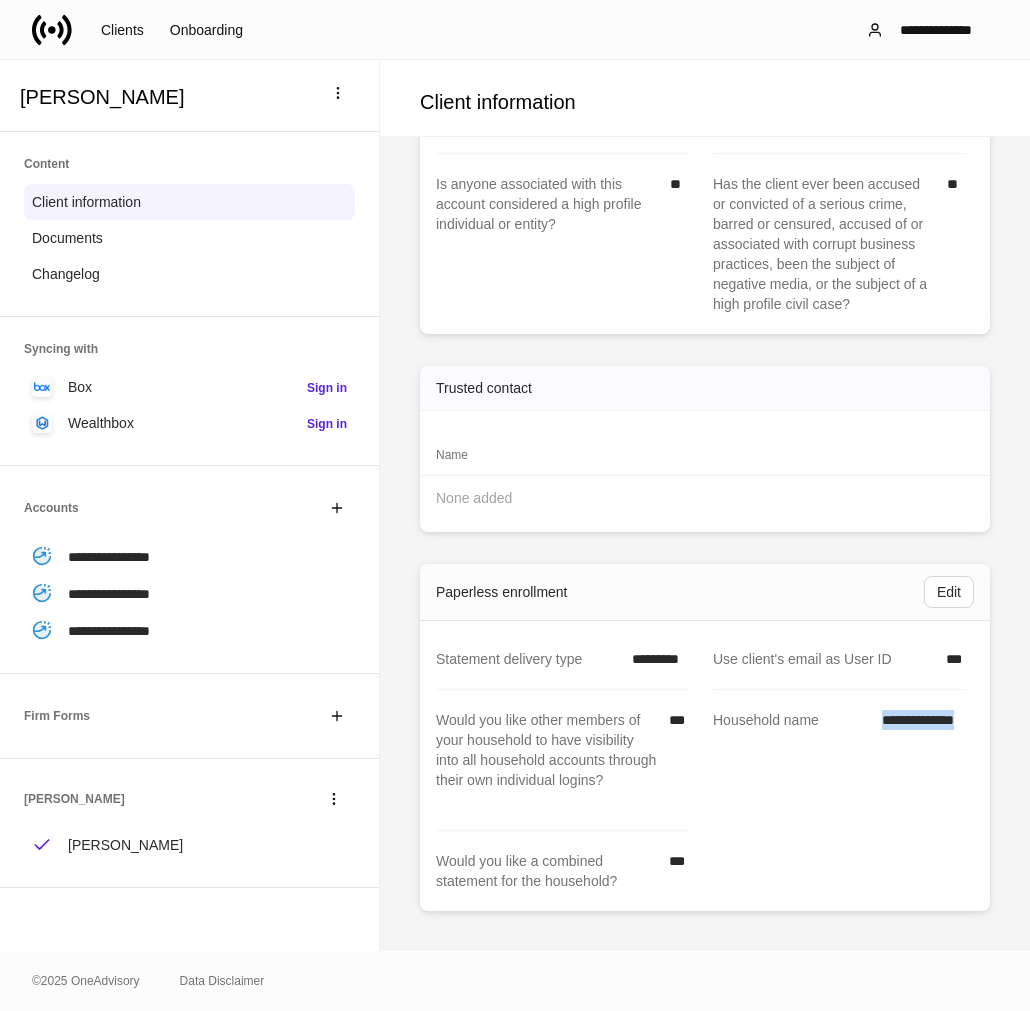 drag, startPoint x: 864, startPoint y: 722, endPoint x: 956, endPoint y: 716, distance: 92.19544 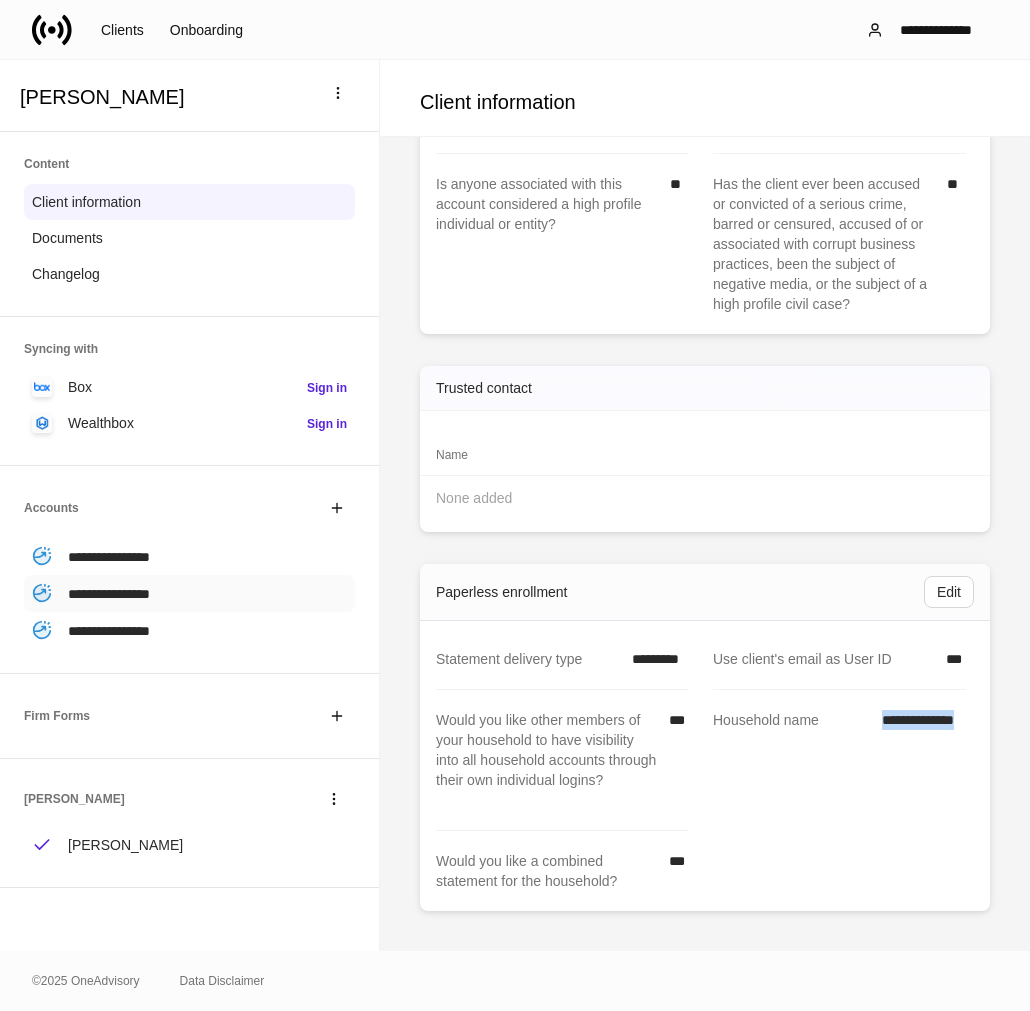 copy on "**********" 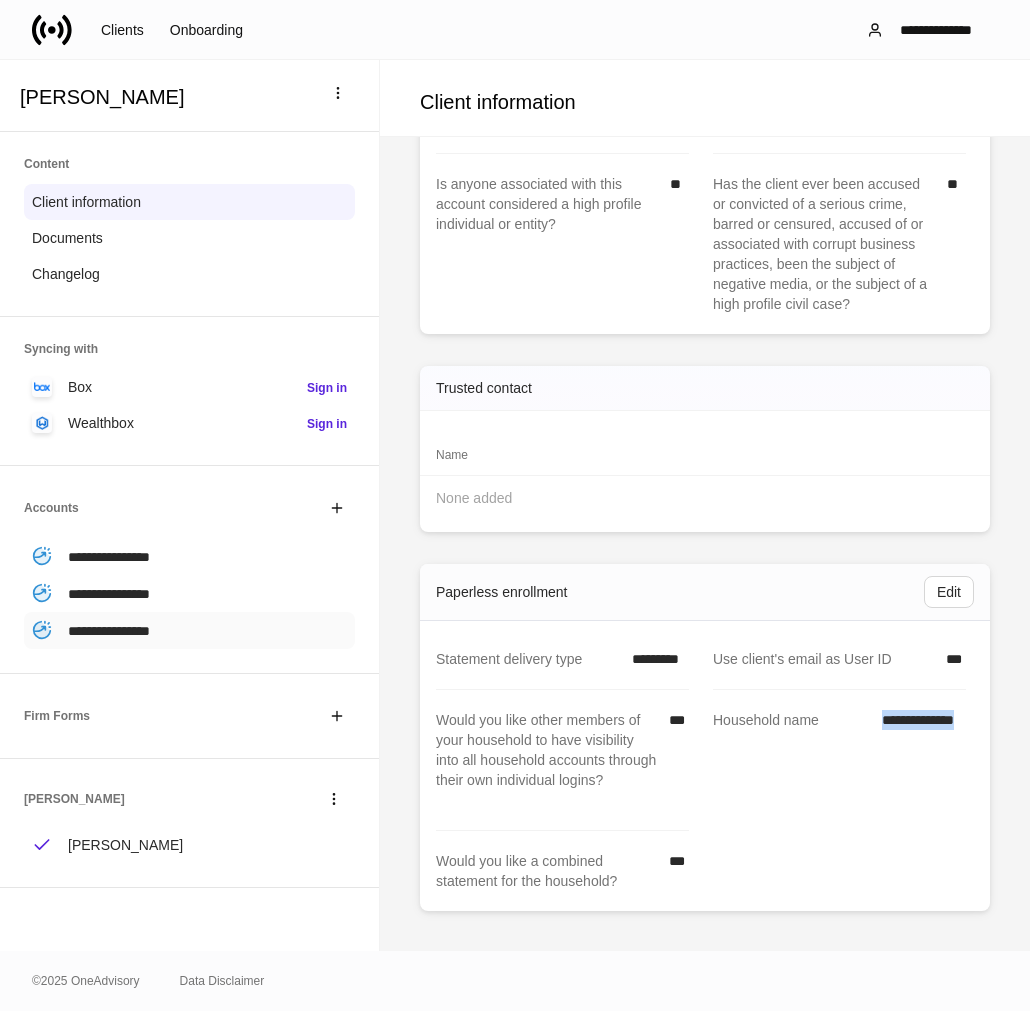 click on "**********" at bounding box center [109, 631] 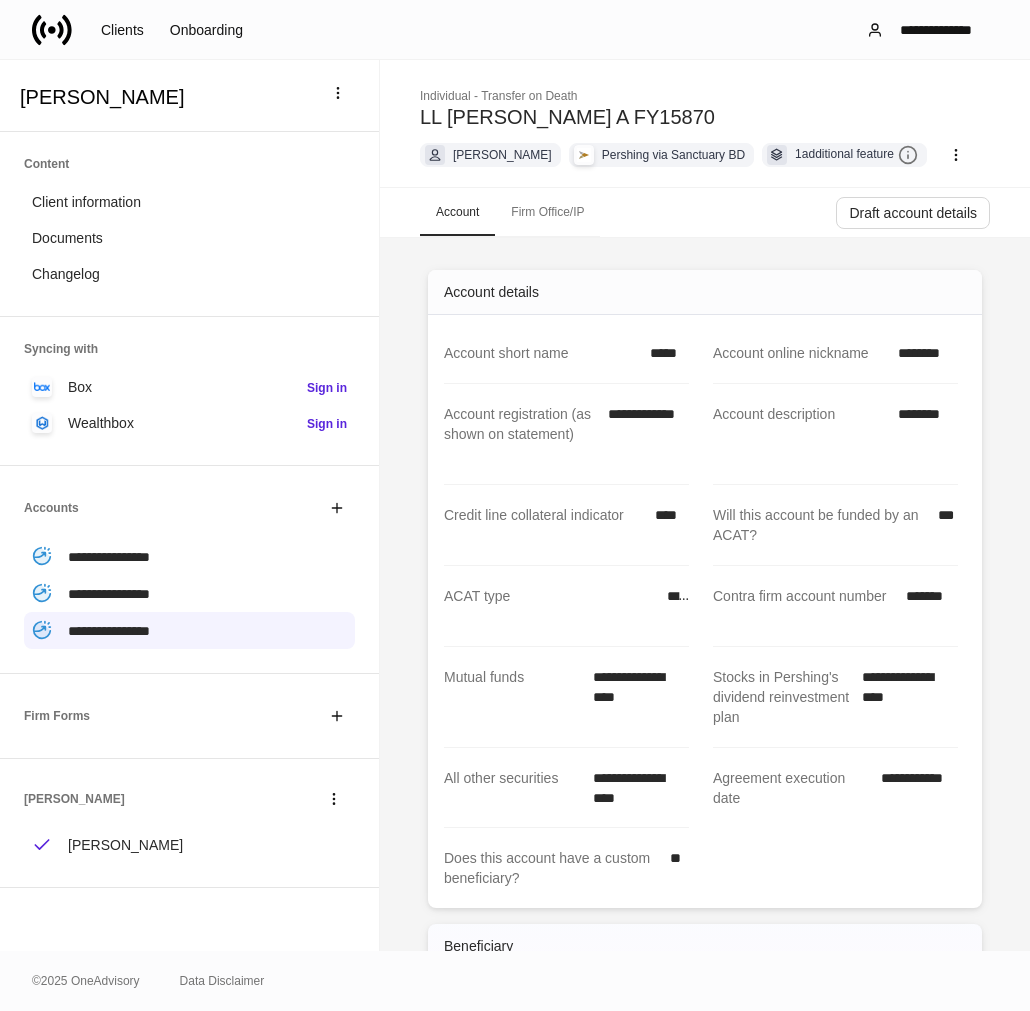 click on "Firm Office/IP" at bounding box center [547, 212] 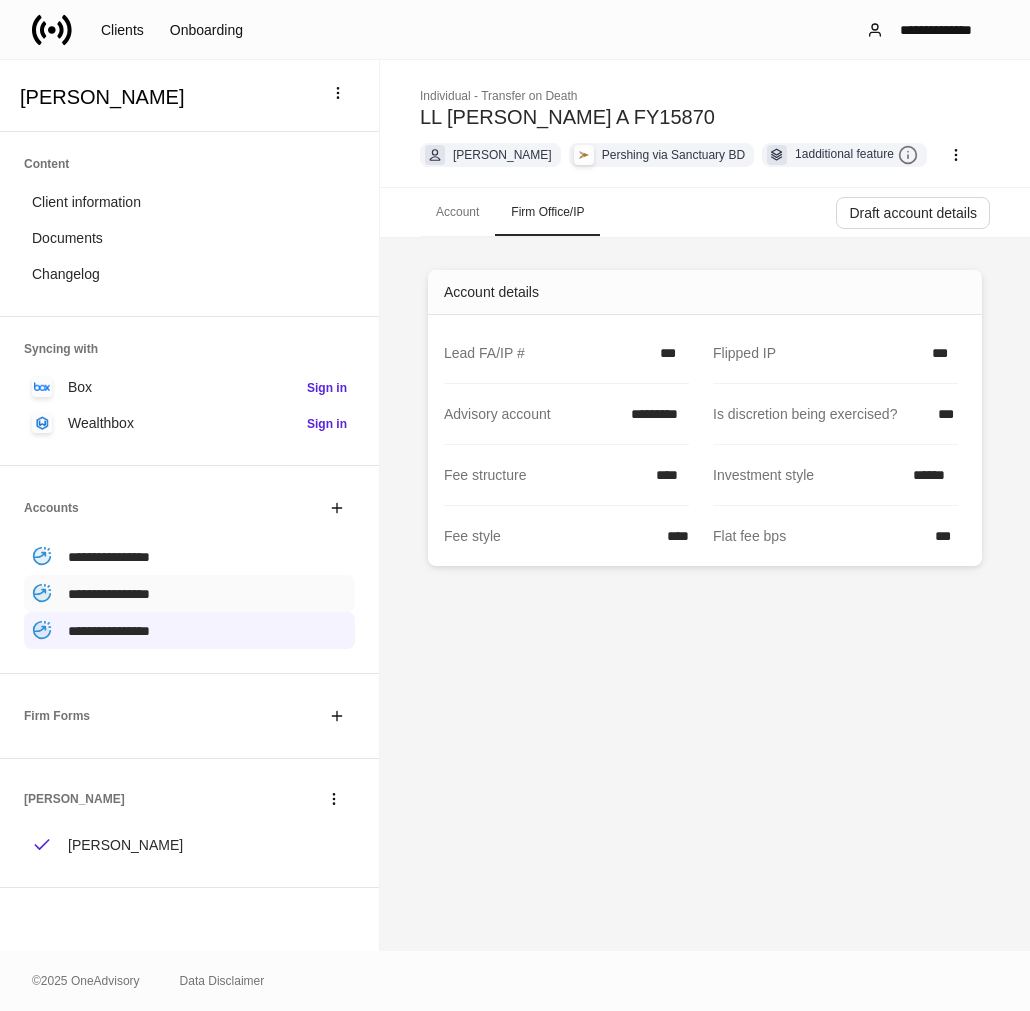 click on "**********" at bounding box center [109, 594] 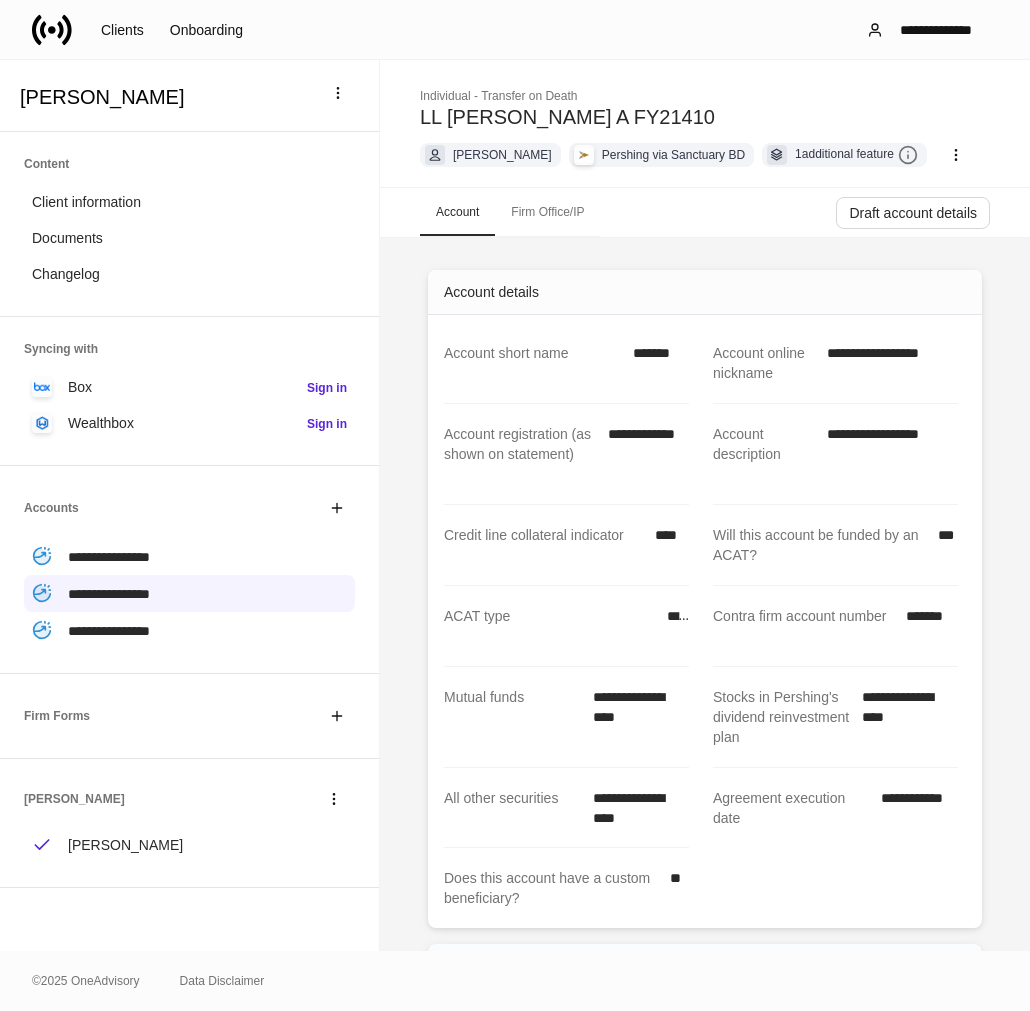 click on "Firm Office/IP" at bounding box center [547, 212] 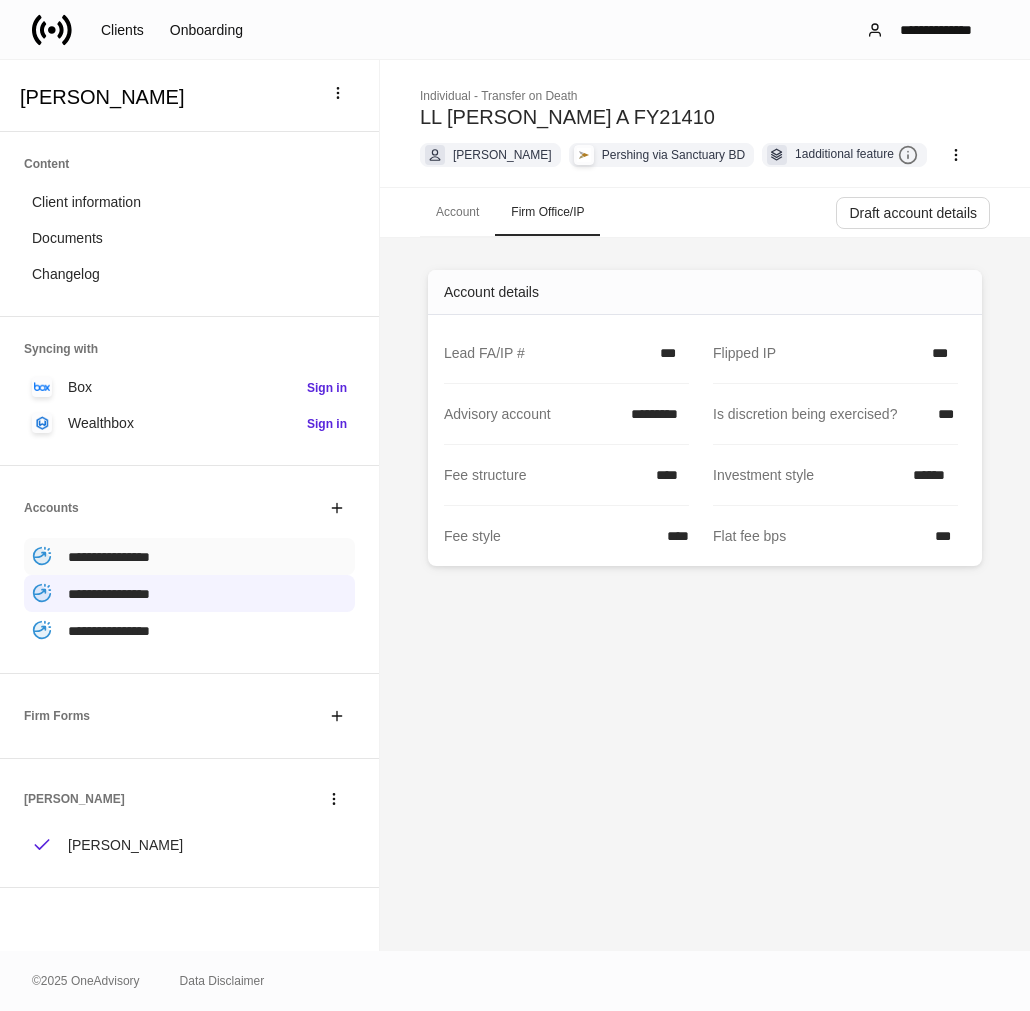 click on "**********" at bounding box center (109, 557) 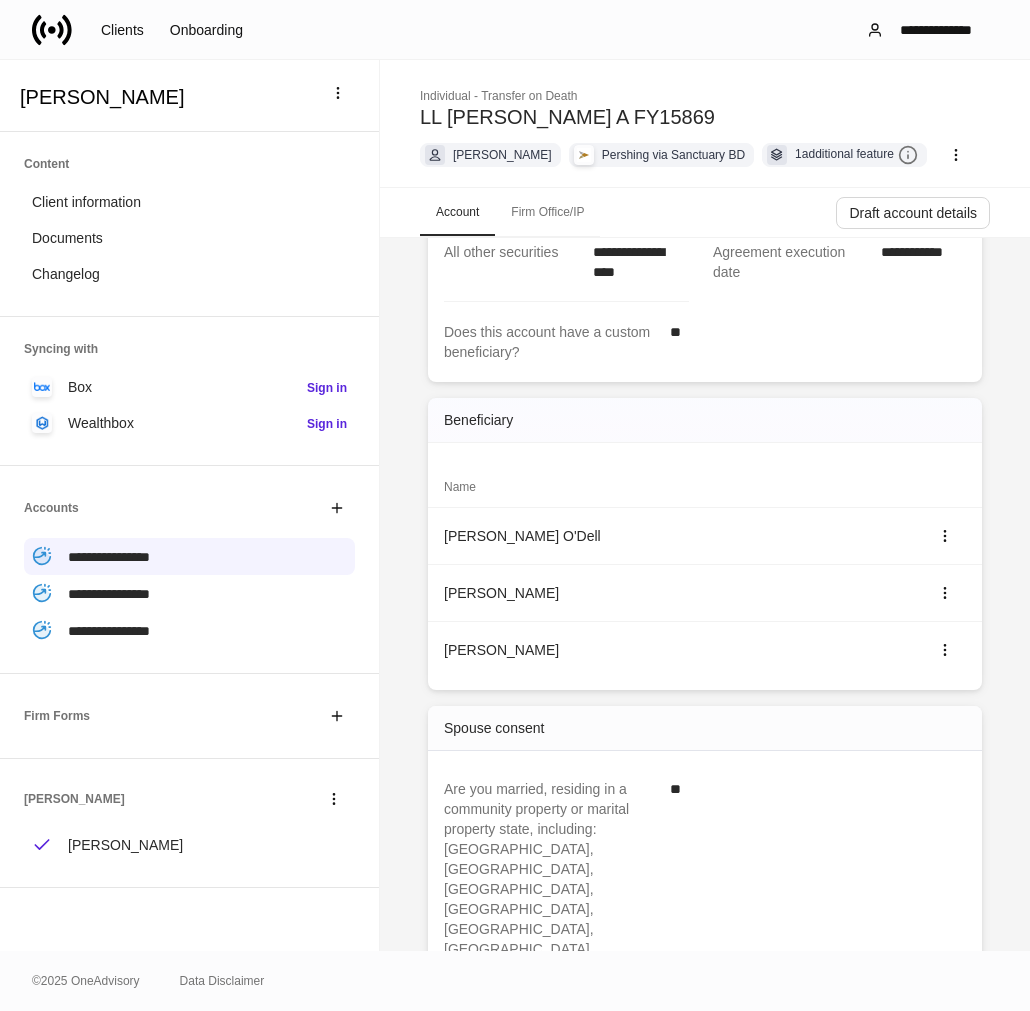 scroll, scrollTop: 555, scrollLeft: 0, axis: vertical 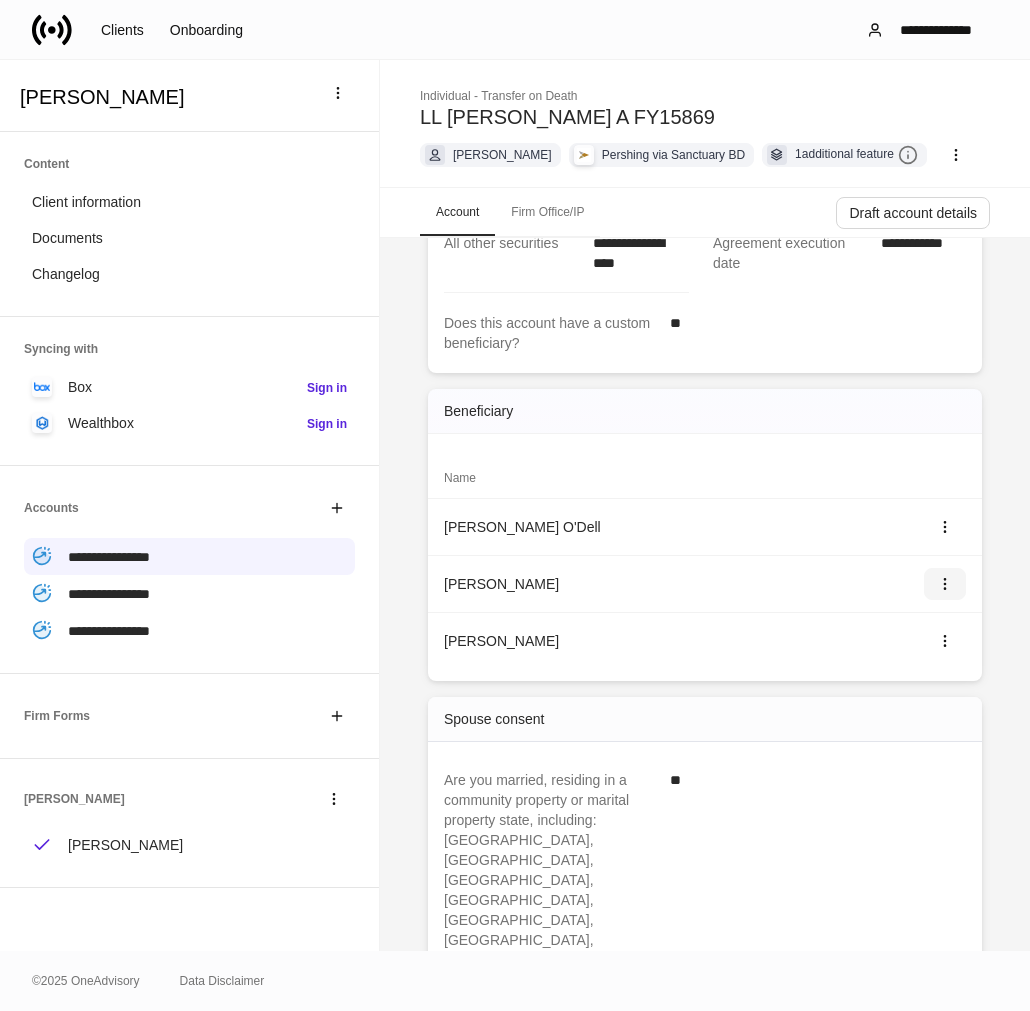 click 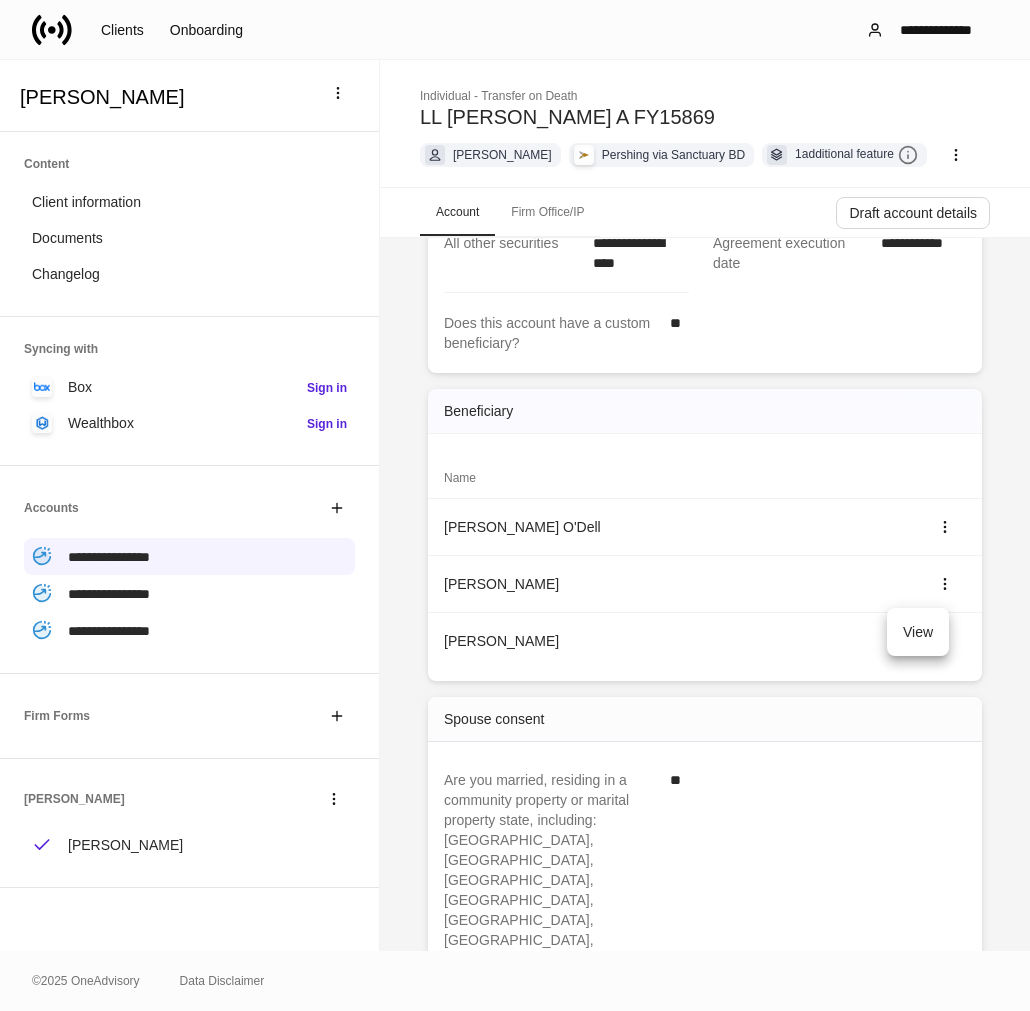 click on "View" at bounding box center [918, 632] 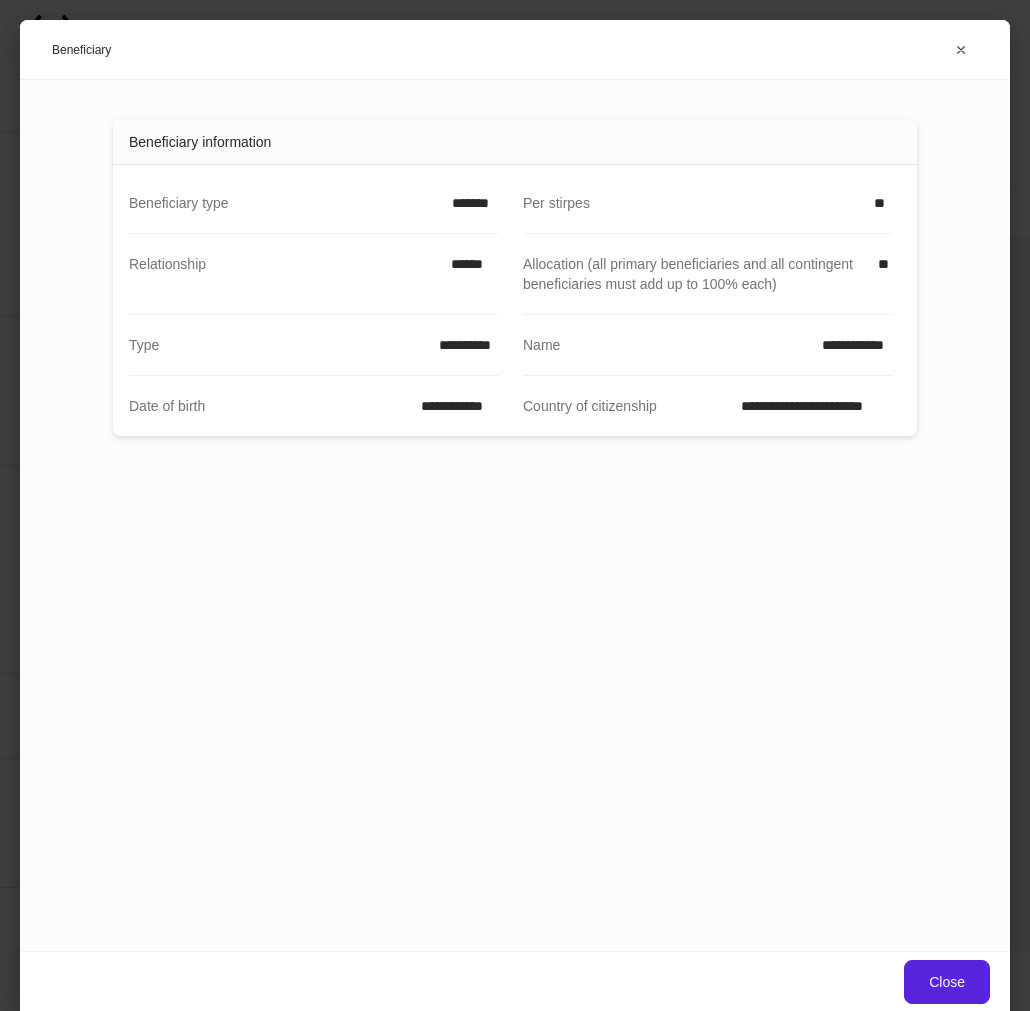 scroll, scrollTop: 0, scrollLeft: 0, axis: both 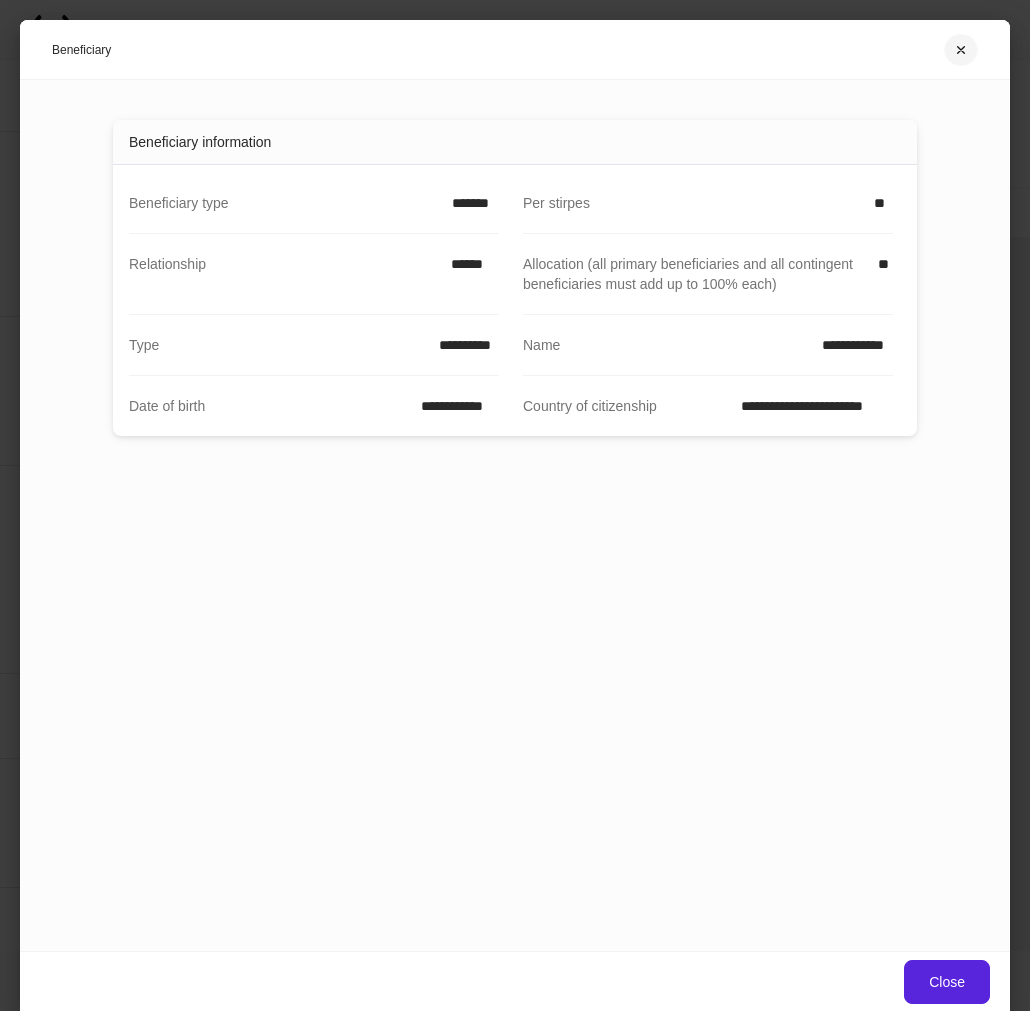 click at bounding box center (961, 50) 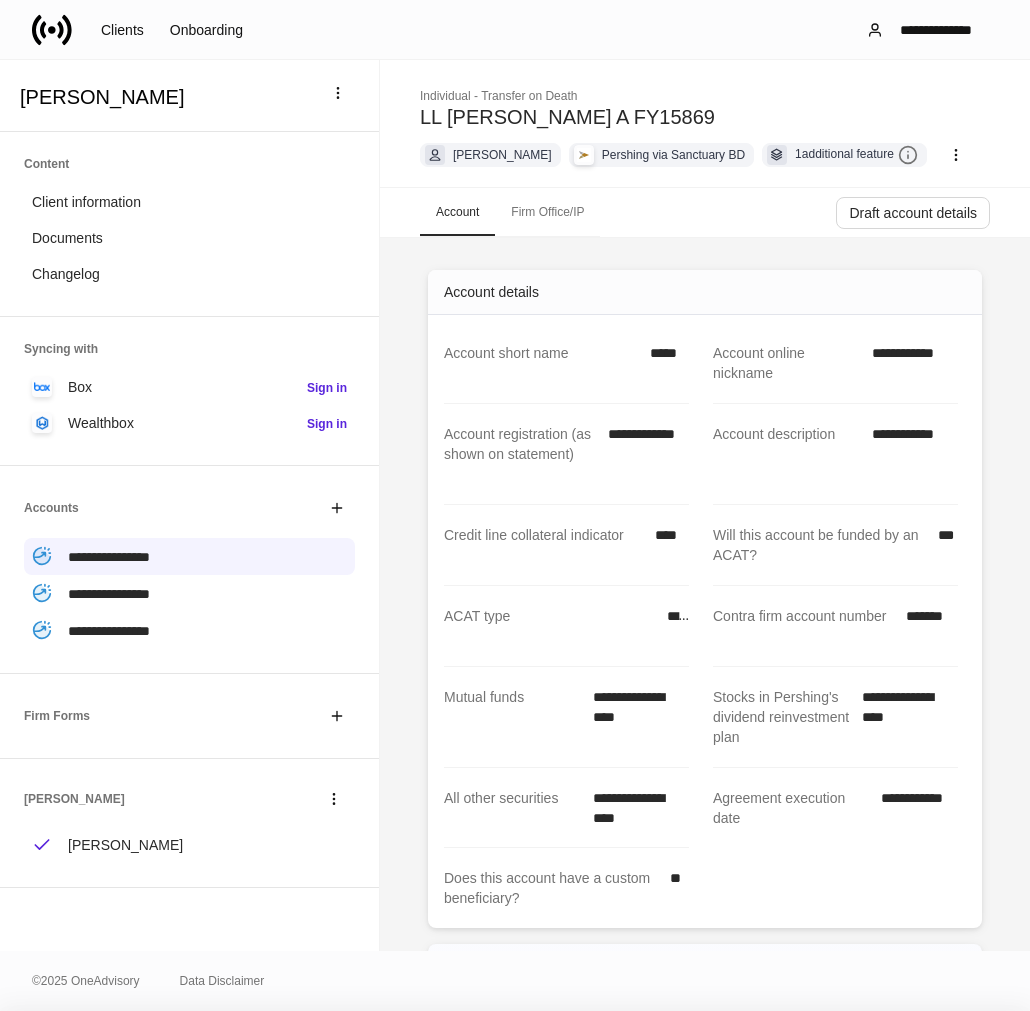 scroll, scrollTop: 545, scrollLeft: 0, axis: vertical 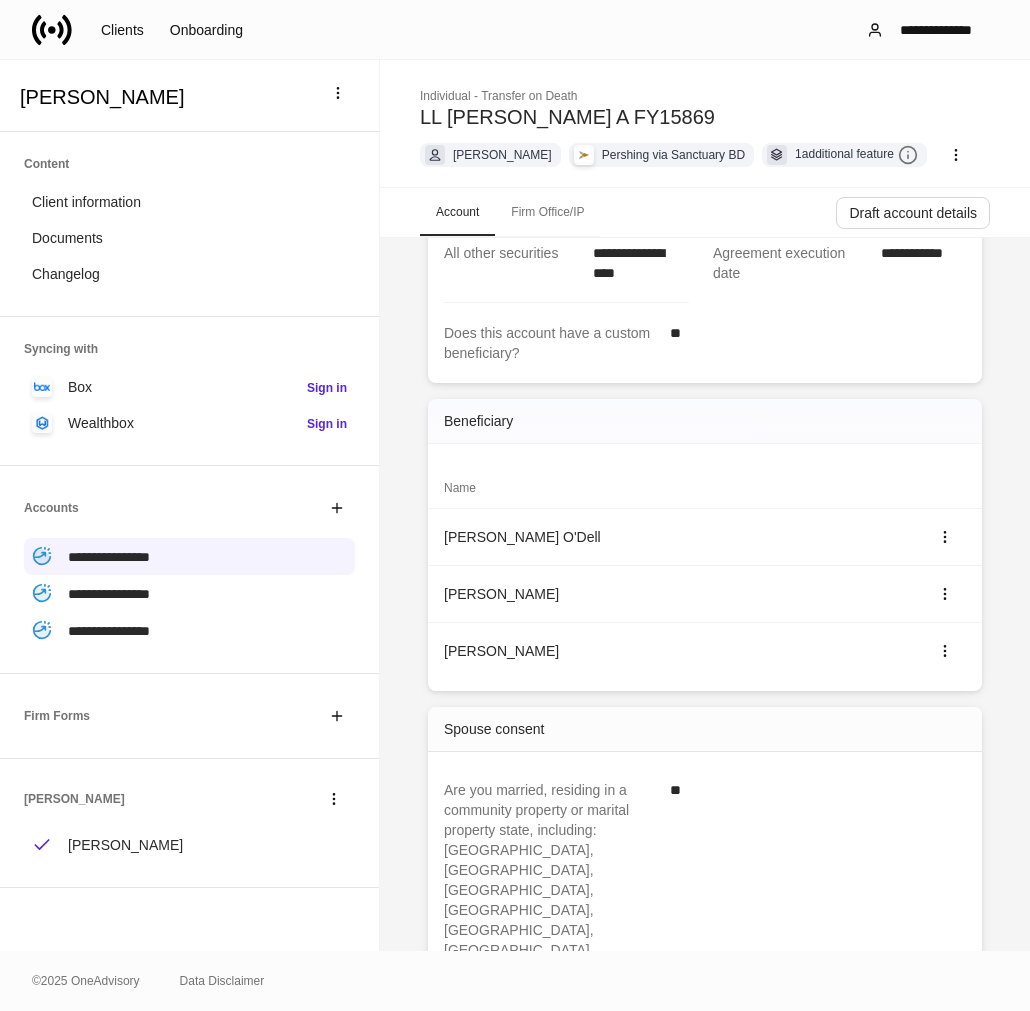 click on "Firm Office/IP" at bounding box center [547, 212] 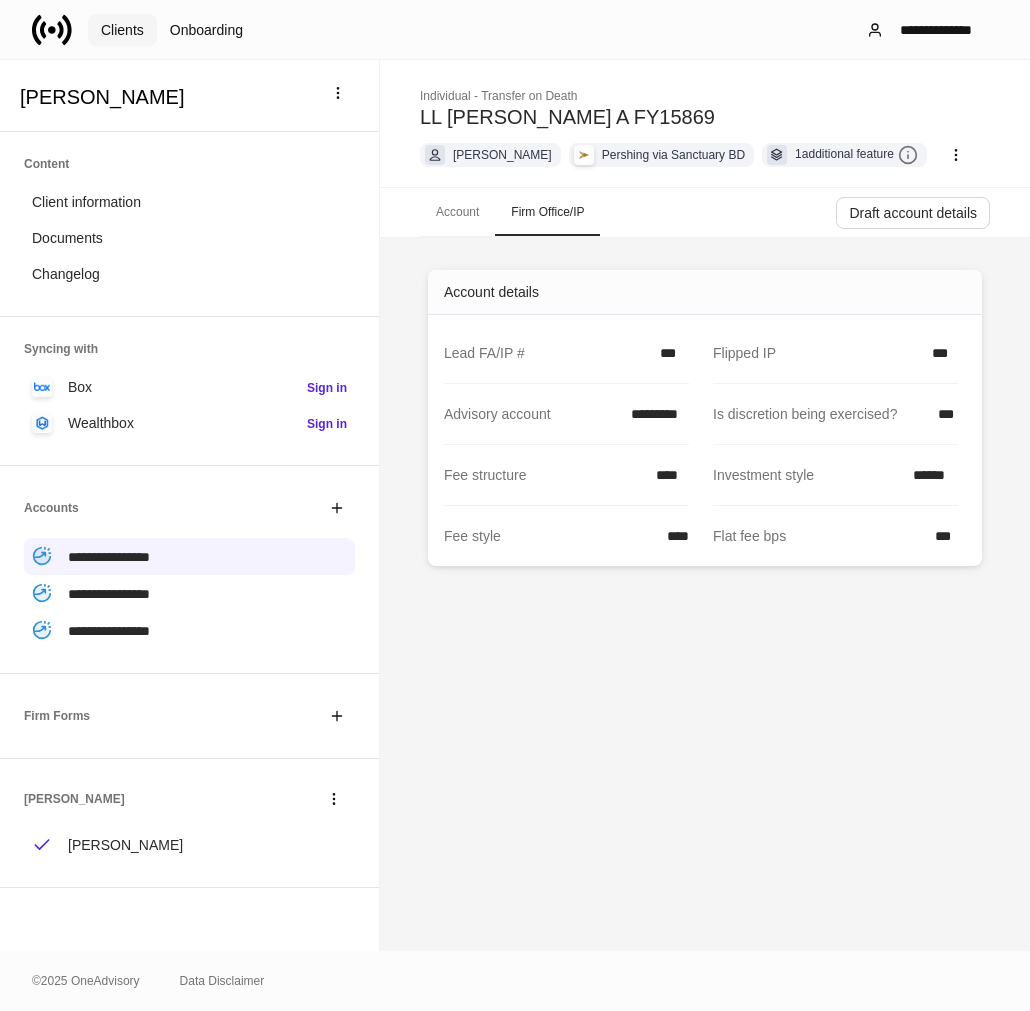 click on "Clients" at bounding box center [122, 30] 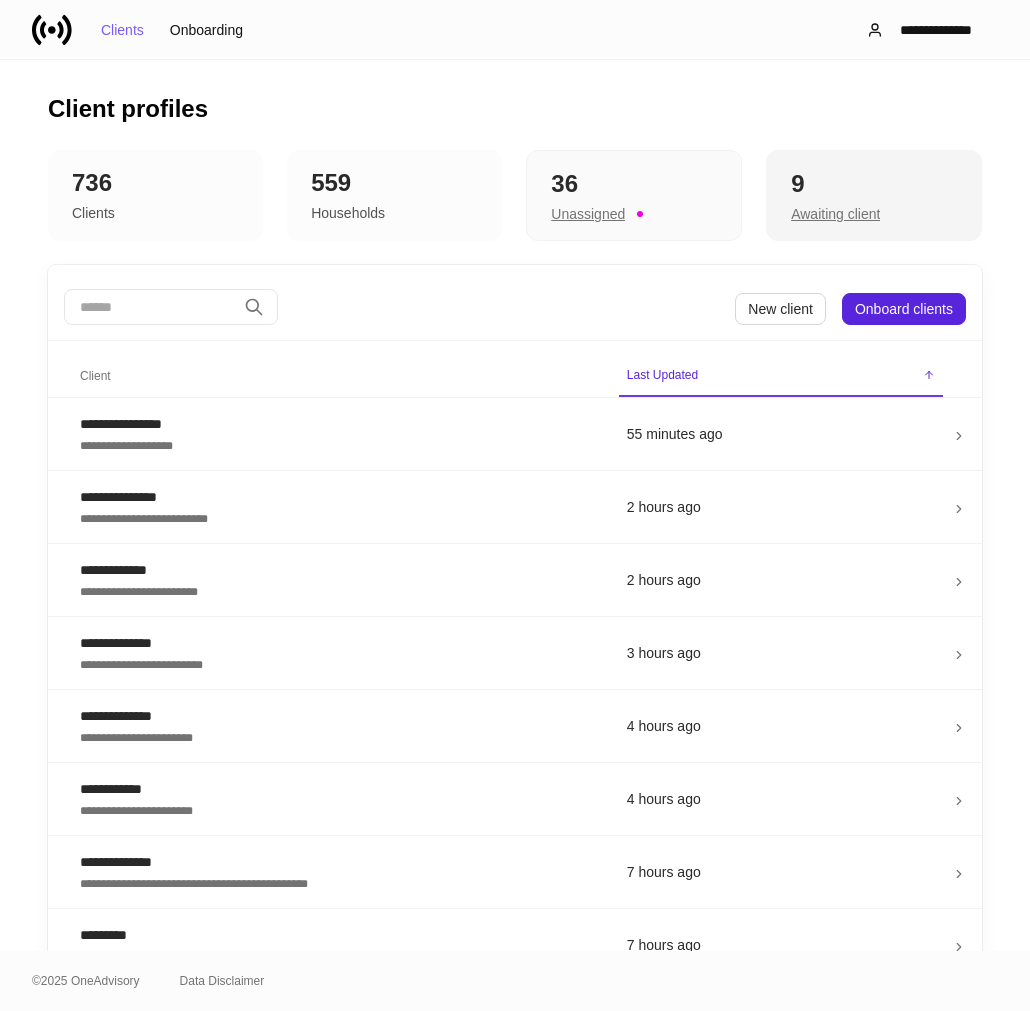 click on "9" at bounding box center [874, 184] 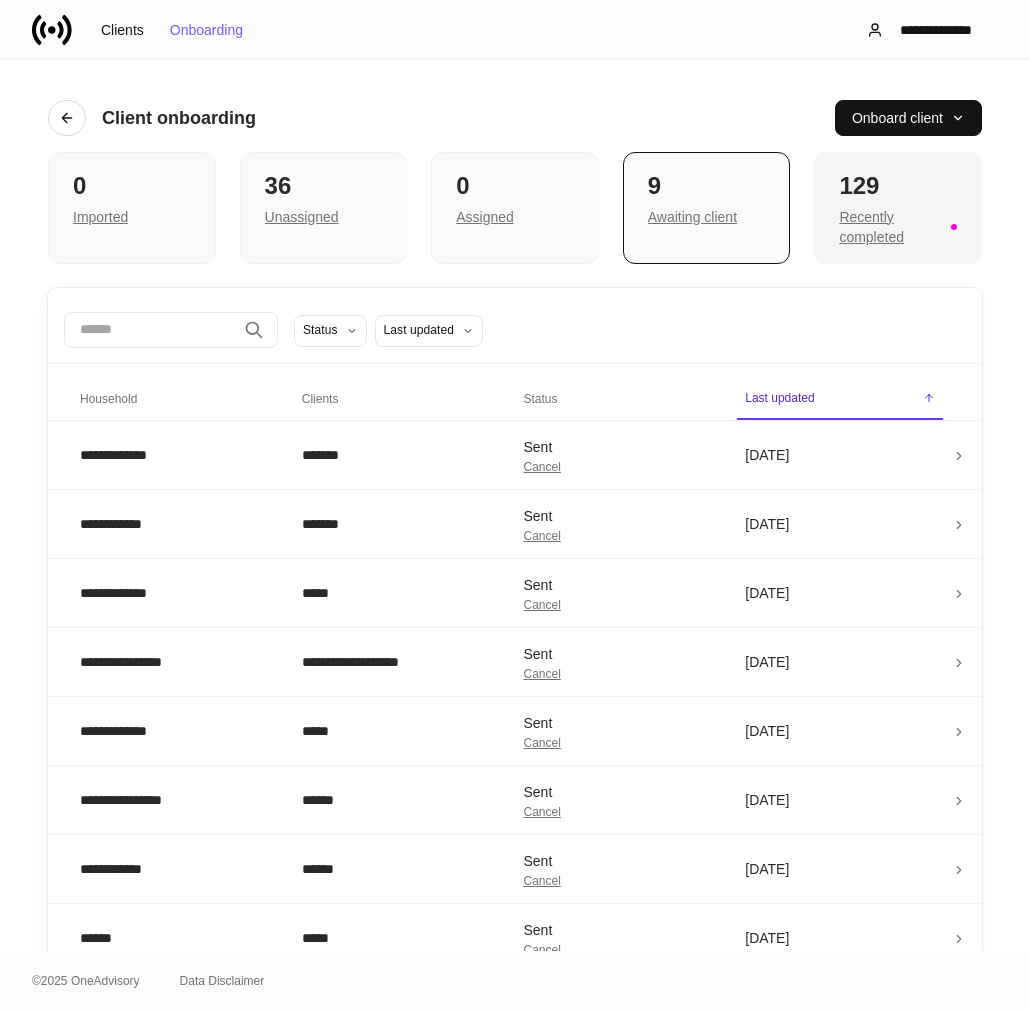 click on "129" at bounding box center [898, 186] 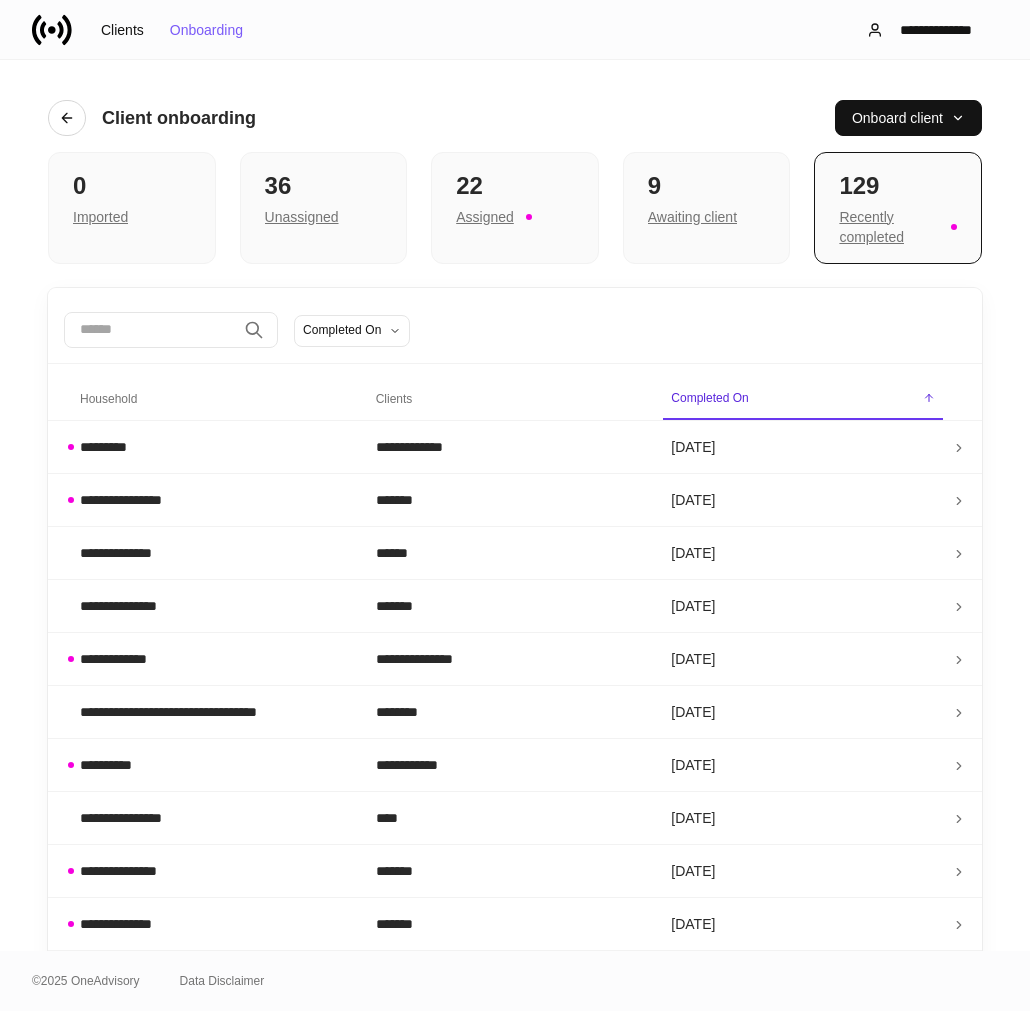click at bounding box center [150, 330] 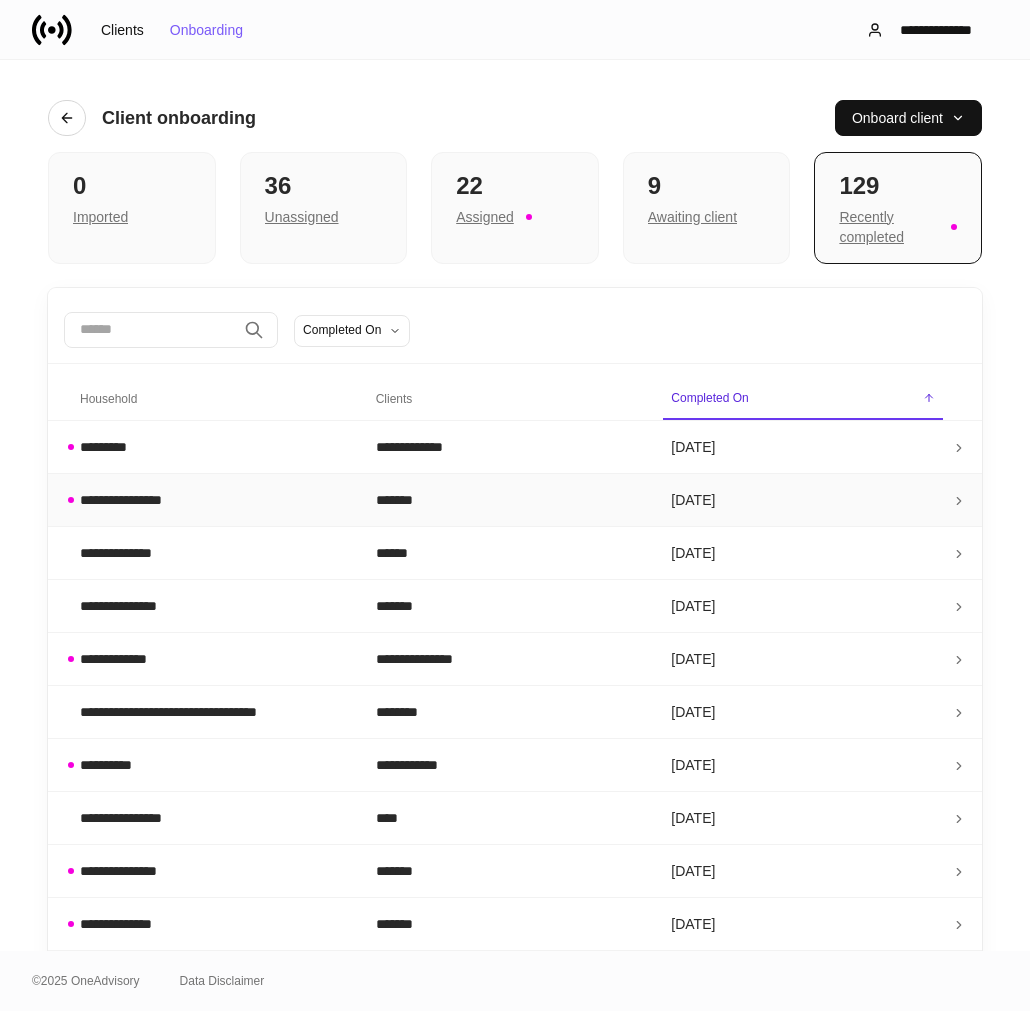 click on "**********" at bounding box center (130, 500) 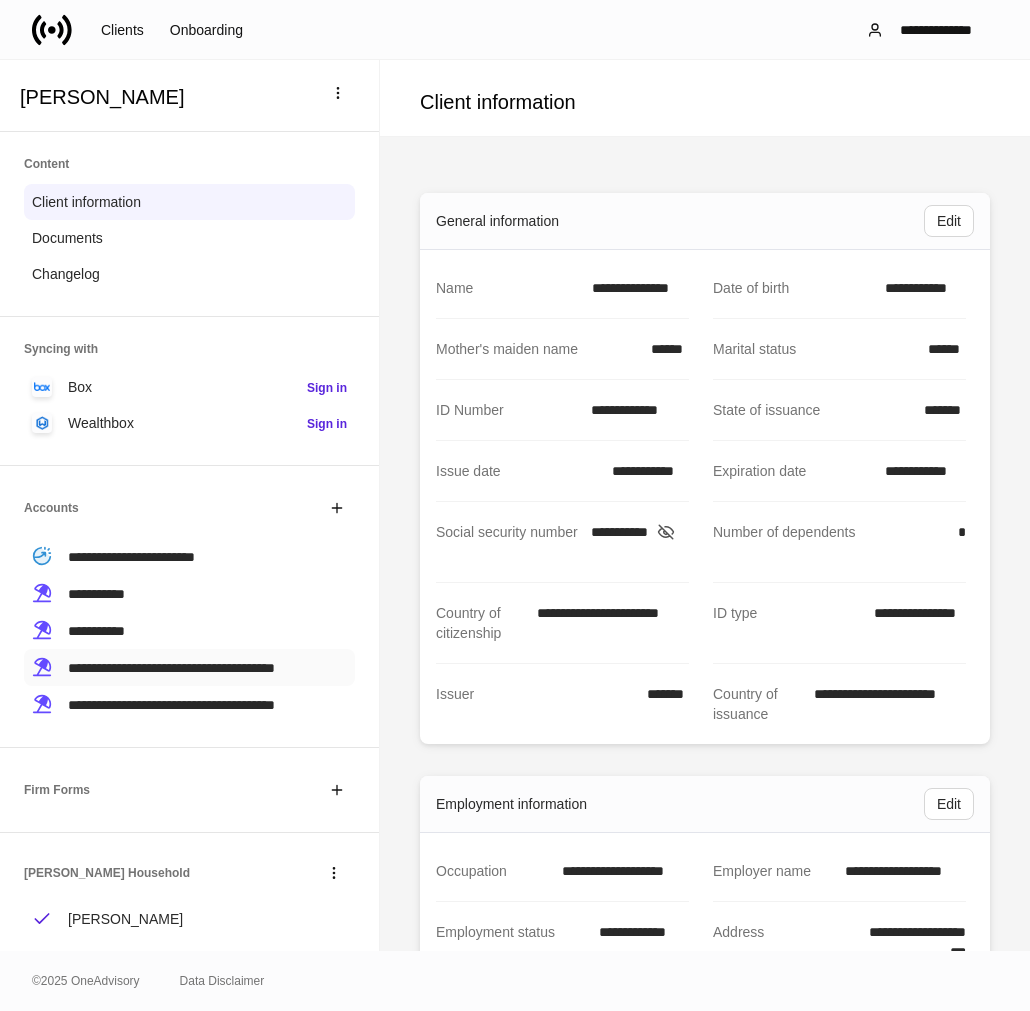 click on "**********" at bounding box center [171, 668] 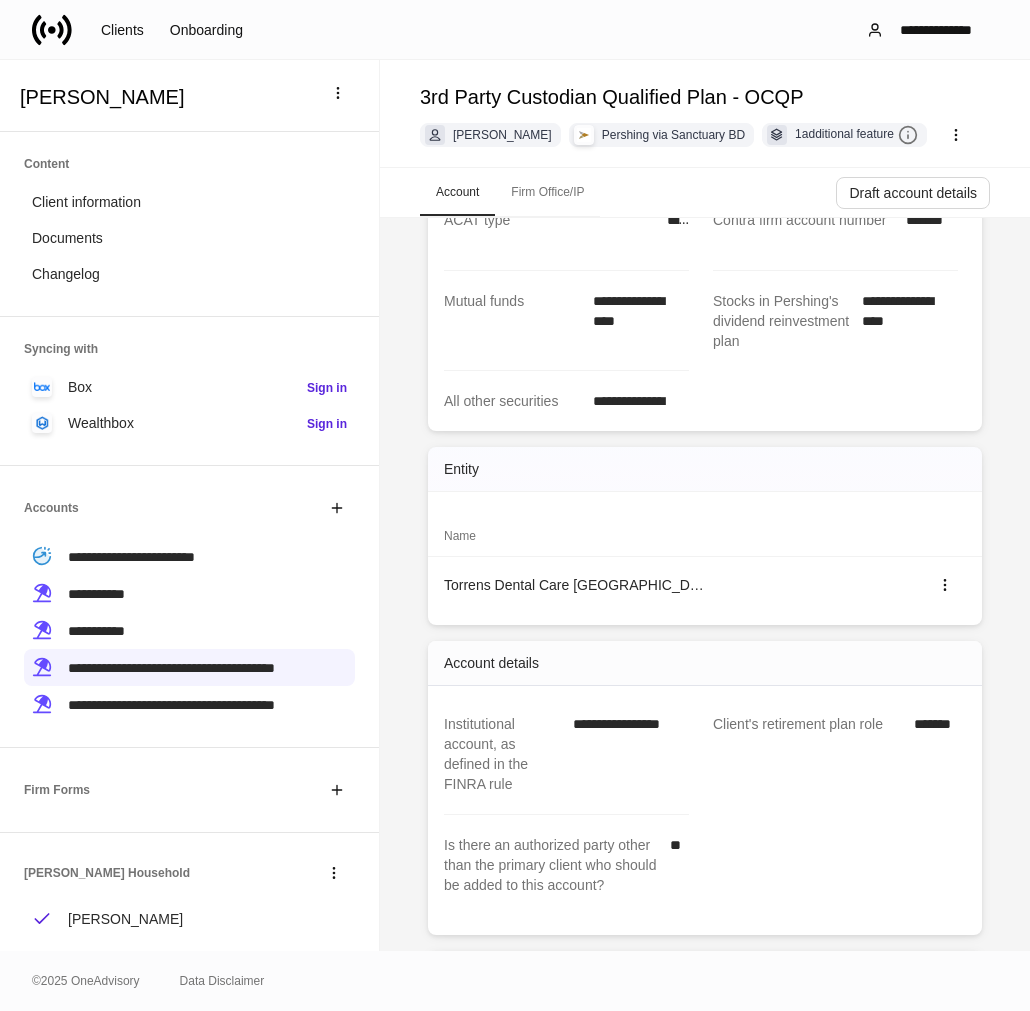 scroll, scrollTop: 444, scrollLeft: 0, axis: vertical 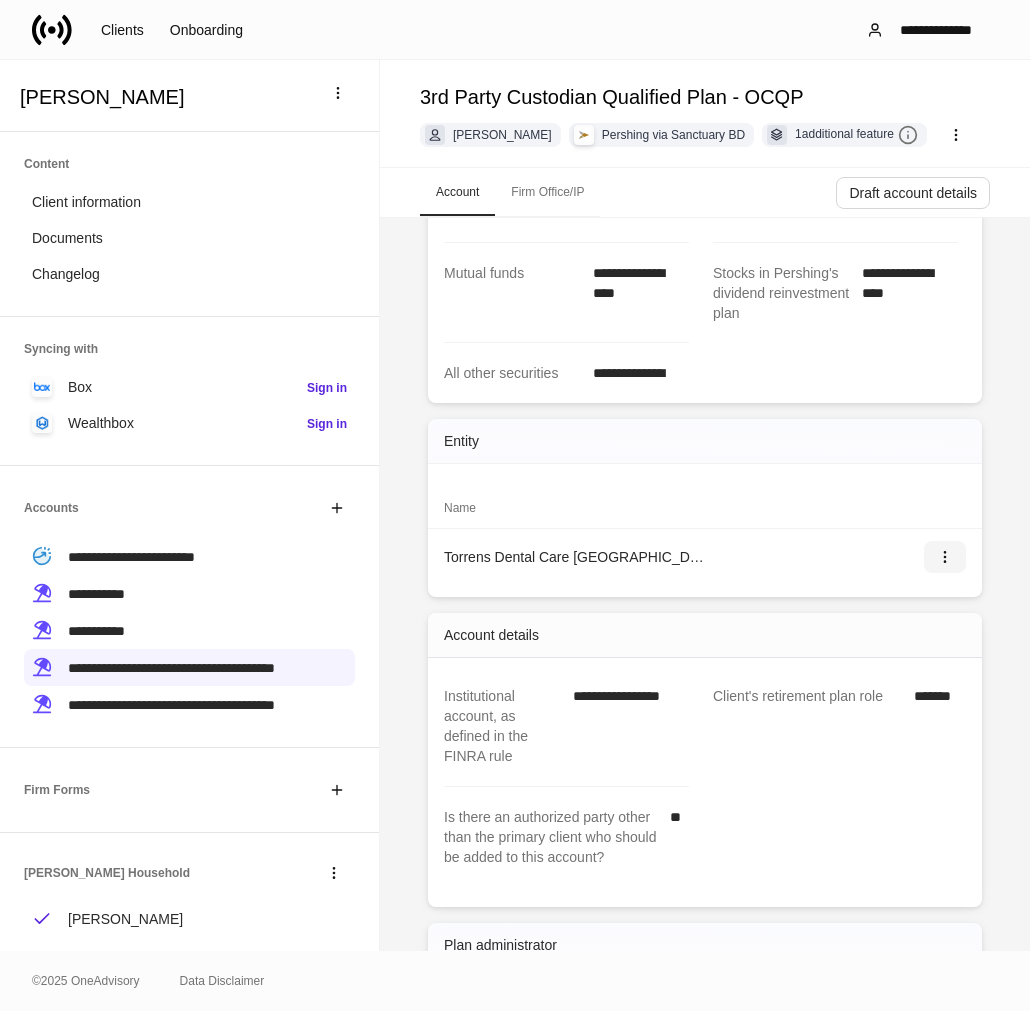 click 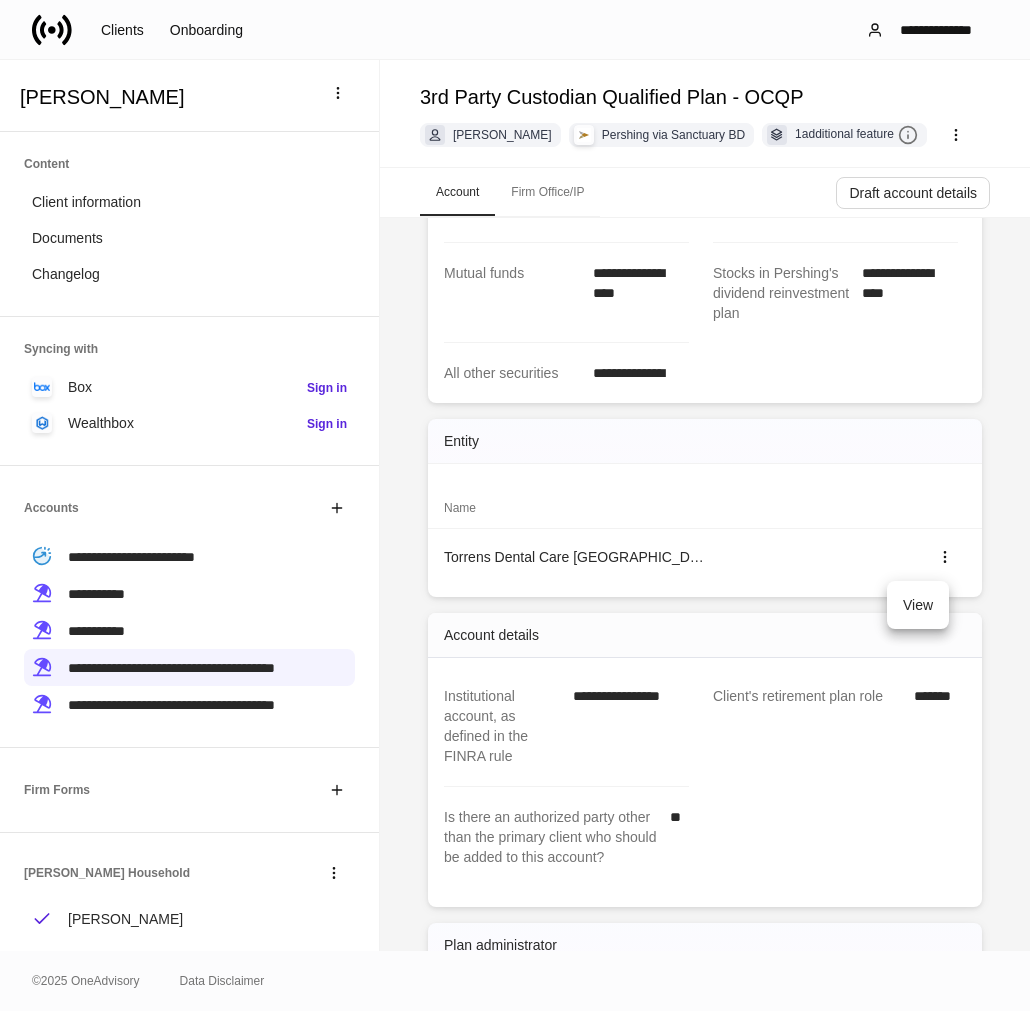 click on "View" at bounding box center [918, 605] 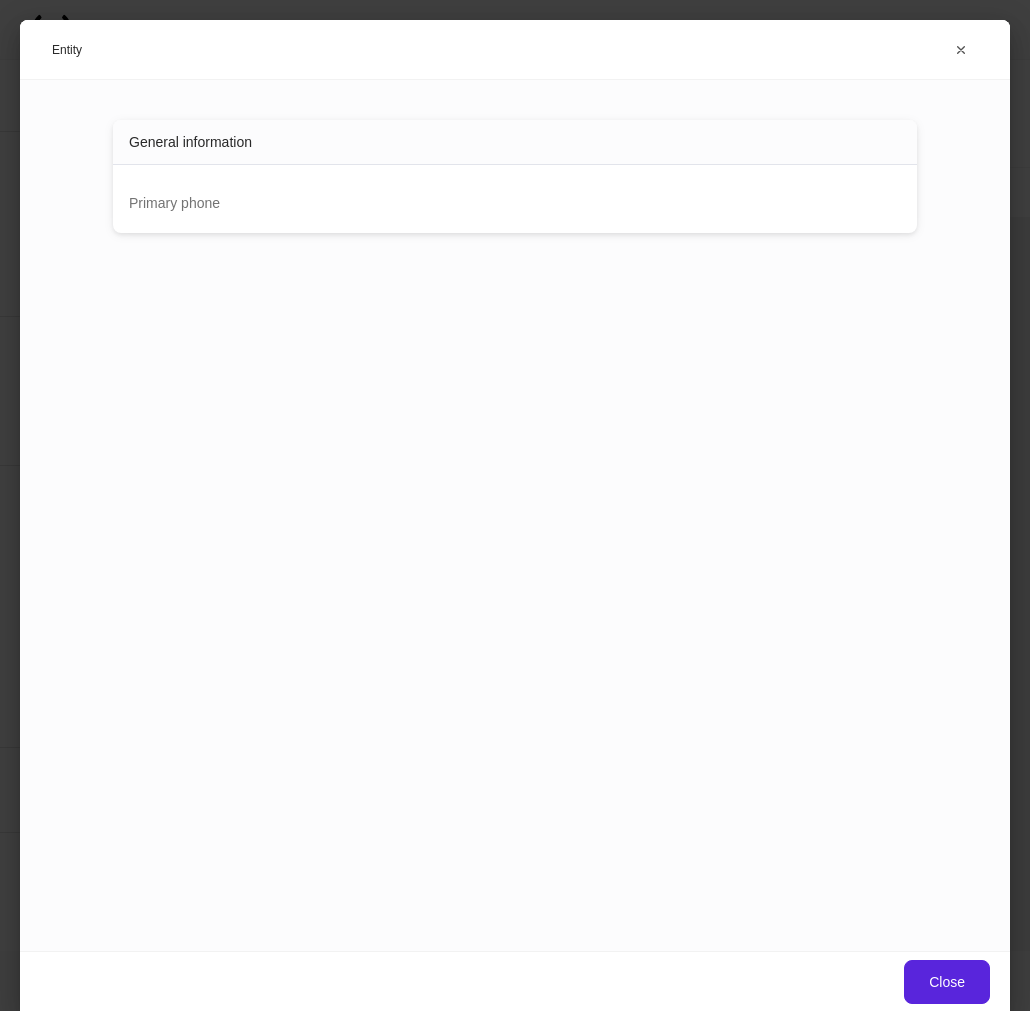 scroll, scrollTop: 0, scrollLeft: 0, axis: both 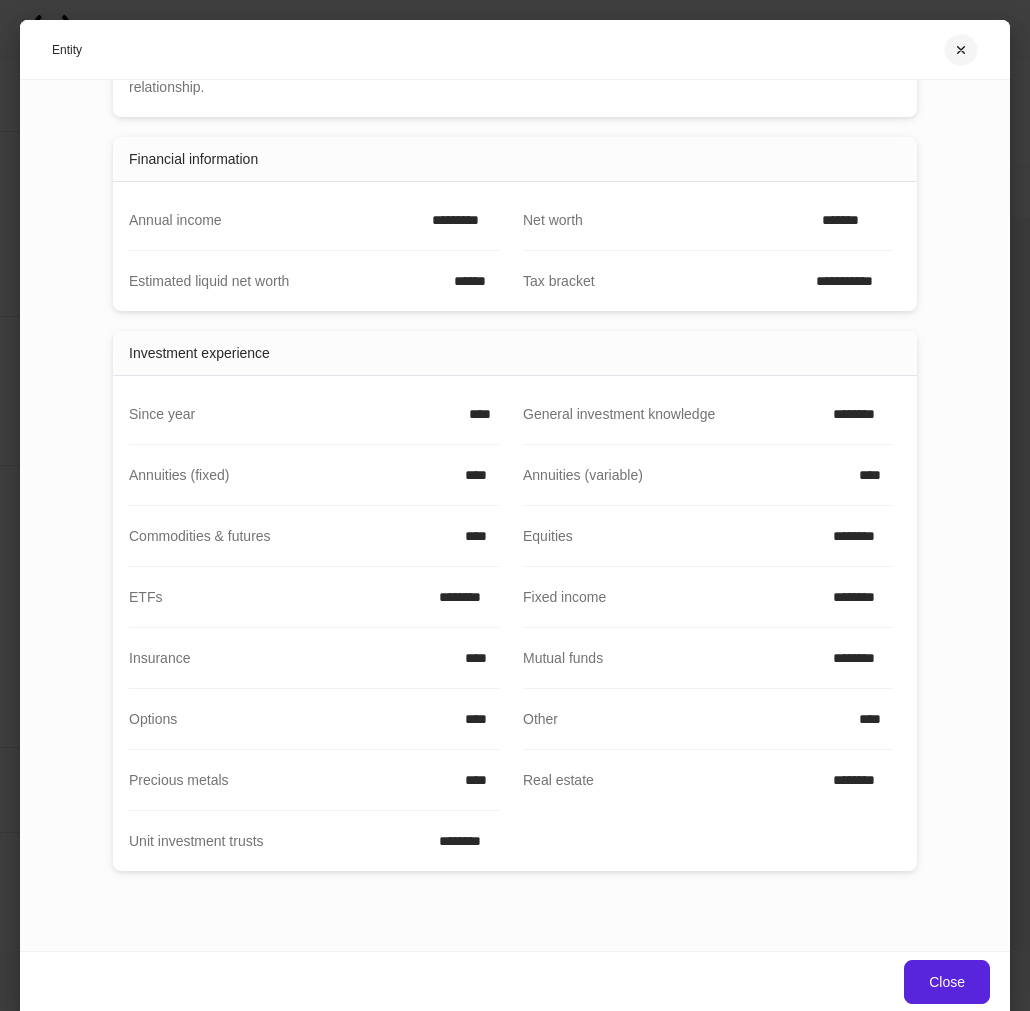 click at bounding box center (961, 50) 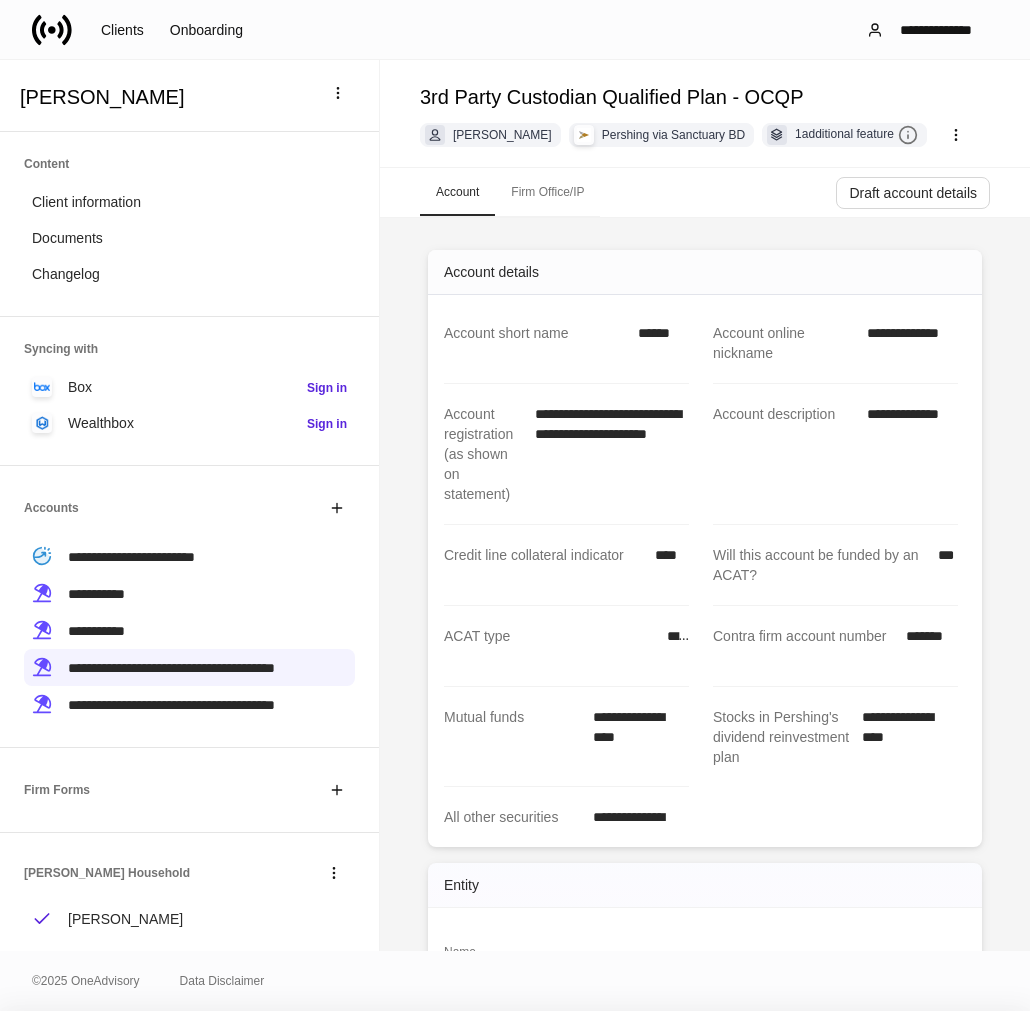 scroll, scrollTop: 416, scrollLeft: 0, axis: vertical 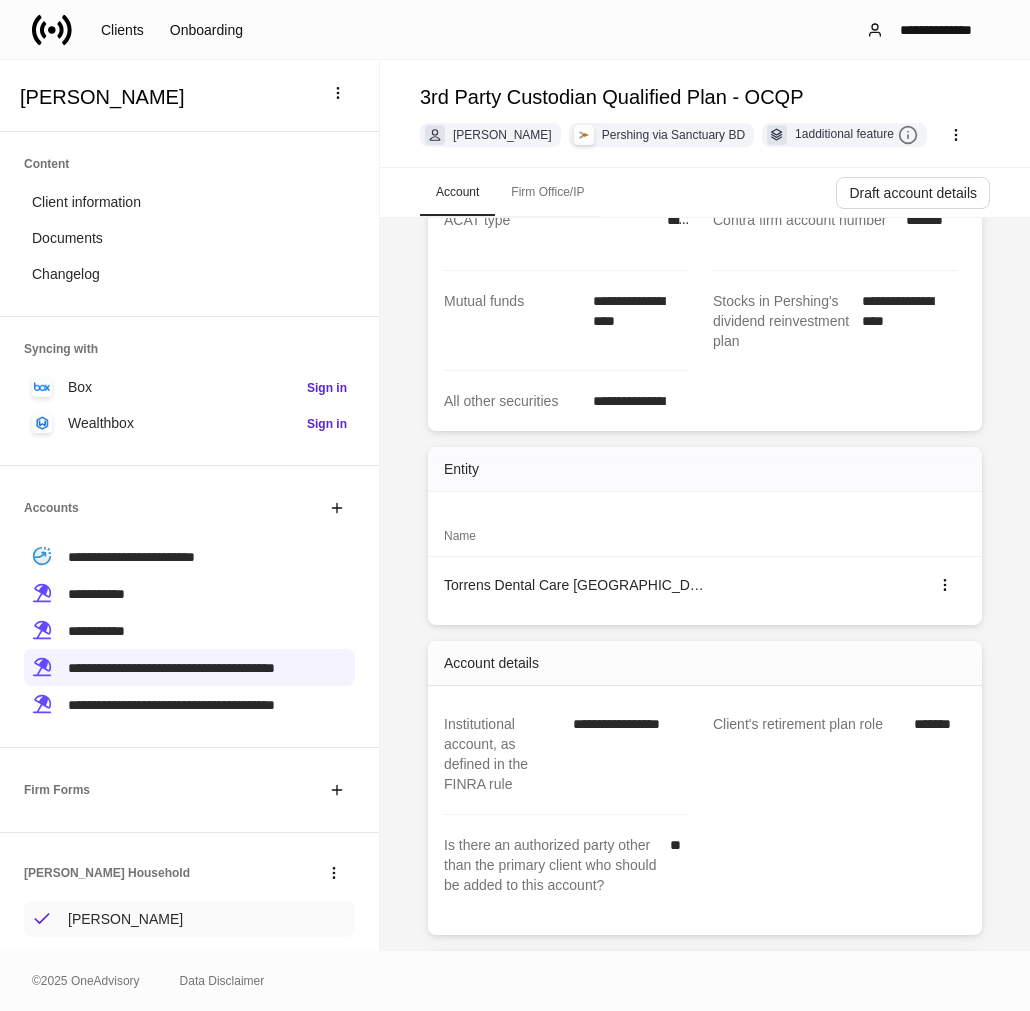 click on "[PERSON_NAME]" at bounding box center [125, 919] 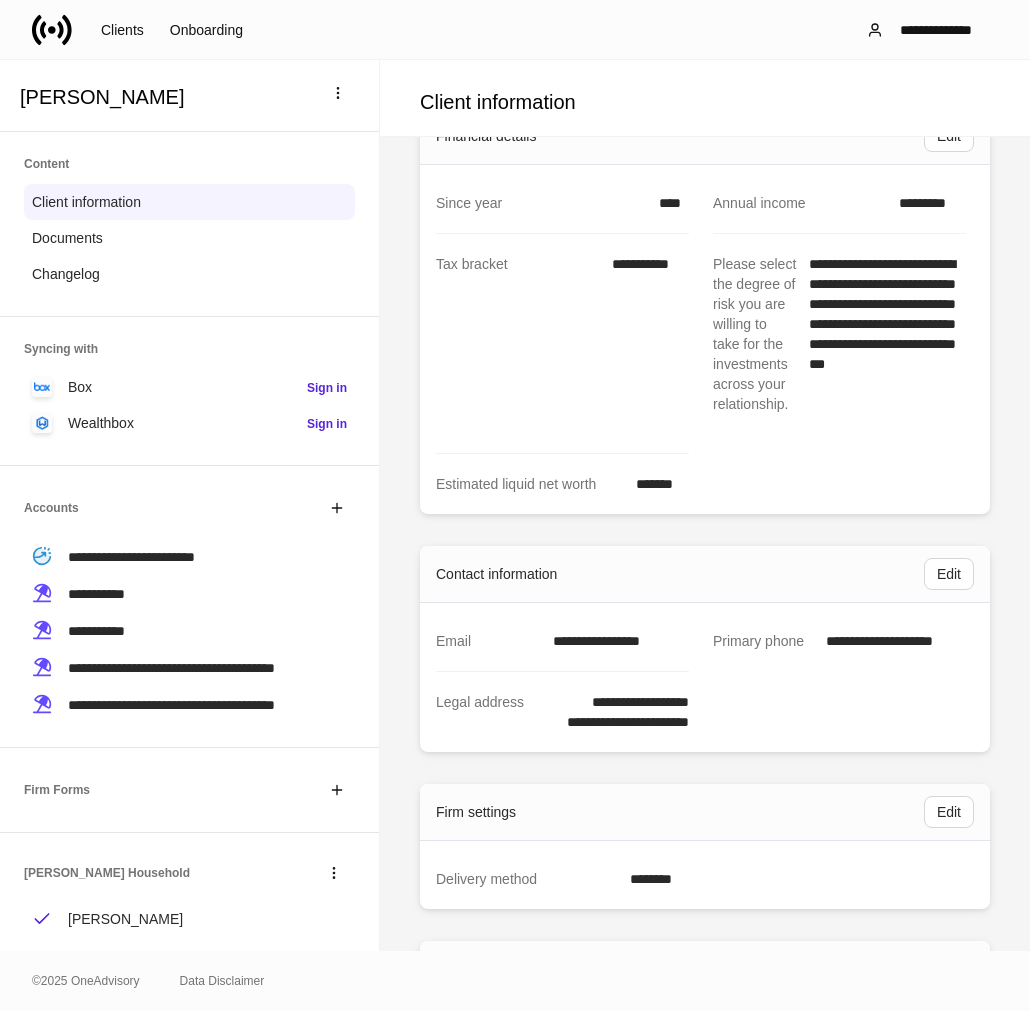 scroll, scrollTop: 992, scrollLeft: 0, axis: vertical 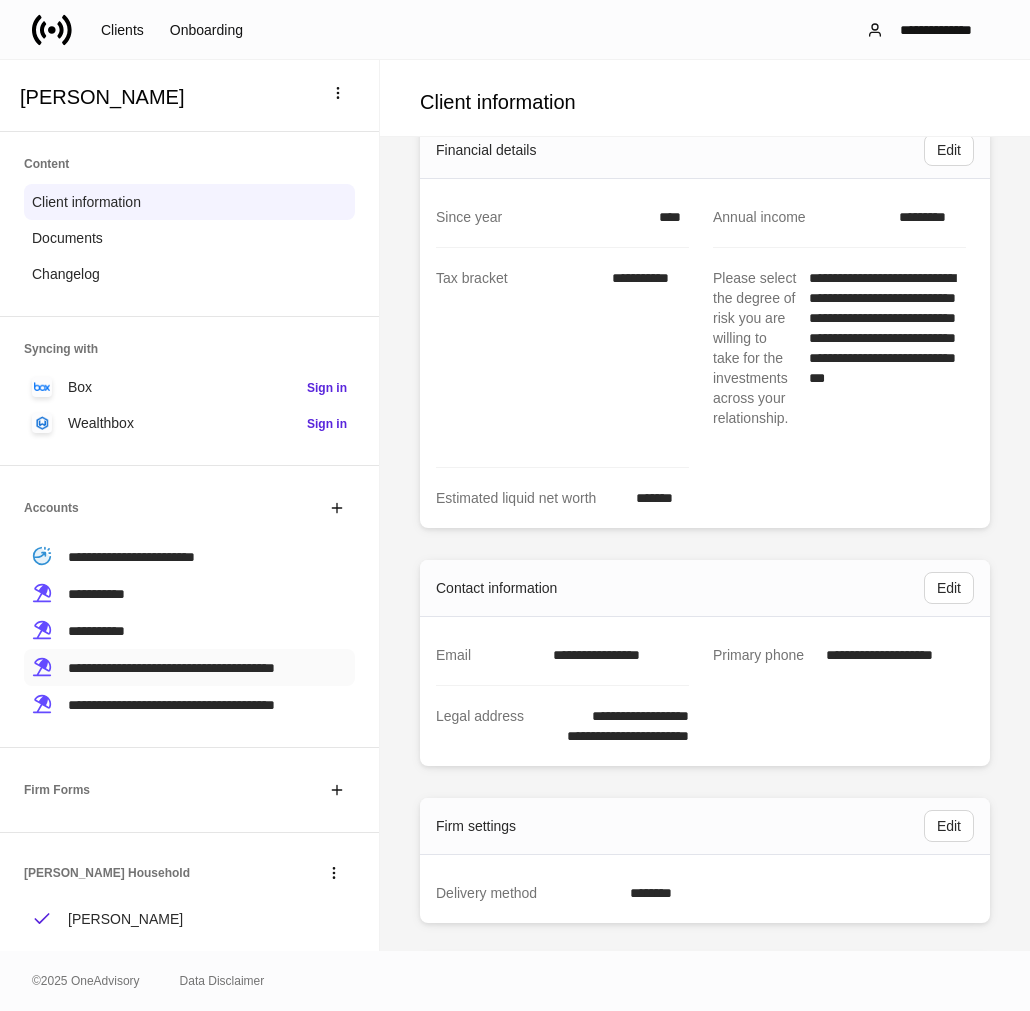 click on "**********" at bounding box center (171, 668) 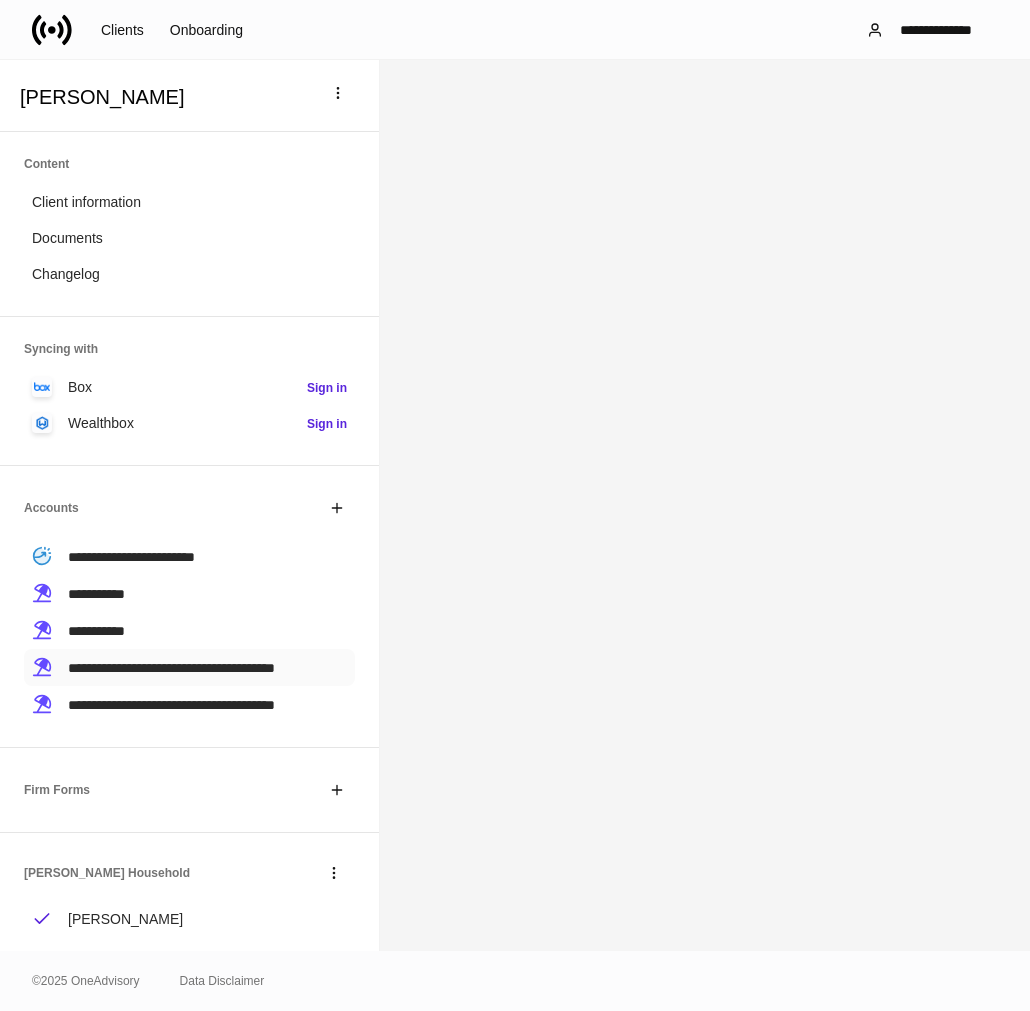 scroll, scrollTop: 0, scrollLeft: 0, axis: both 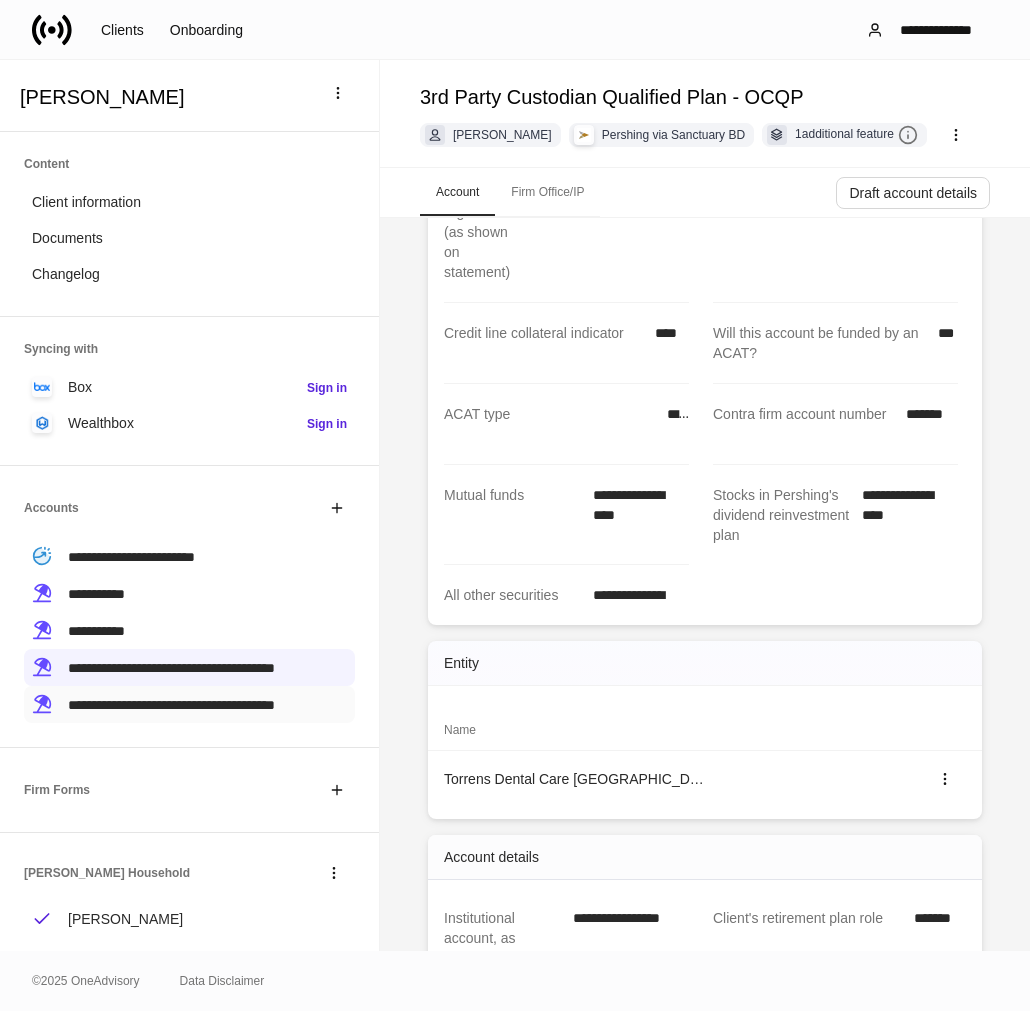 click on "**********" at bounding box center [171, 705] 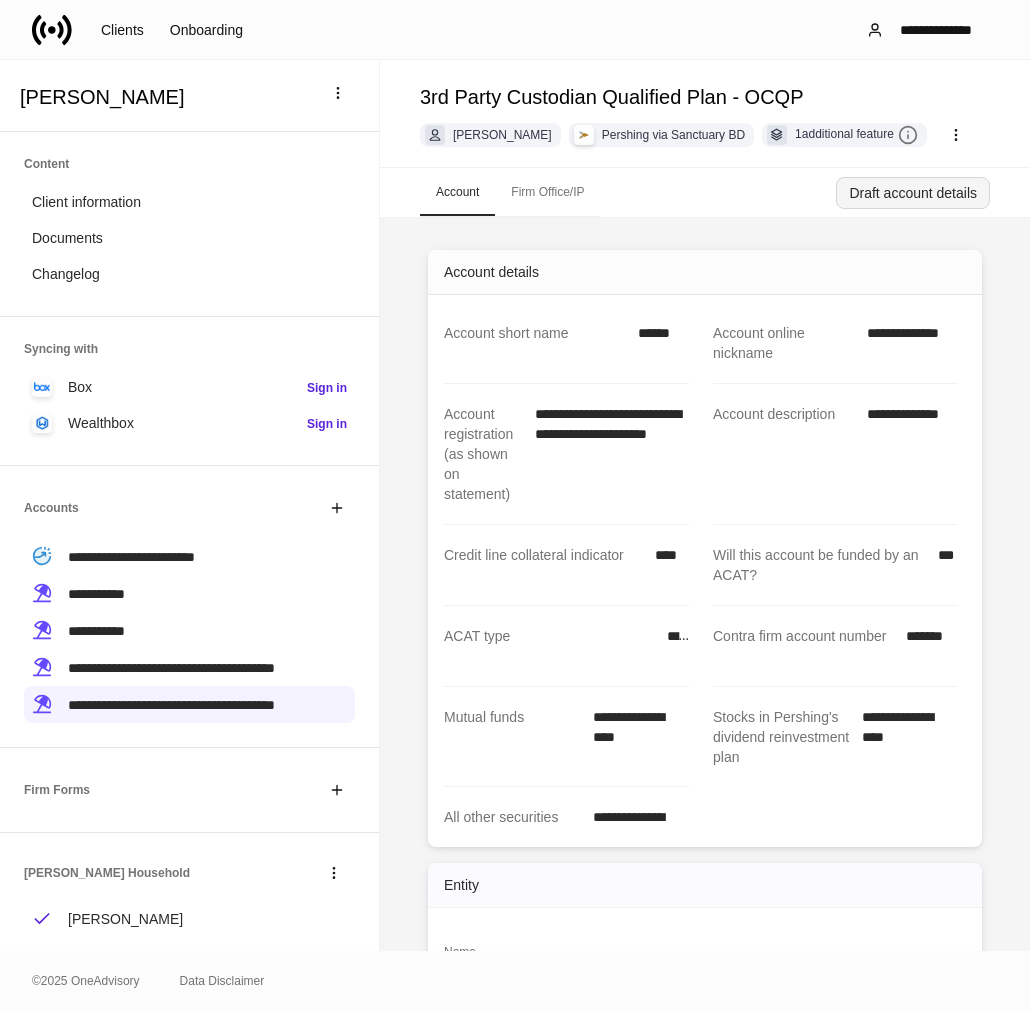 click on "Draft account details" at bounding box center (913, 193) 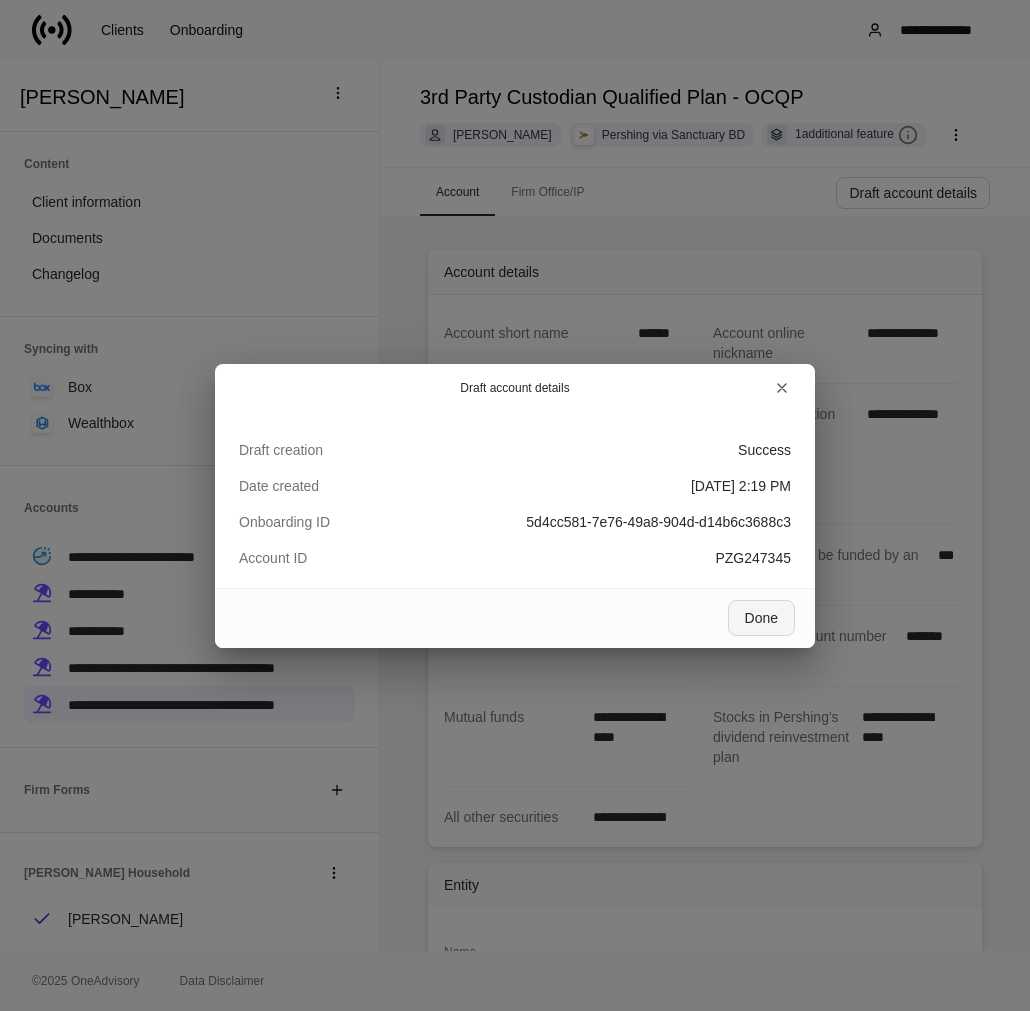 click on "Done" at bounding box center [761, 618] 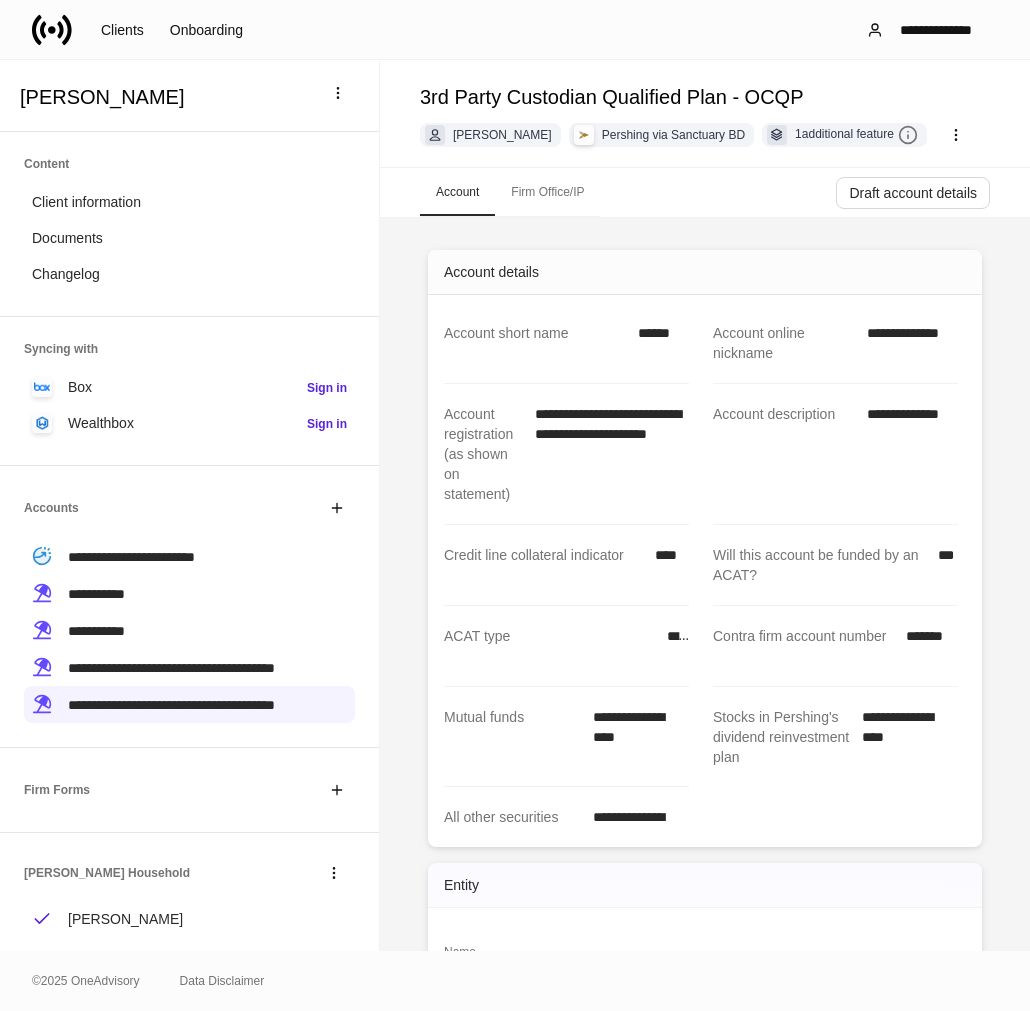 click on "Firm Office/IP" at bounding box center [547, 192] 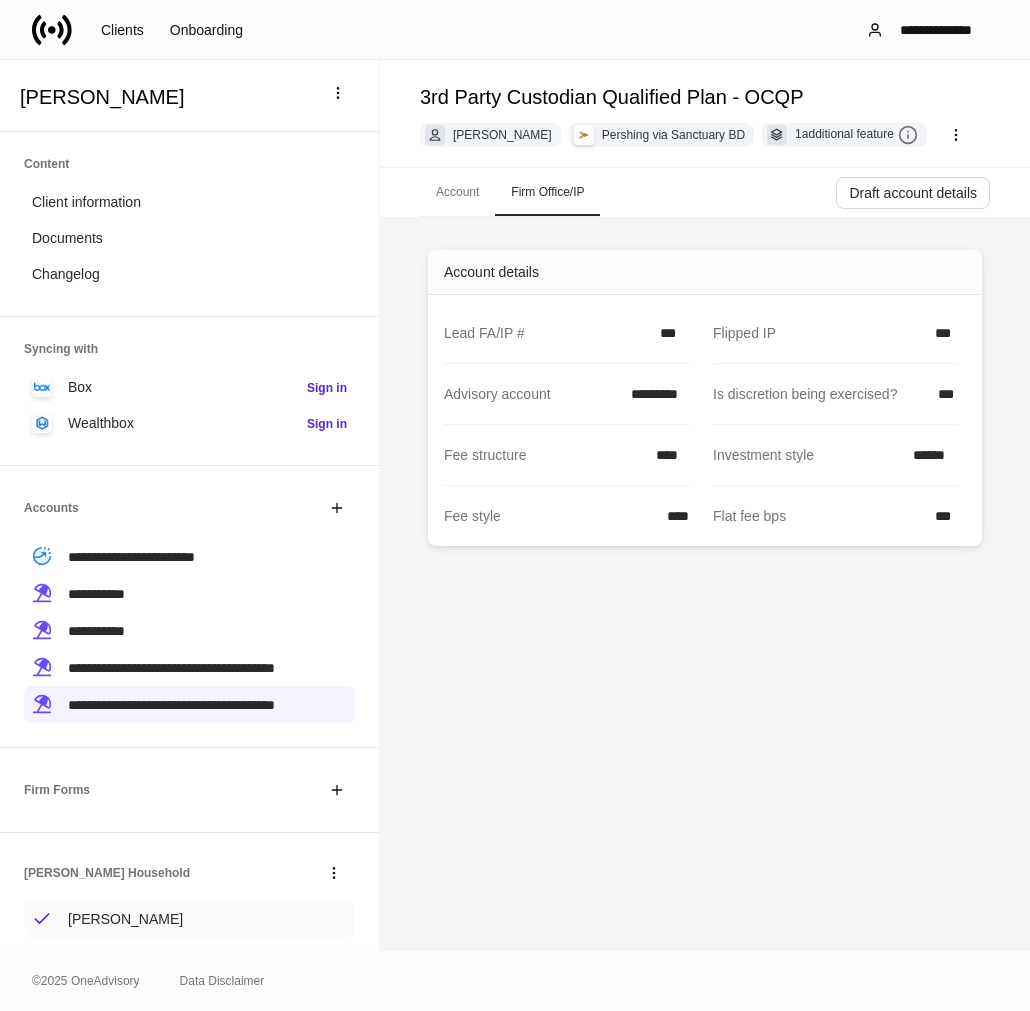 click on "[PERSON_NAME]" at bounding box center (125, 919) 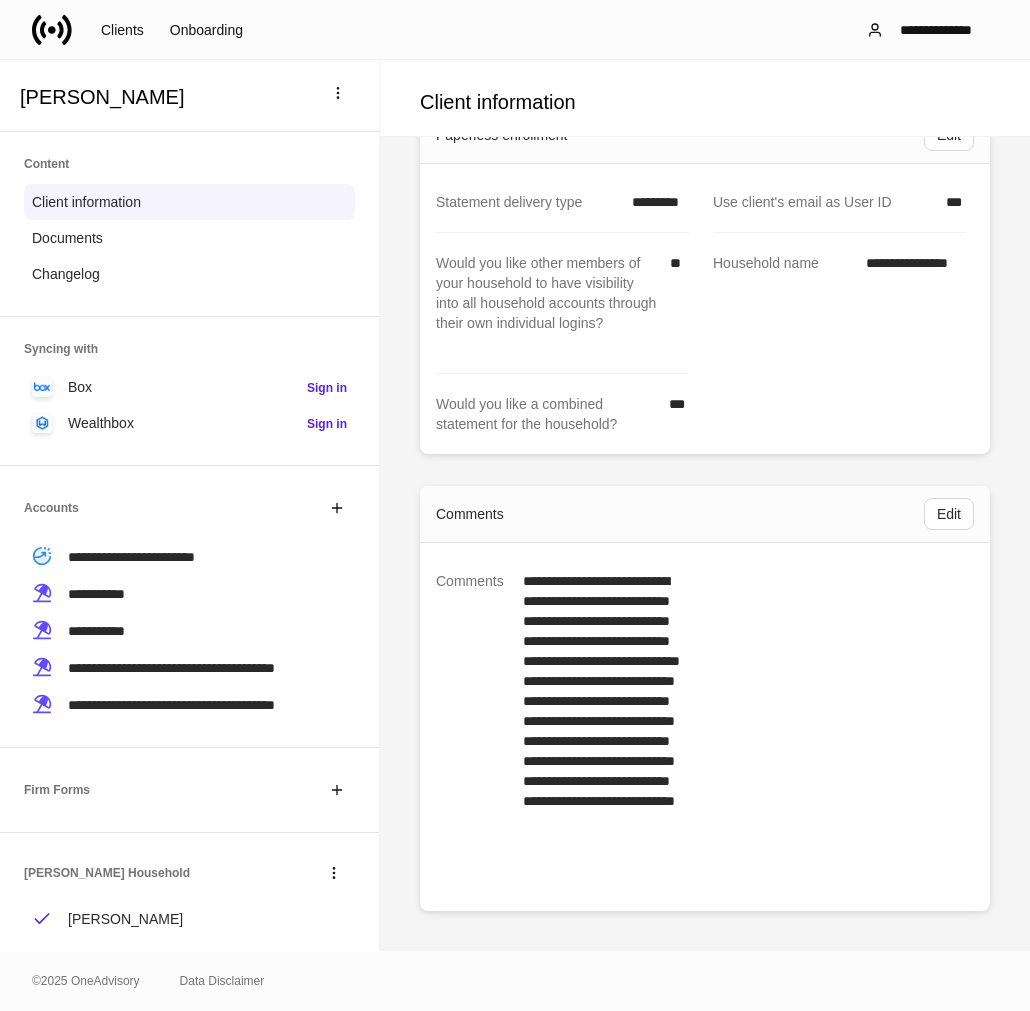 scroll, scrollTop: 3436, scrollLeft: 0, axis: vertical 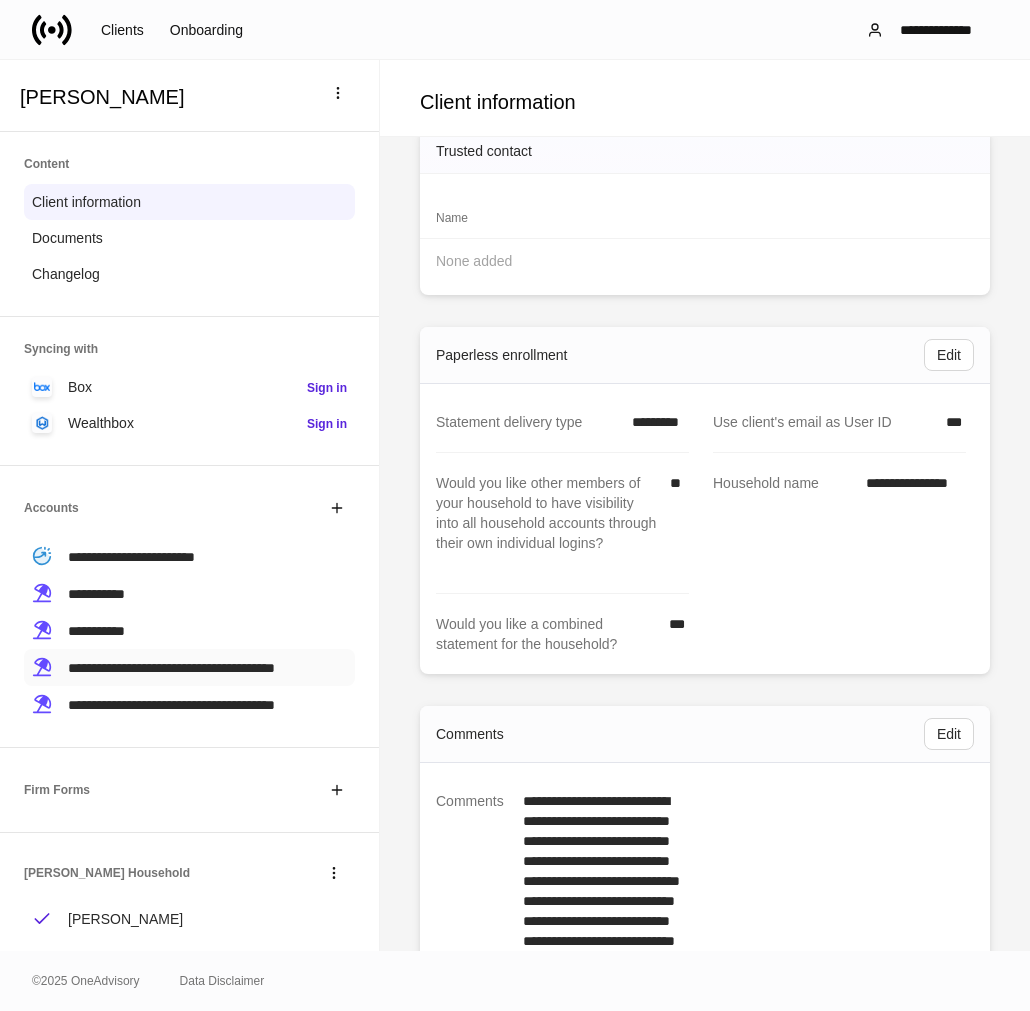 click on "**********" at bounding box center [171, 668] 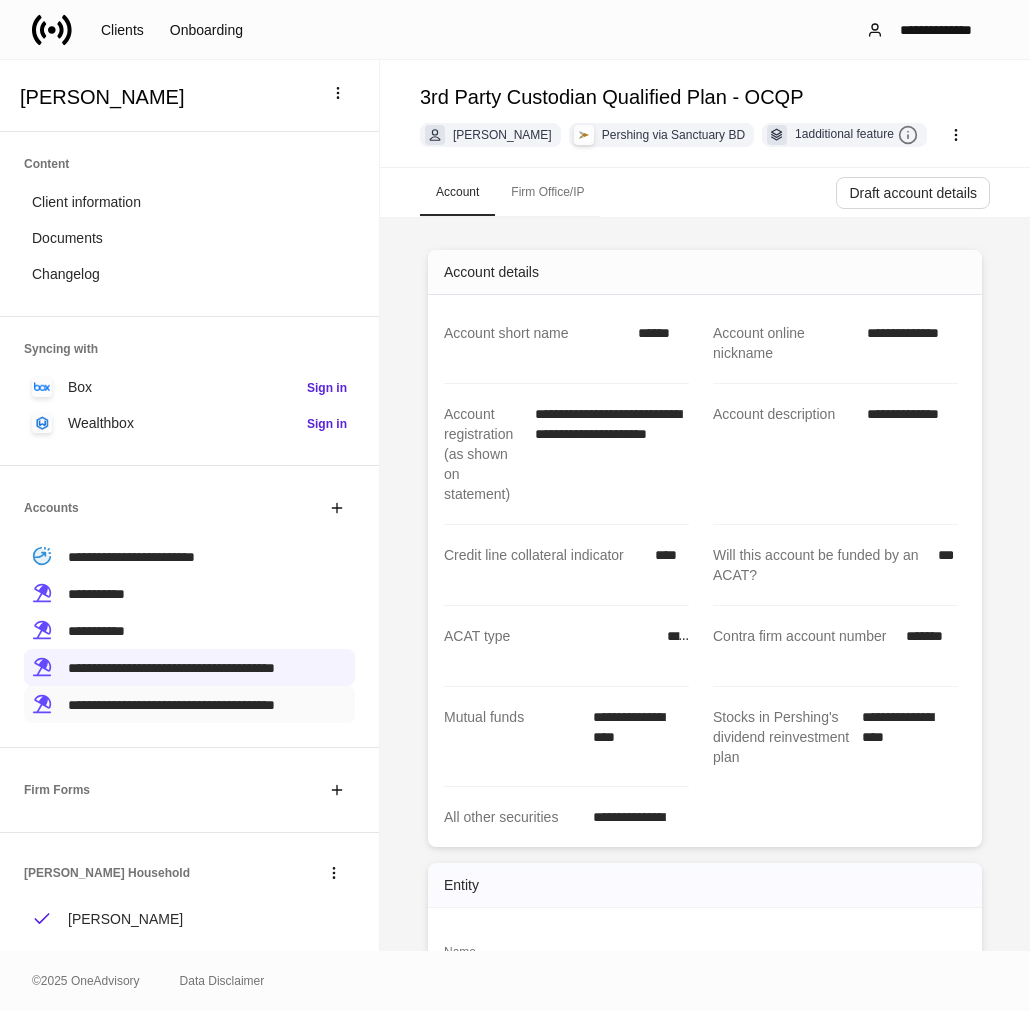 click on "**********" at bounding box center (171, 705) 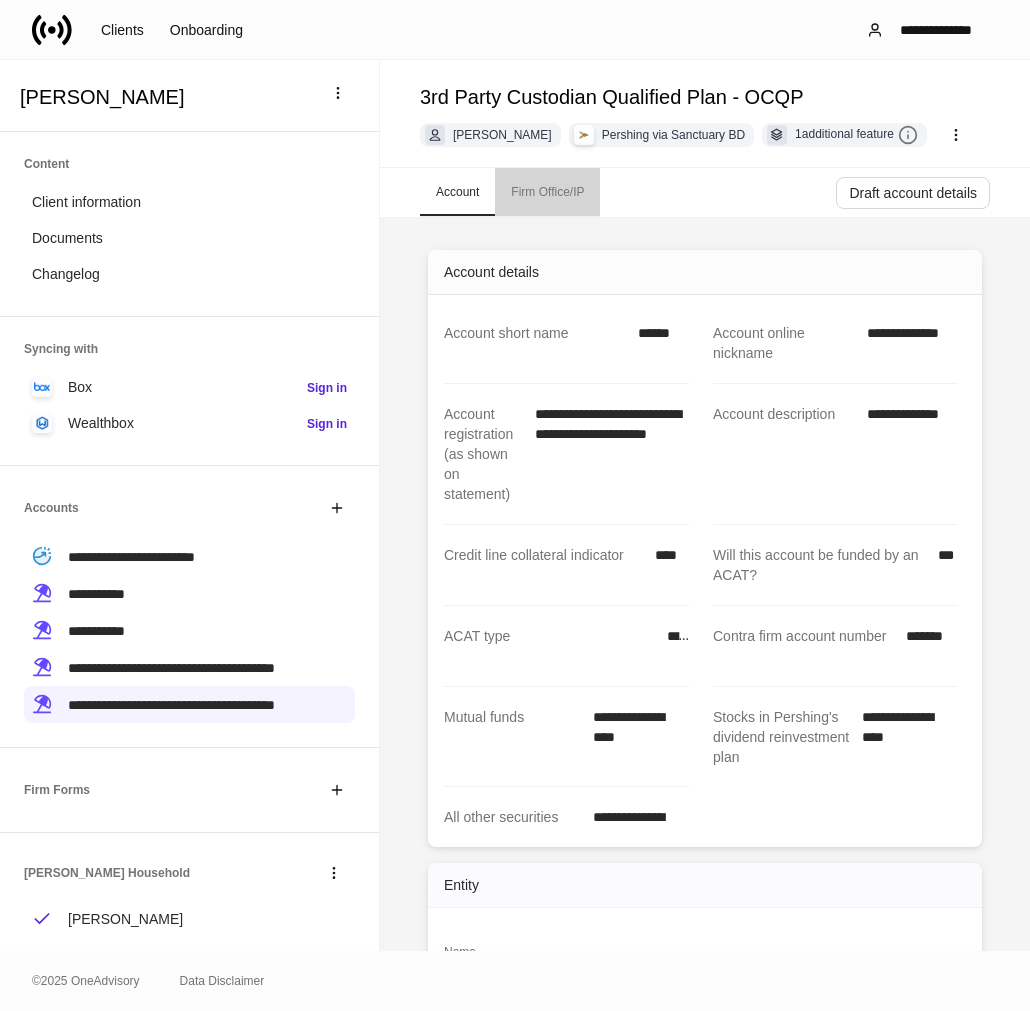 click on "Firm Office/IP" at bounding box center (547, 192) 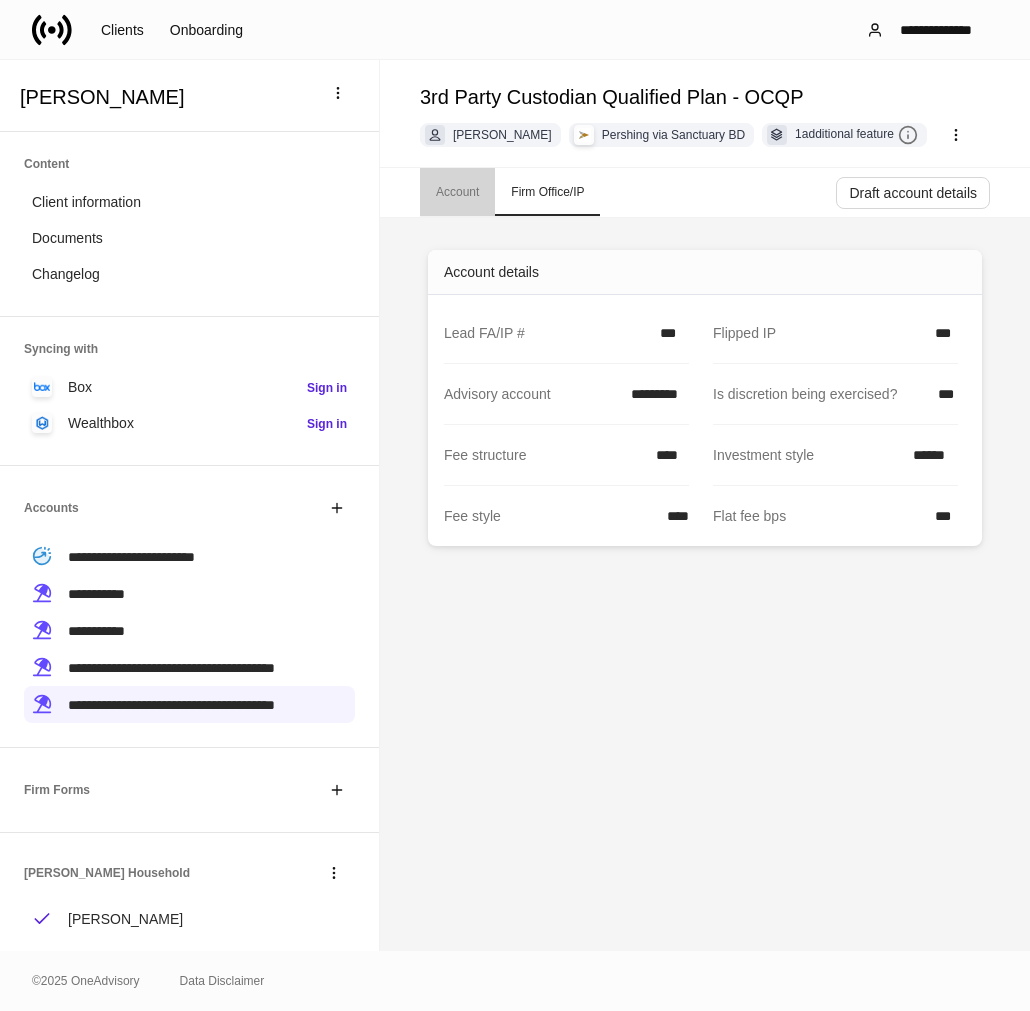 click on "Account" at bounding box center (457, 192) 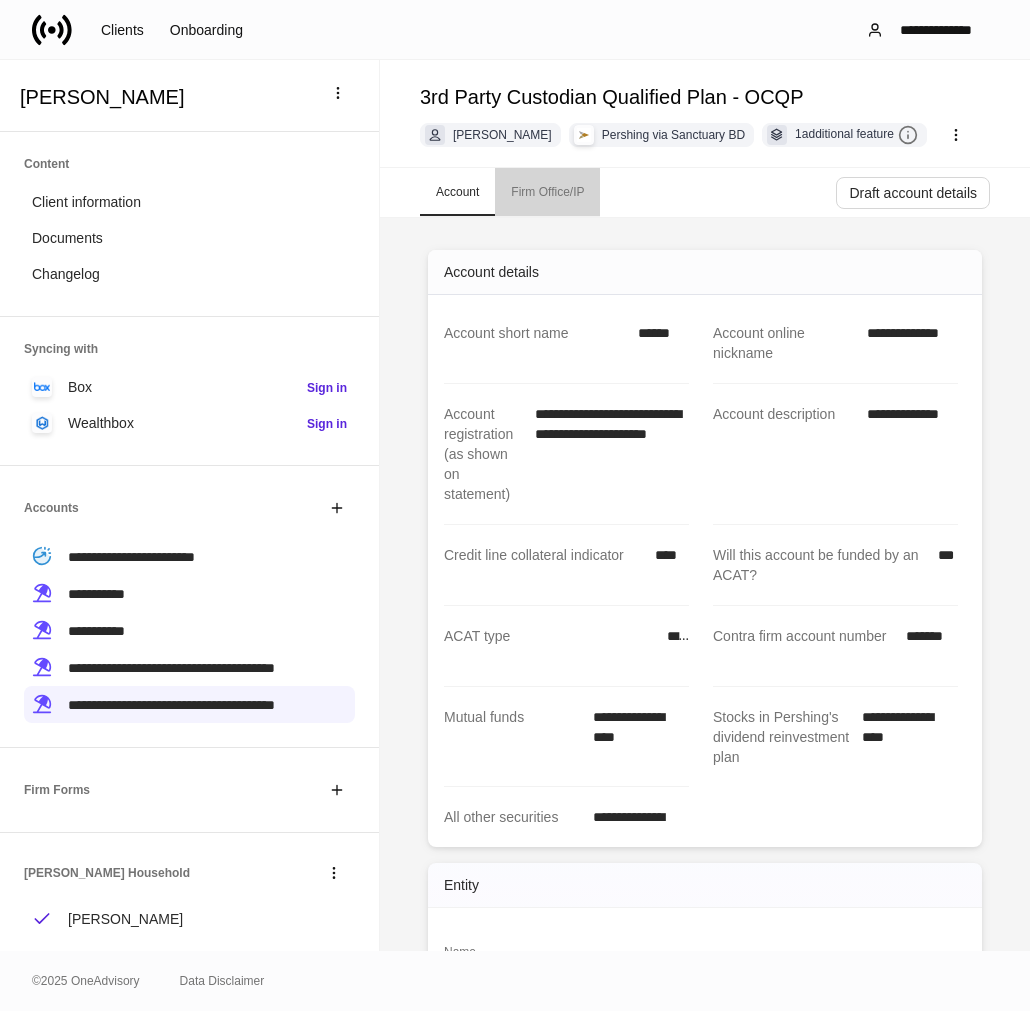 click on "Firm Office/IP" at bounding box center [547, 192] 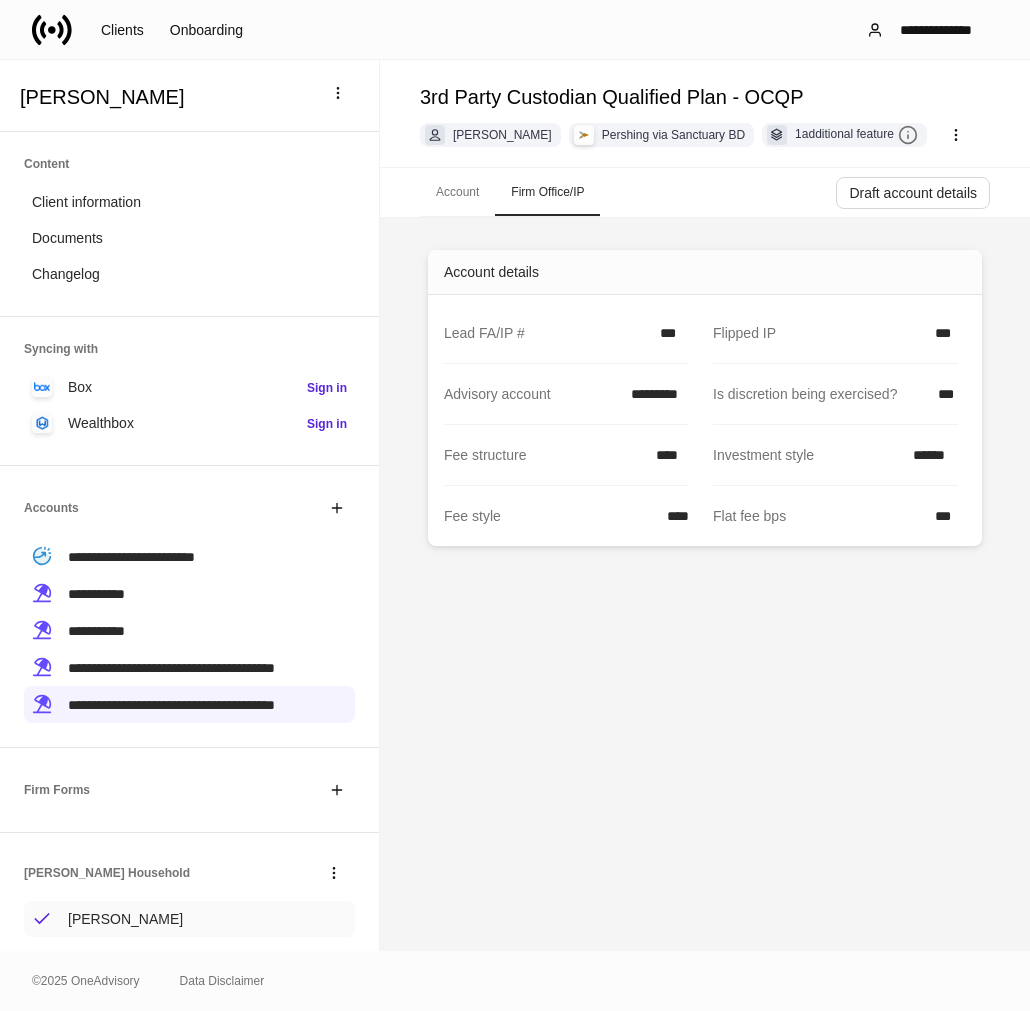 click on "[PERSON_NAME]" at bounding box center [125, 919] 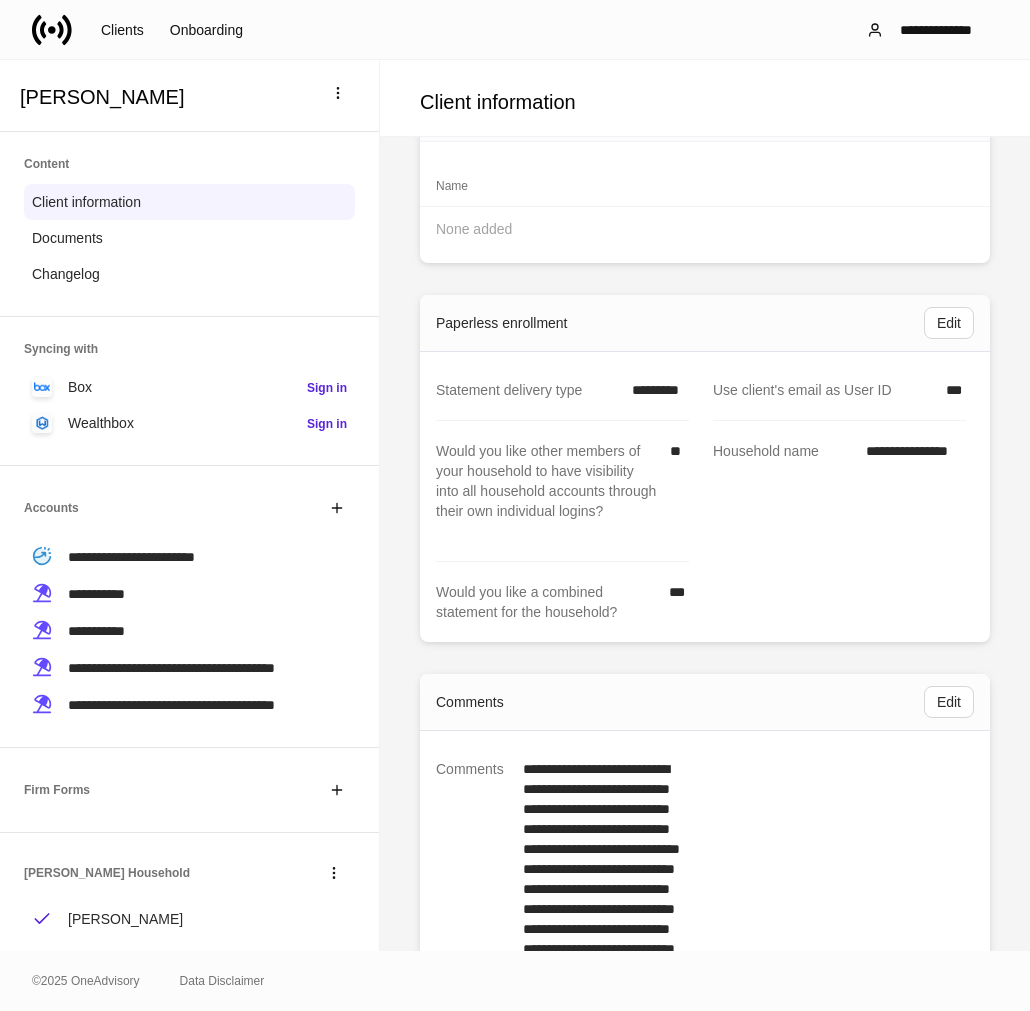 scroll, scrollTop: 3658, scrollLeft: 0, axis: vertical 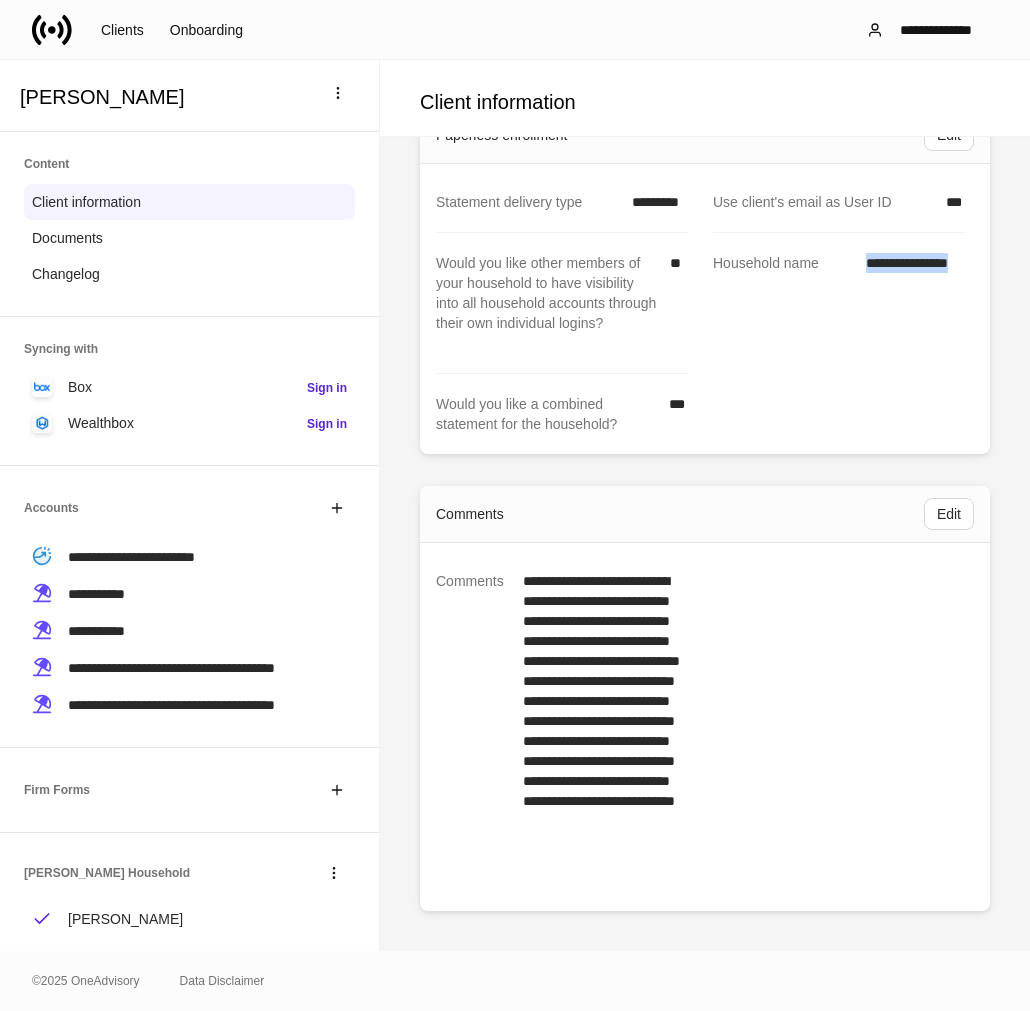 drag, startPoint x: 865, startPoint y: 264, endPoint x: 960, endPoint y: 276, distance: 95.7549 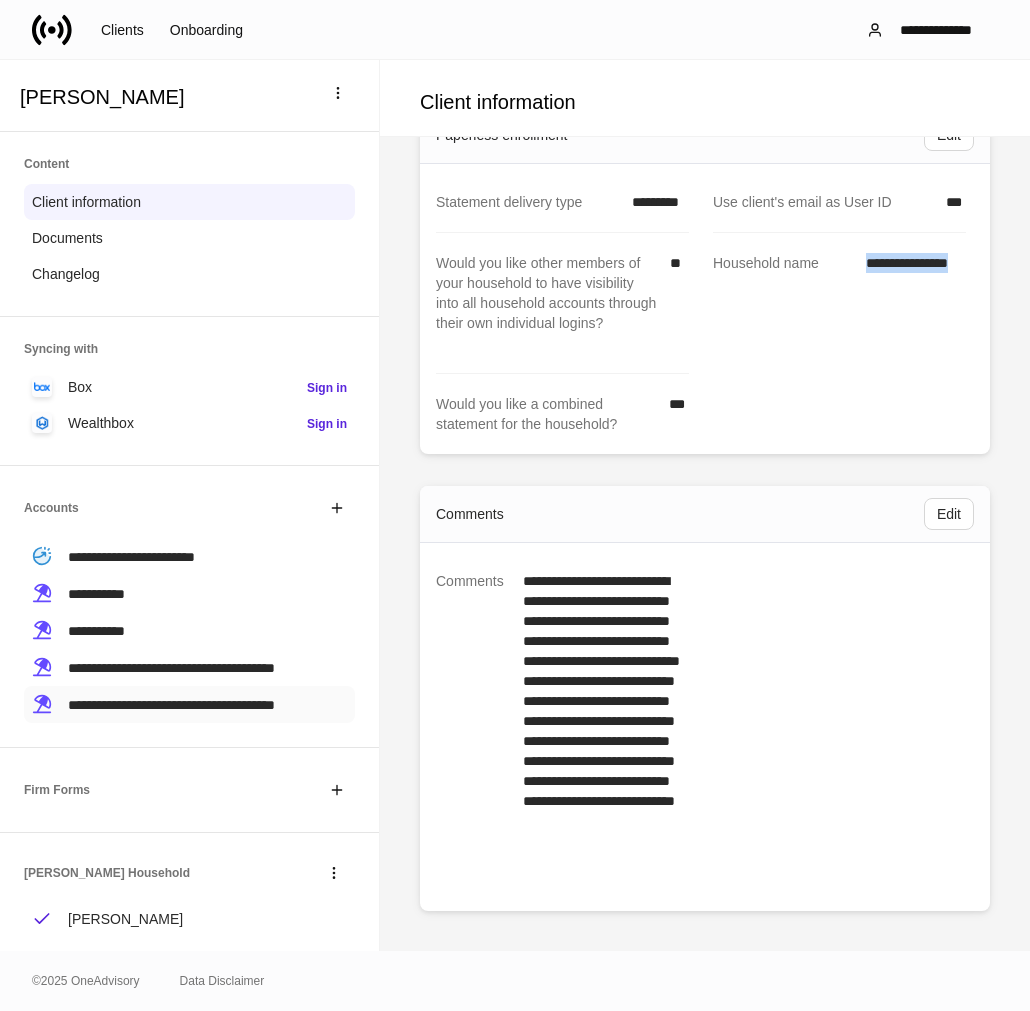 click on "**********" at bounding box center [171, 705] 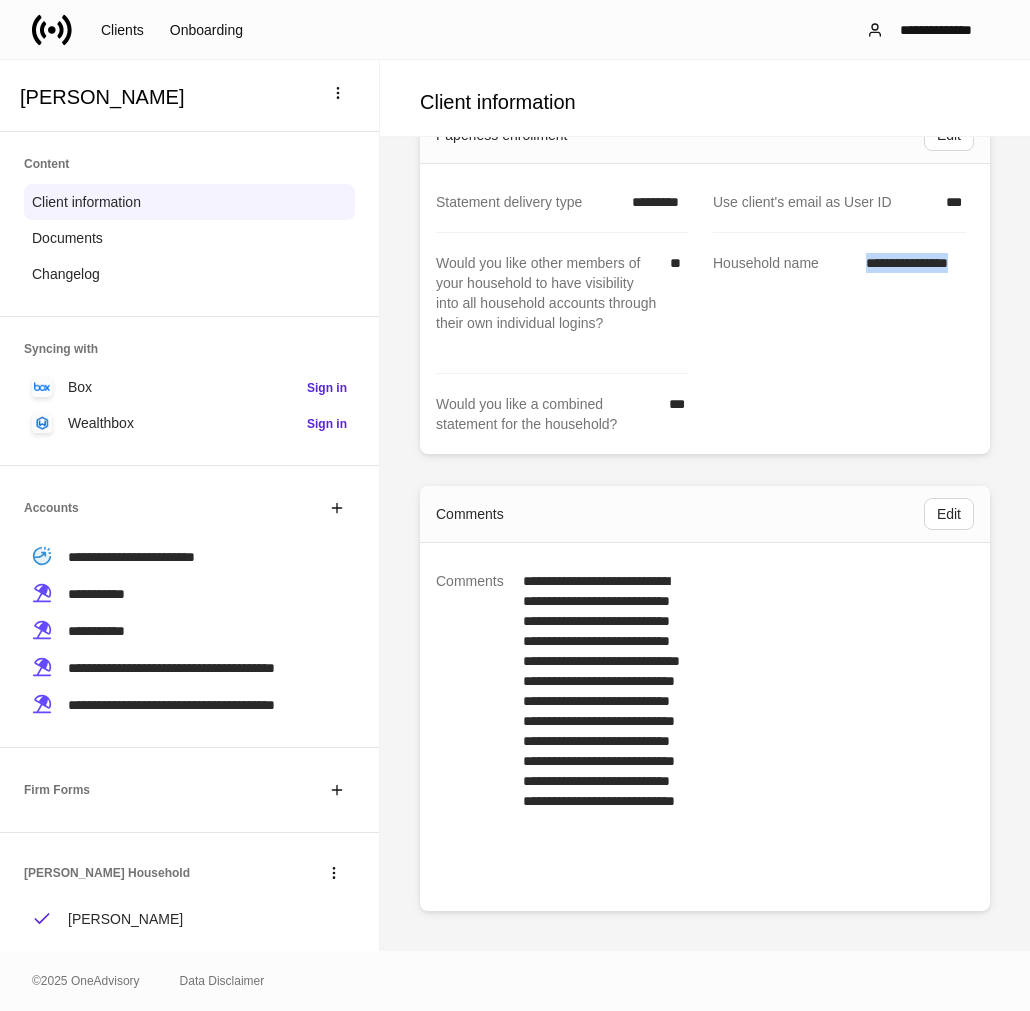 scroll, scrollTop: 0, scrollLeft: 0, axis: both 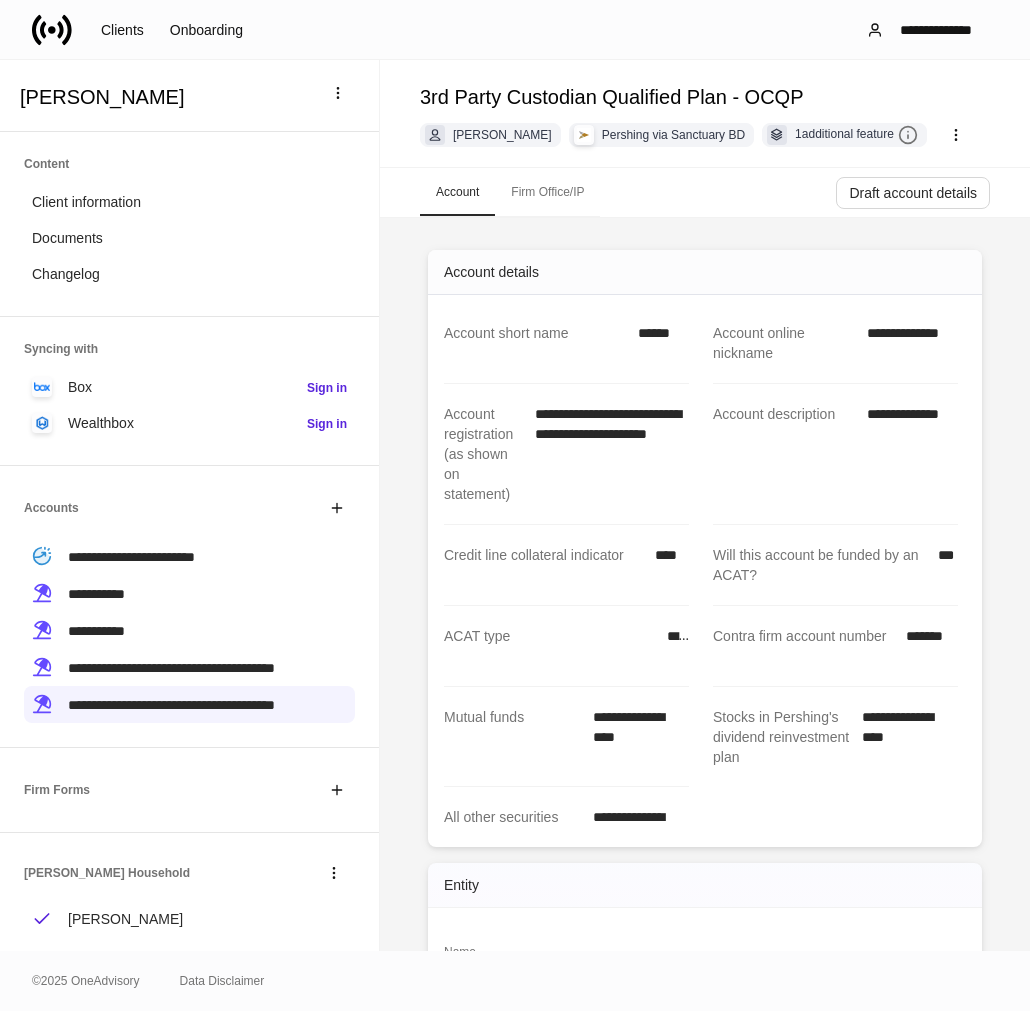 click on "Firm Office/IP" at bounding box center [547, 192] 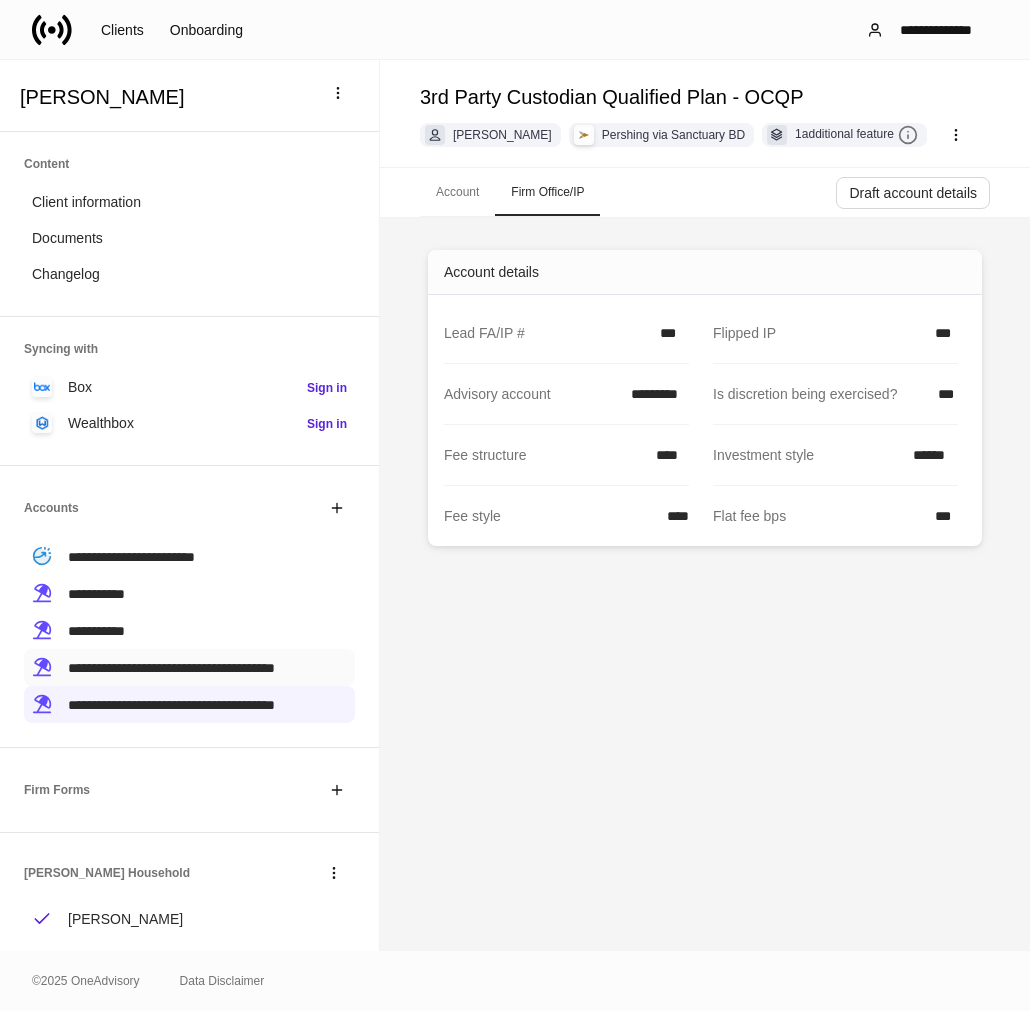 click on "**********" at bounding box center [171, 668] 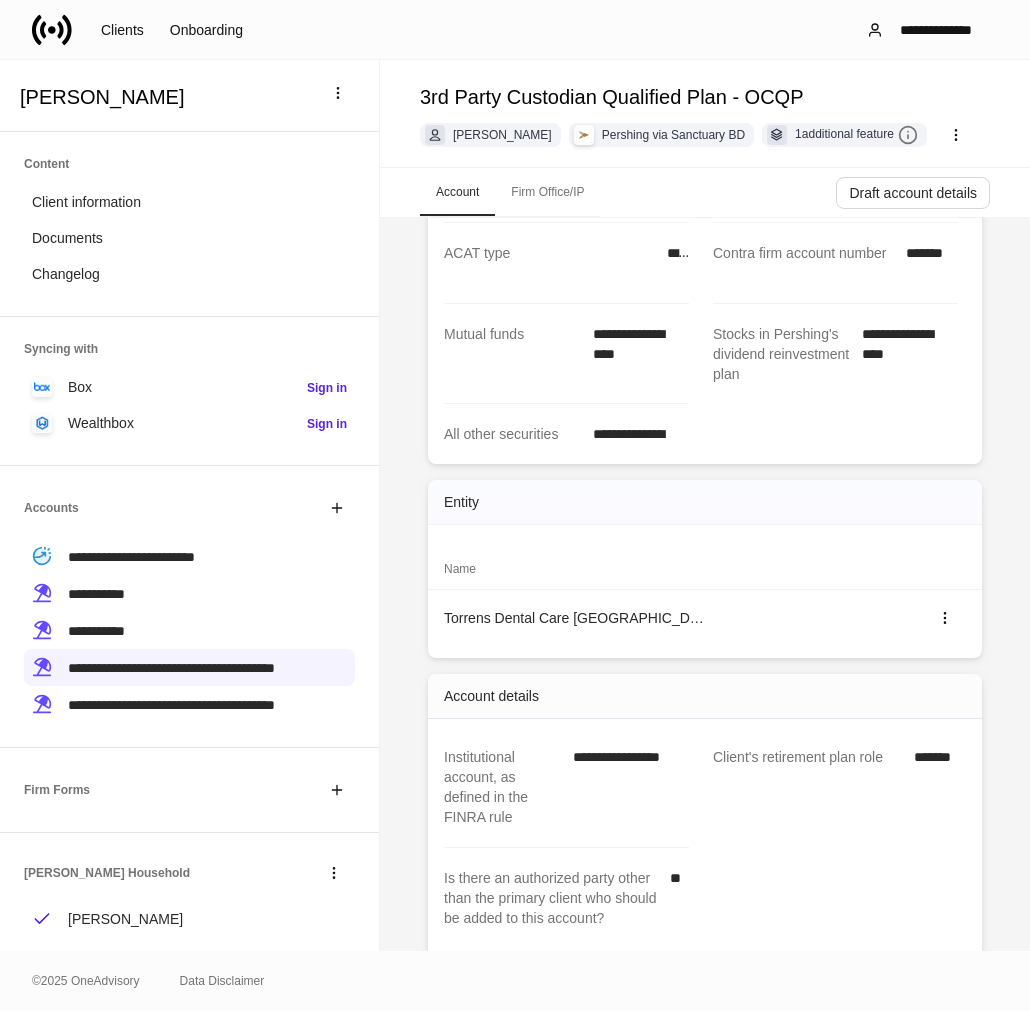 scroll, scrollTop: 444, scrollLeft: 0, axis: vertical 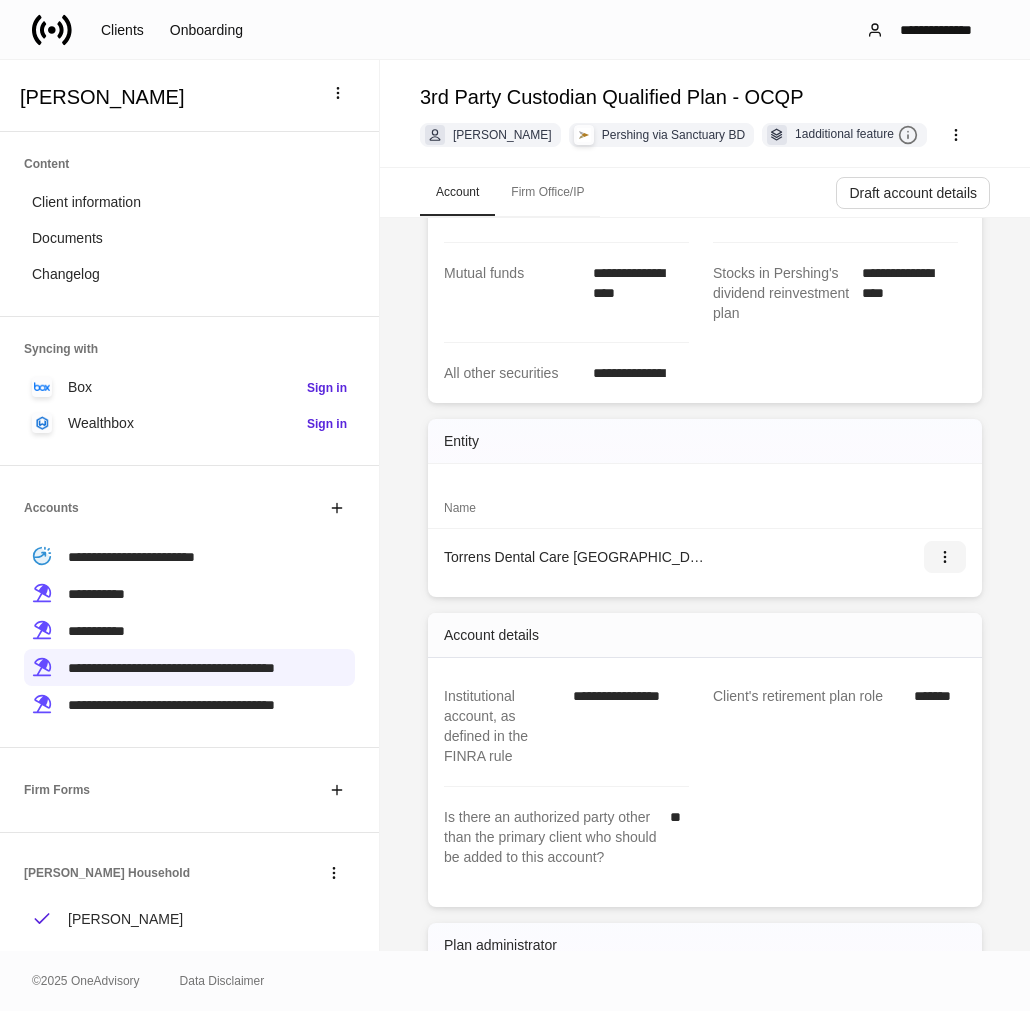 click at bounding box center (945, 557) 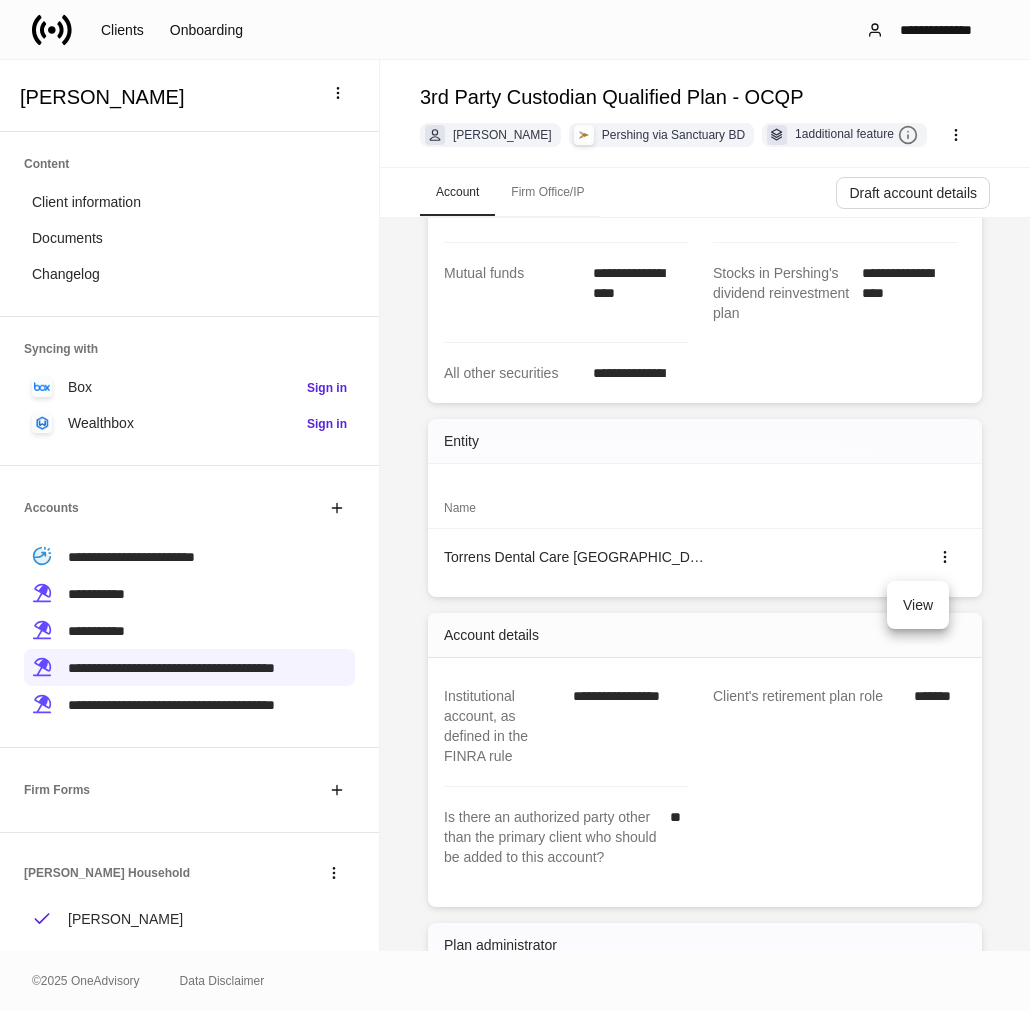 click on "View" at bounding box center [918, 605] 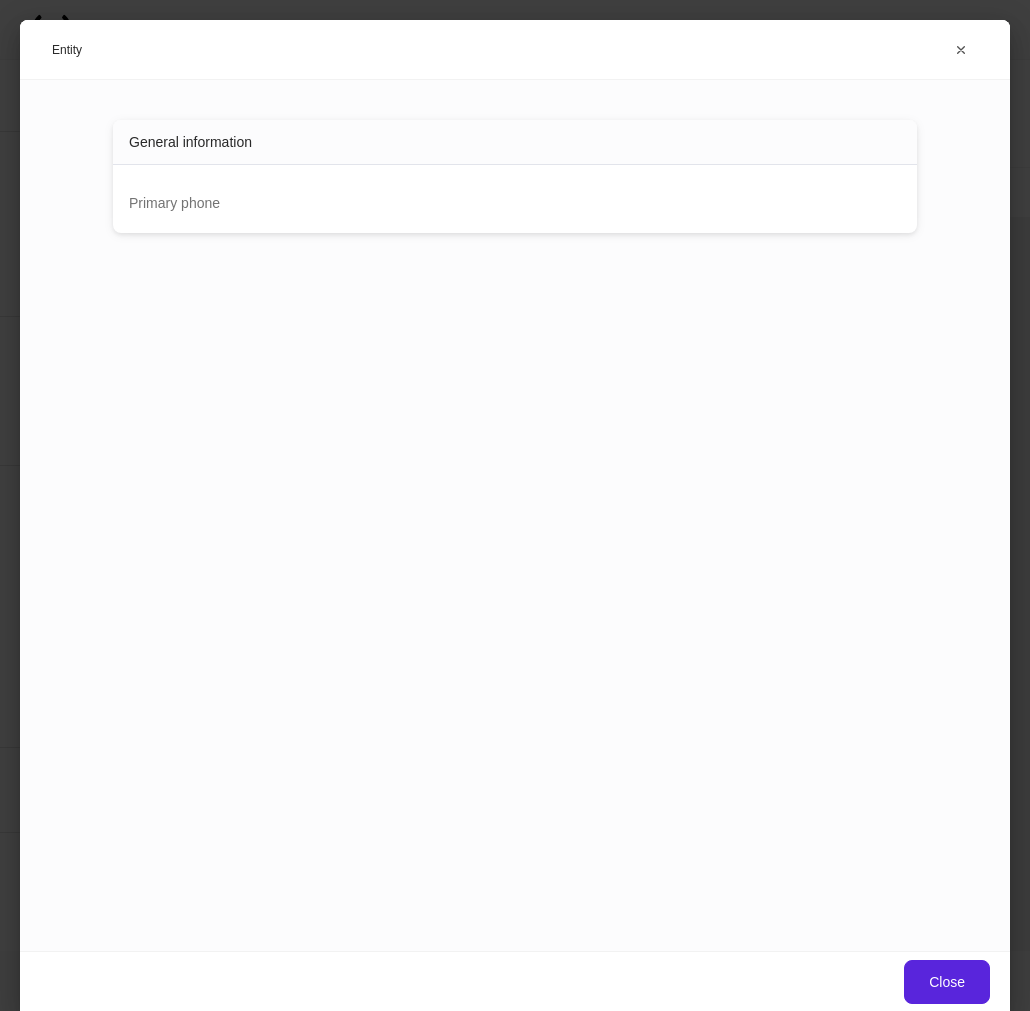 scroll, scrollTop: 0, scrollLeft: 0, axis: both 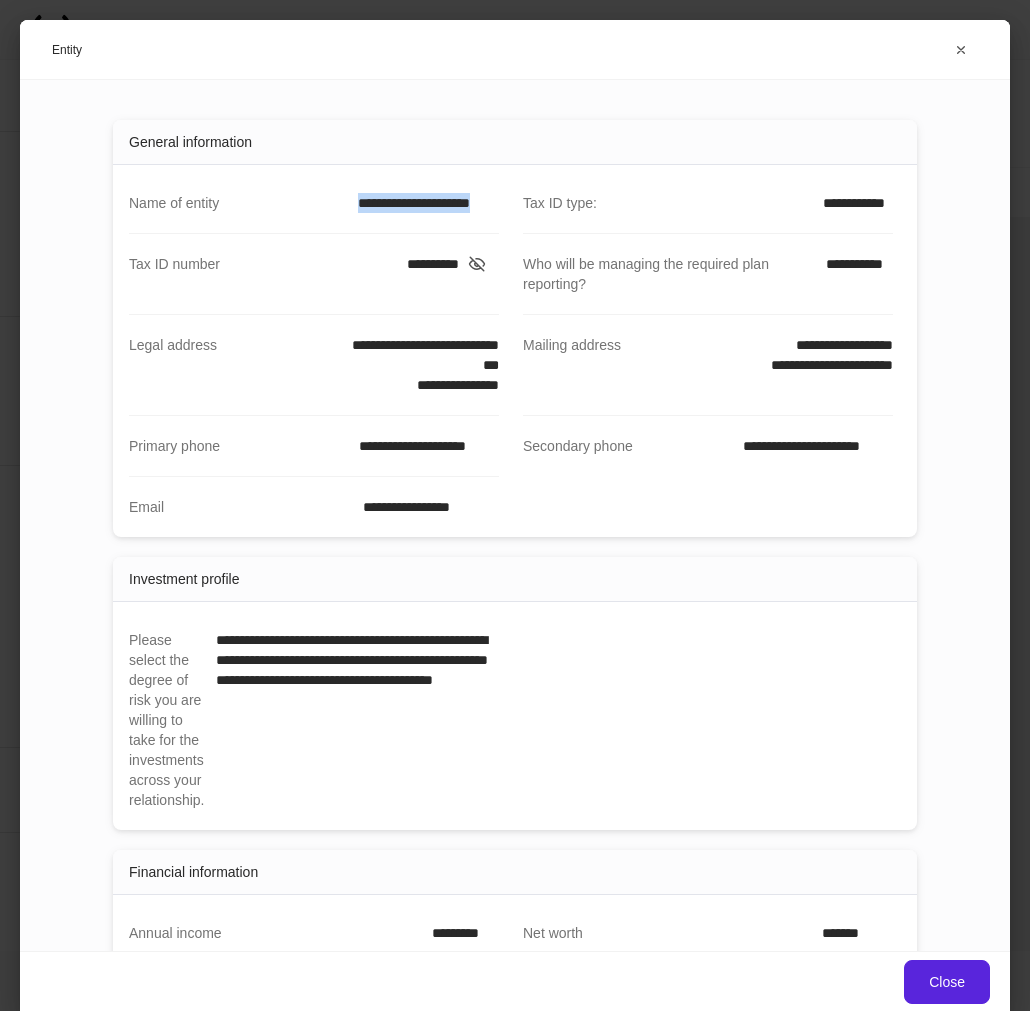drag, startPoint x: 490, startPoint y: 203, endPoint x: 337, endPoint y: 213, distance: 153.32645 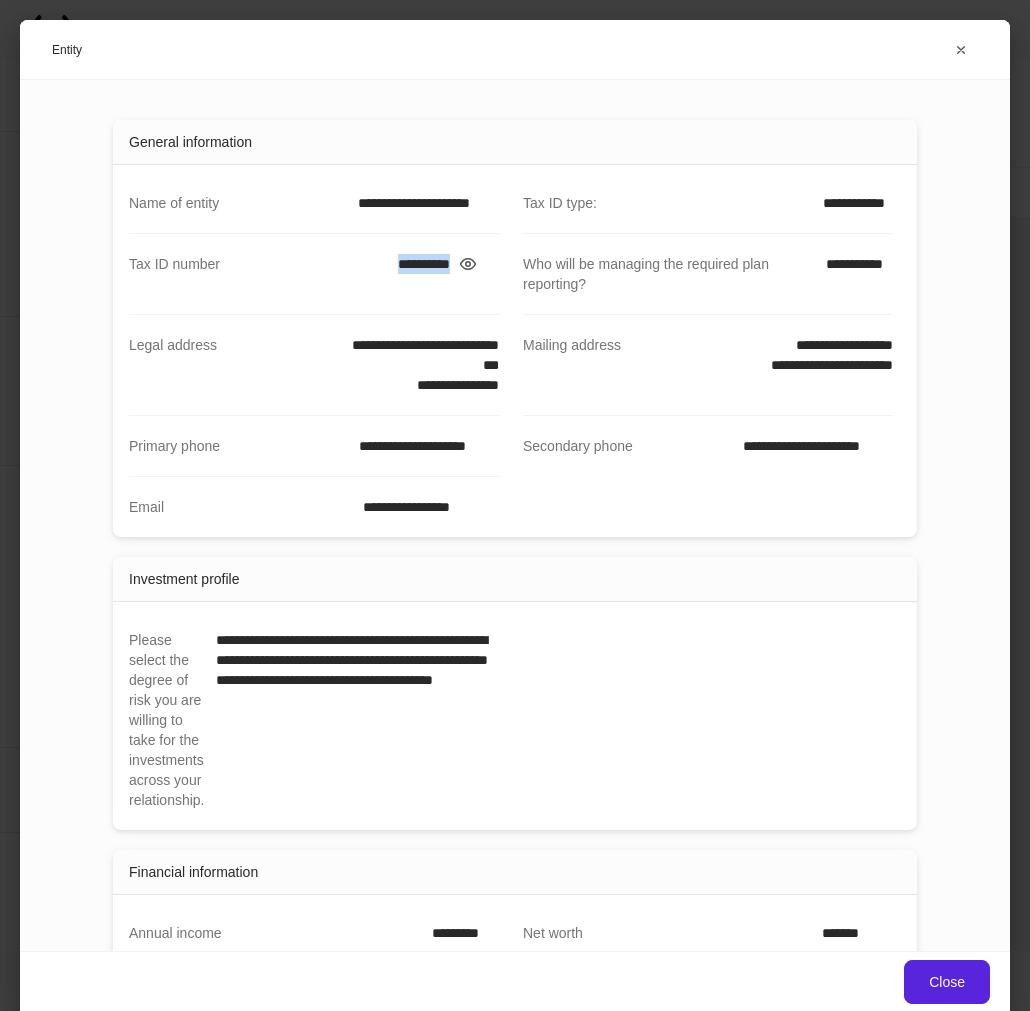 drag, startPoint x: 460, startPoint y: 270, endPoint x: 377, endPoint y: 265, distance: 83.15047 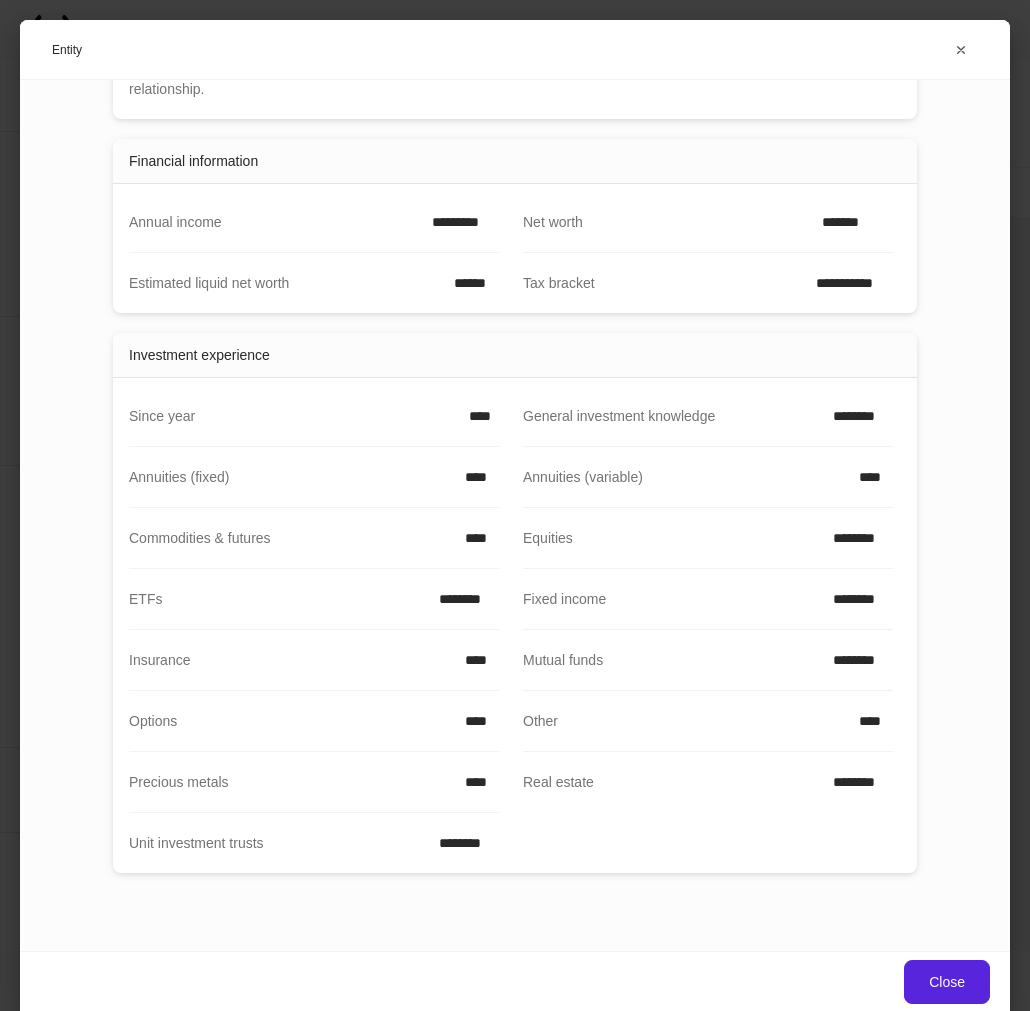 scroll, scrollTop: 714, scrollLeft: 0, axis: vertical 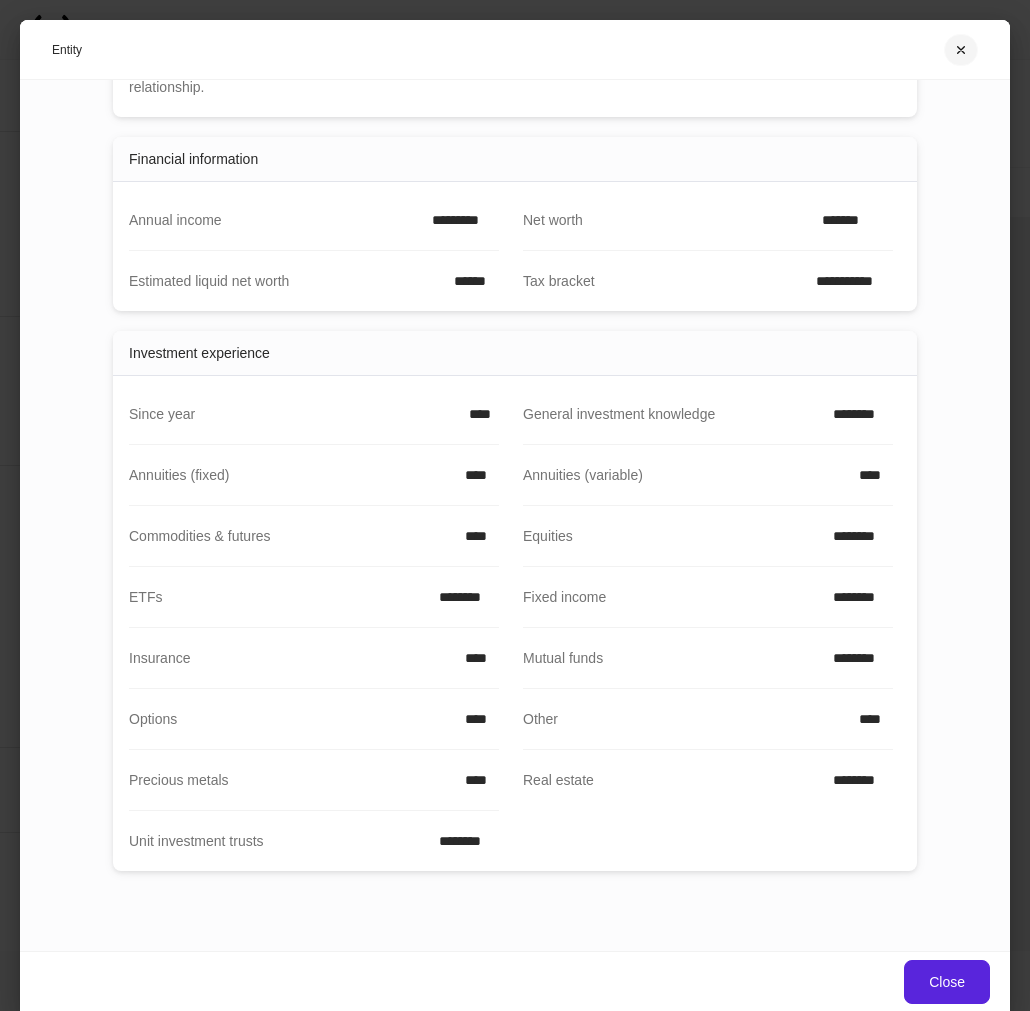 click 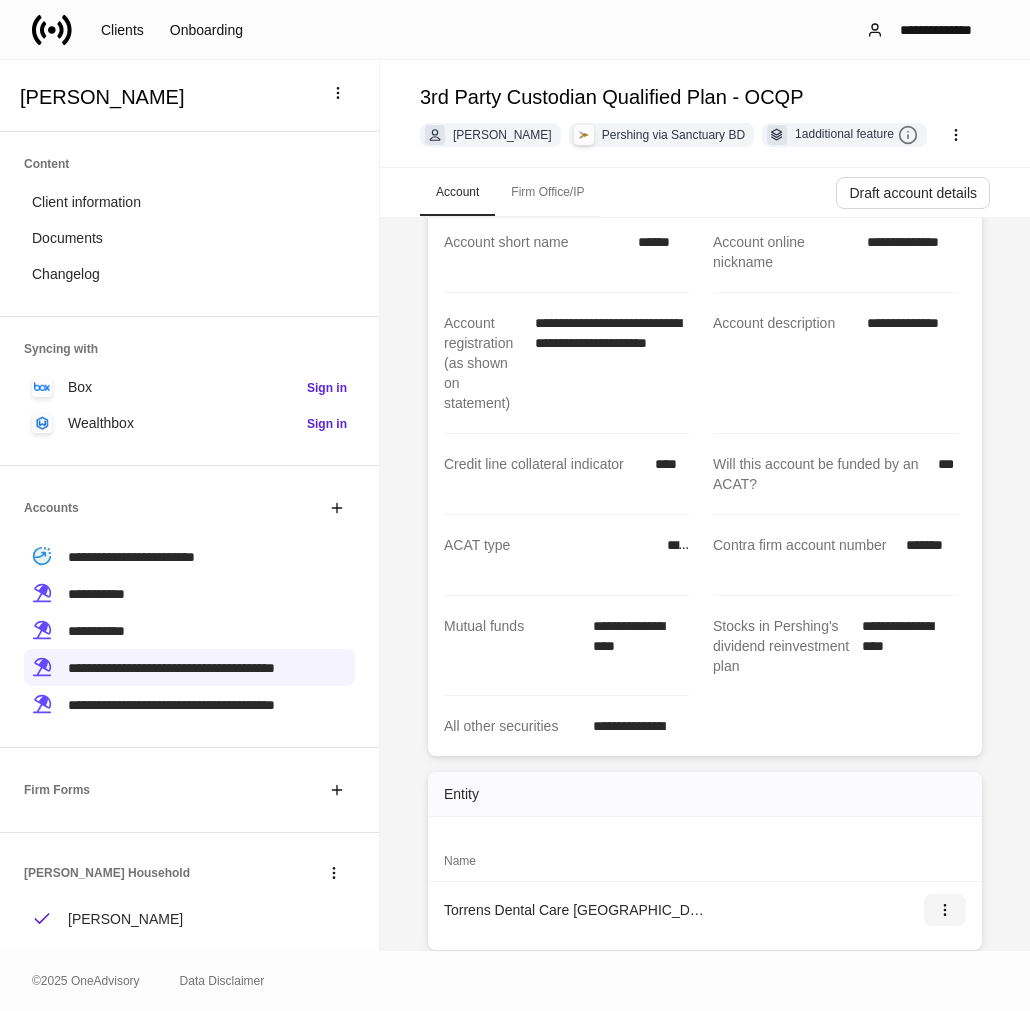 scroll, scrollTop: 83, scrollLeft: 0, axis: vertical 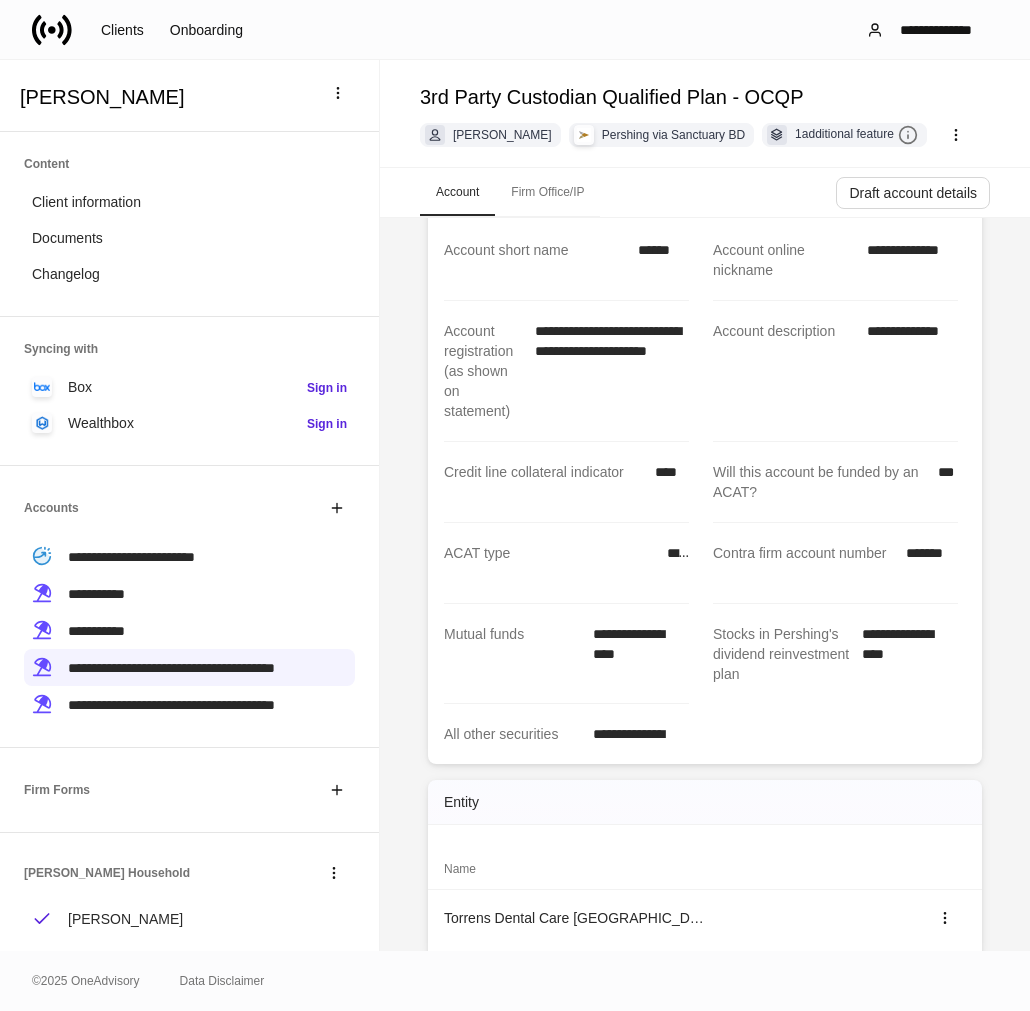 click on "Firm Office/IP" at bounding box center (547, 192) 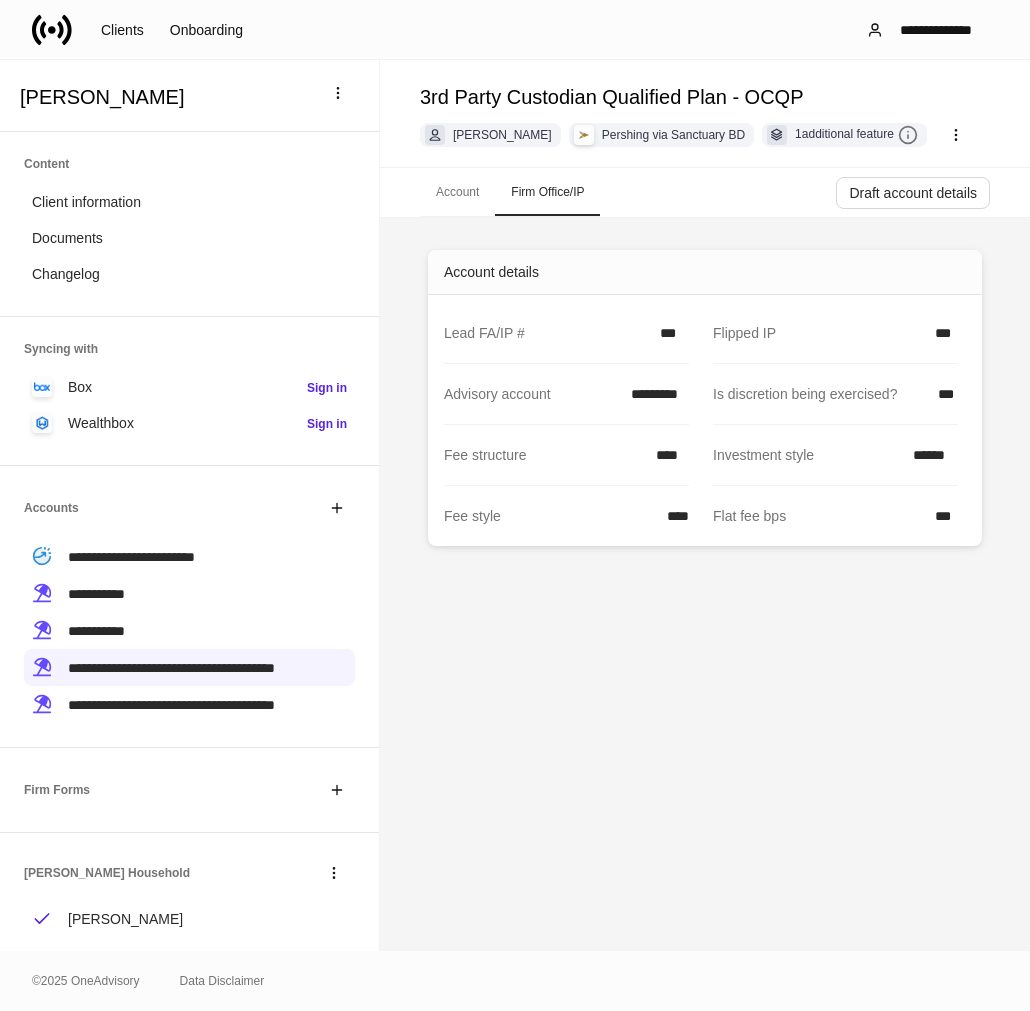 scroll, scrollTop: 0, scrollLeft: 0, axis: both 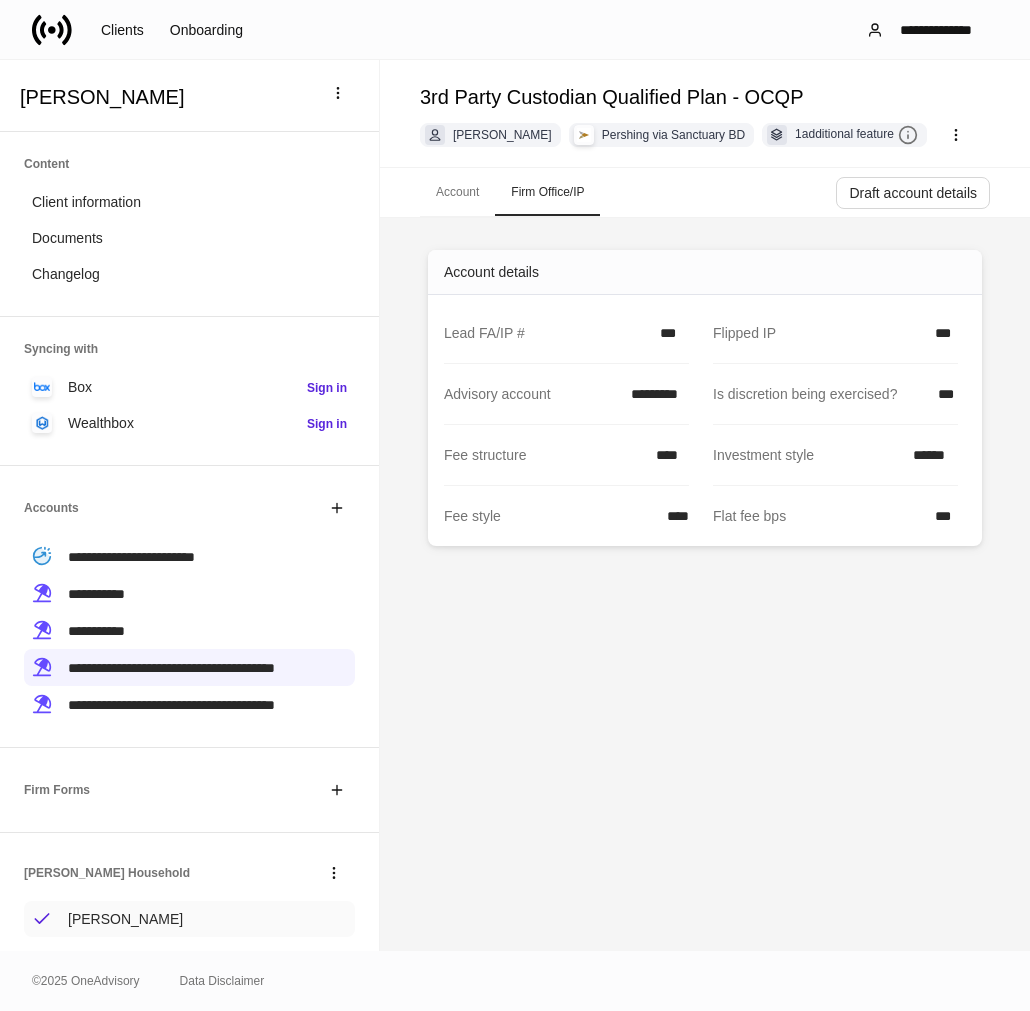 click on "[PERSON_NAME]" at bounding box center [107, 919] 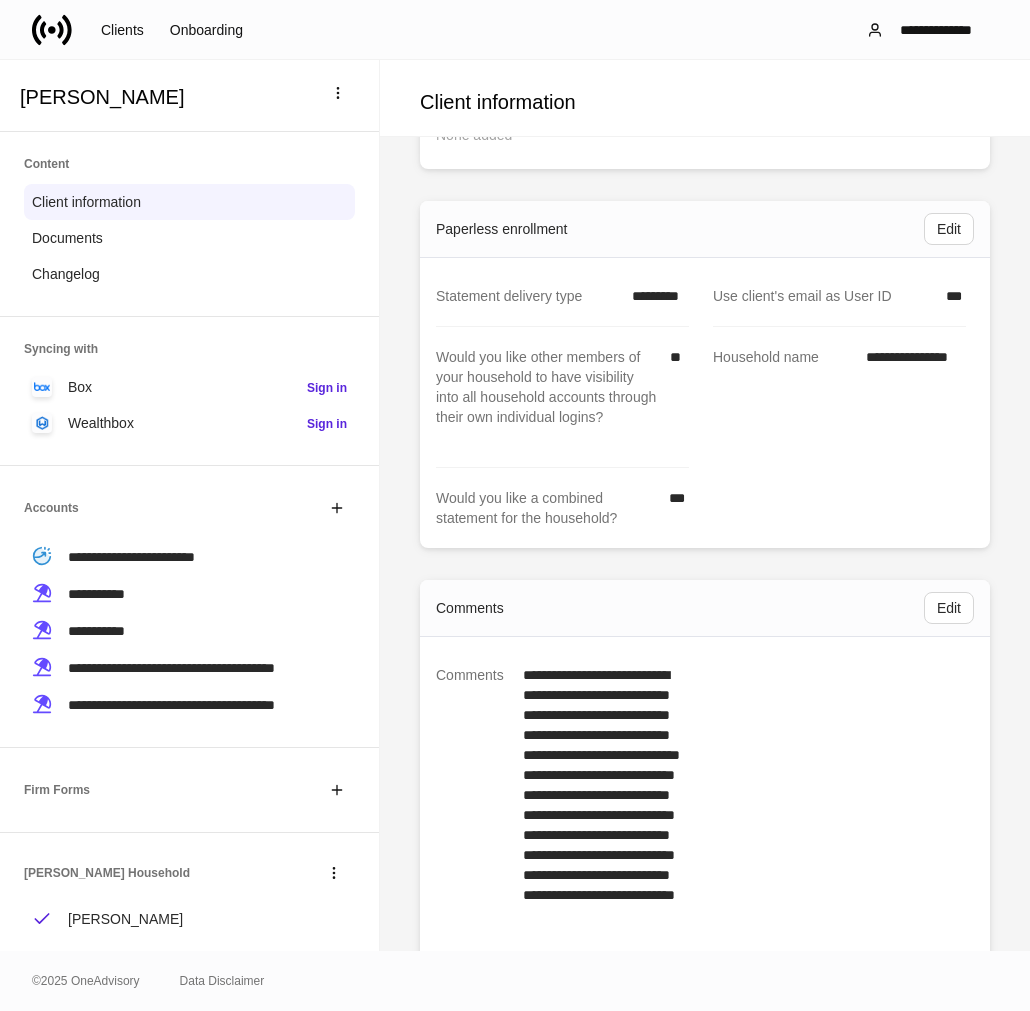 scroll, scrollTop: 3658, scrollLeft: 0, axis: vertical 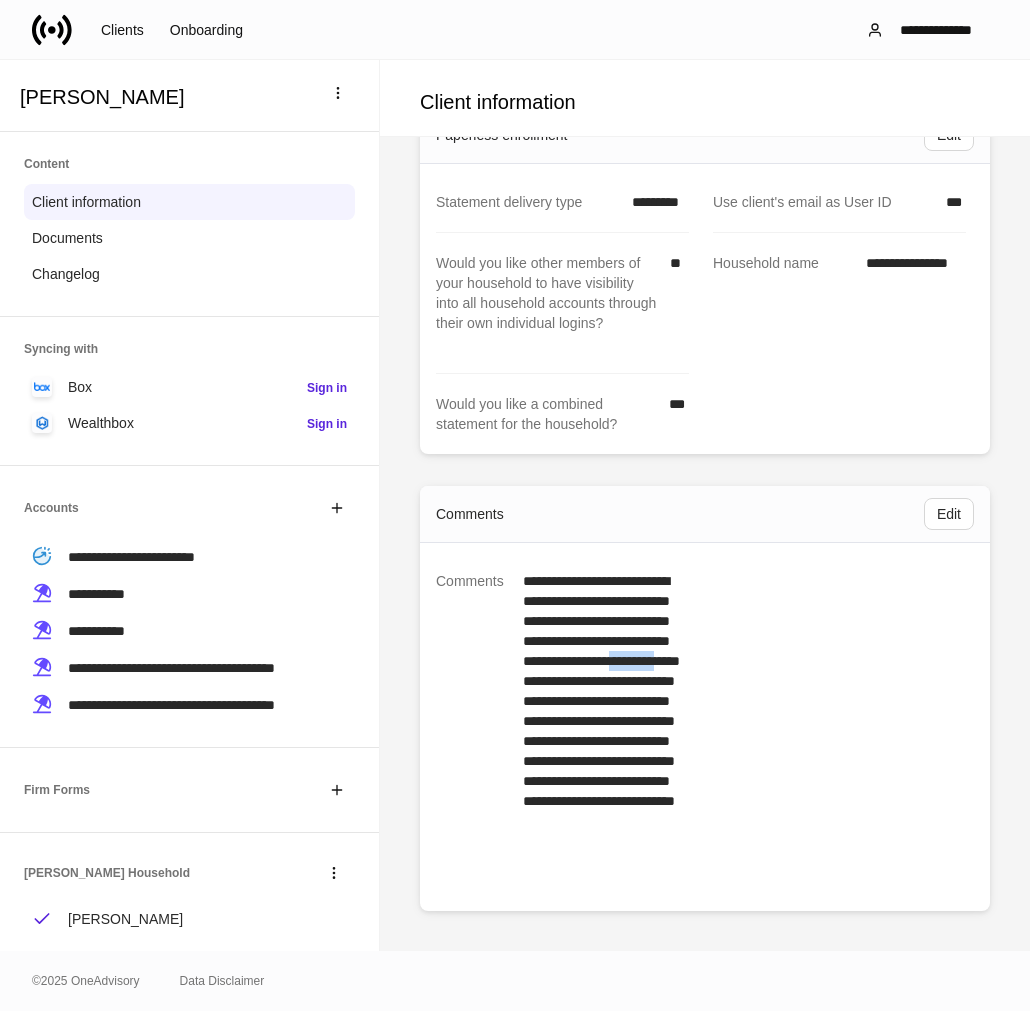 drag, startPoint x: 604, startPoint y: 678, endPoint x: 667, endPoint y: 686, distance: 63.505905 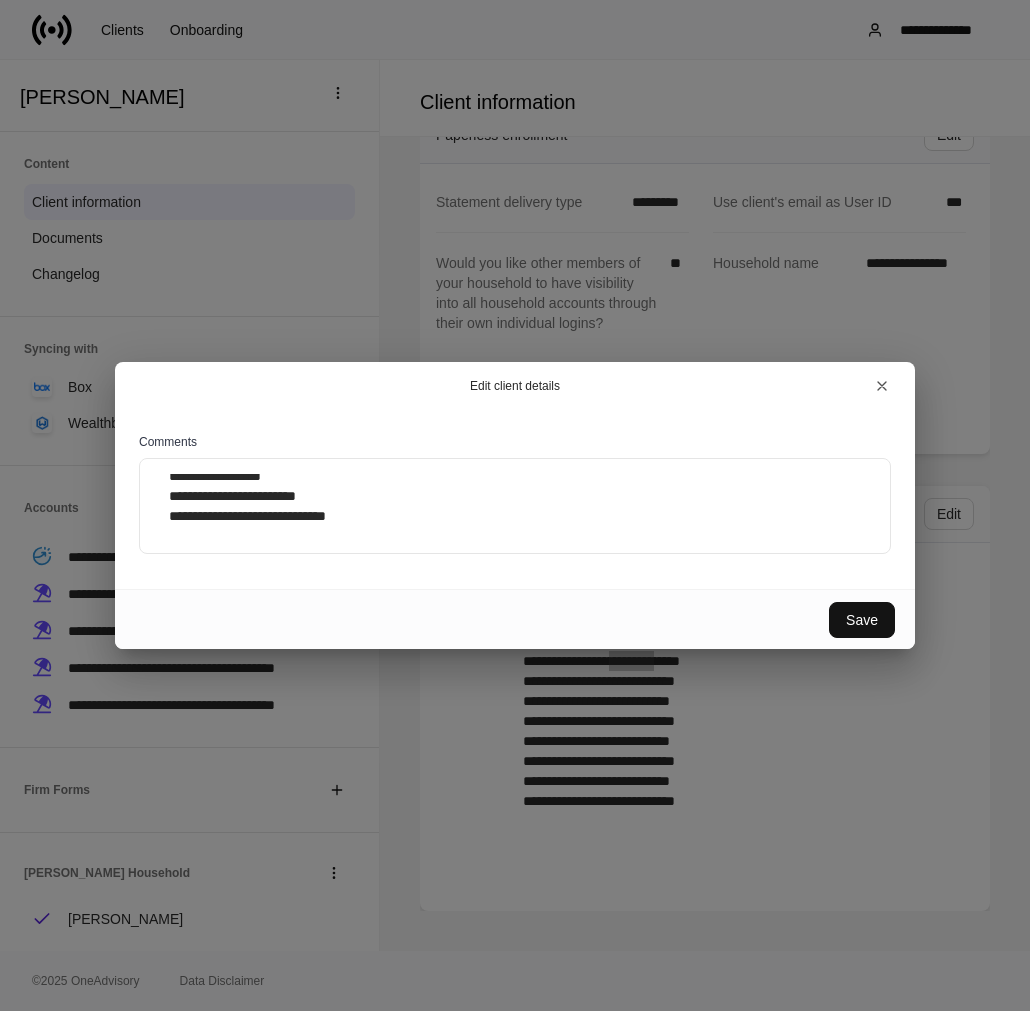 scroll, scrollTop: 48, scrollLeft: 0, axis: vertical 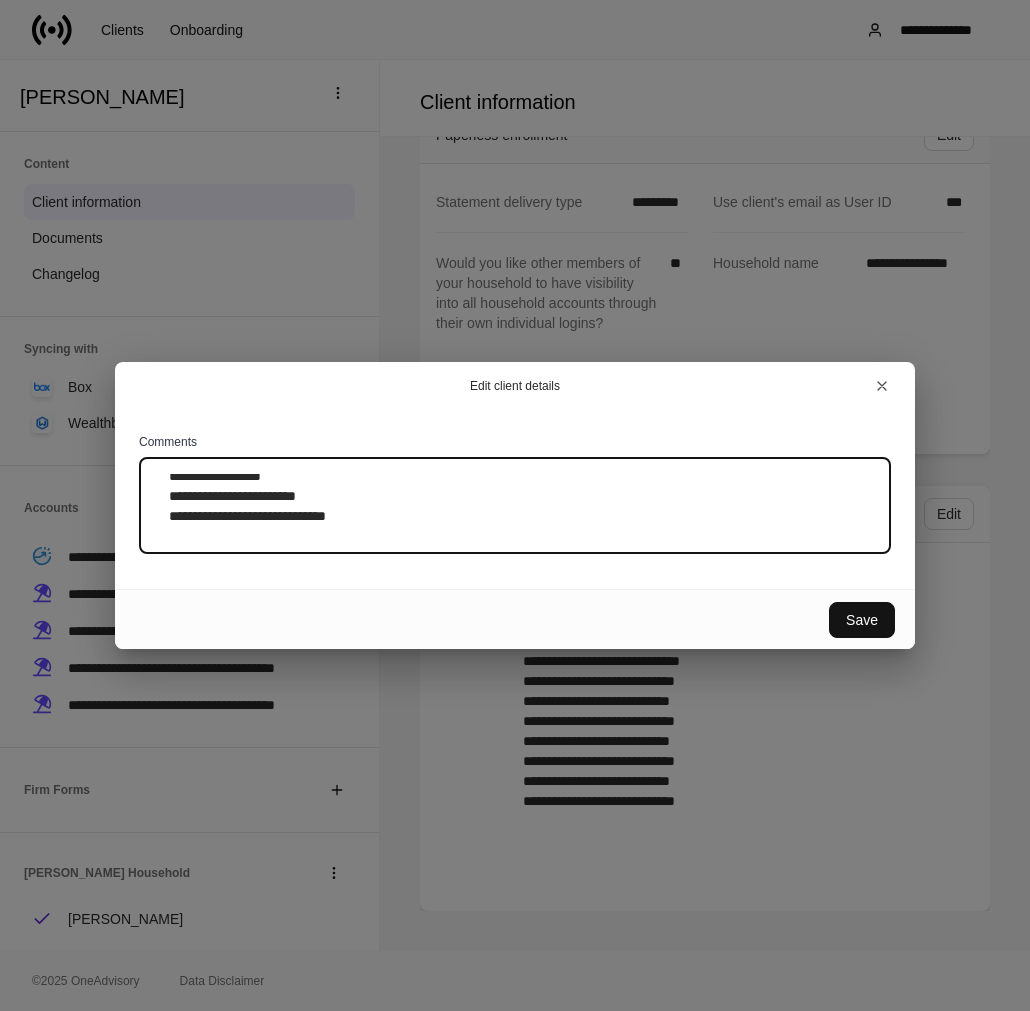 drag, startPoint x: 483, startPoint y: 524, endPoint x: 576, endPoint y: 530, distance: 93.193344 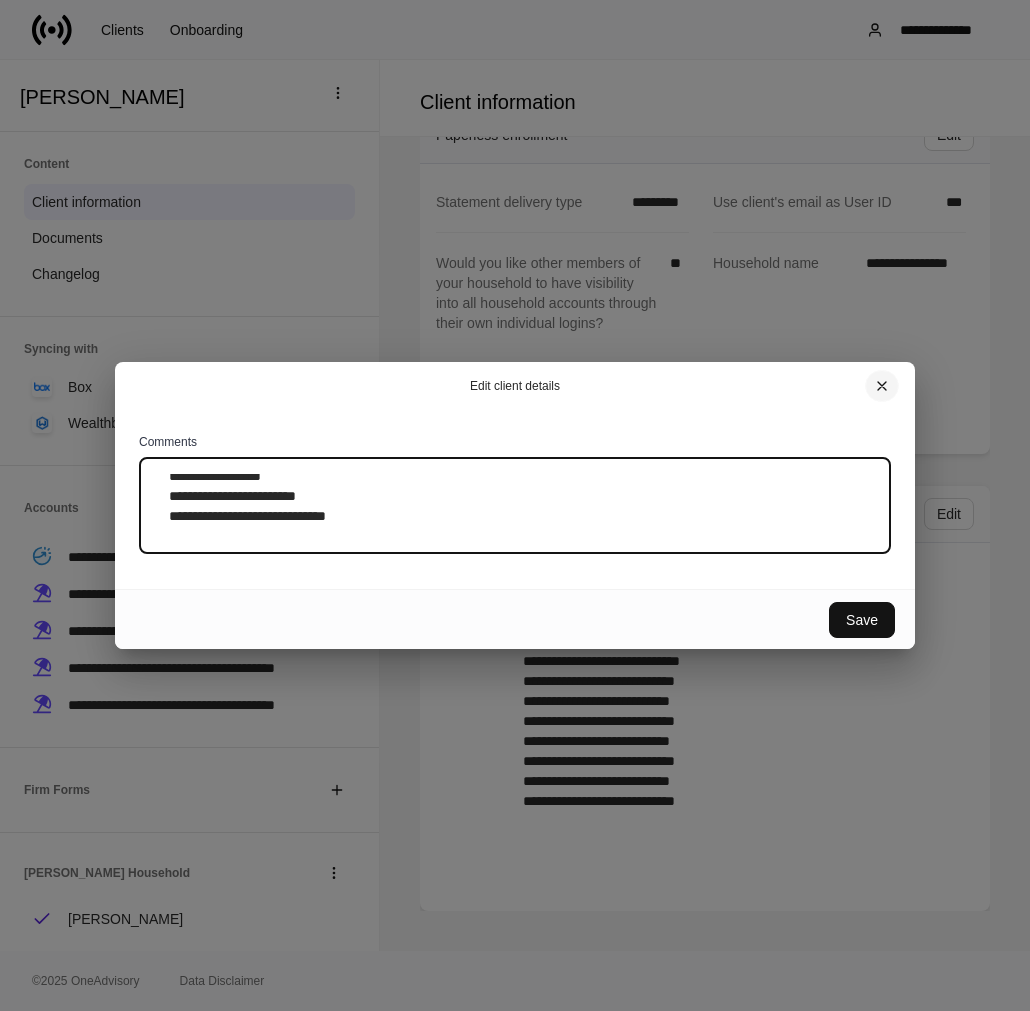click 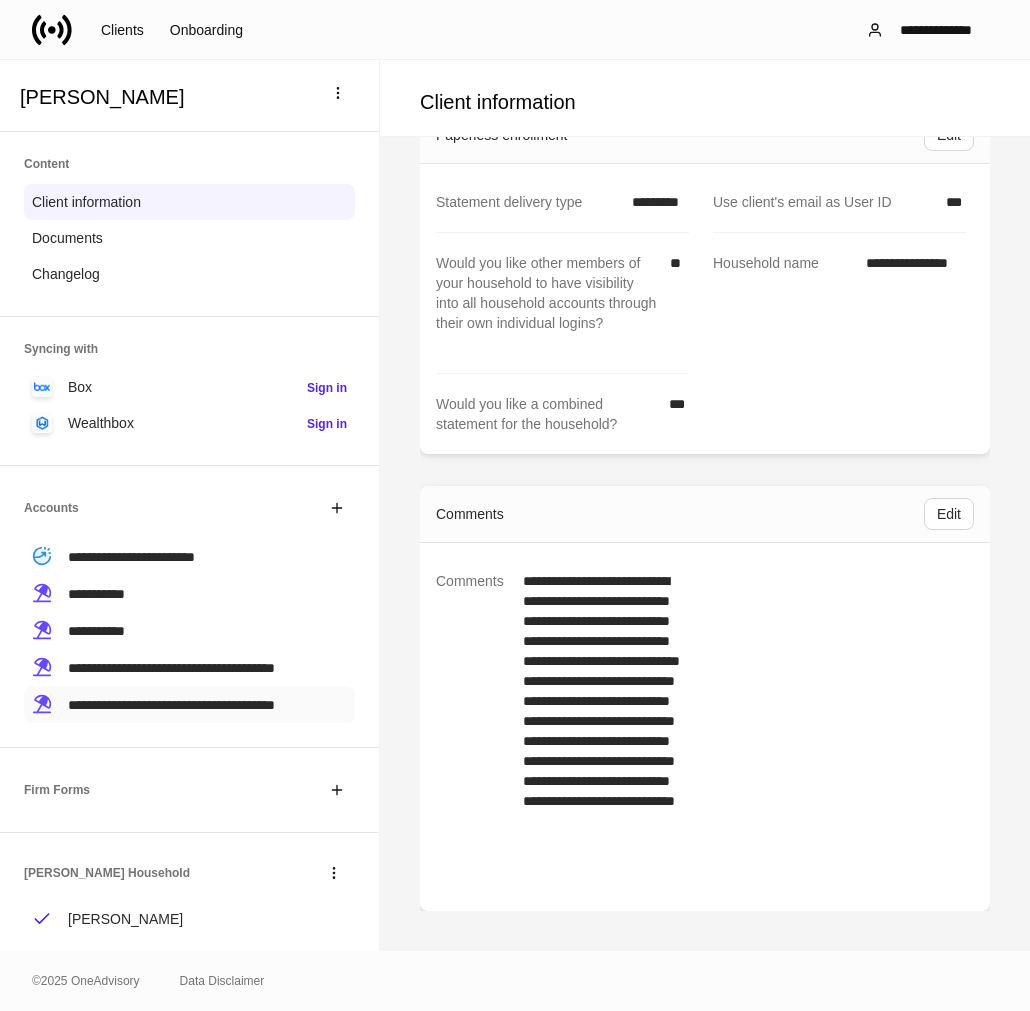 click on "**********" at bounding box center (171, 705) 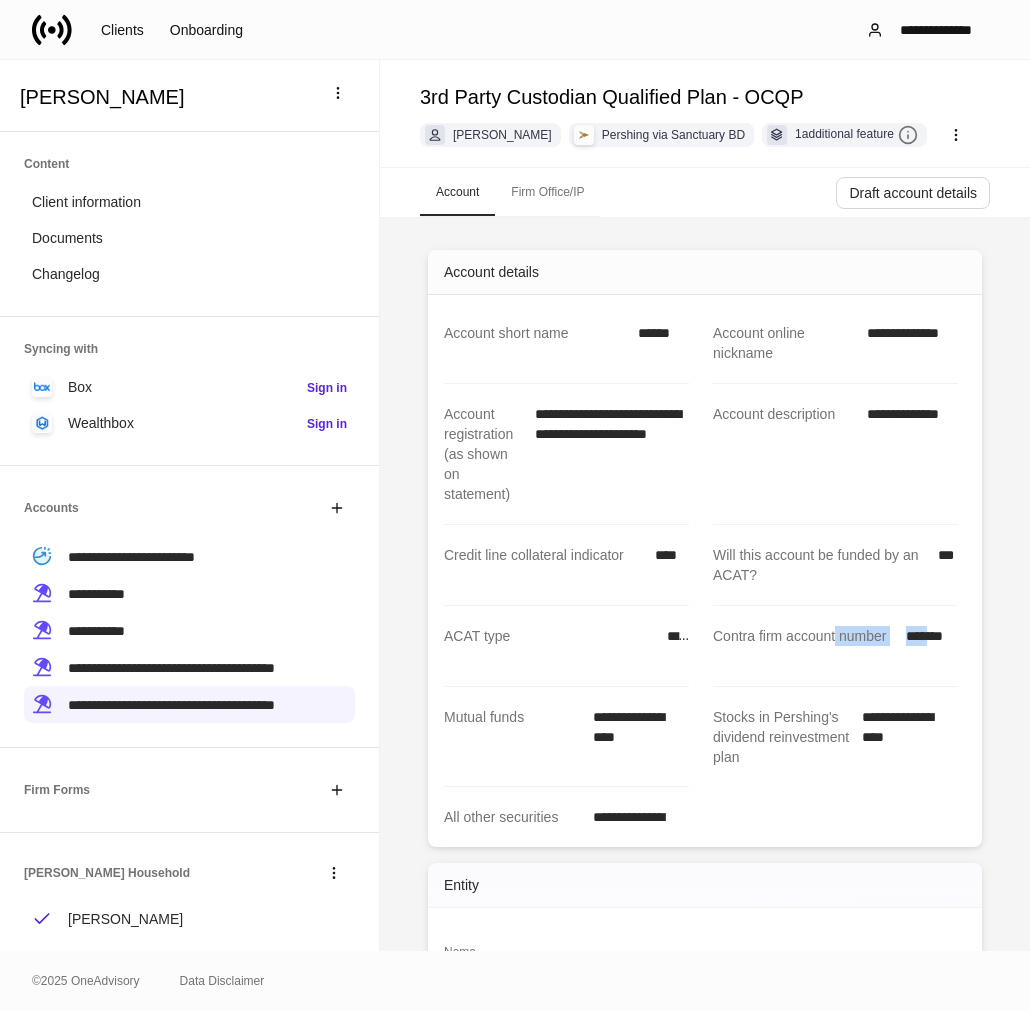 drag, startPoint x: 867, startPoint y: 643, endPoint x: 922, endPoint y: 641, distance: 55.03635 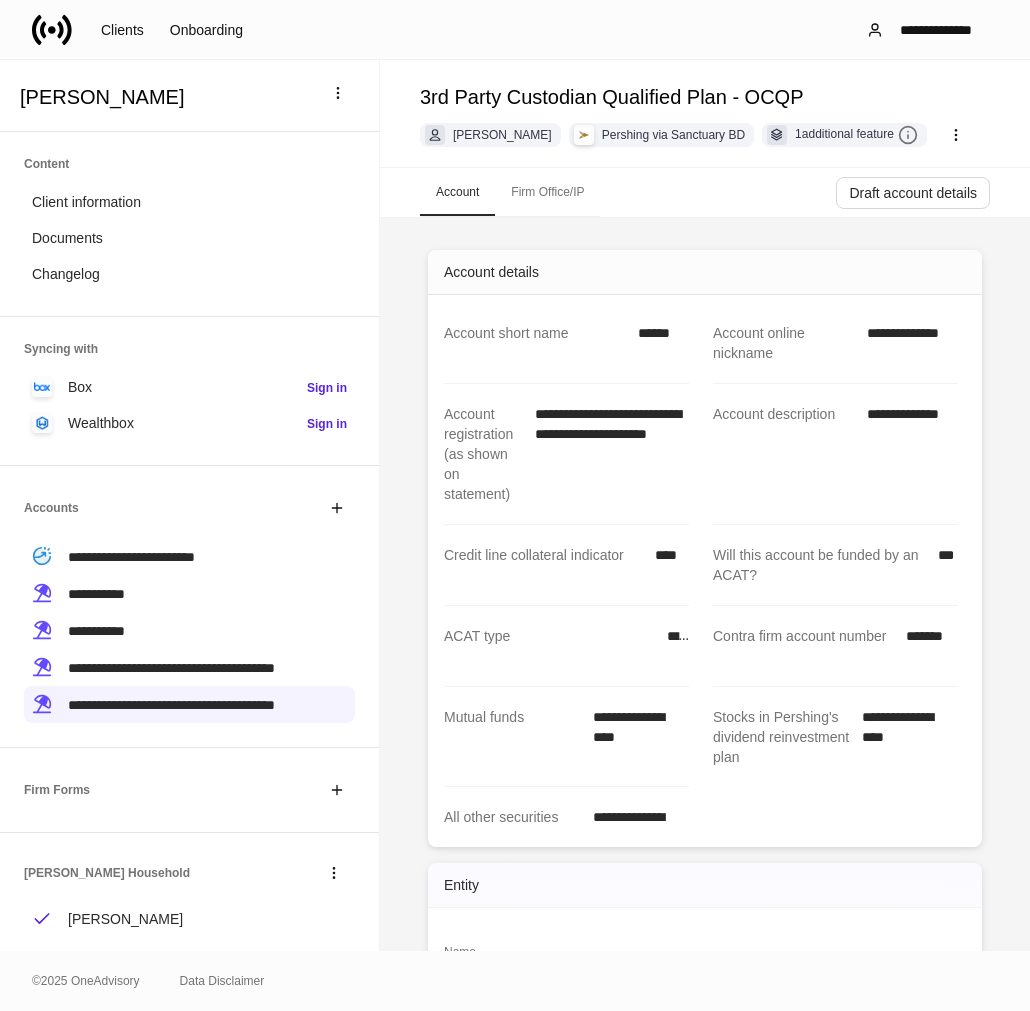 click on "*******" at bounding box center [926, 646] 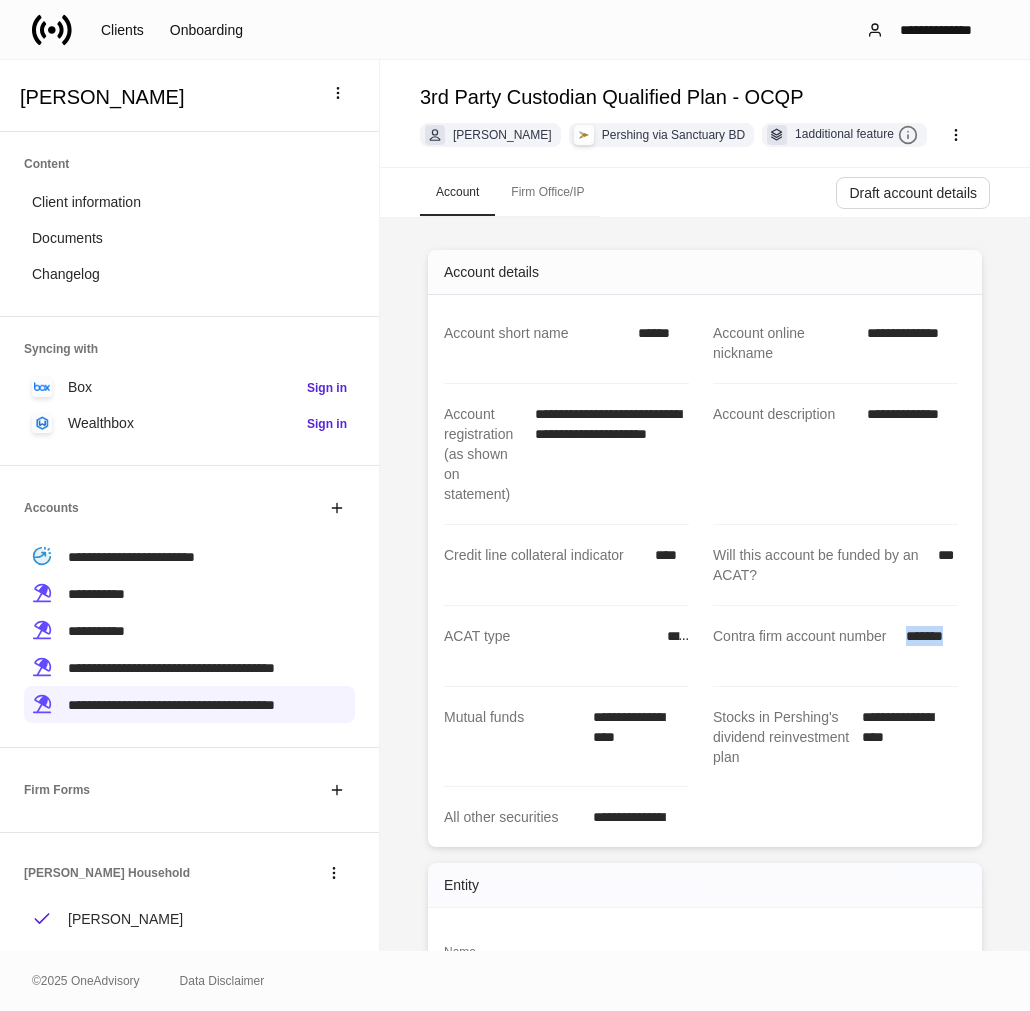 click on "*******" at bounding box center (926, 646) 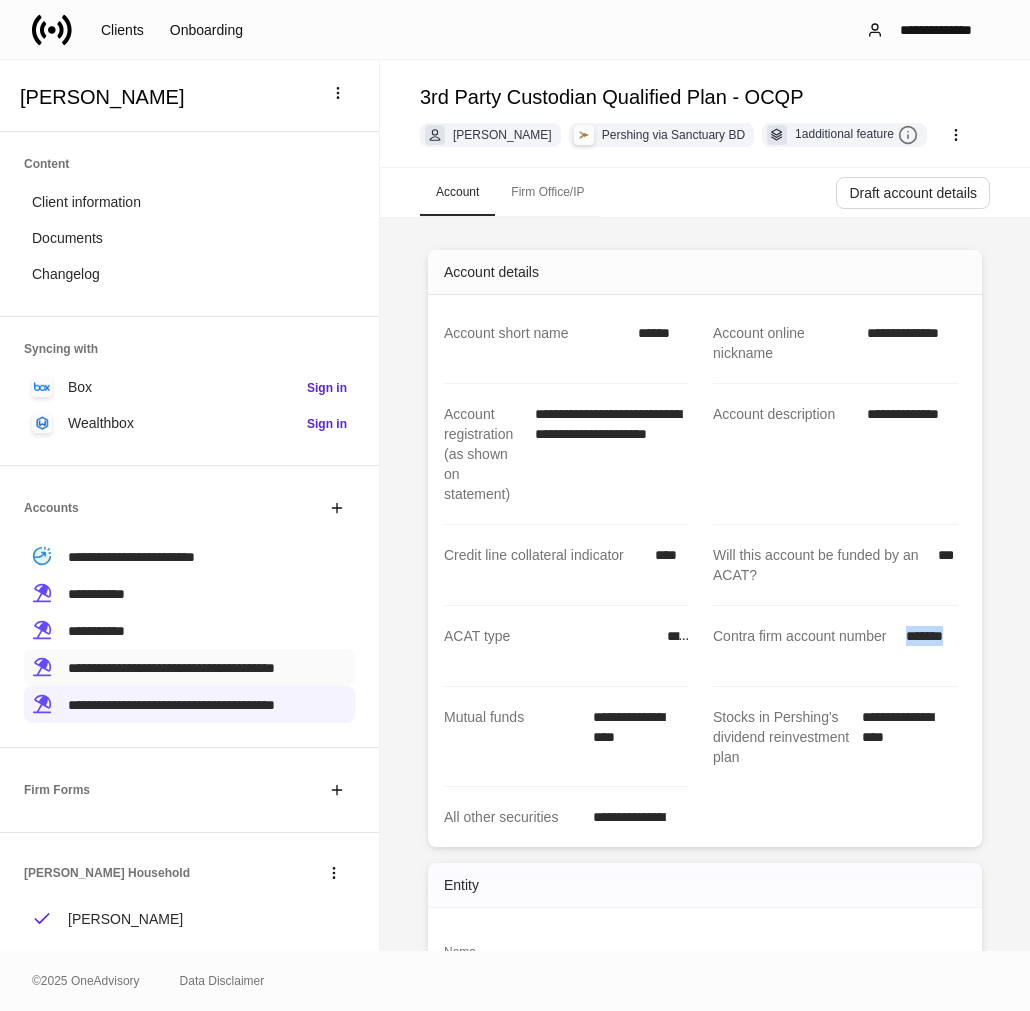 click on "**********" at bounding box center (171, 668) 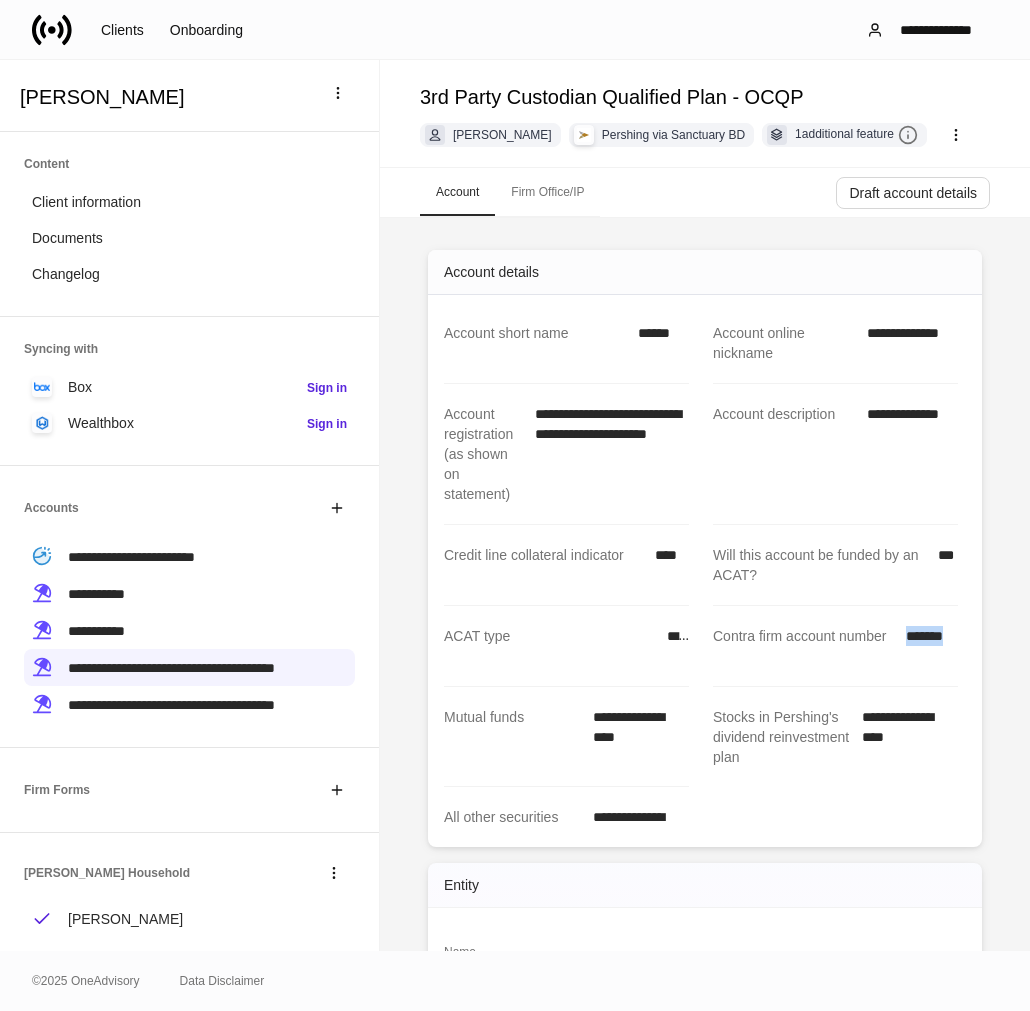 drag, startPoint x: 945, startPoint y: 638, endPoint x: 886, endPoint y: 645, distance: 59.413803 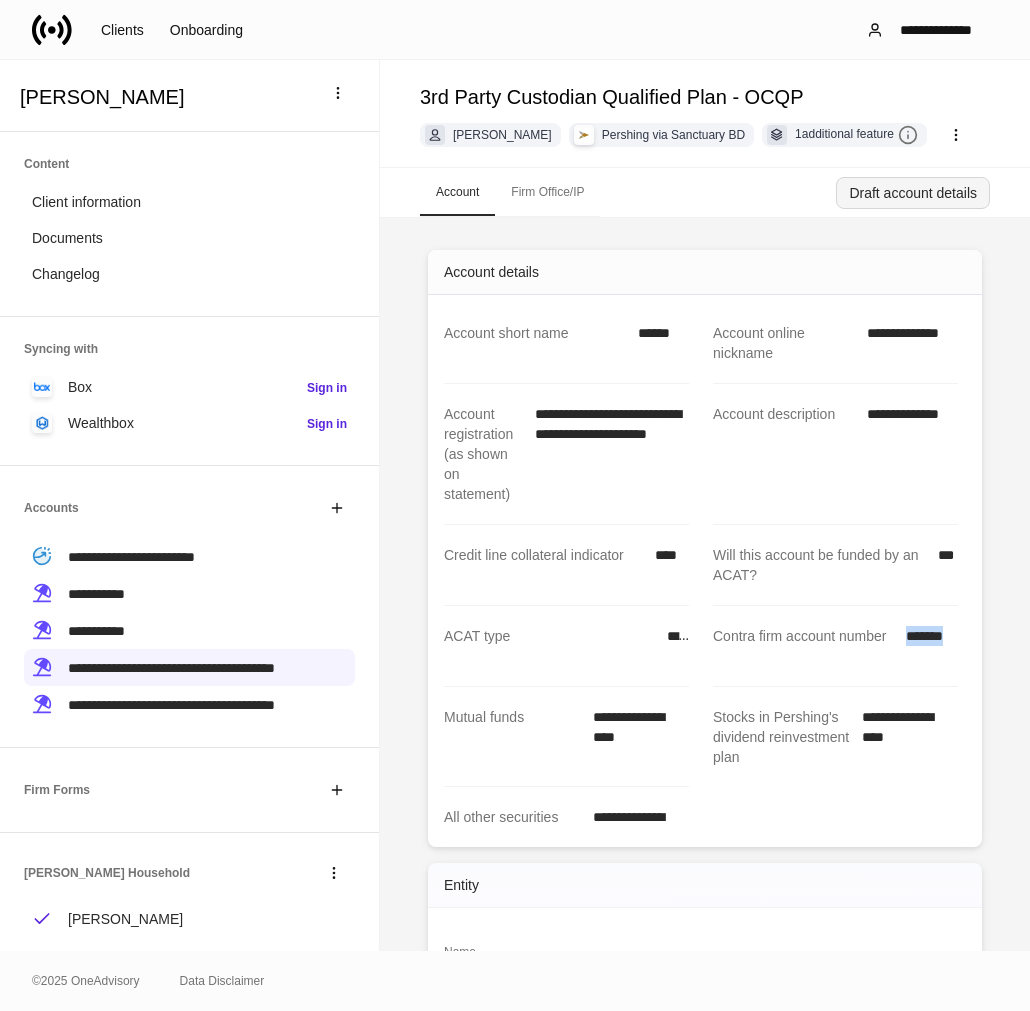 click on "Draft account details" at bounding box center (913, 193) 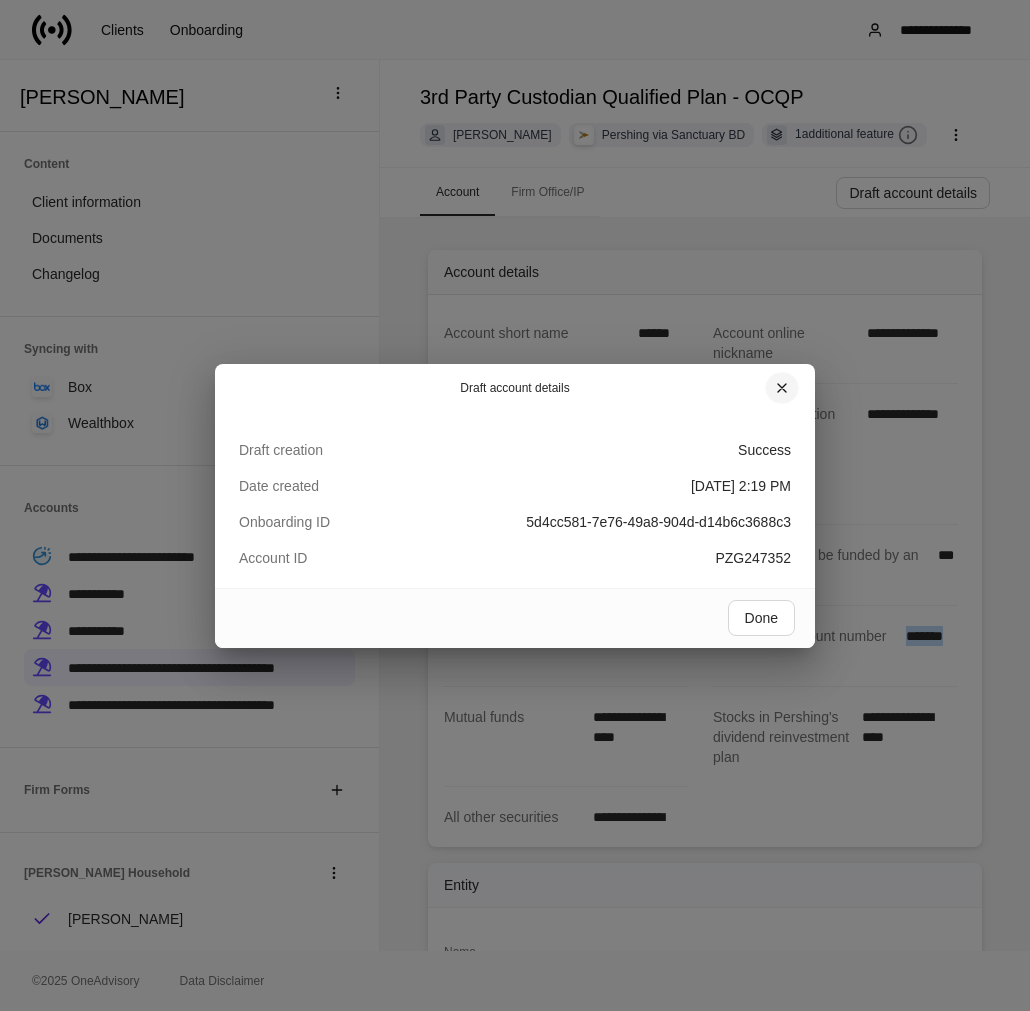 click 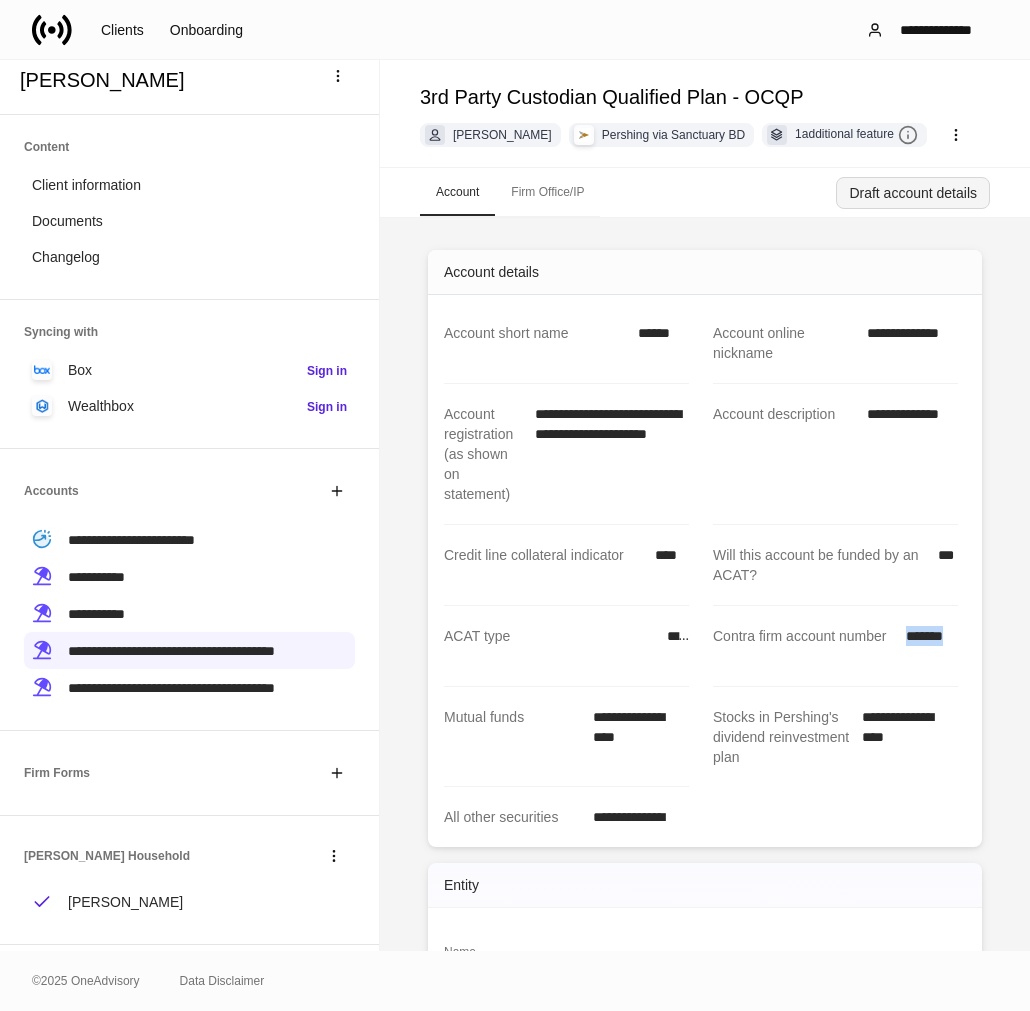 scroll, scrollTop: 22, scrollLeft: 0, axis: vertical 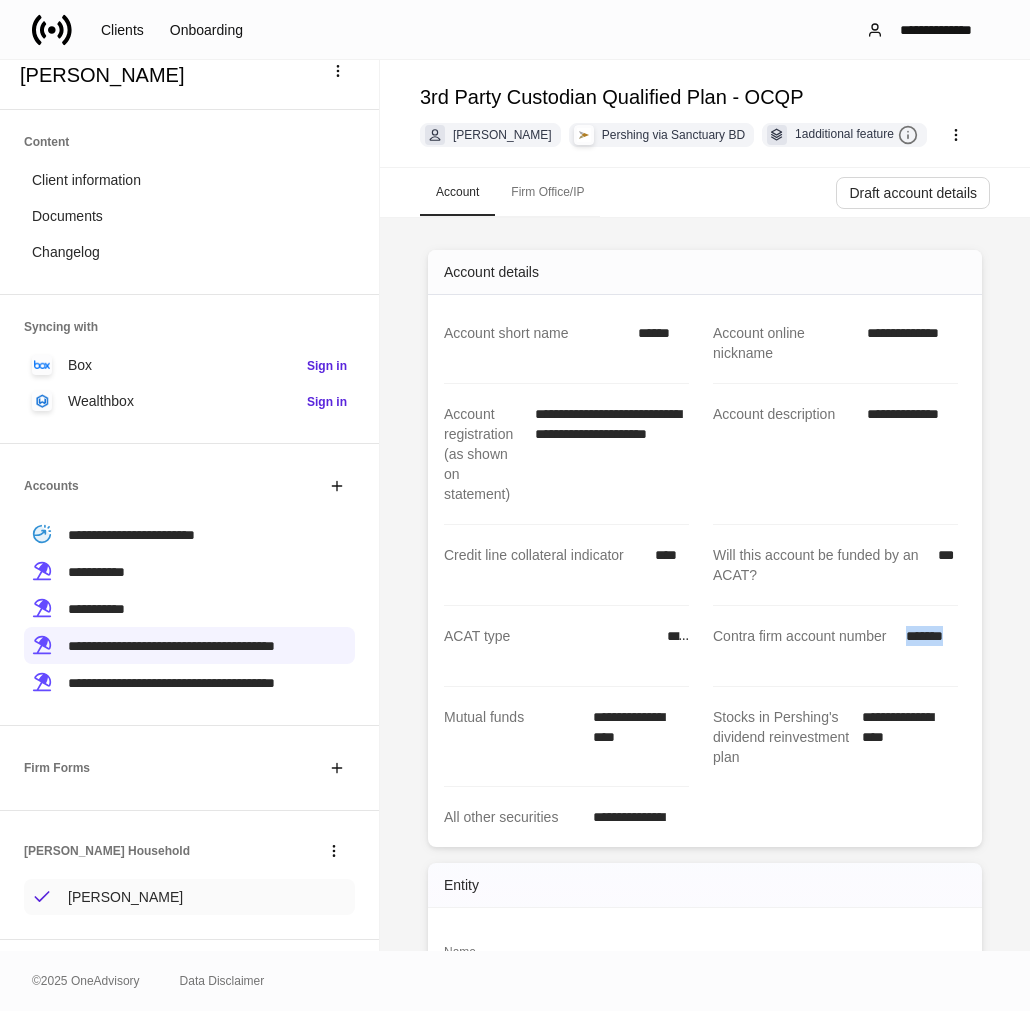 click on "[PERSON_NAME]" at bounding box center (125, 897) 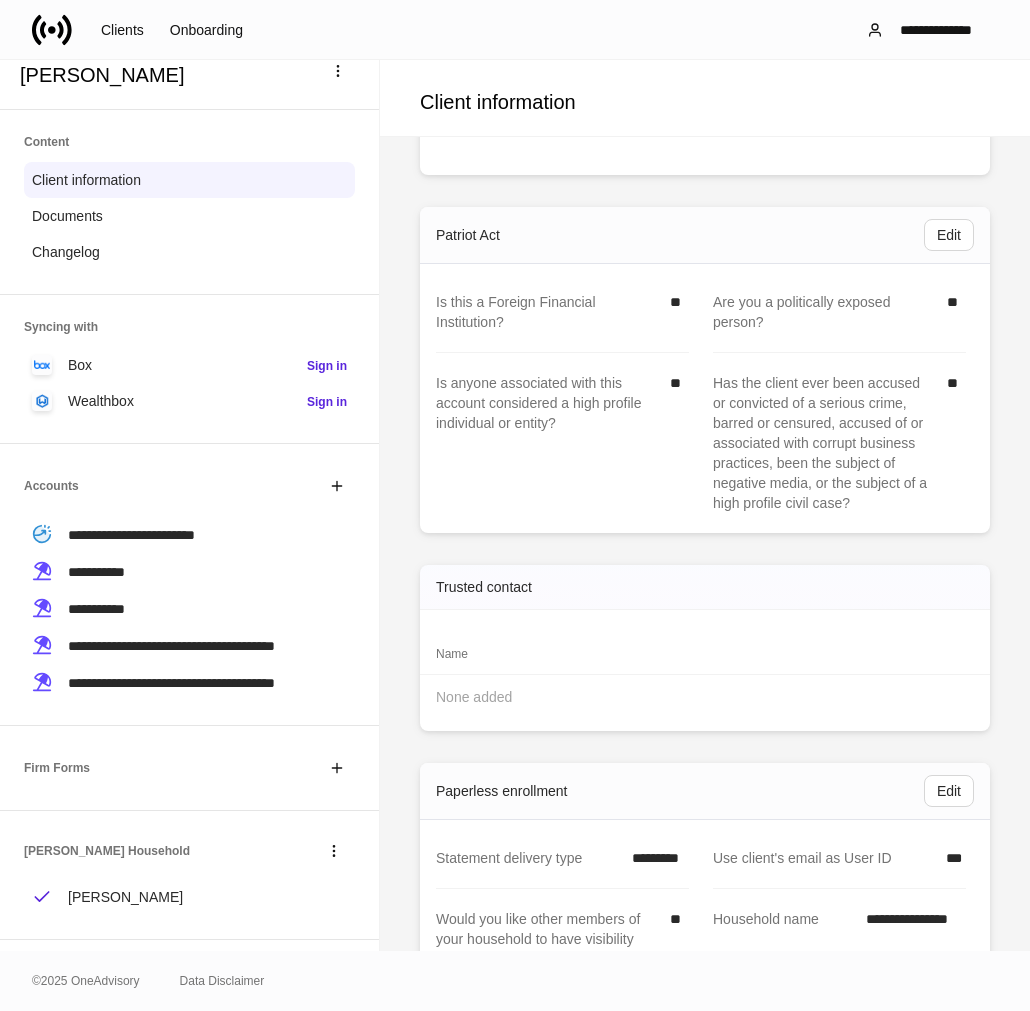 scroll, scrollTop: 3658, scrollLeft: 0, axis: vertical 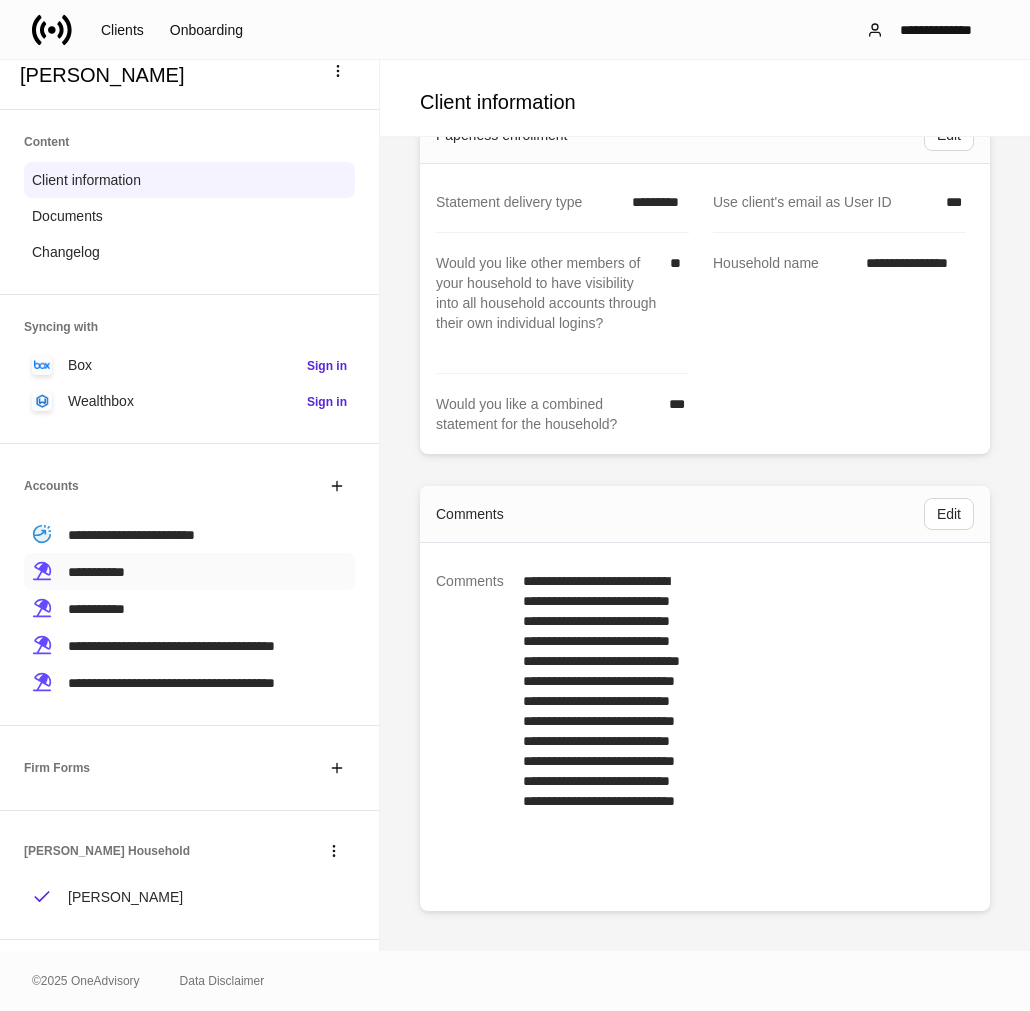click on "**********" at bounding box center [96, 572] 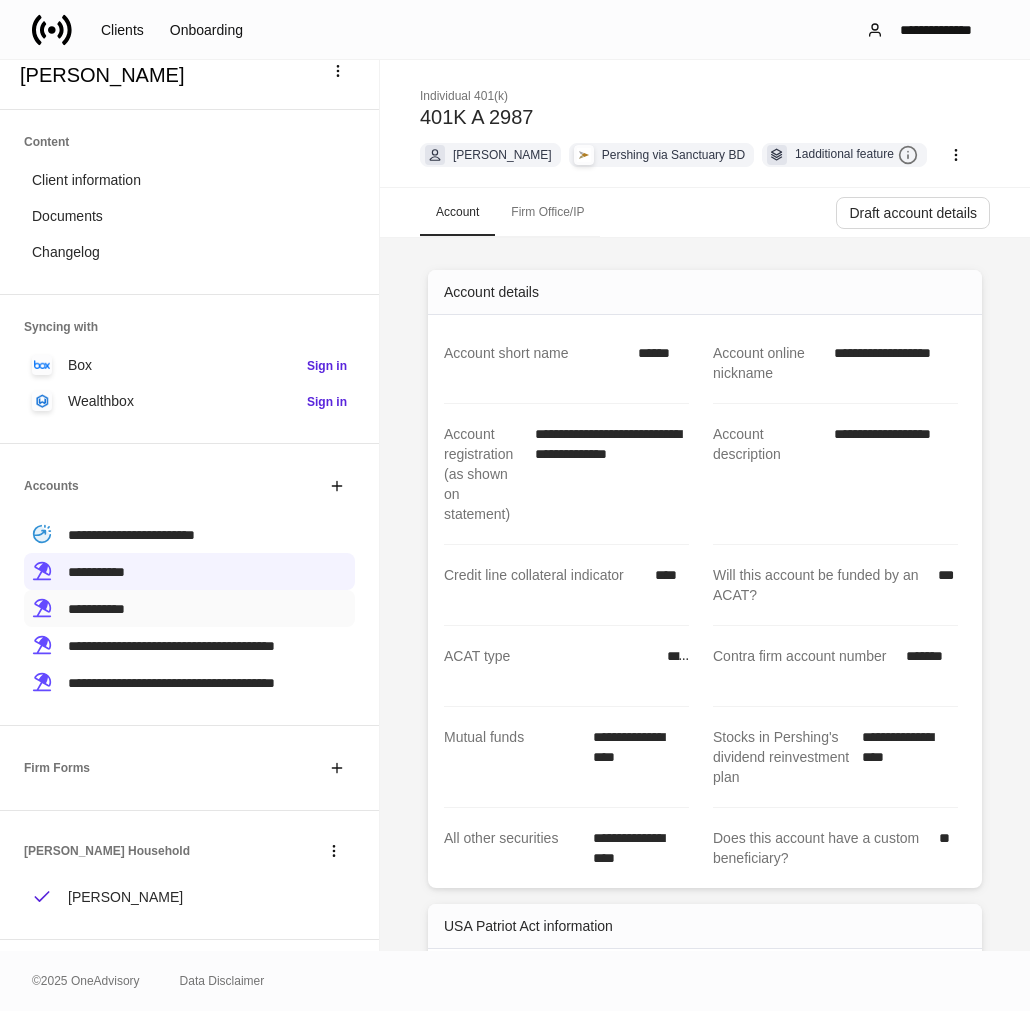 click on "**********" at bounding box center [96, 608] 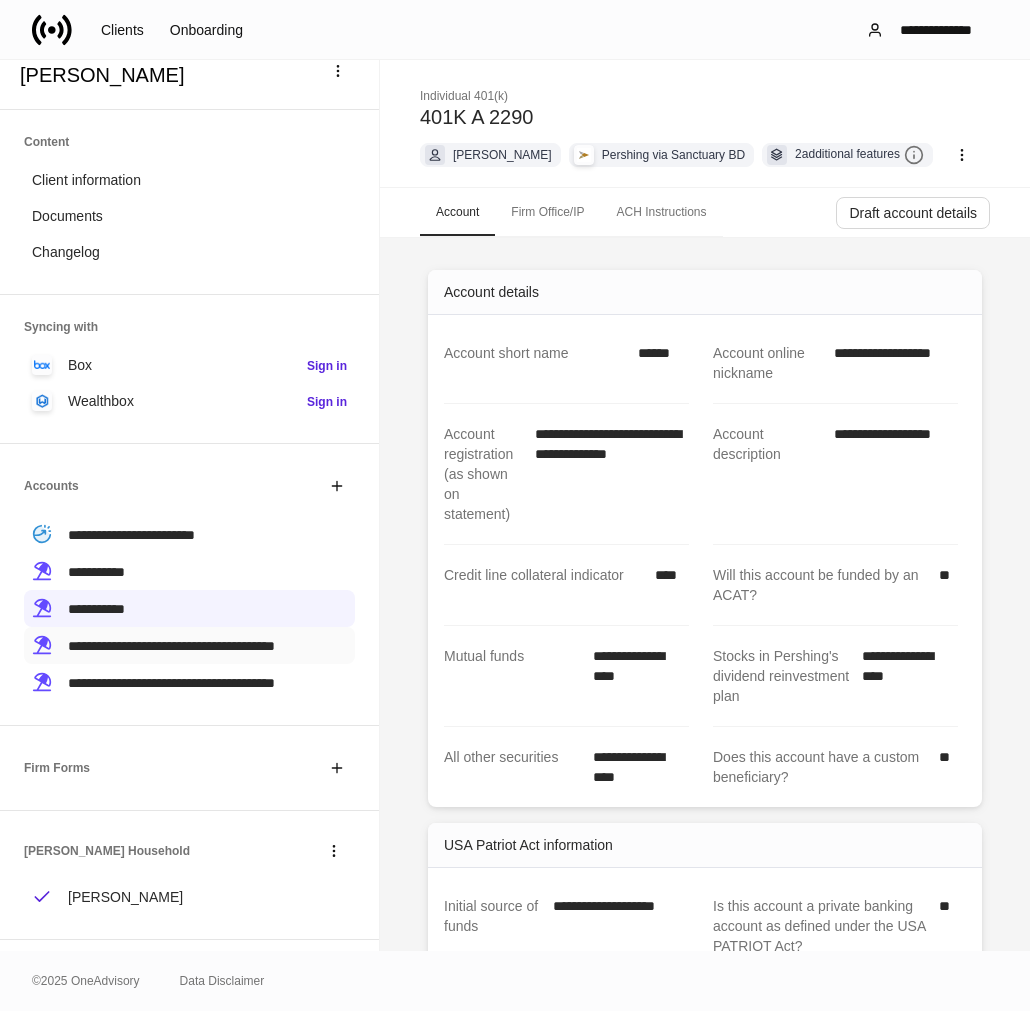 click on "**********" at bounding box center (189, 645) 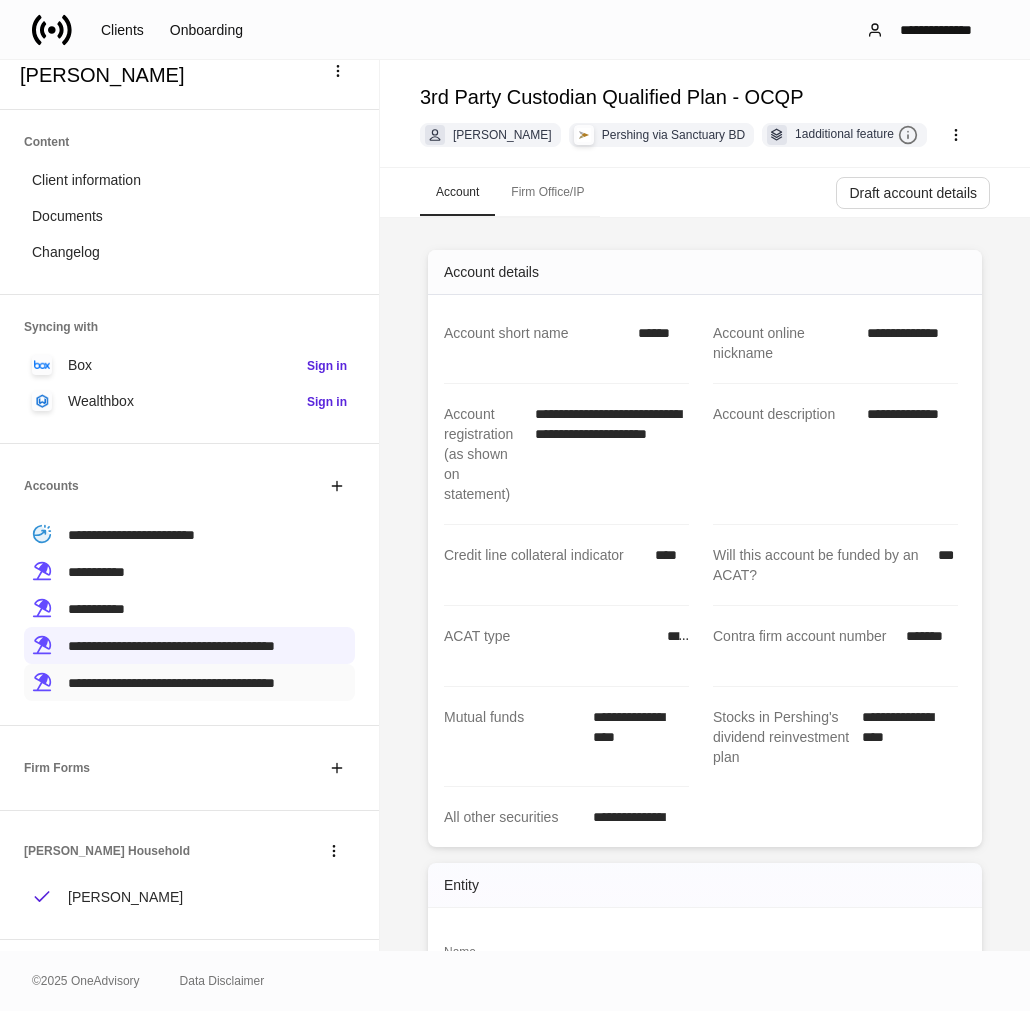 click on "**********" at bounding box center [171, 683] 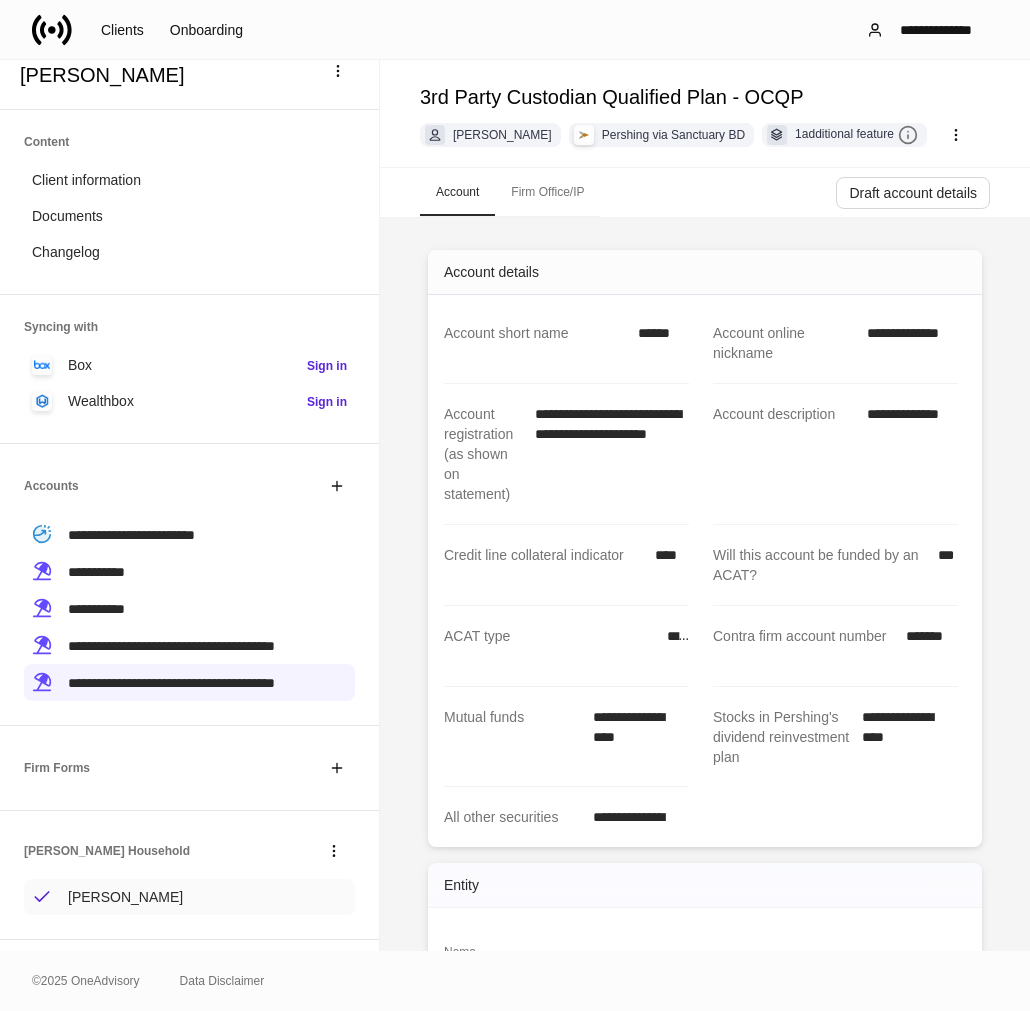 click on "[PERSON_NAME]" at bounding box center (125, 897) 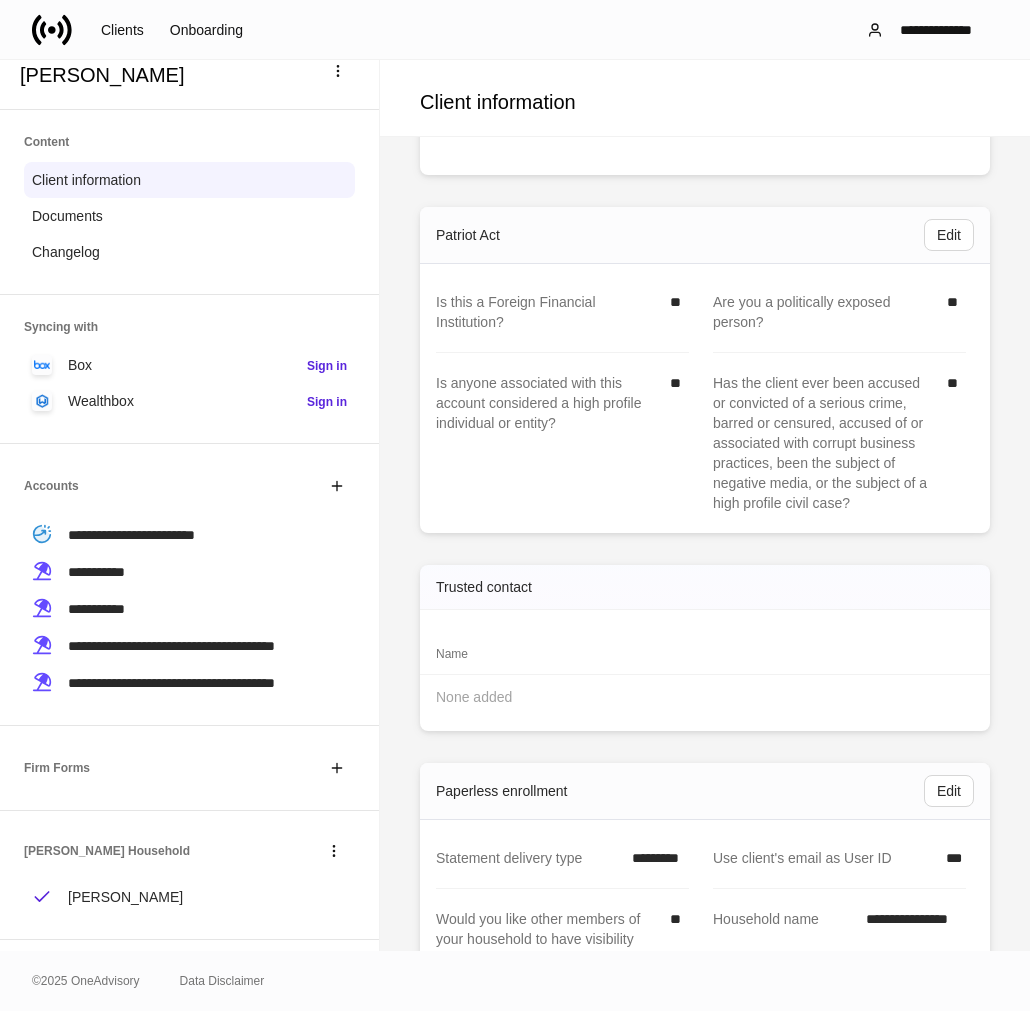 scroll, scrollTop: 3658, scrollLeft: 0, axis: vertical 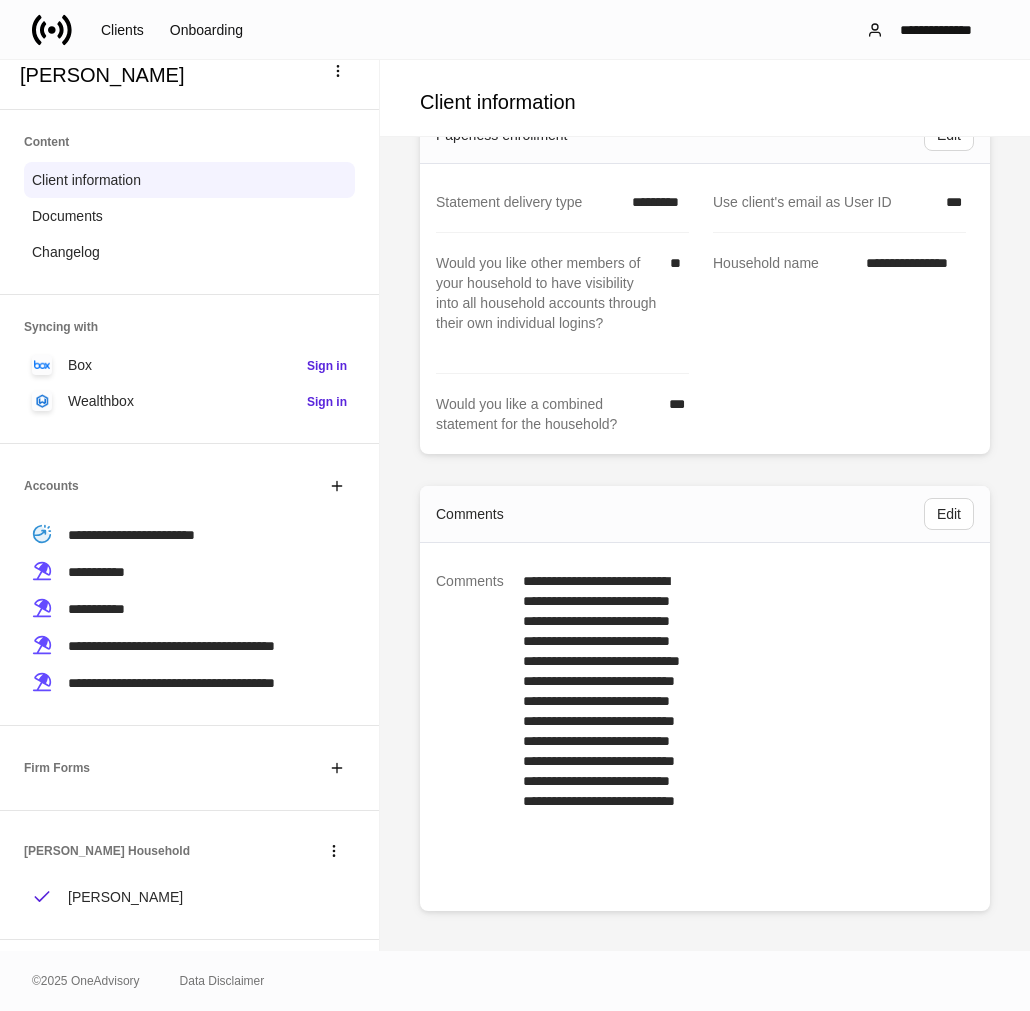 drag, startPoint x: 136, startPoint y: 880, endPoint x: 146, endPoint y: 872, distance: 12.806249 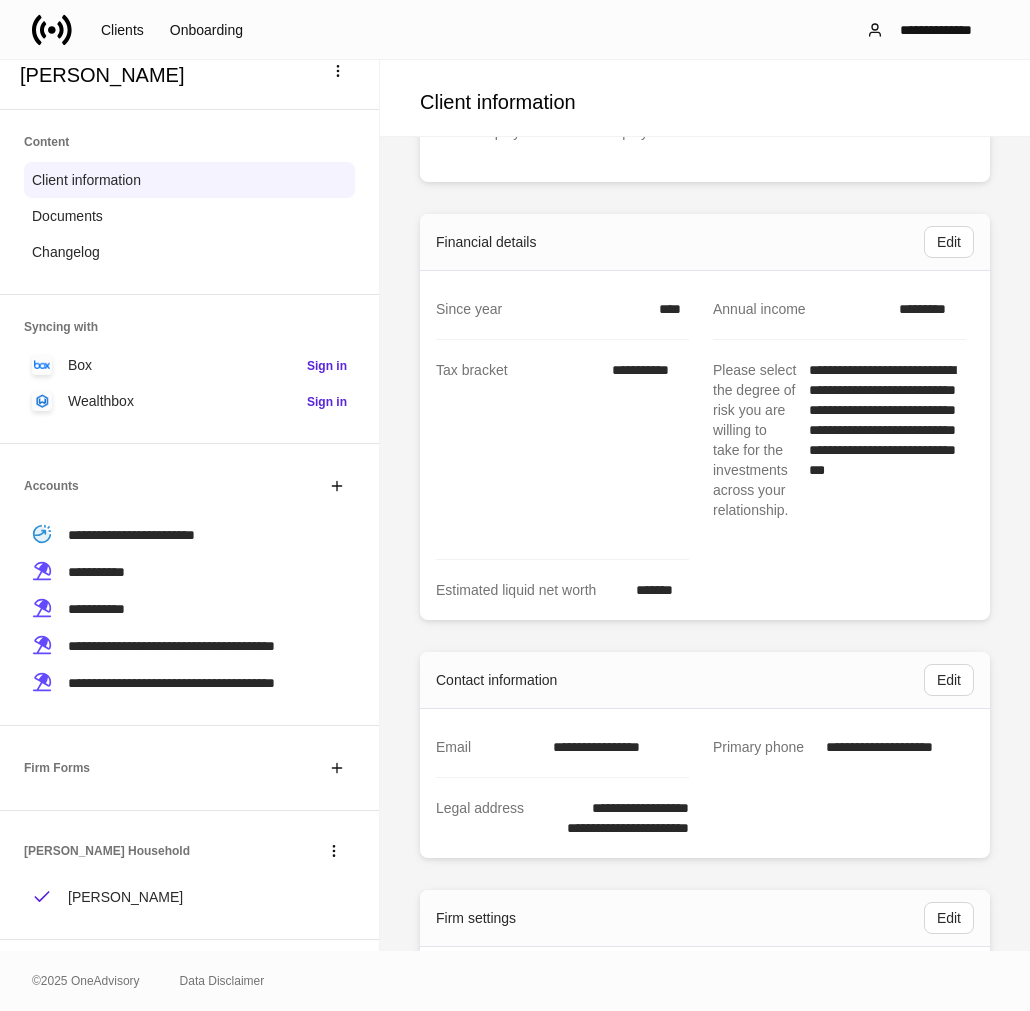 scroll, scrollTop: 888, scrollLeft: 0, axis: vertical 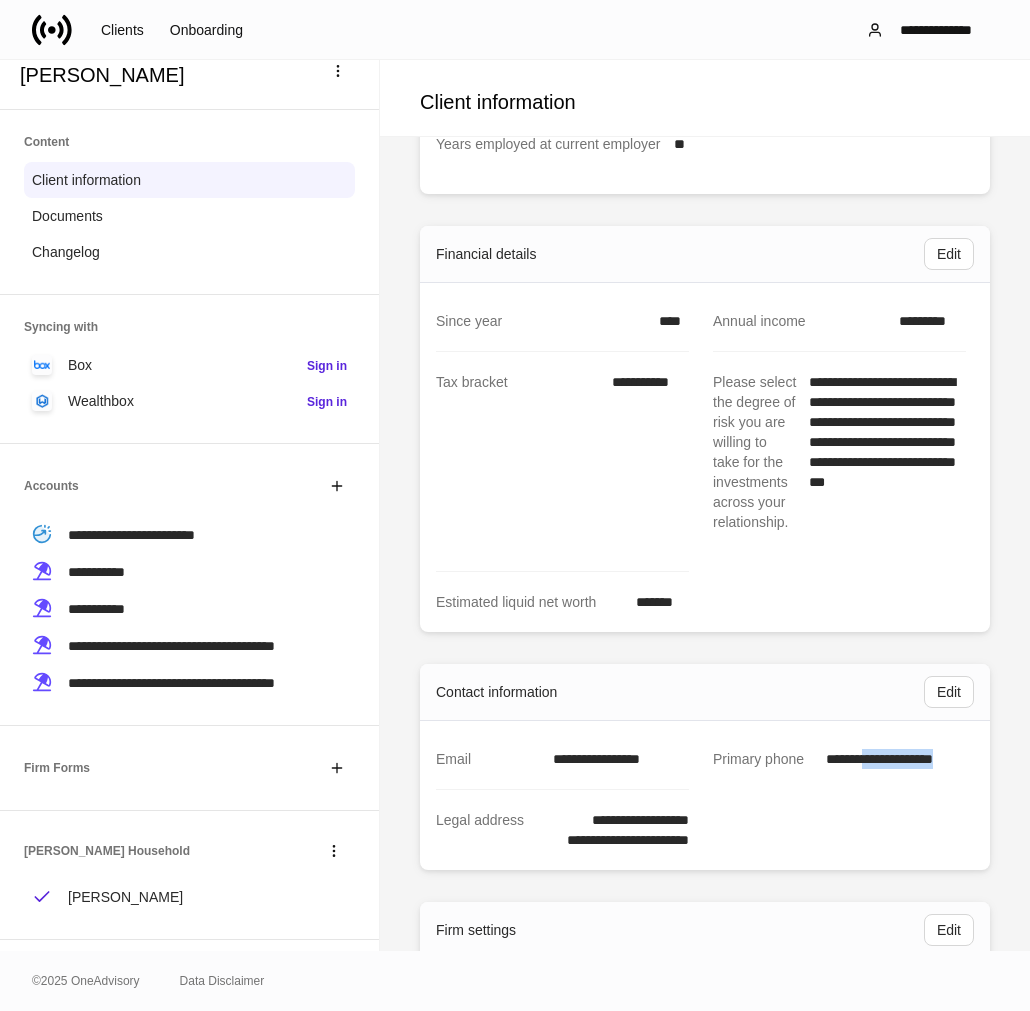 drag, startPoint x: 943, startPoint y: 761, endPoint x: 854, endPoint y: 773, distance: 89.80534 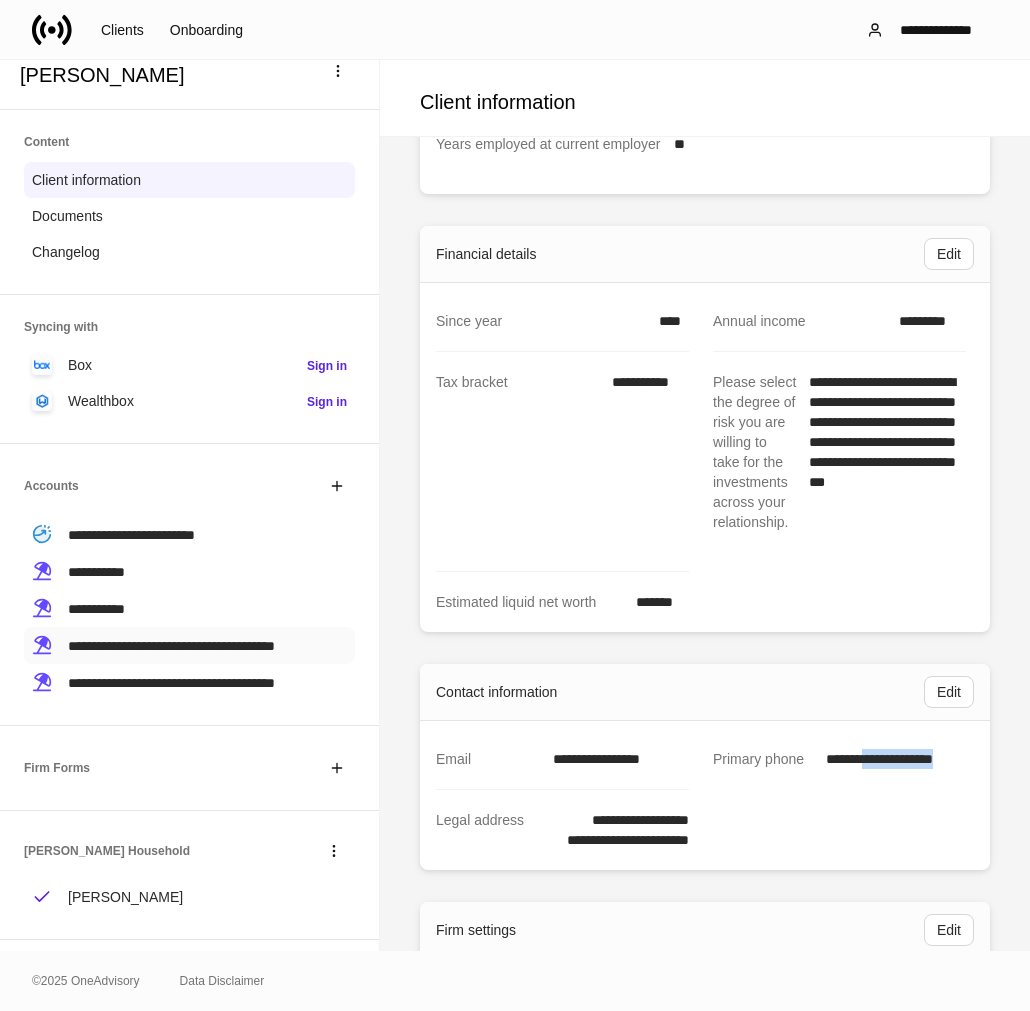 click on "**********" at bounding box center [171, 646] 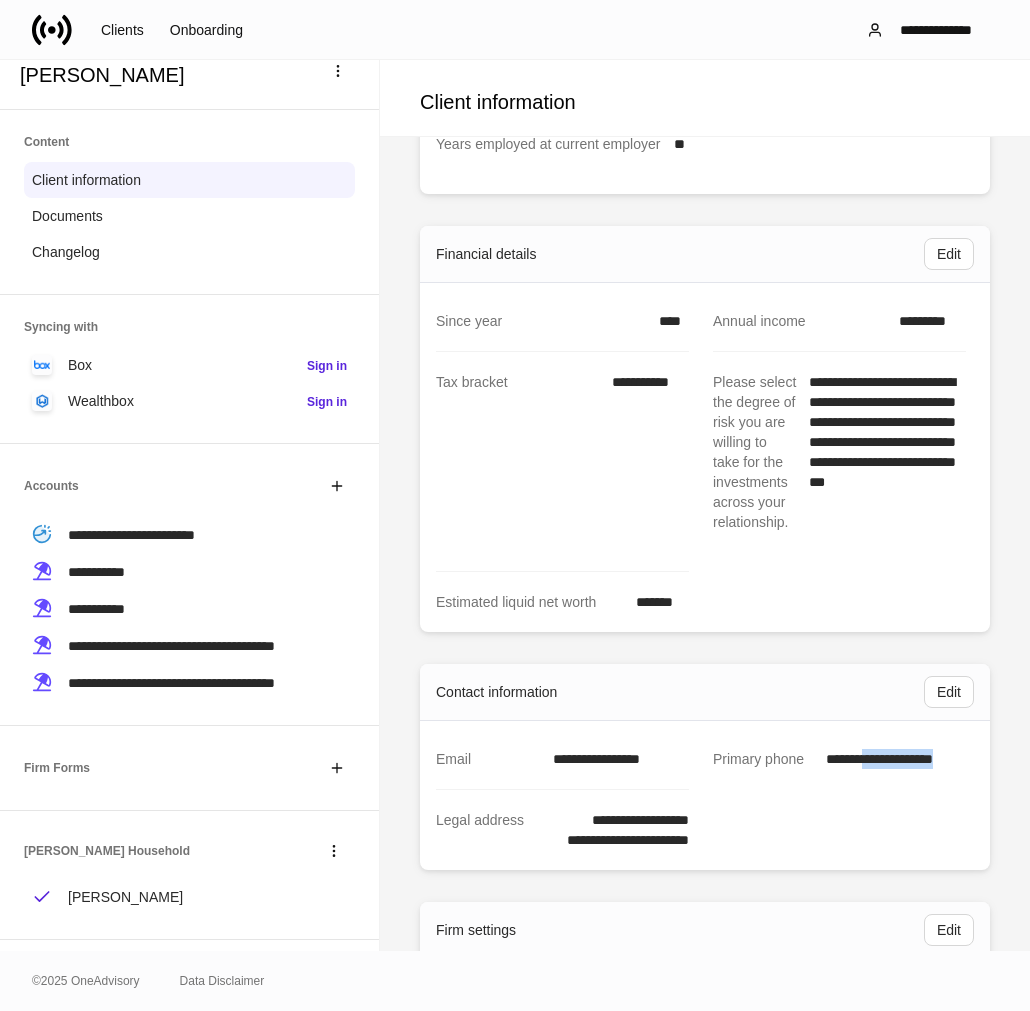 scroll, scrollTop: 0, scrollLeft: 0, axis: both 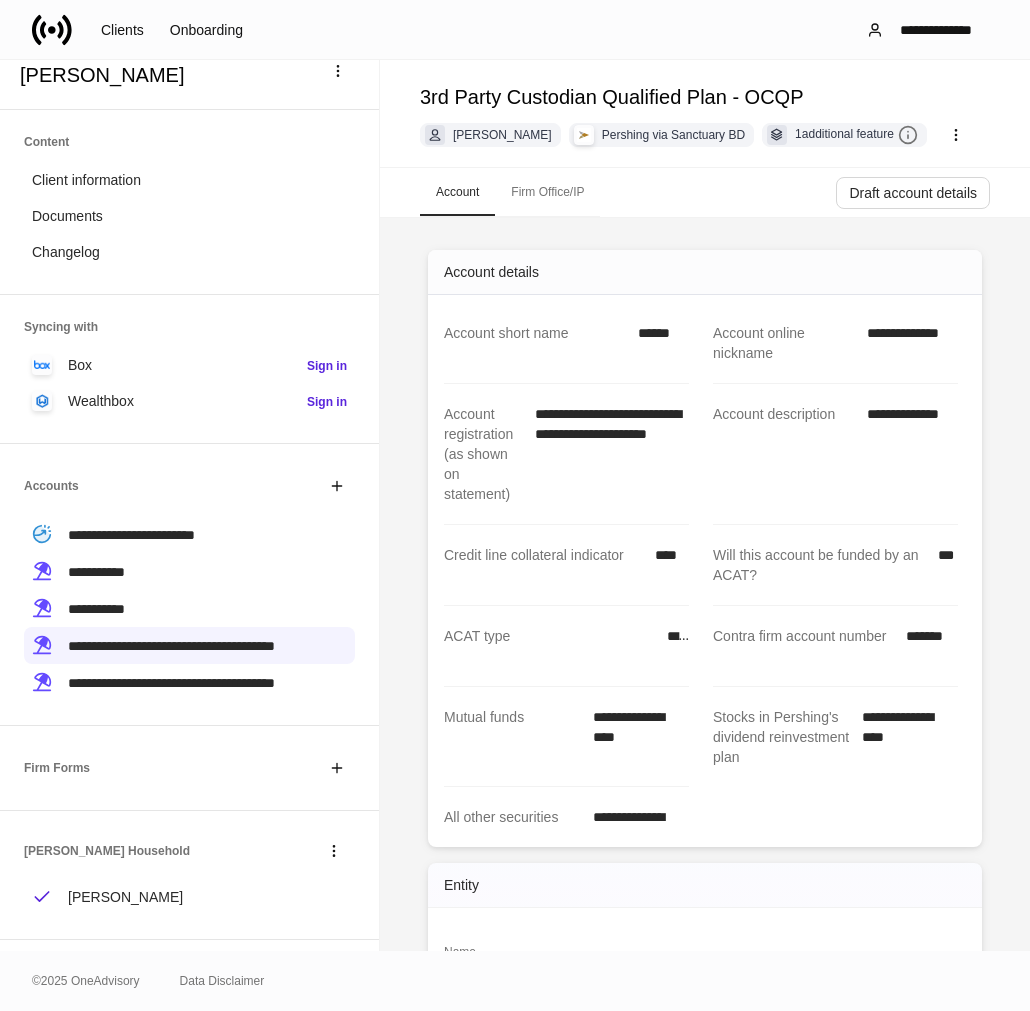 click on "Firm Office/IP" at bounding box center [547, 192] 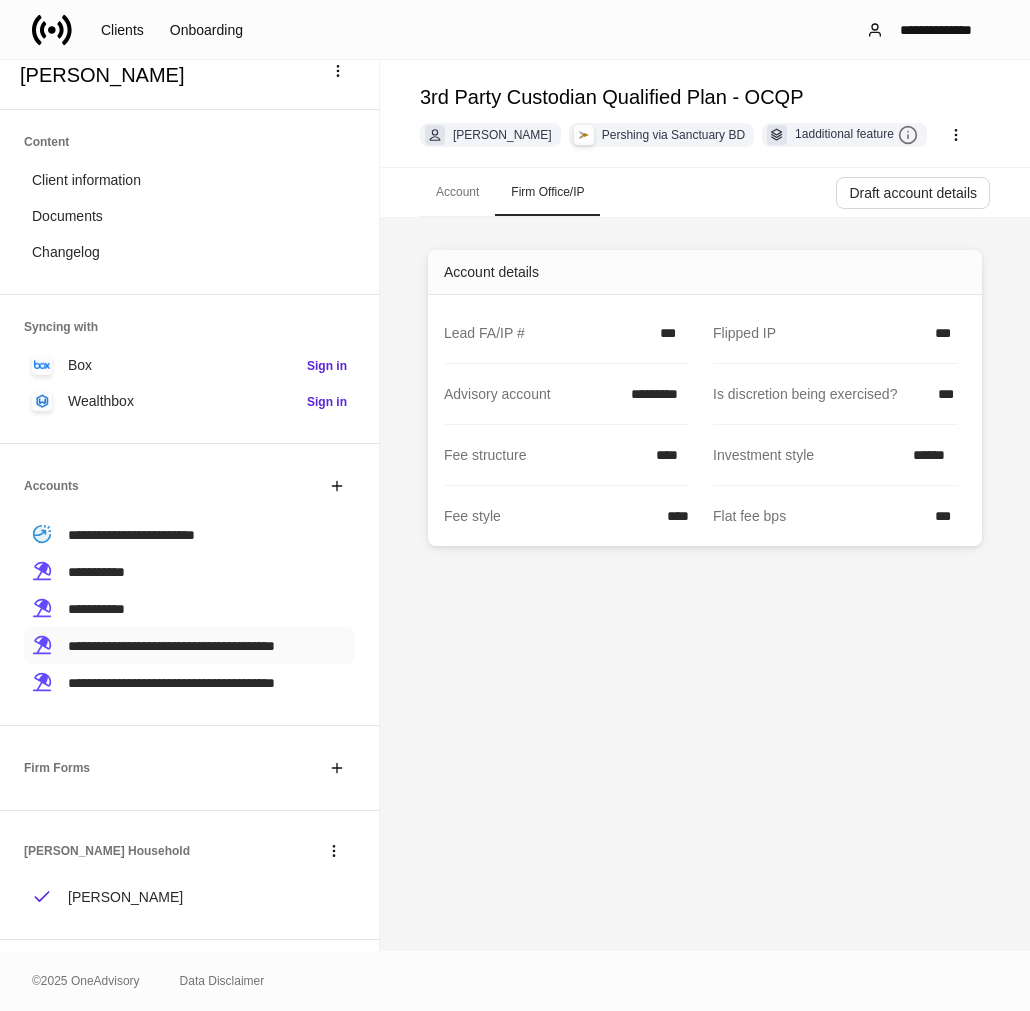 click on "**********" at bounding box center [171, 646] 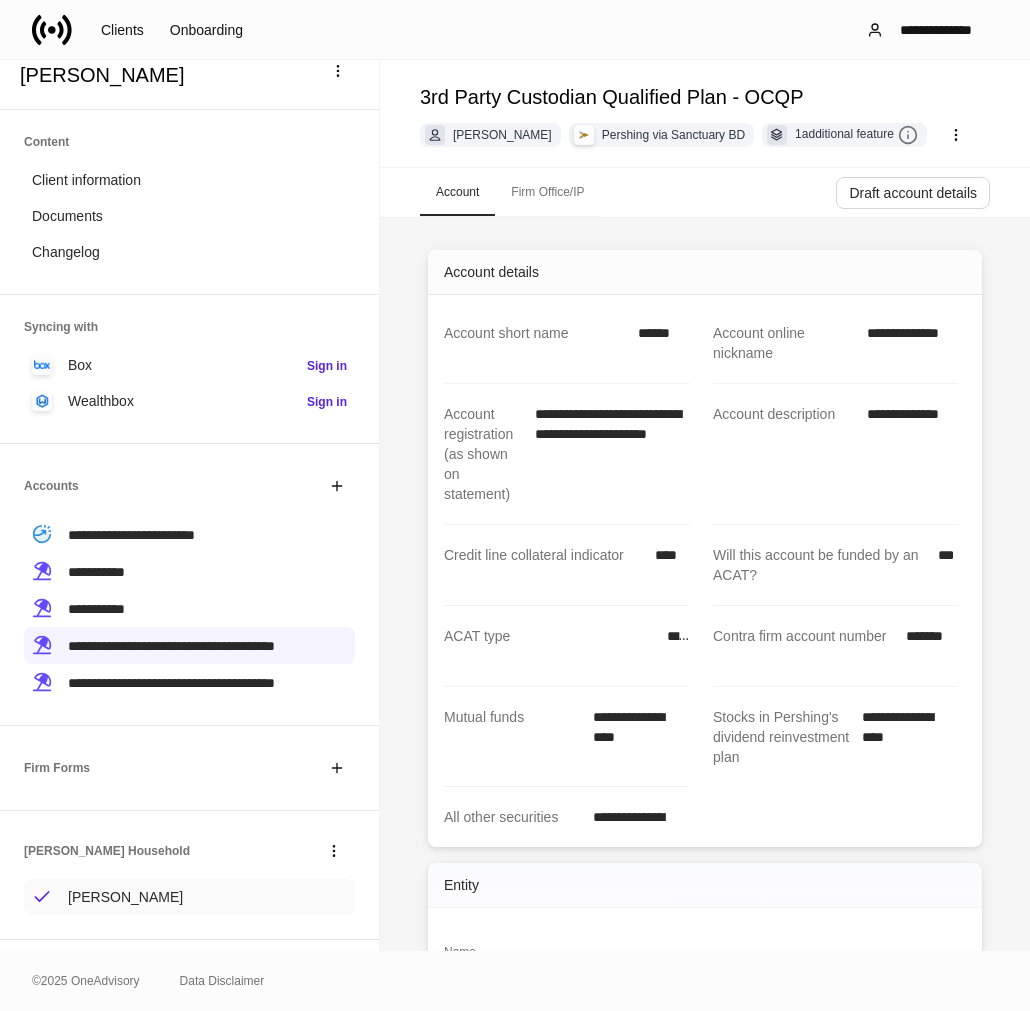 click on "[PERSON_NAME]" at bounding box center [125, 897] 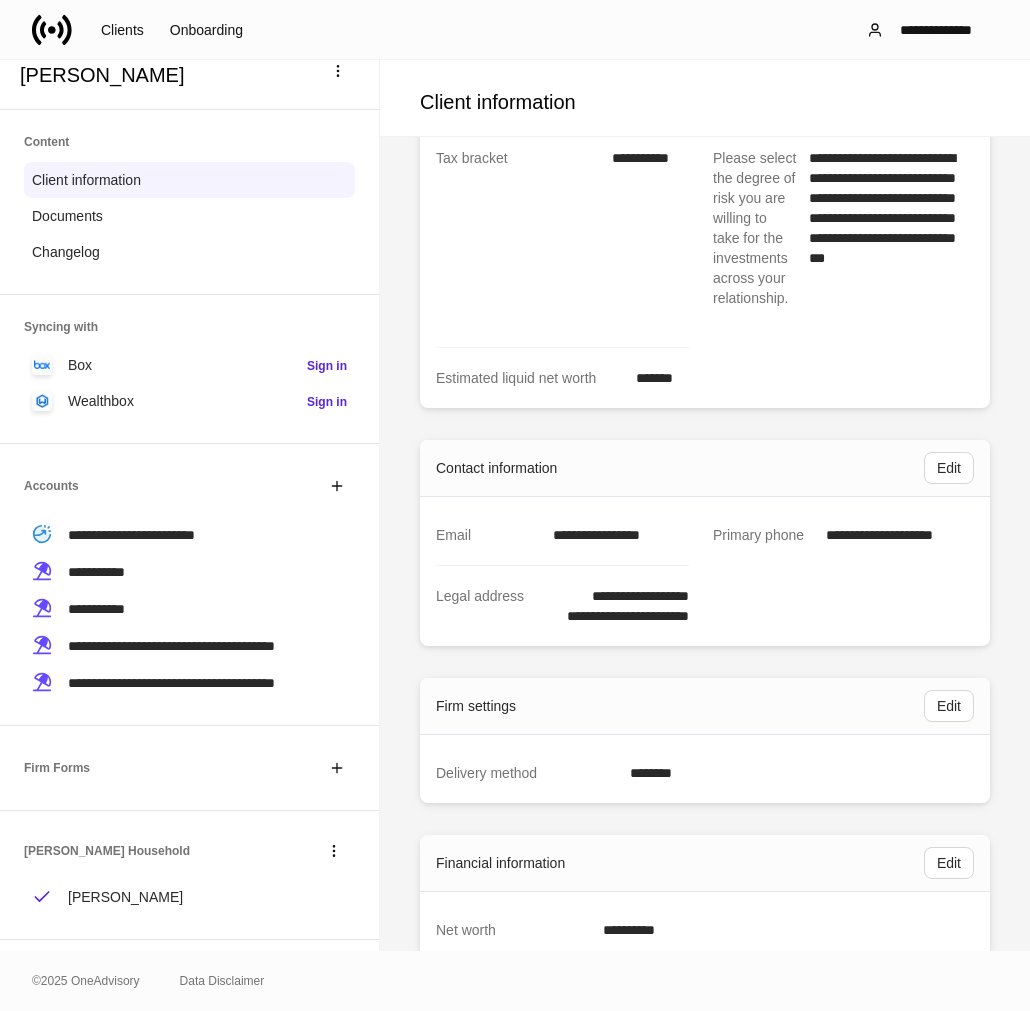scroll, scrollTop: 1103, scrollLeft: 0, axis: vertical 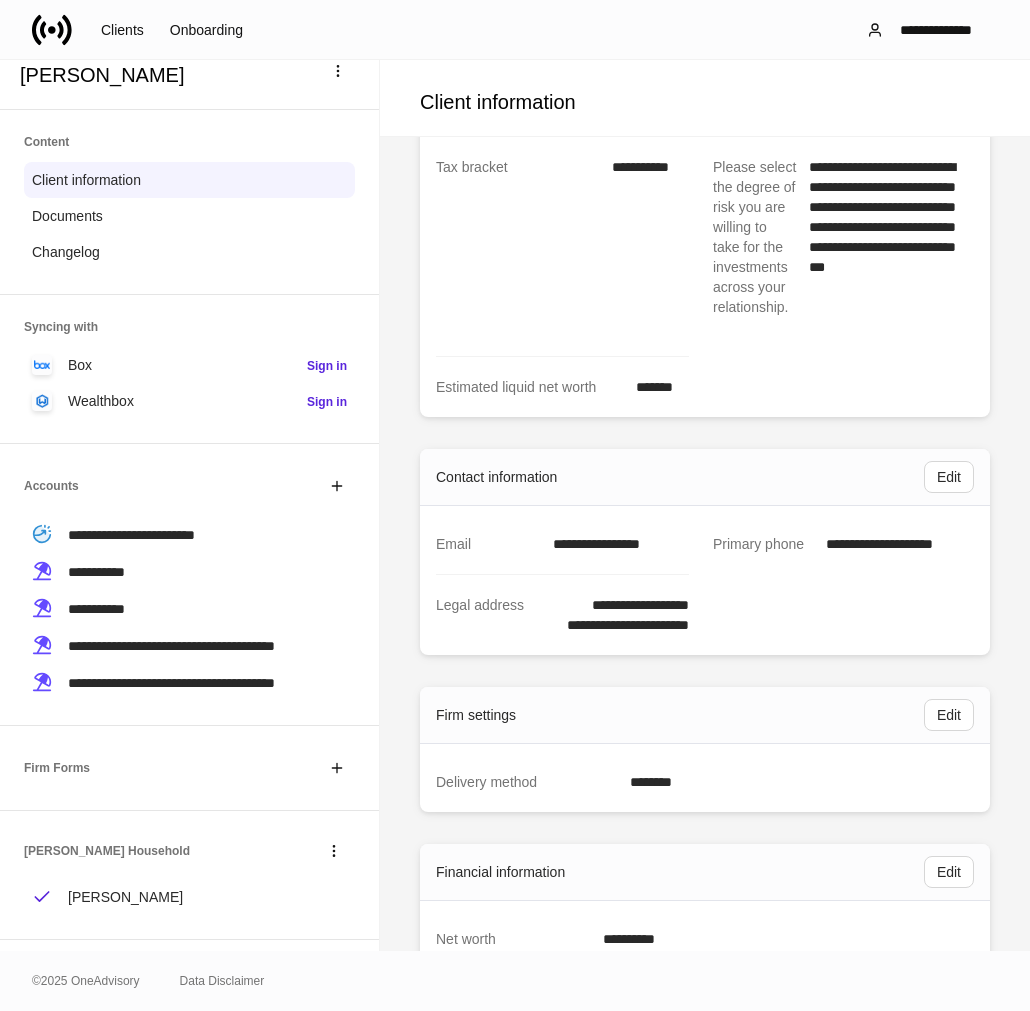 click on "**********" at bounding box center [615, 544] 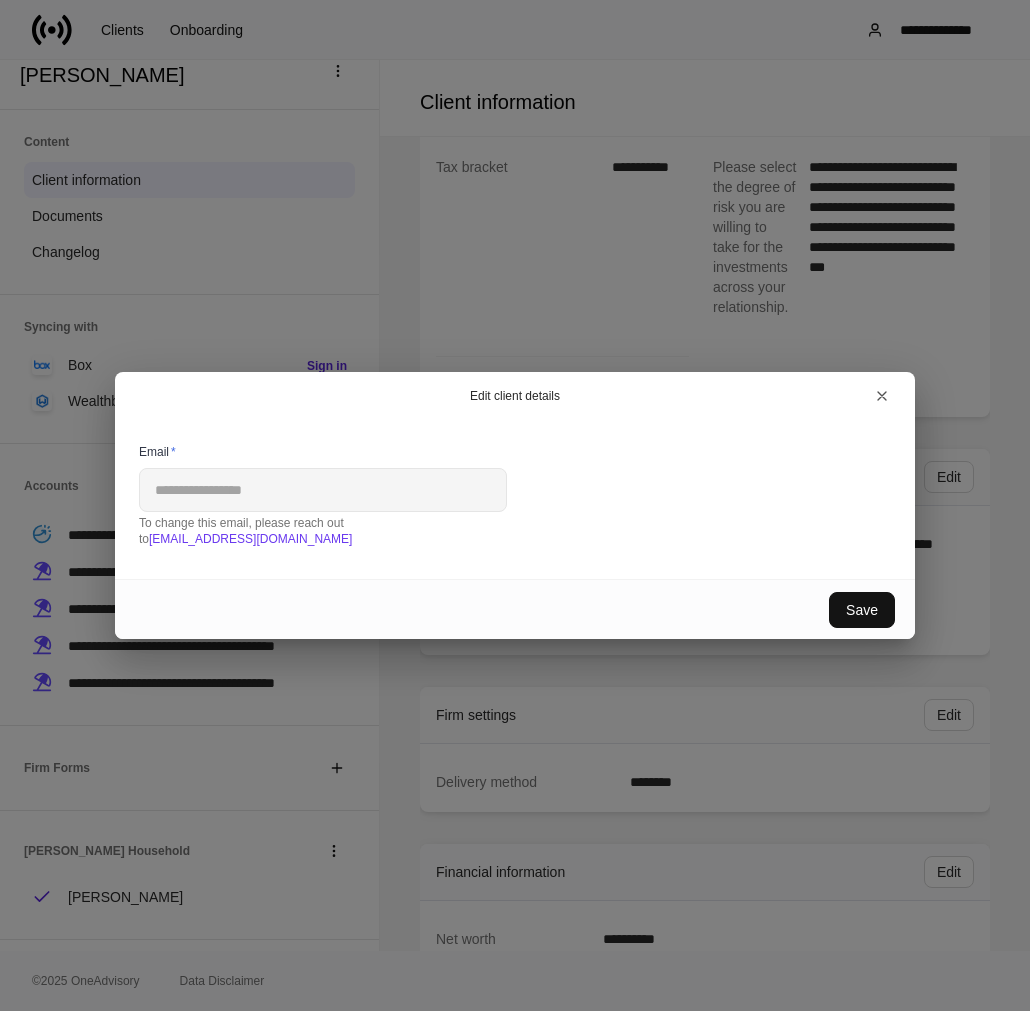 click on "**********" at bounding box center (315, 483) 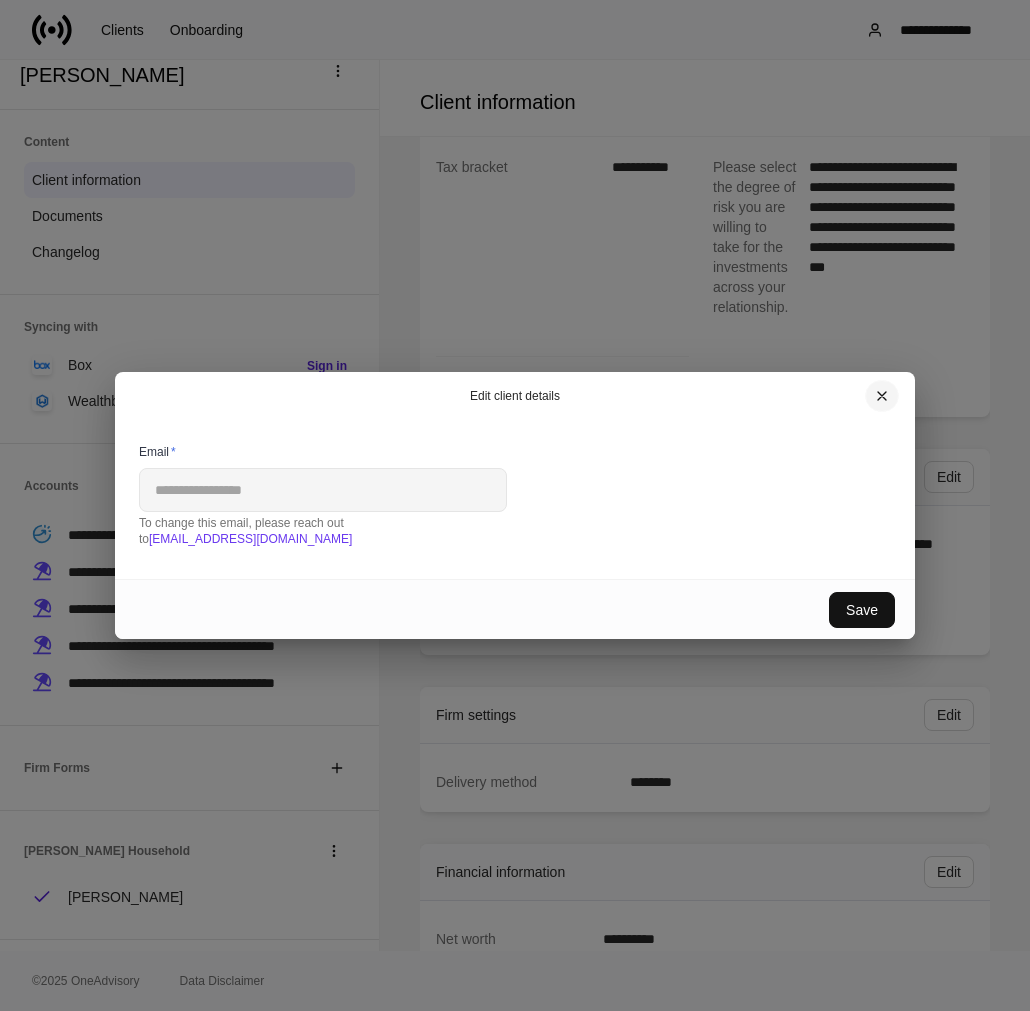 click 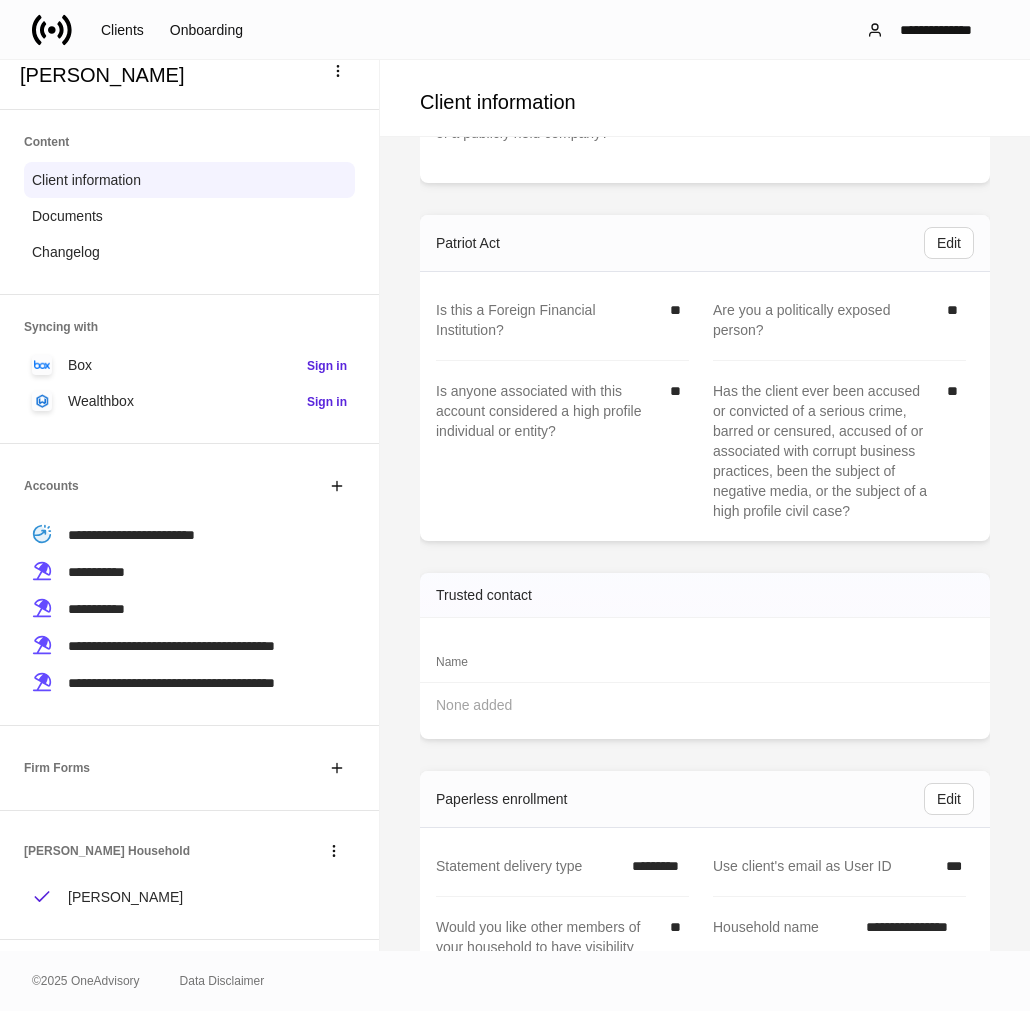 scroll, scrollTop: 3658, scrollLeft: 0, axis: vertical 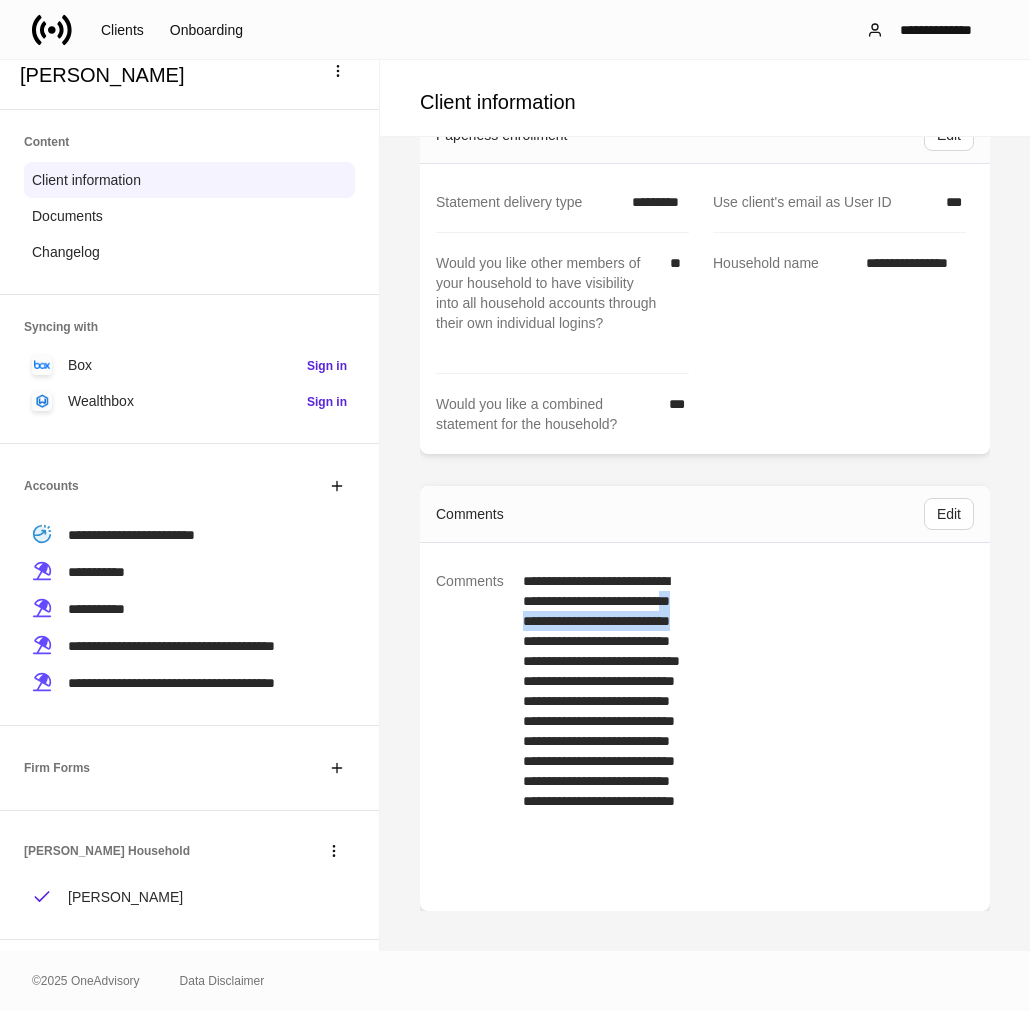 drag, startPoint x: 566, startPoint y: 622, endPoint x: 625, endPoint y: 634, distance: 60.207973 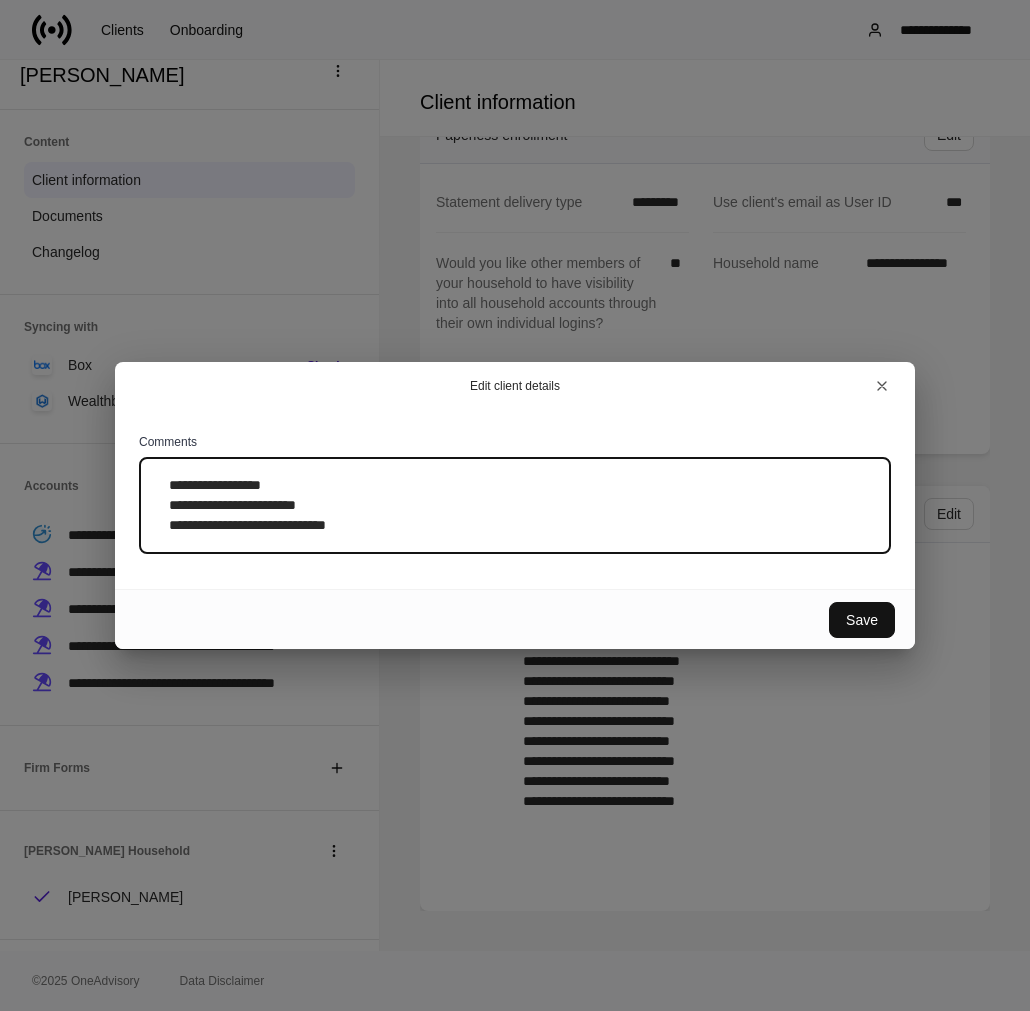 scroll, scrollTop: 160, scrollLeft: 0, axis: vertical 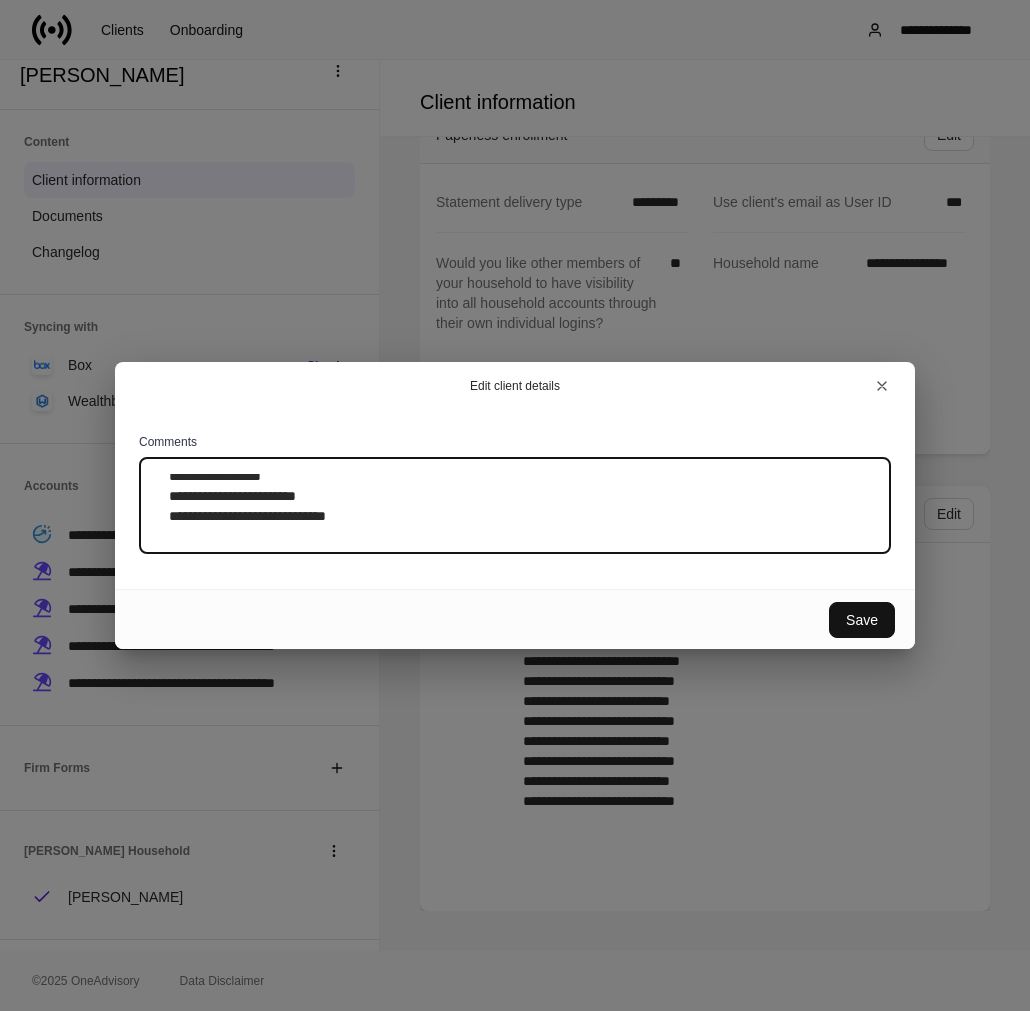 drag, startPoint x: 254, startPoint y: 517, endPoint x: 387, endPoint y: 528, distance: 133.45412 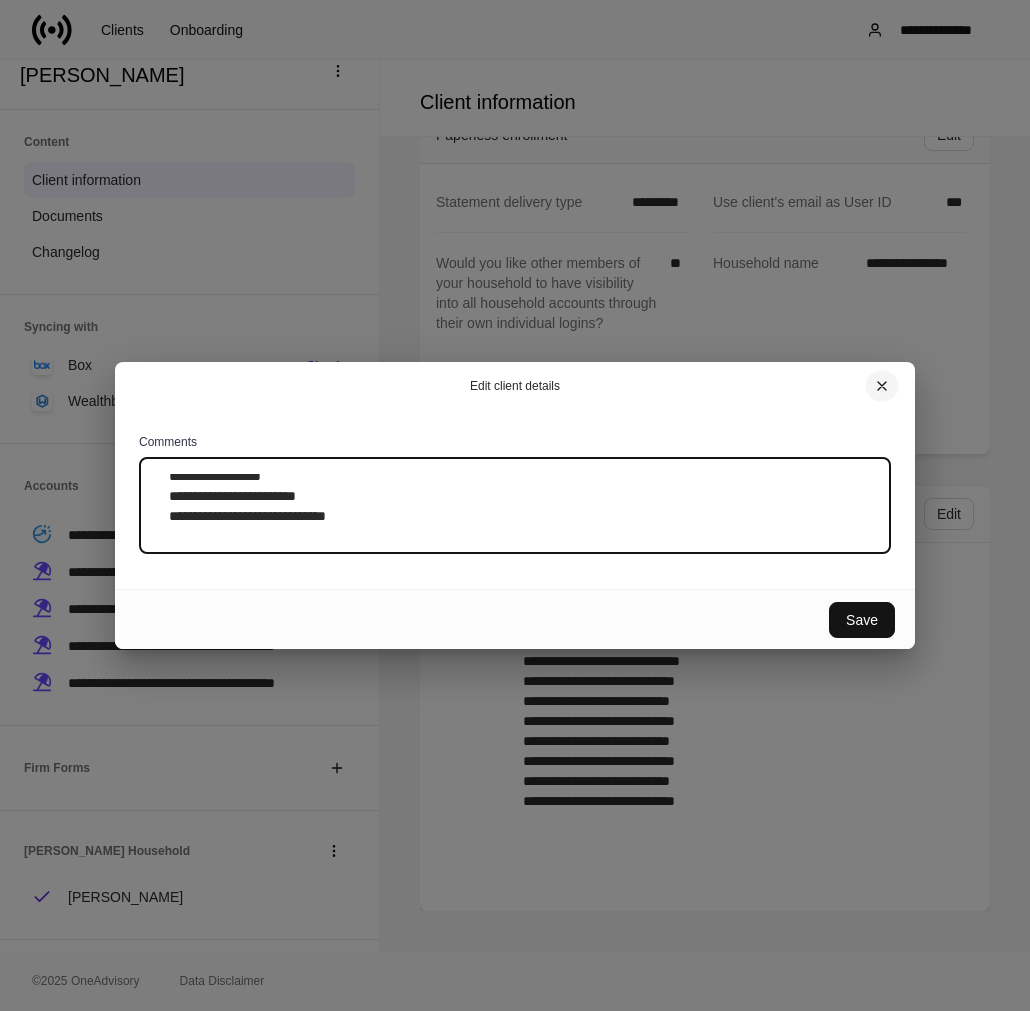 click 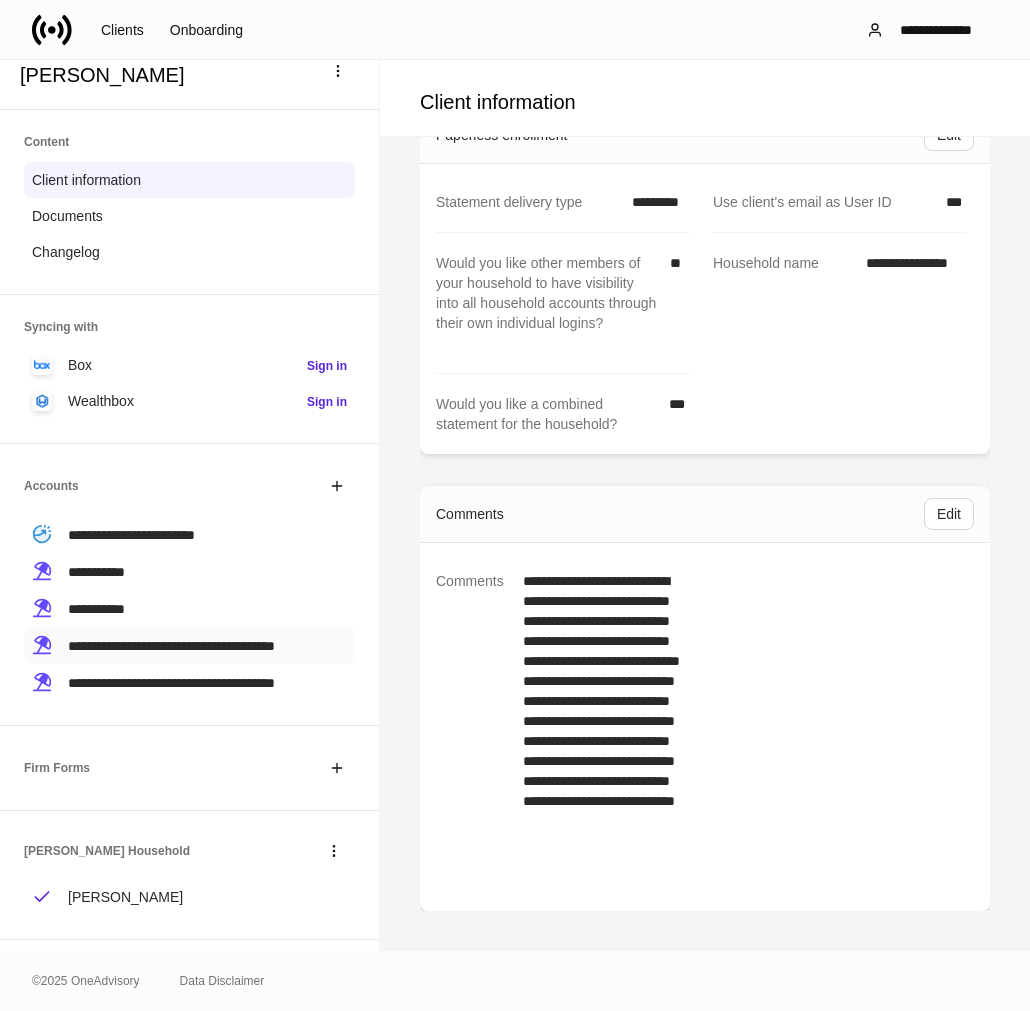 click on "**********" at bounding box center [171, 646] 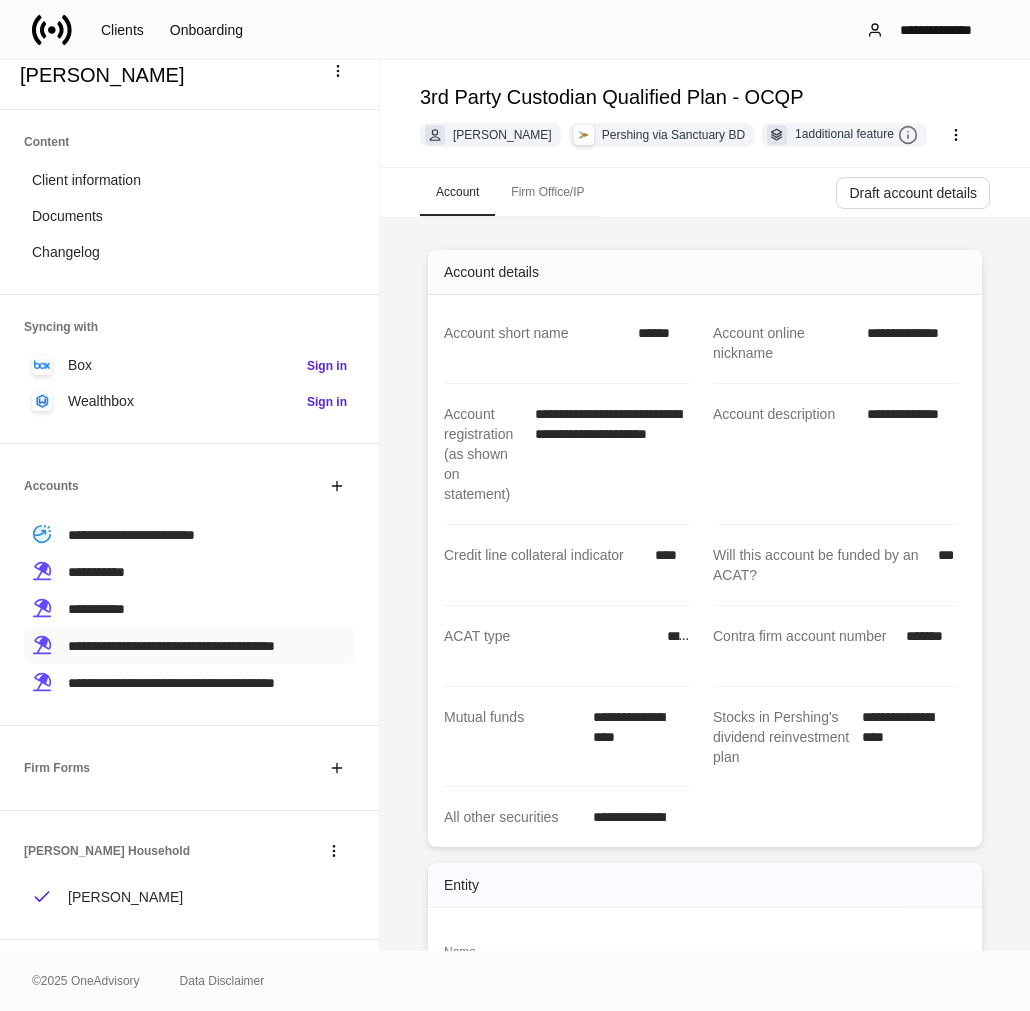 scroll, scrollTop: 0, scrollLeft: 0, axis: both 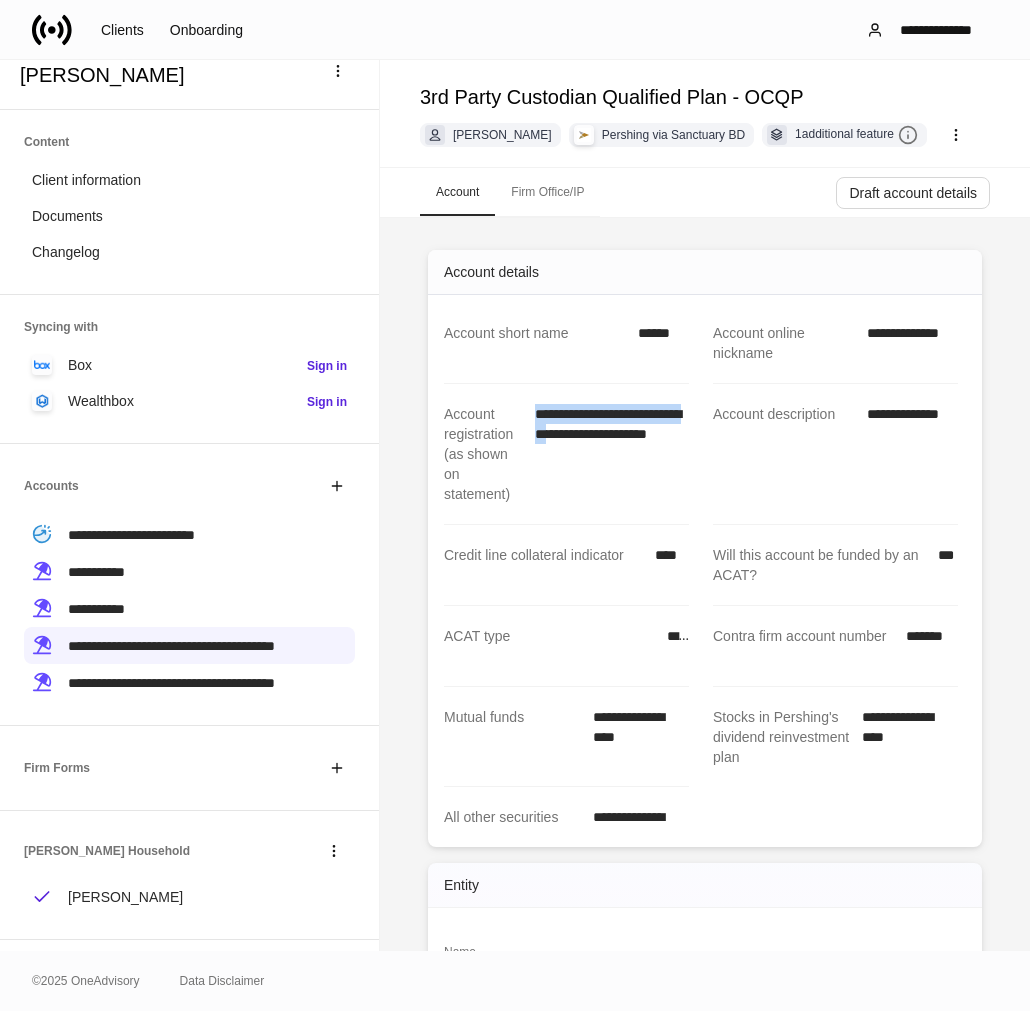 drag, startPoint x: 572, startPoint y: 431, endPoint x: 525, endPoint y: 420, distance: 48.270073 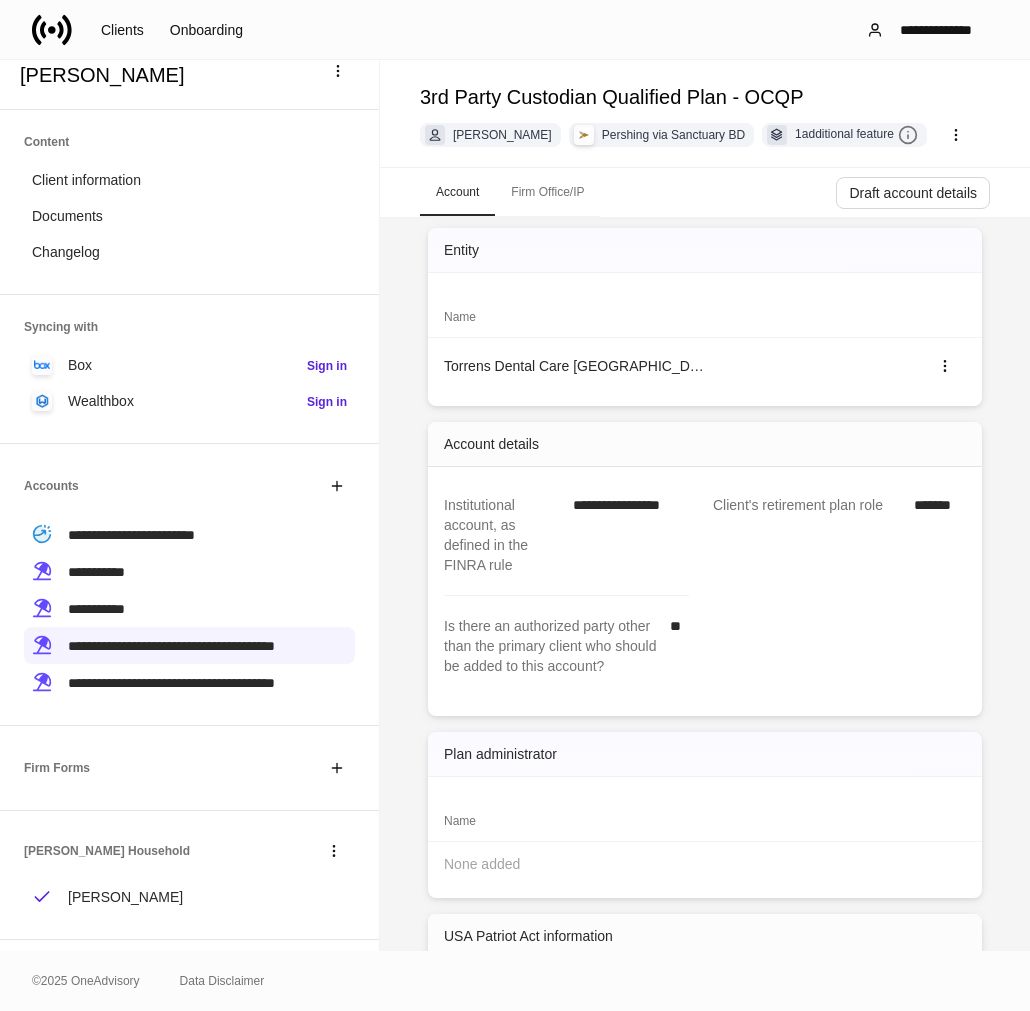 scroll, scrollTop: 666, scrollLeft: 0, axis: vertical 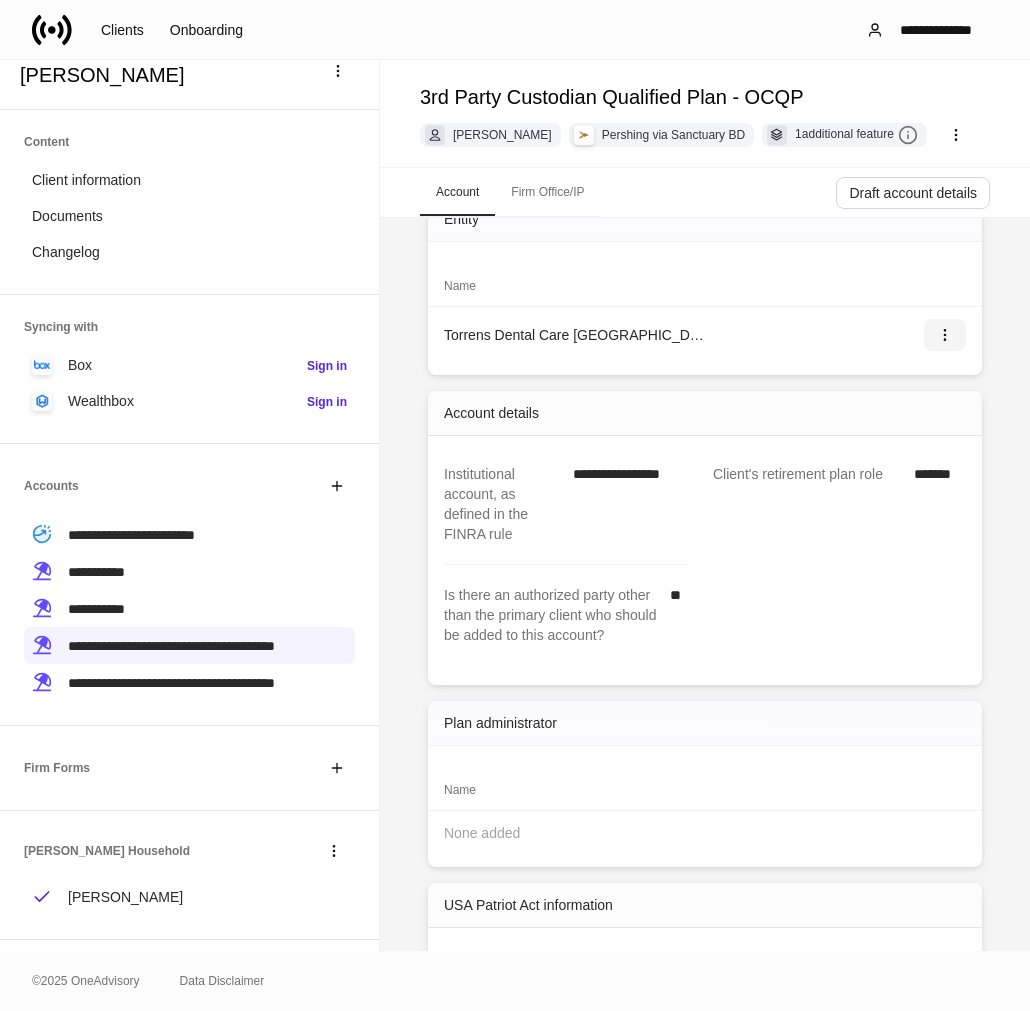 click at bounding box center (945, 335) 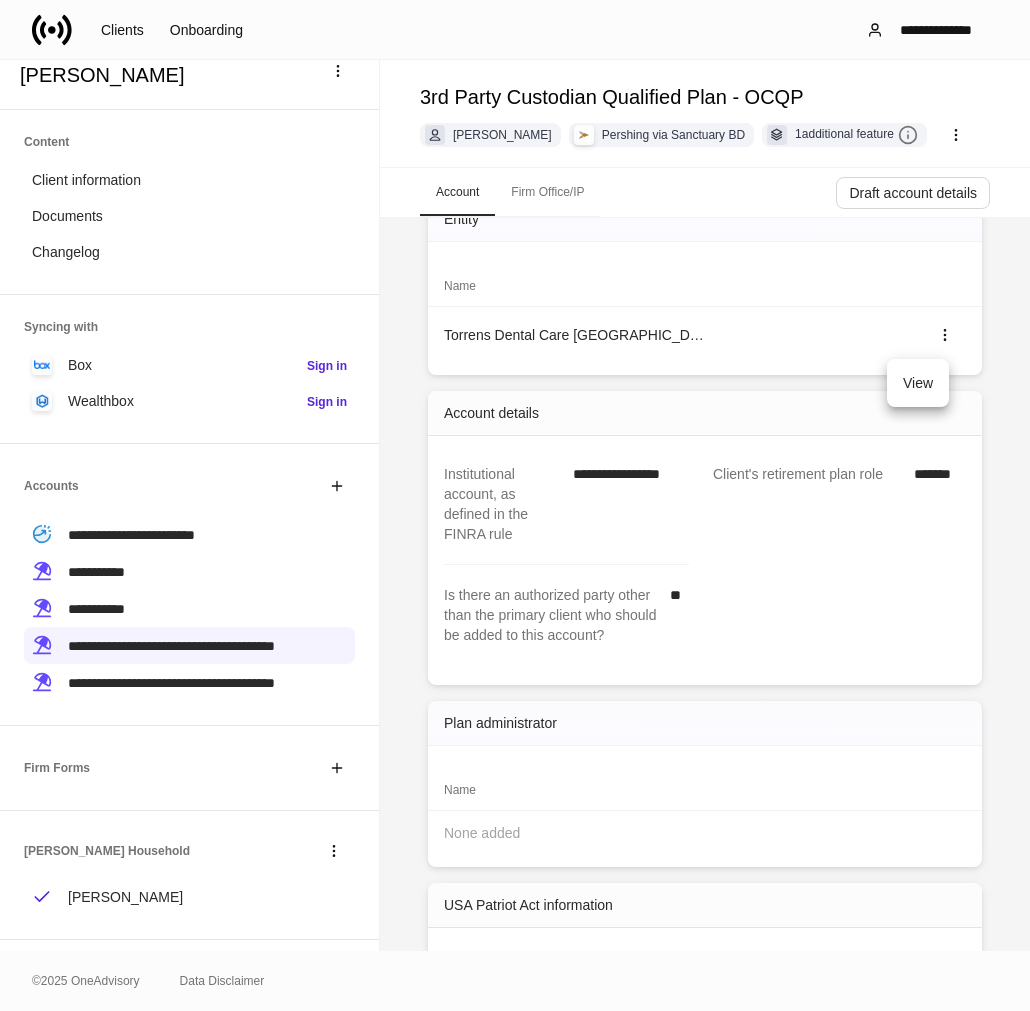 click on "View" at bounding box center (918, 383) 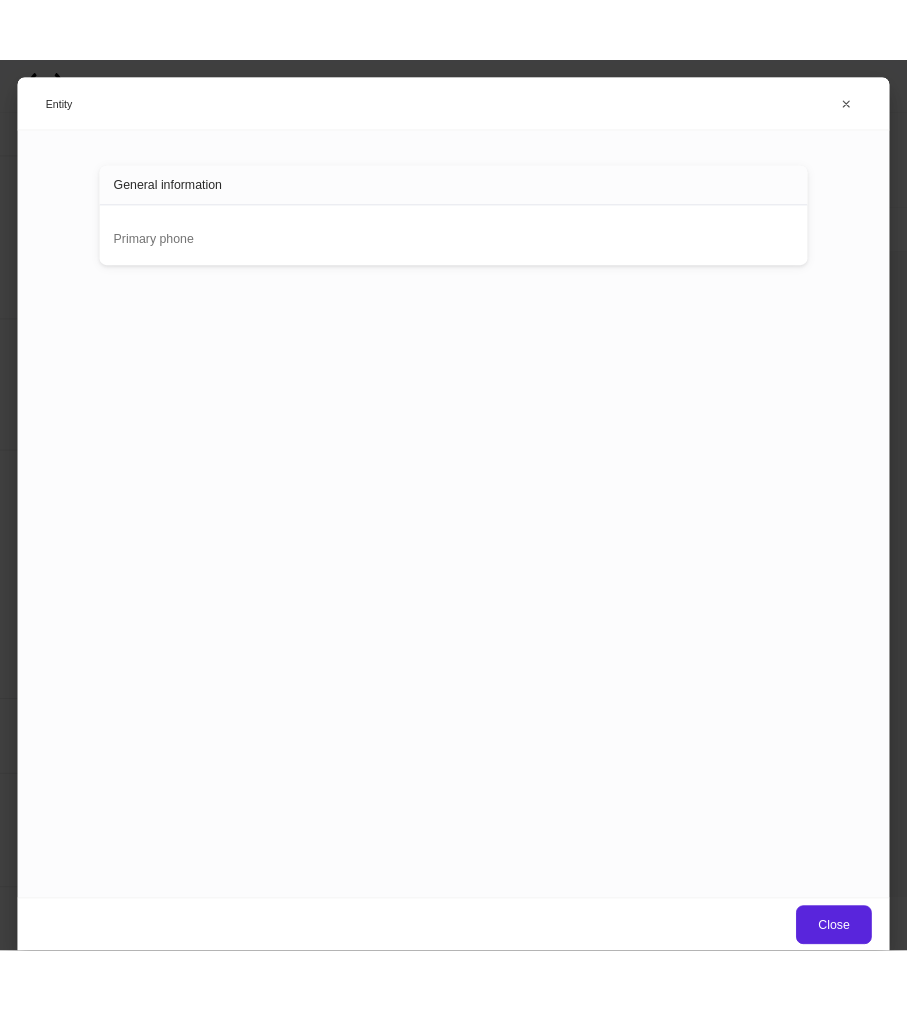scroll, scrollTop: 0, scrollLeft: 0, axis: both 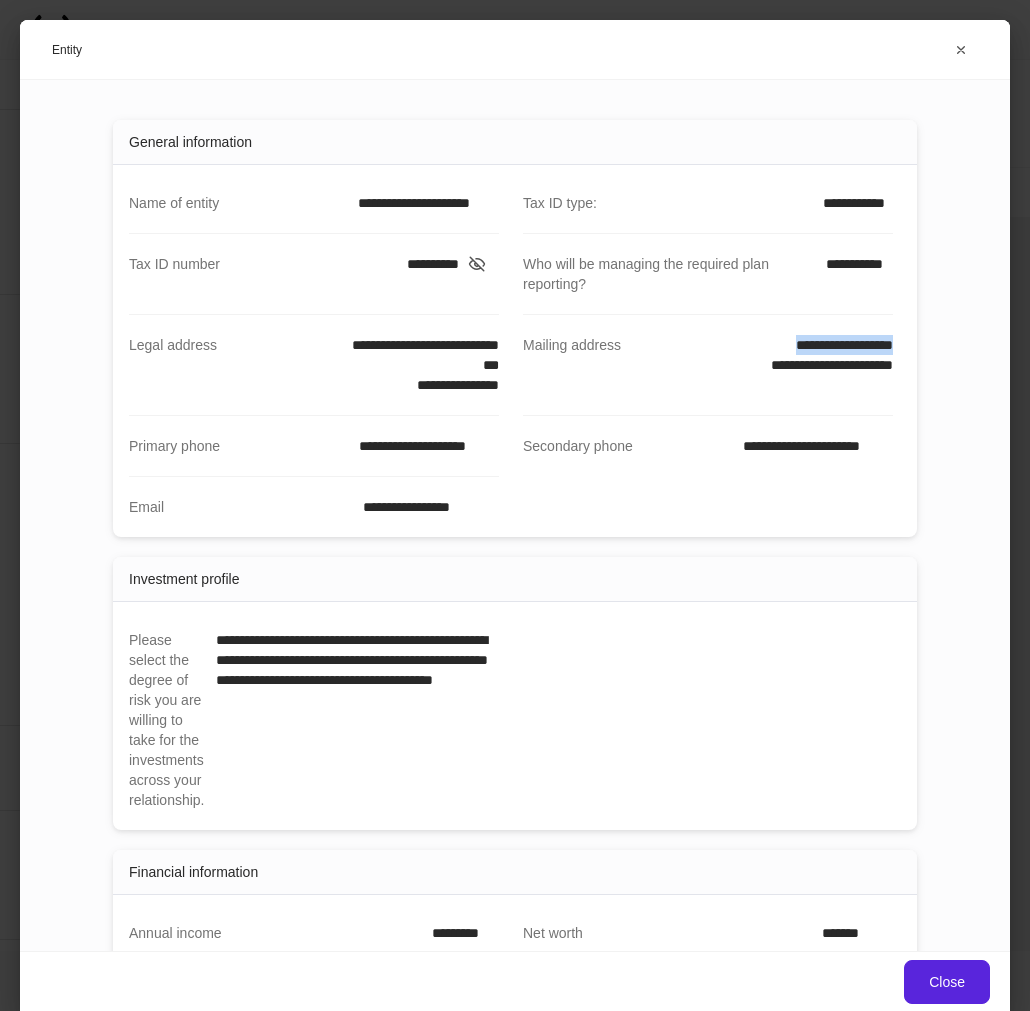 drag, startPoint x: 767, startPoint y: 346, endPoint x: 897, endPoint y: 351, distance: 130.09612 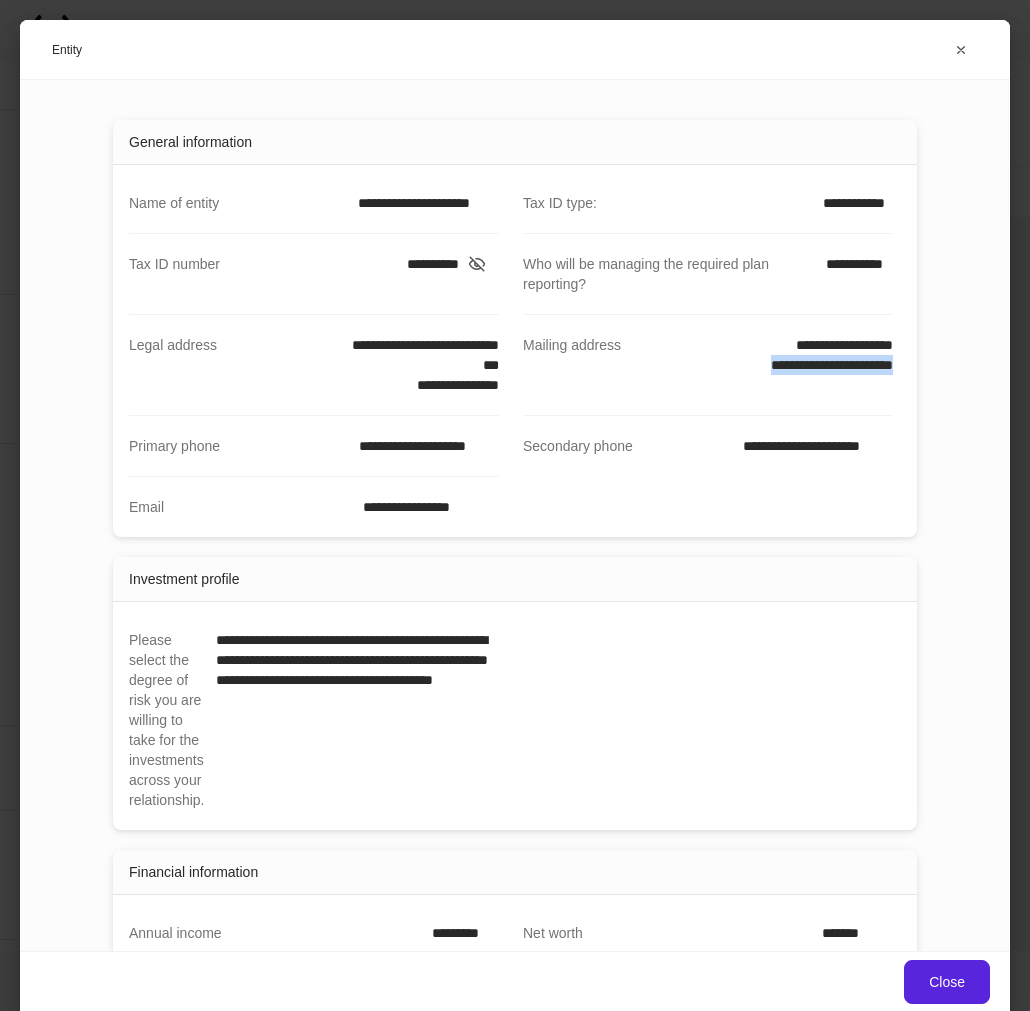 drag, startPoint x: 730, startPoint y: 366, endPoint x: 903, endPoint y: 380, distance: 173.56555 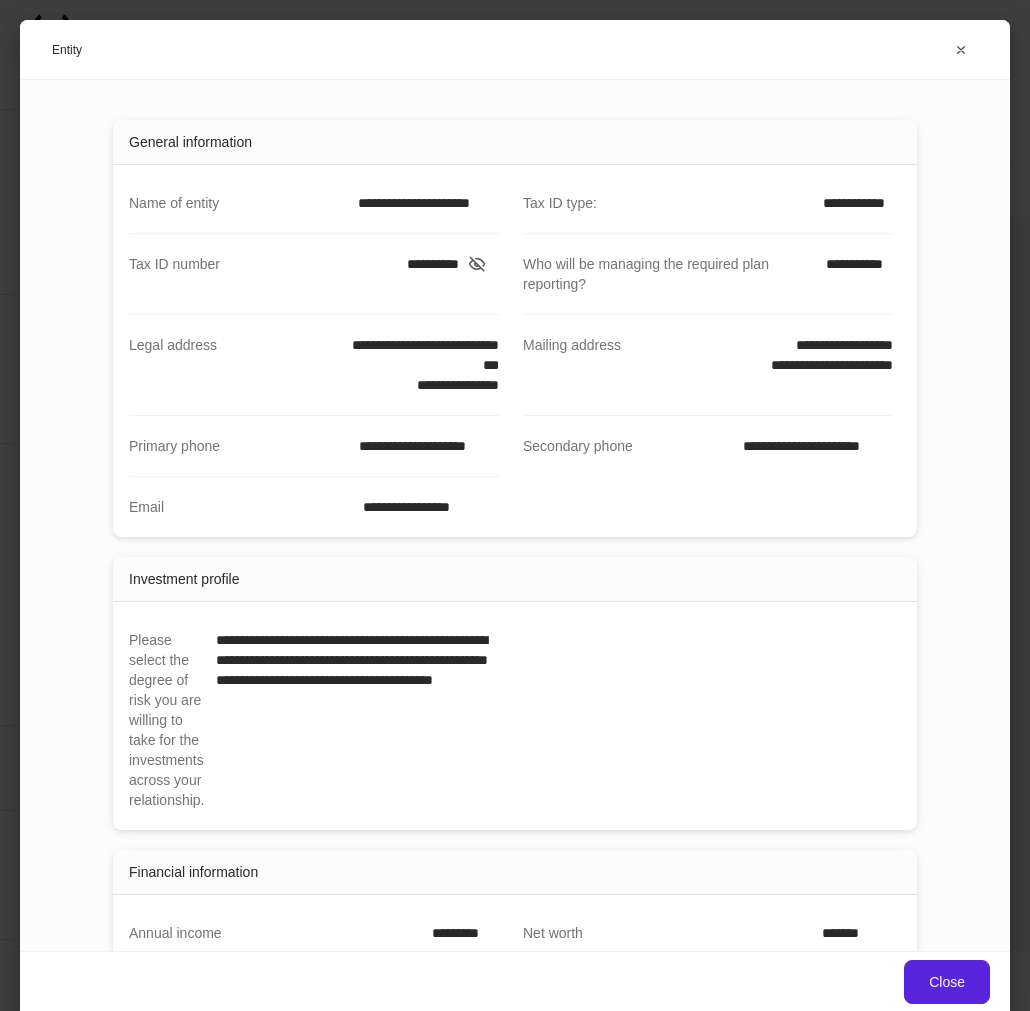 click on "**********" at bounding box center [425, 365] 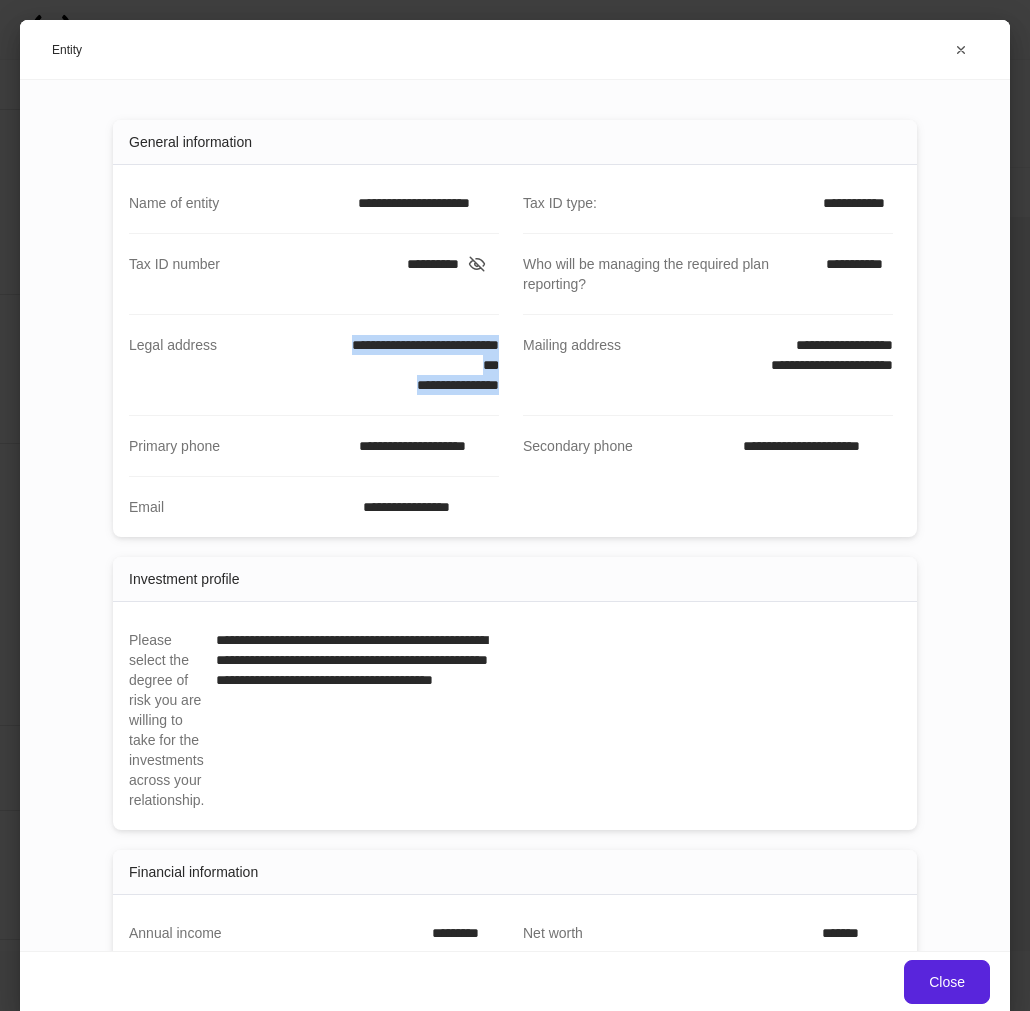 drag, startPoint x: 293, startPoint y: 348, endPoint x: 491, endPoint y: 366, distance: 198.8165 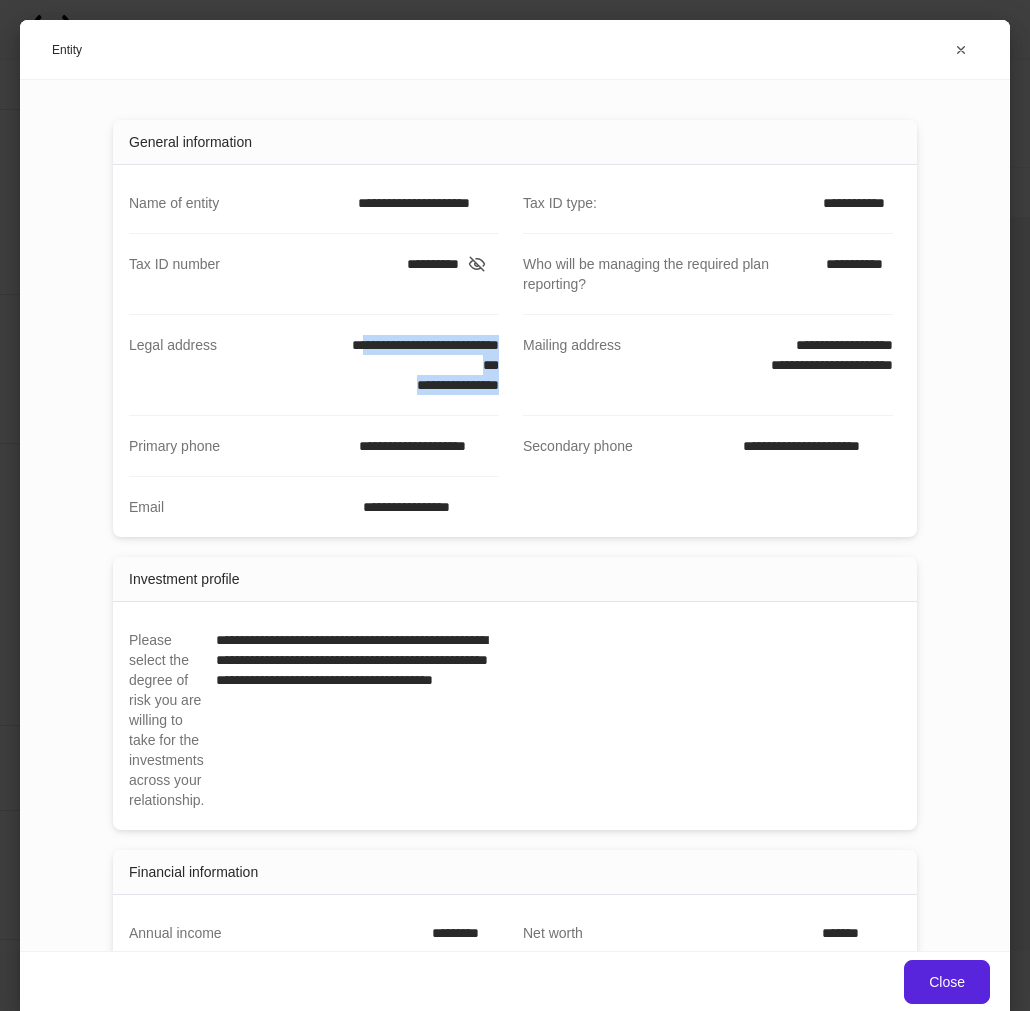 drag, startPoint x: 498, startPoint y: 366, endPoint x: 310, endPoint y: 333, distance: 190.8743 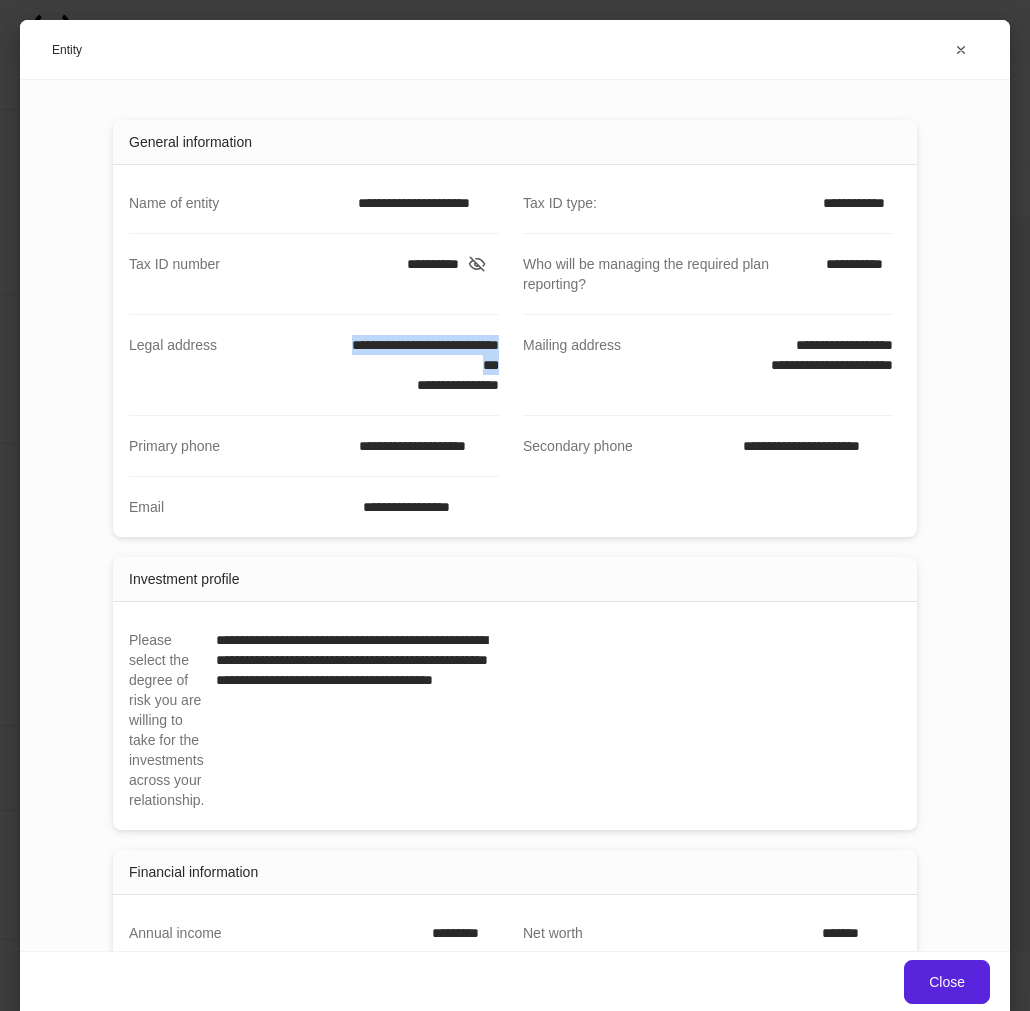 drag, startPoint x: 291, startPoint y: 343, endPoint x: 488, endPoint y: 358, distance: 197.57024 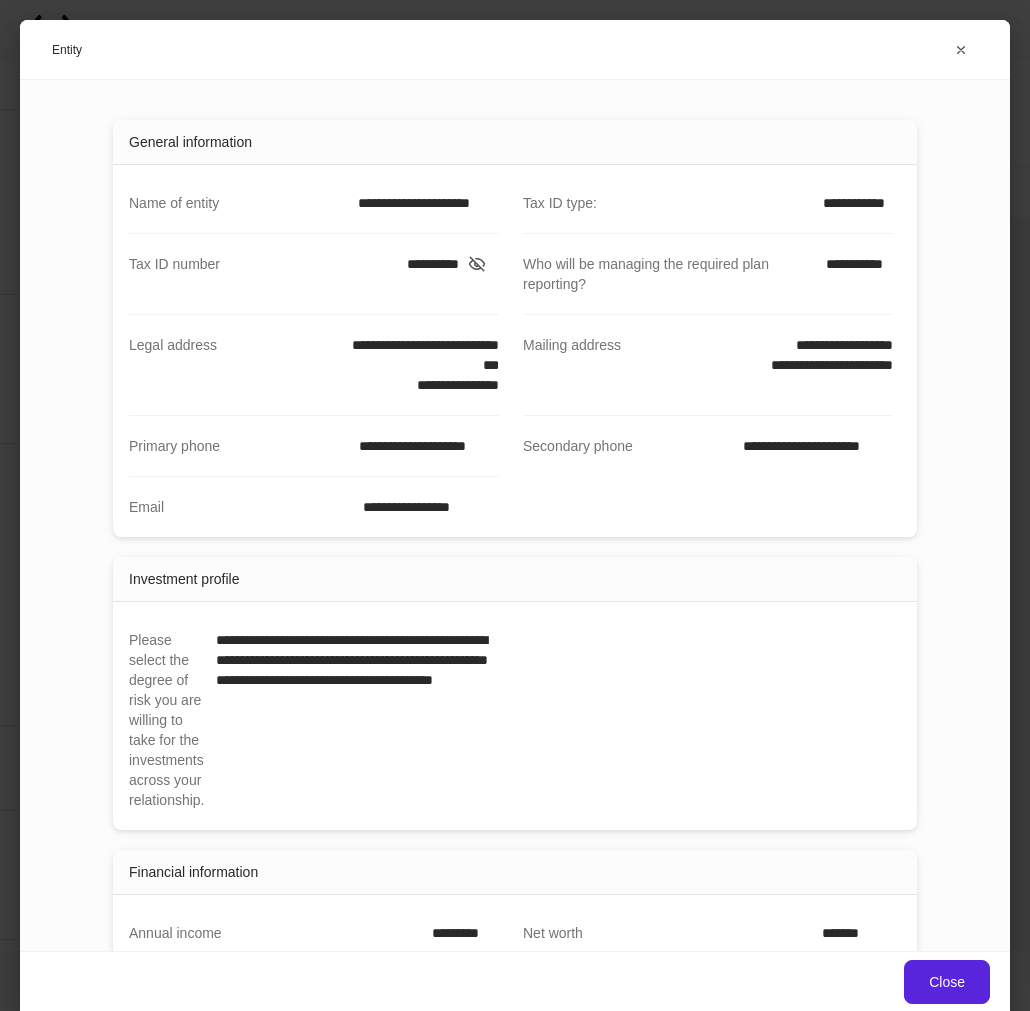 click on "**********" at bounding box center (314, 365) 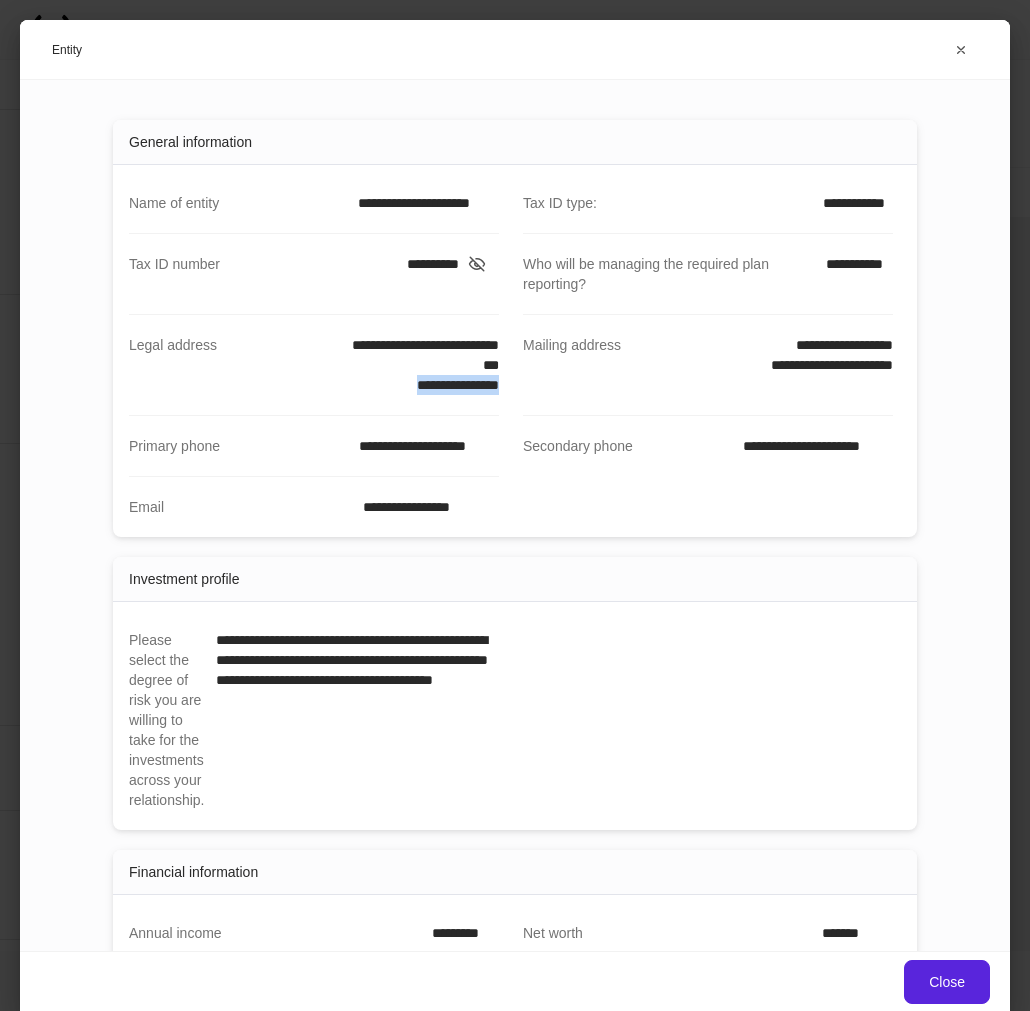 drag, startPoint x: 491, startPoint y: 383, endPoint x: 350, endPoint y: 380, distance: 141.0319 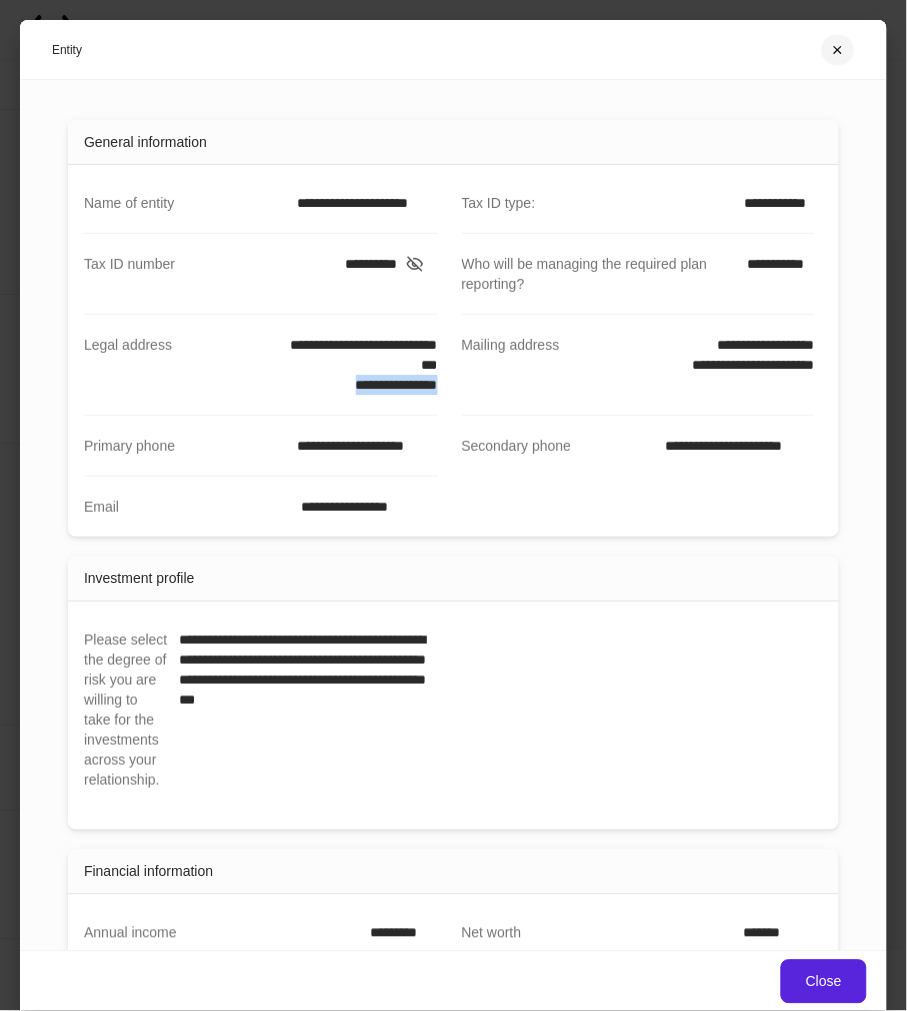 click 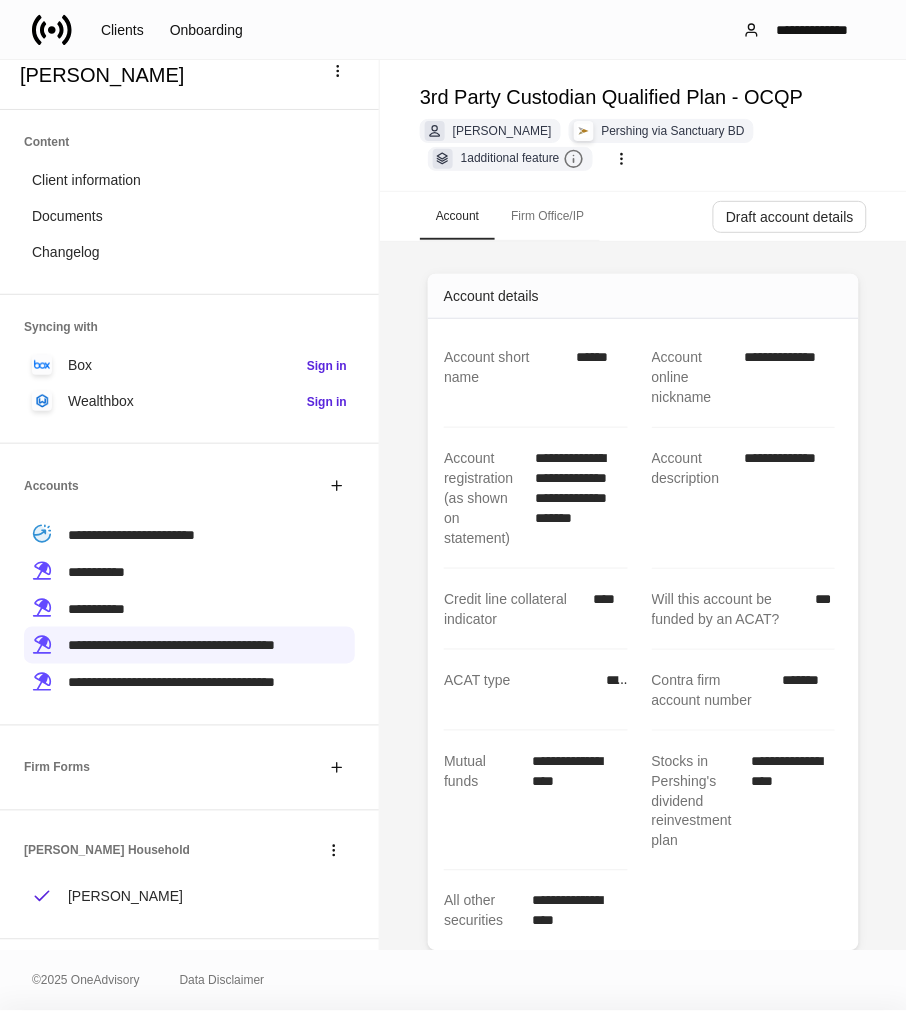 scroll, scrollTop: 508, scrollLeft: 0, axis: vertical 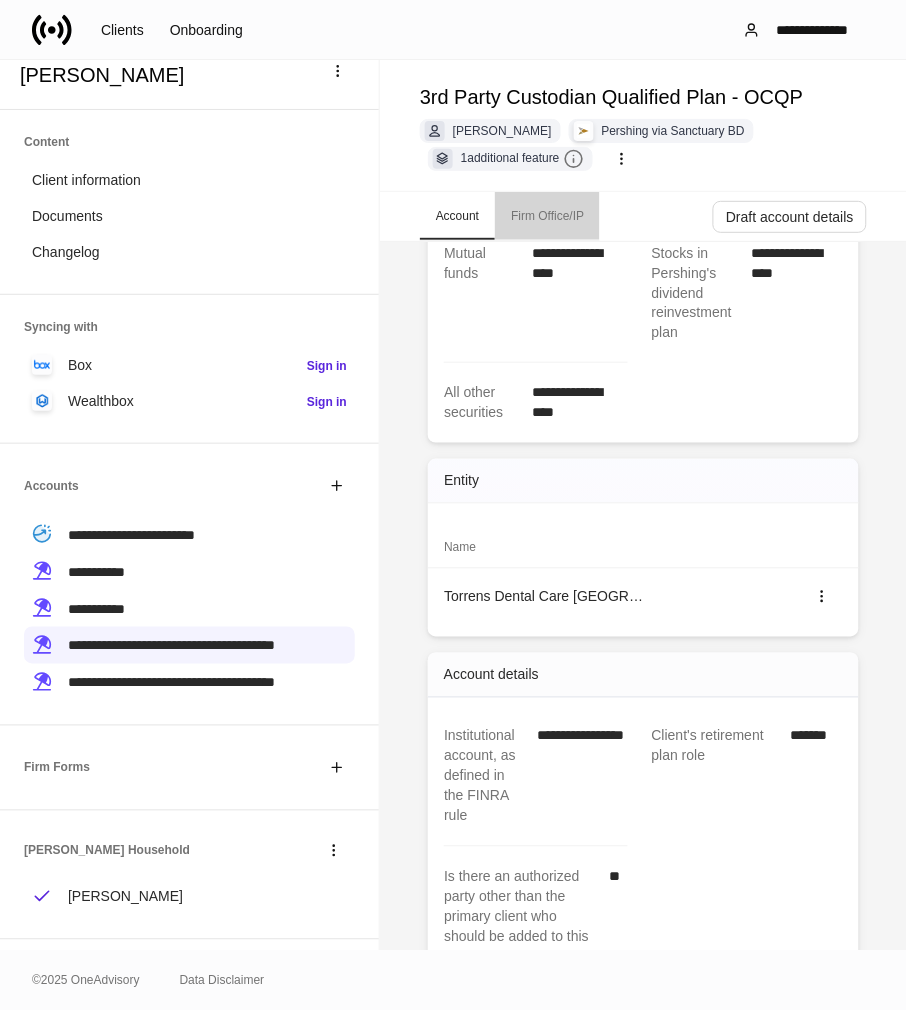 click on "Firm Office/IP" at bounding box center (547, 216) 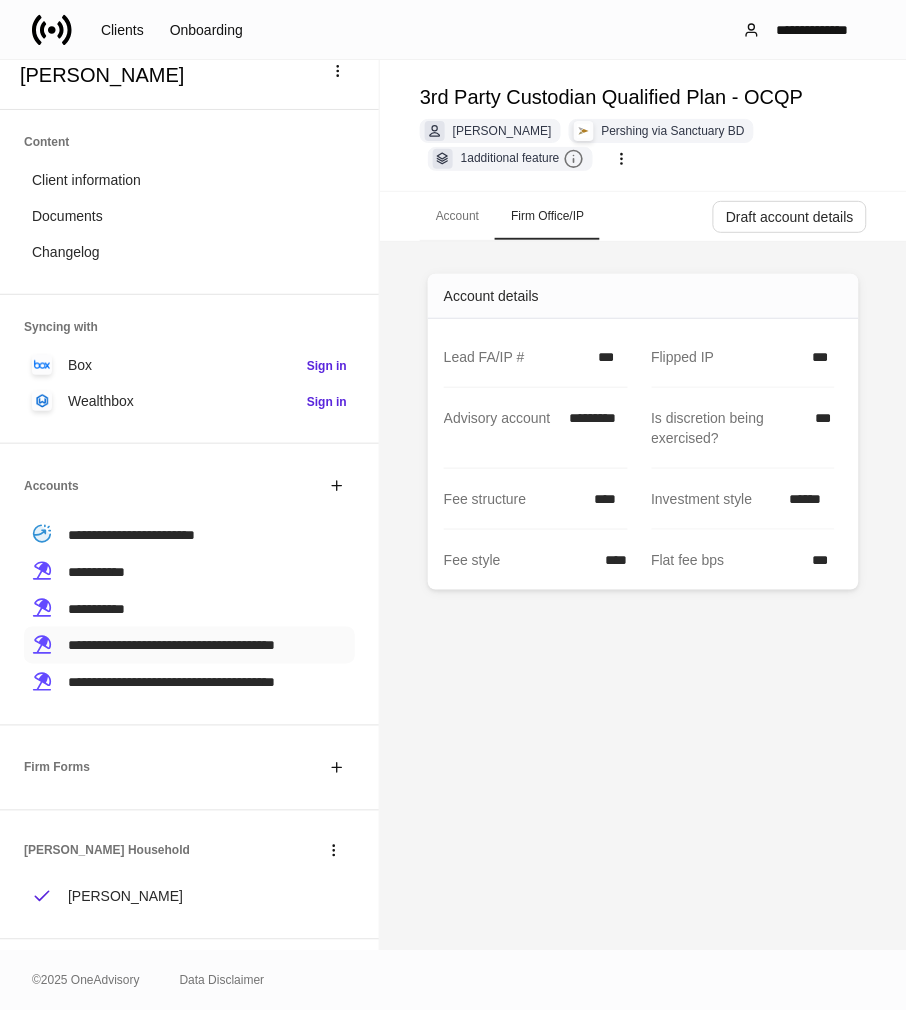 click on "**********" at bounding box center (171, 646) 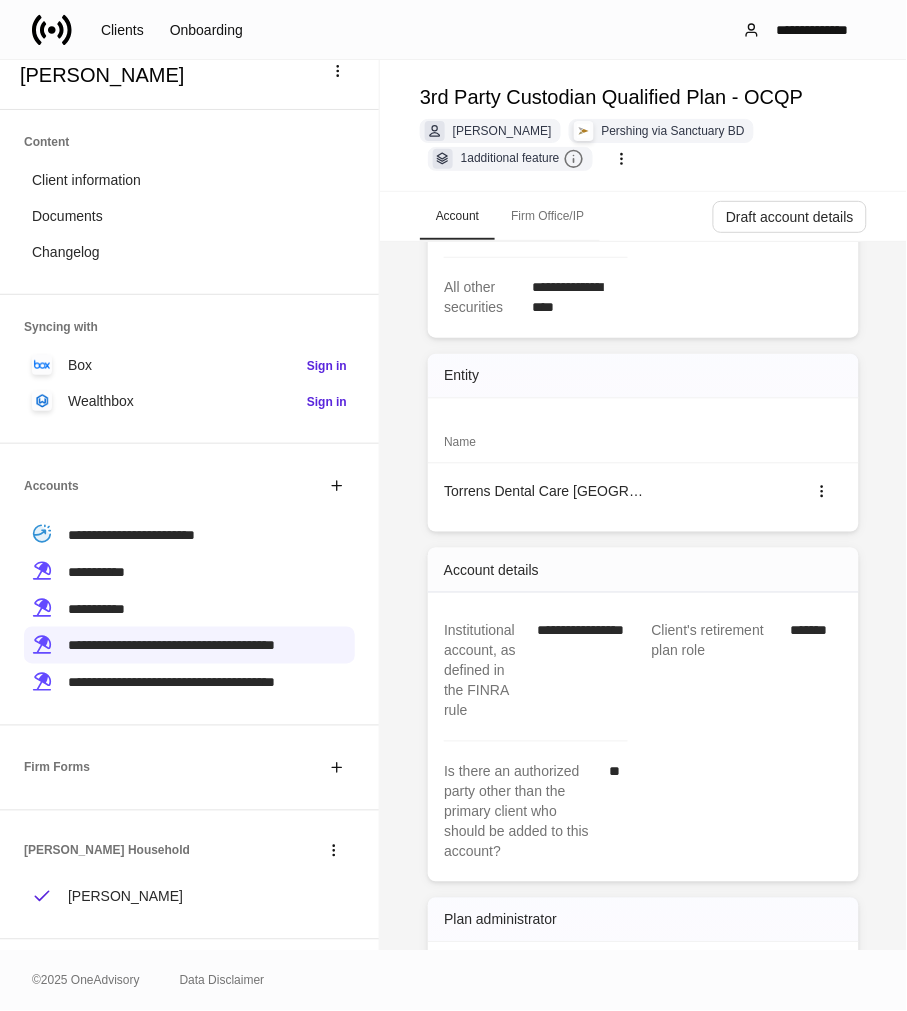 scroll, scrollTop: 666, scrollLeft: 0, axis: vertical 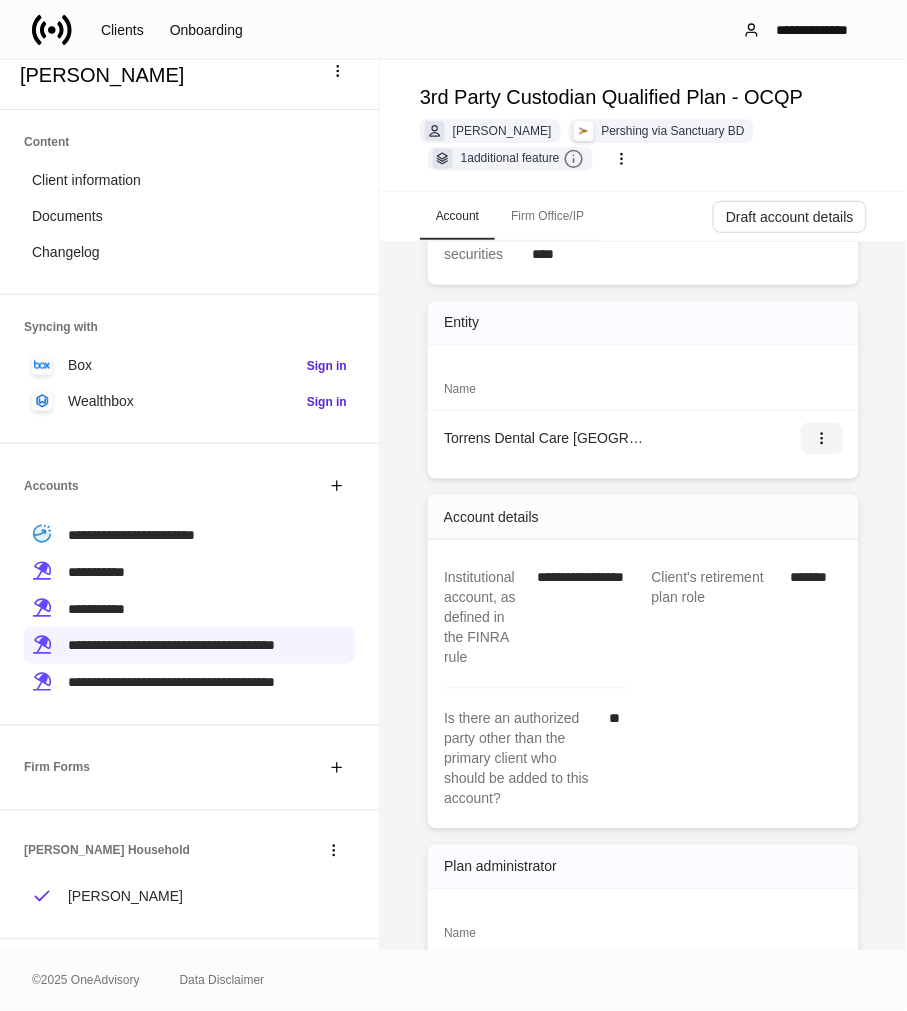 click 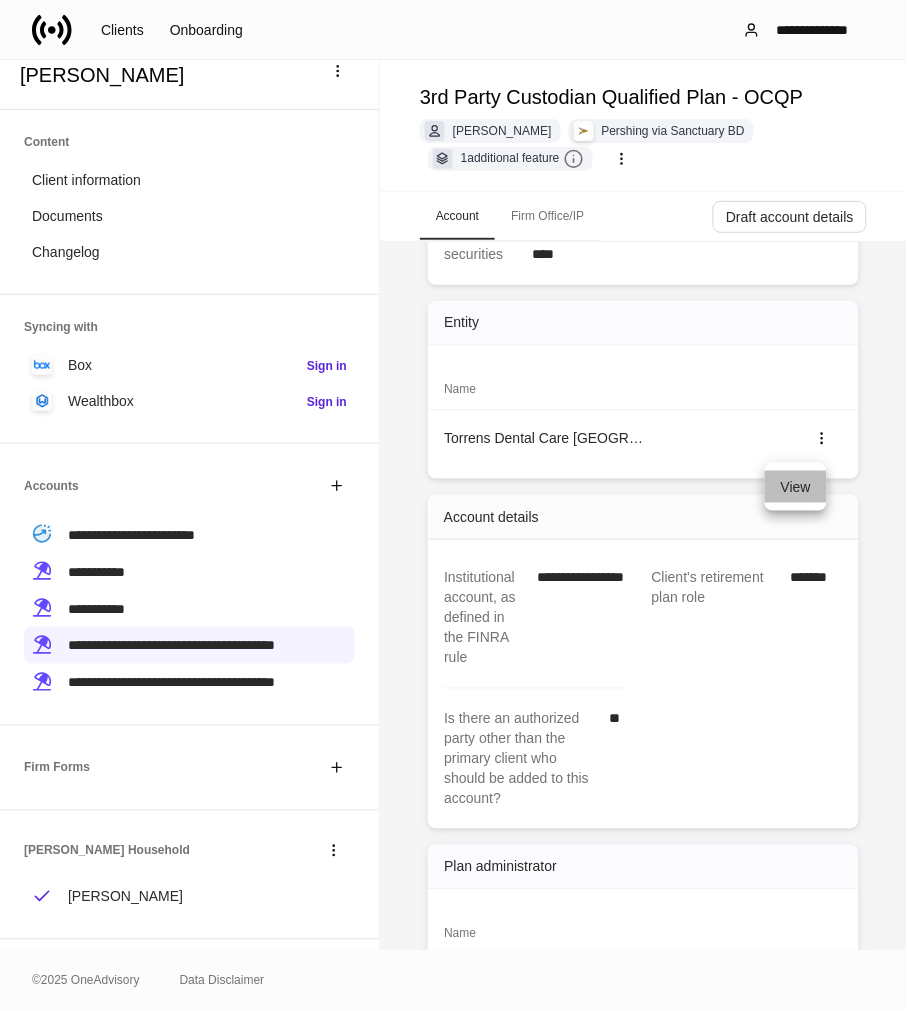 click on "View" at bounding box center [796, 487] 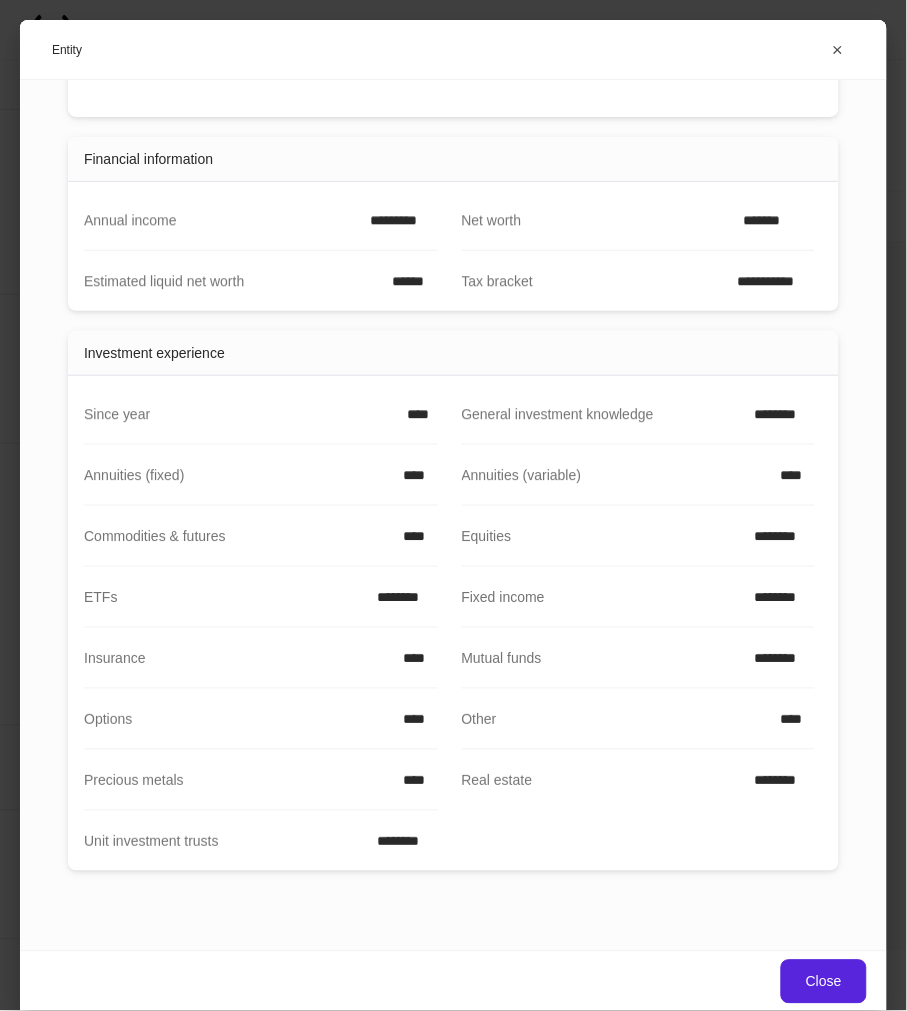 scroll, scrollTop: 714, scrollLeft: 0, axis: vertical 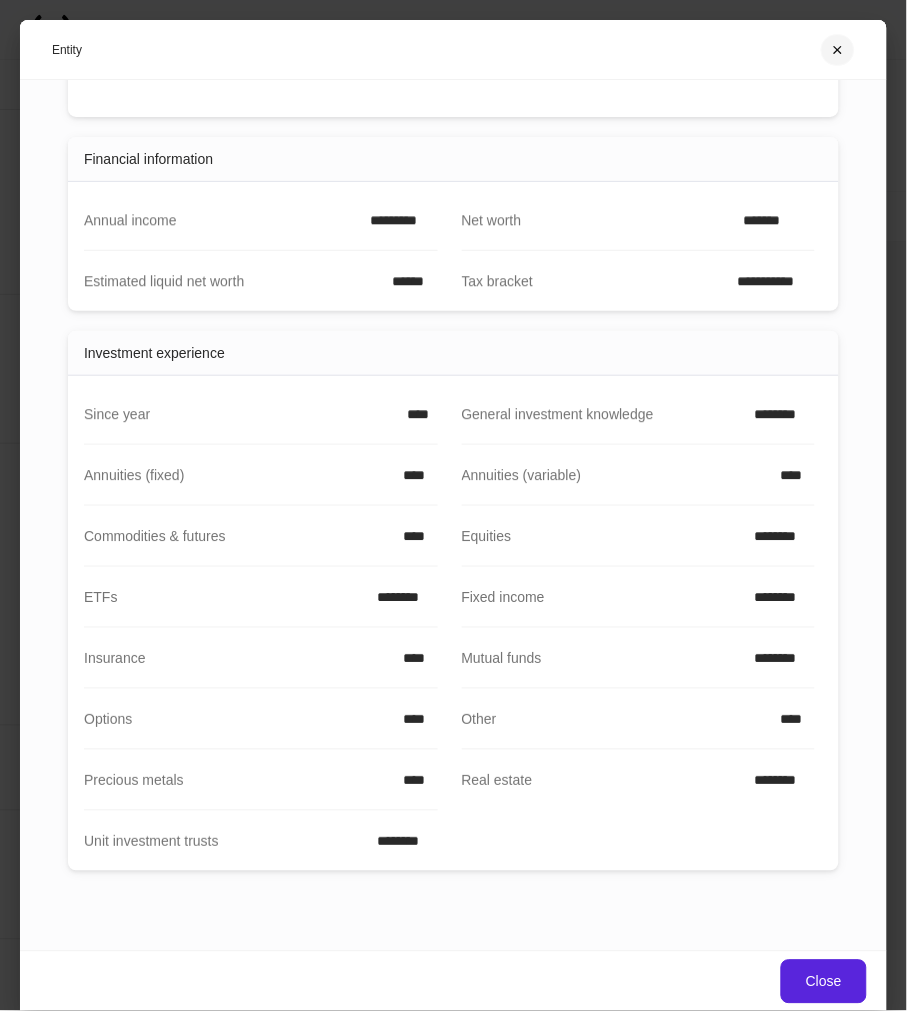 click at bounding box center [838, 50] 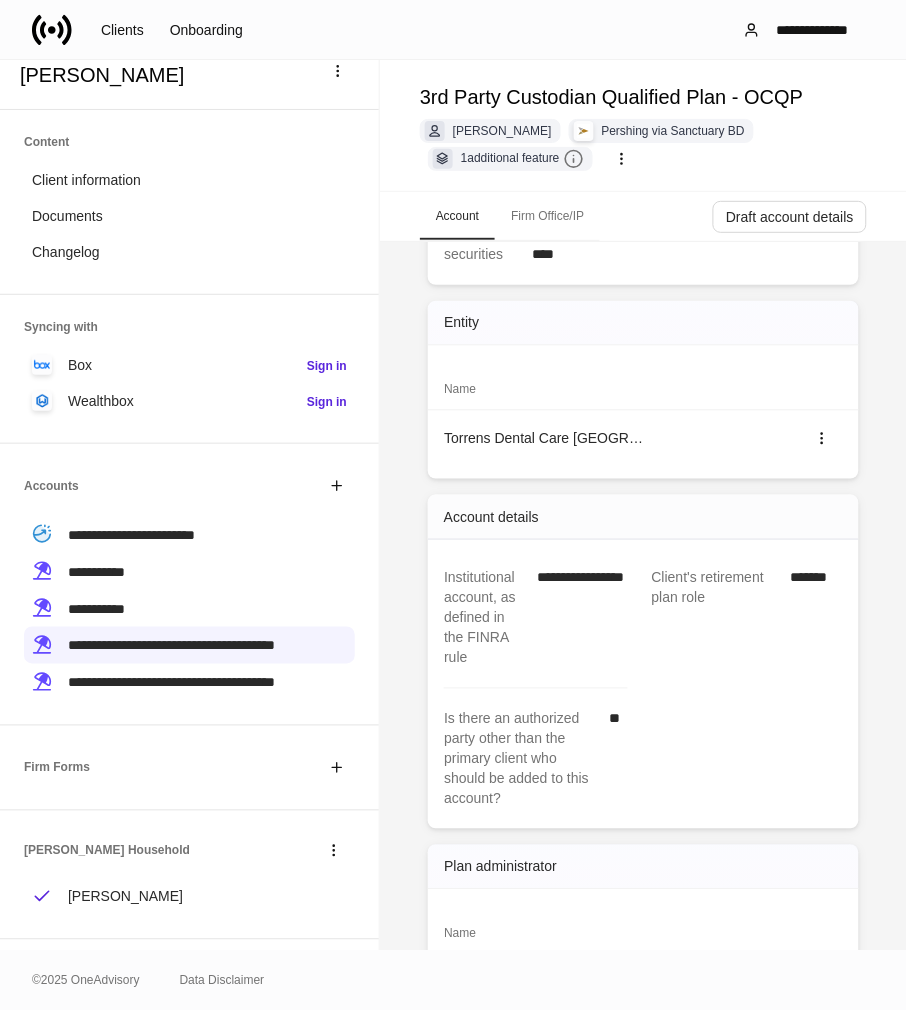 click on "Firm Office/IP" at bounding box center [547, 216] 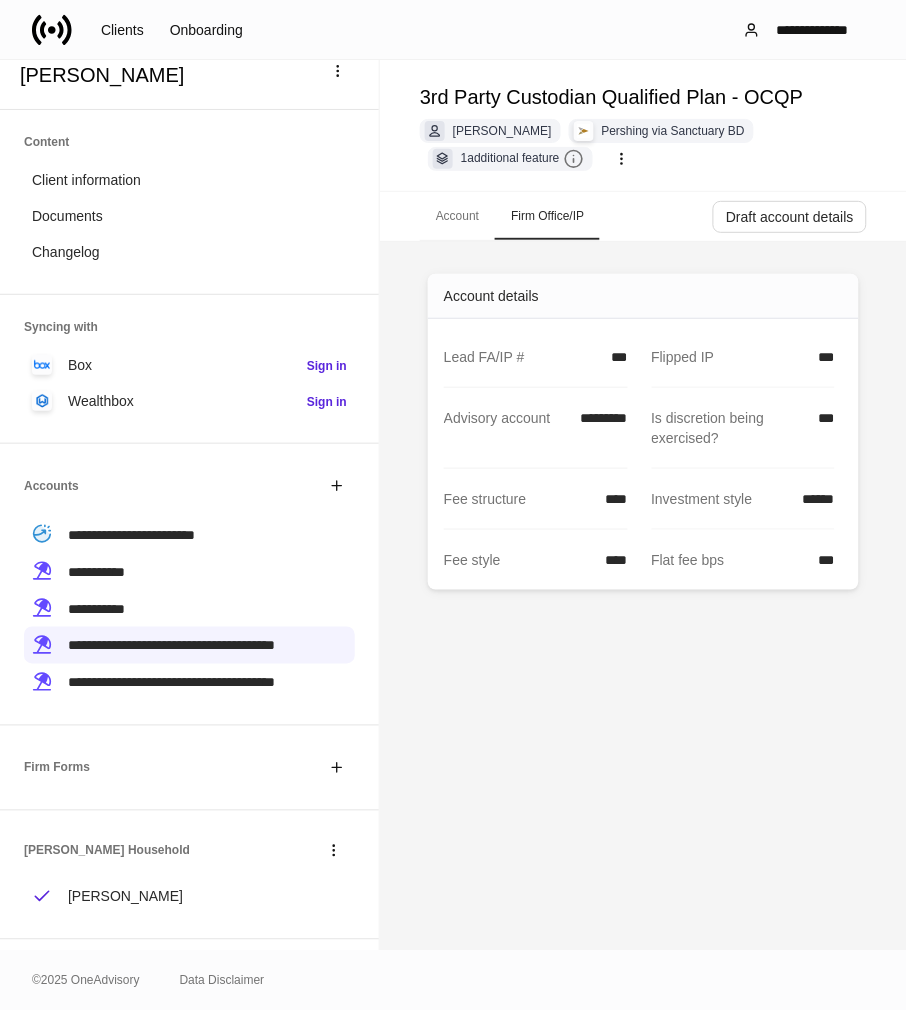 scroll, scrollTop: 0, scrollLeft: 0, axis: both 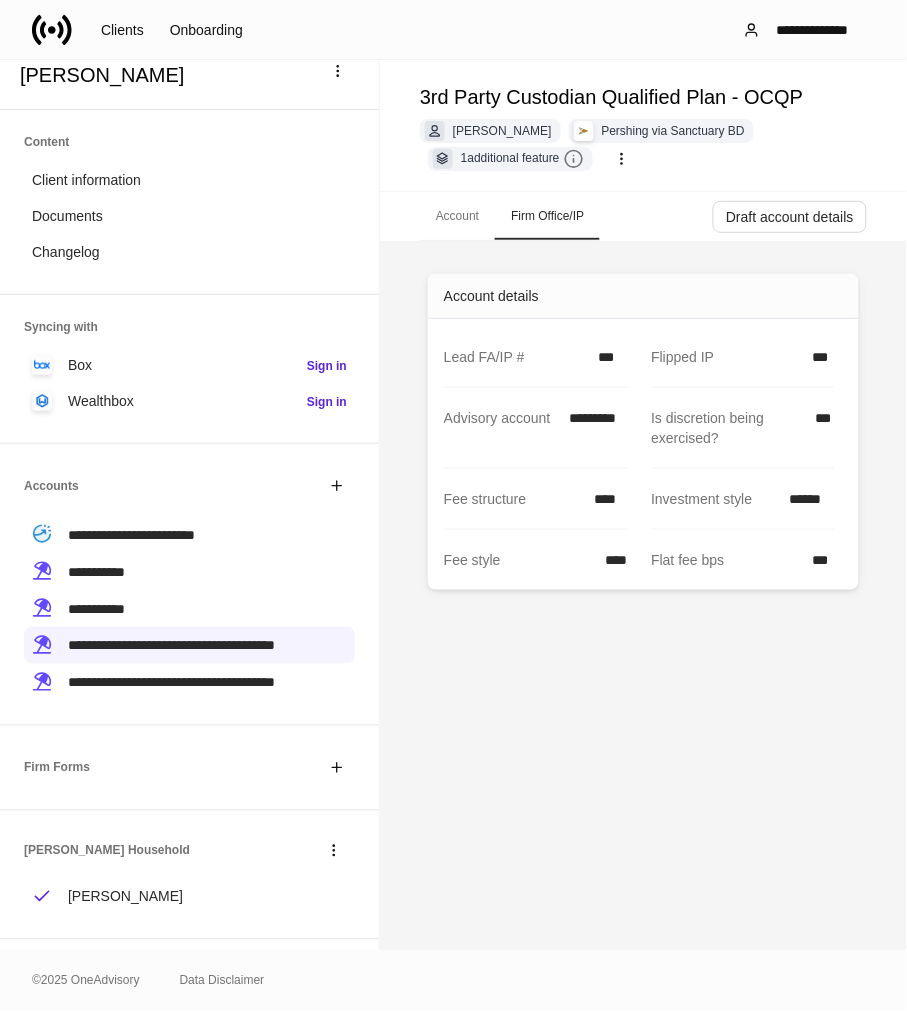 click on "Account" at bounding box center [457, 216] 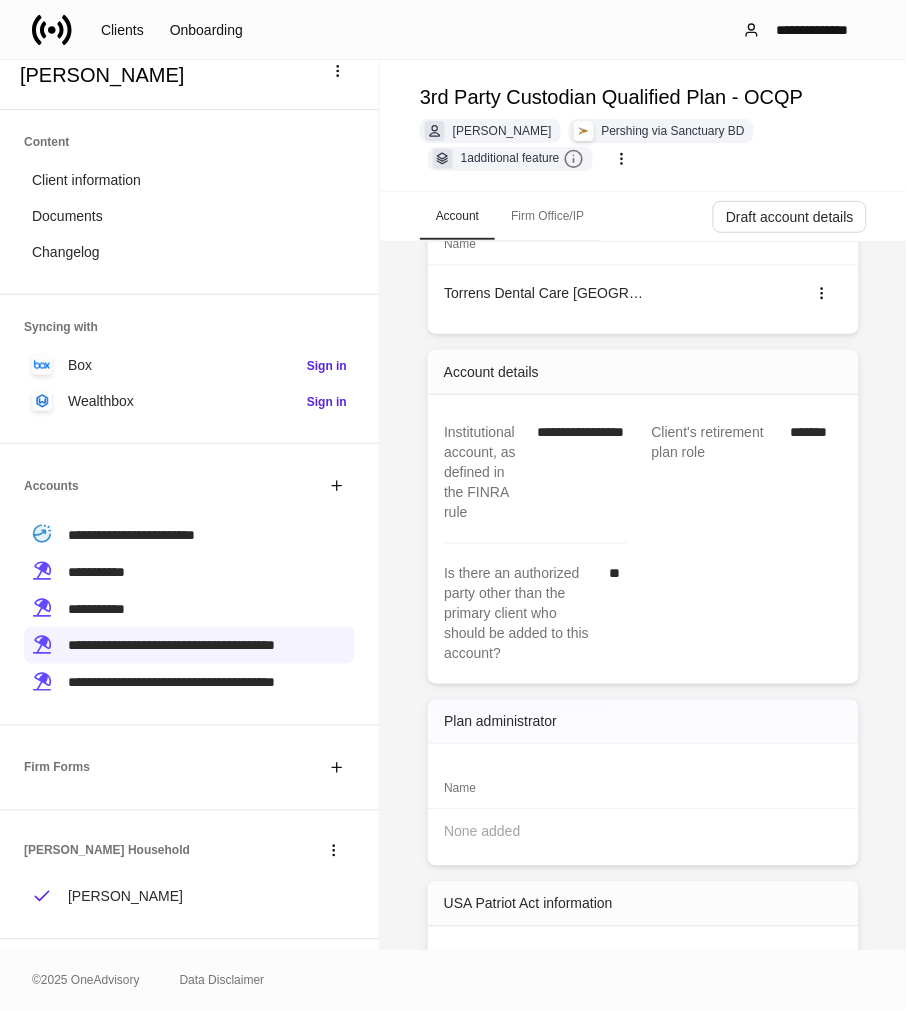 scroll, scrollTop: 777, scrollLeft: 0, axis: vertical 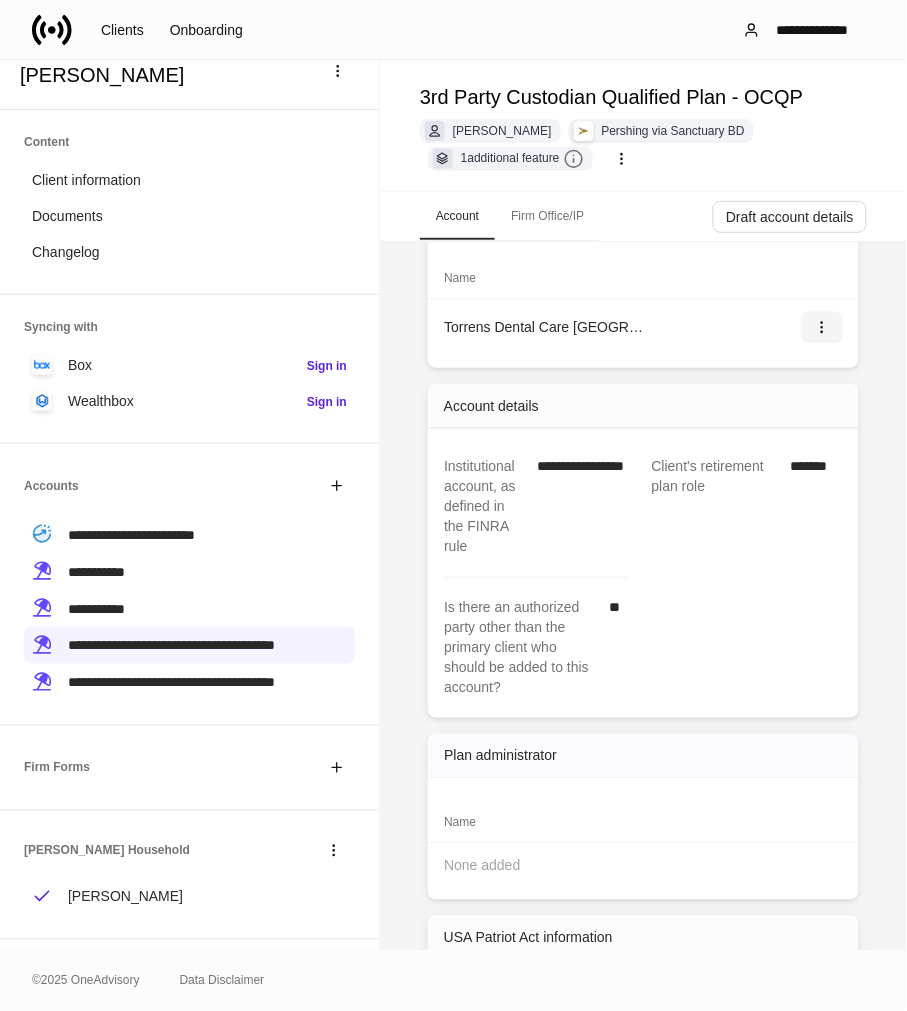 click 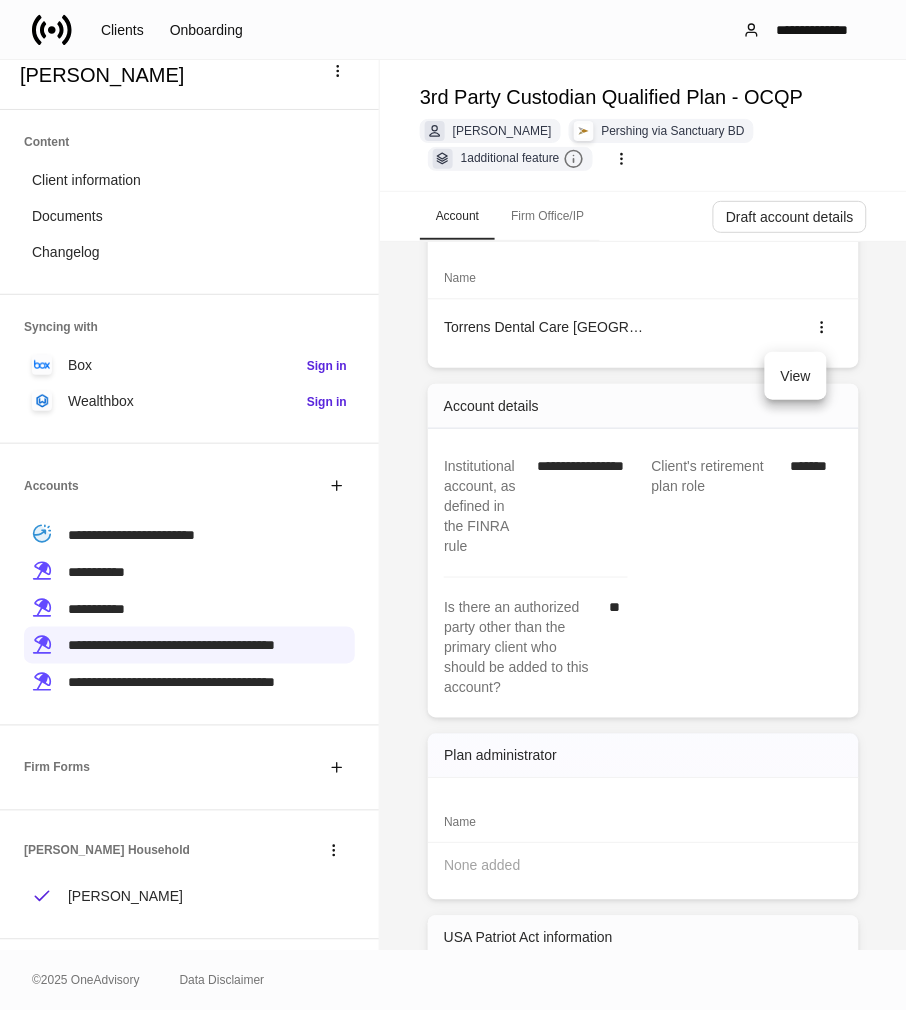 click on "View" at bounding box center (796, 376) 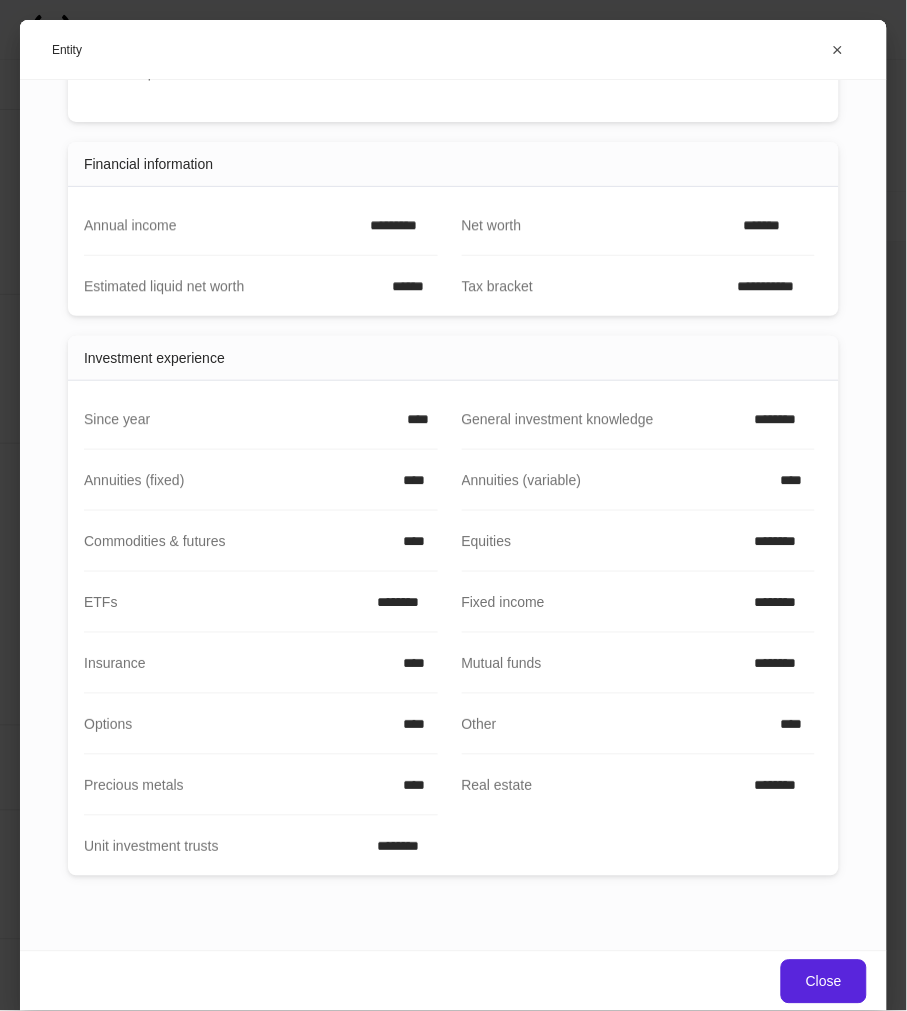 scroll, scrollTop: 714, scrollLeft: 0, axis: vertical 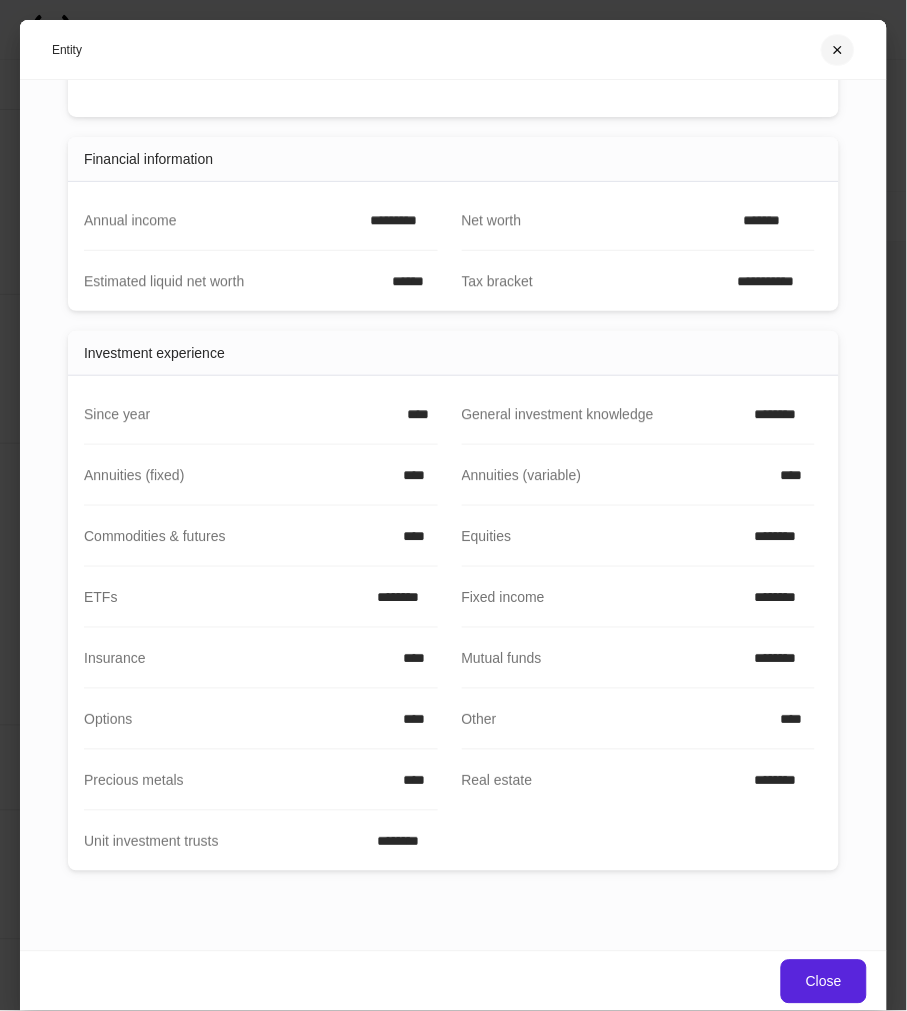 click 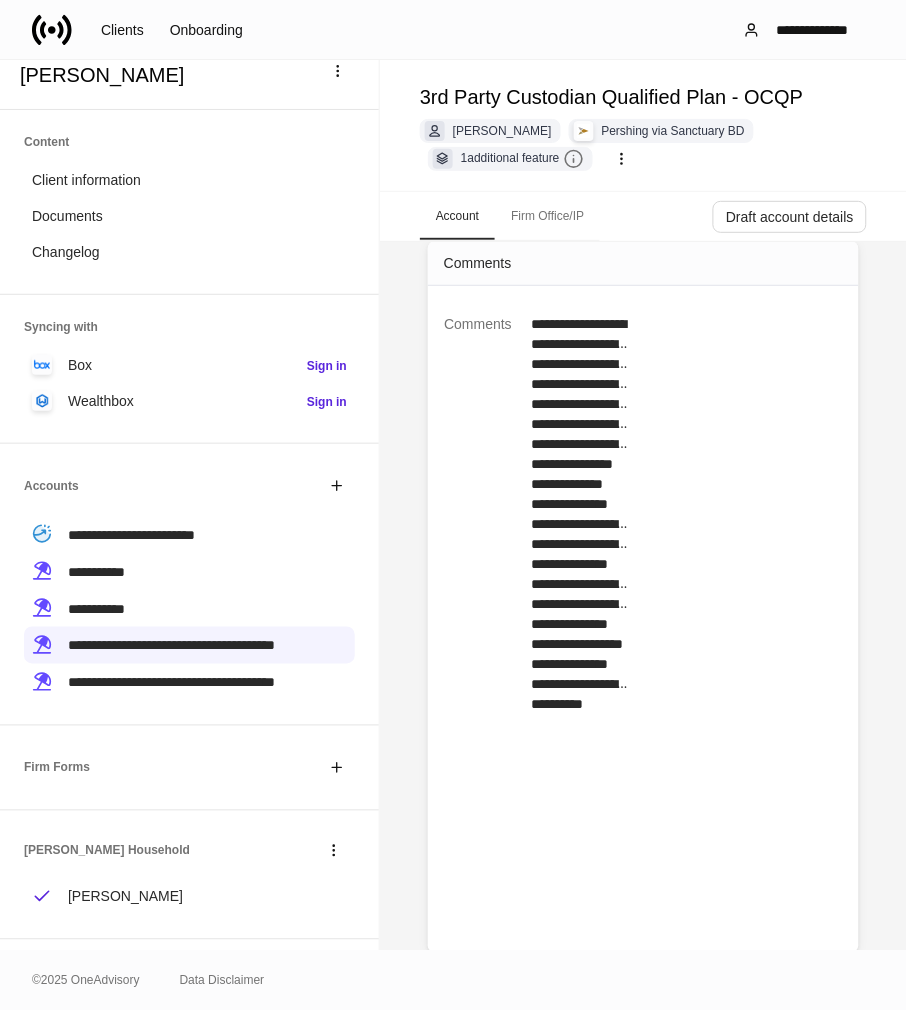 scroll, scrollTop: 2146, scrollLeft: 0, axis: vertical 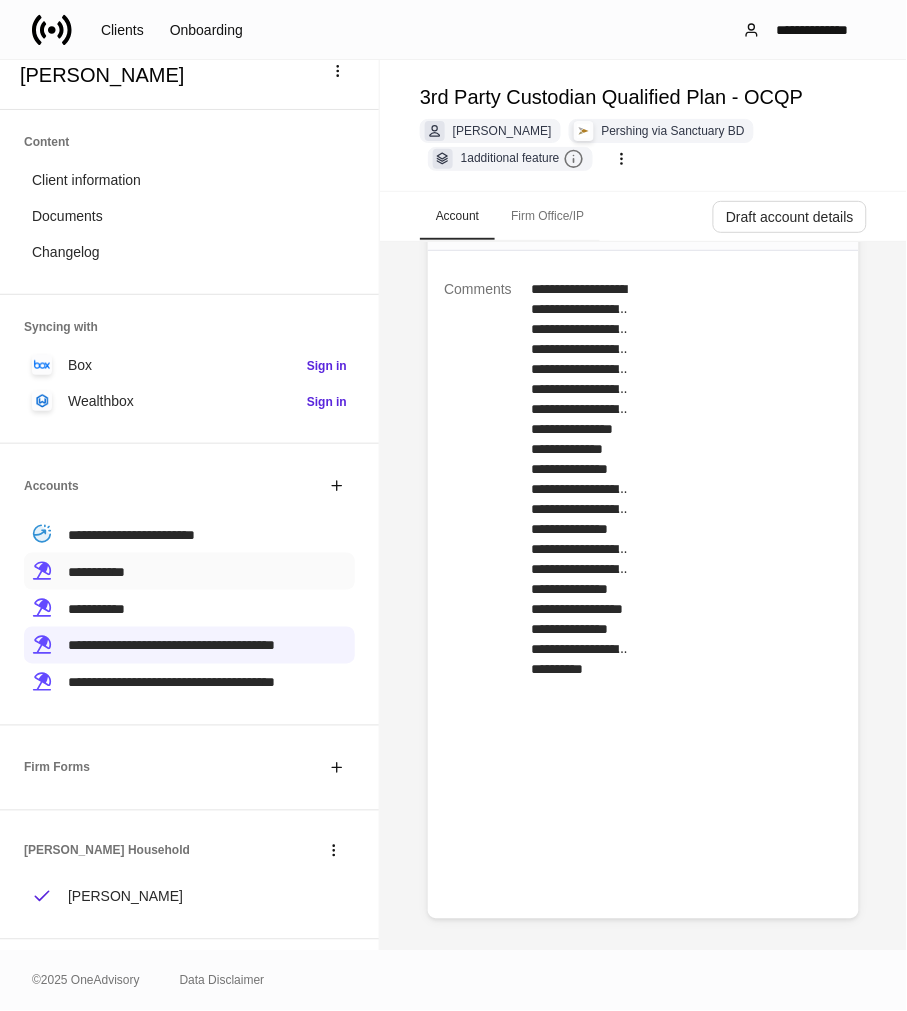 click on "**********" at bounding box center (96, 572) 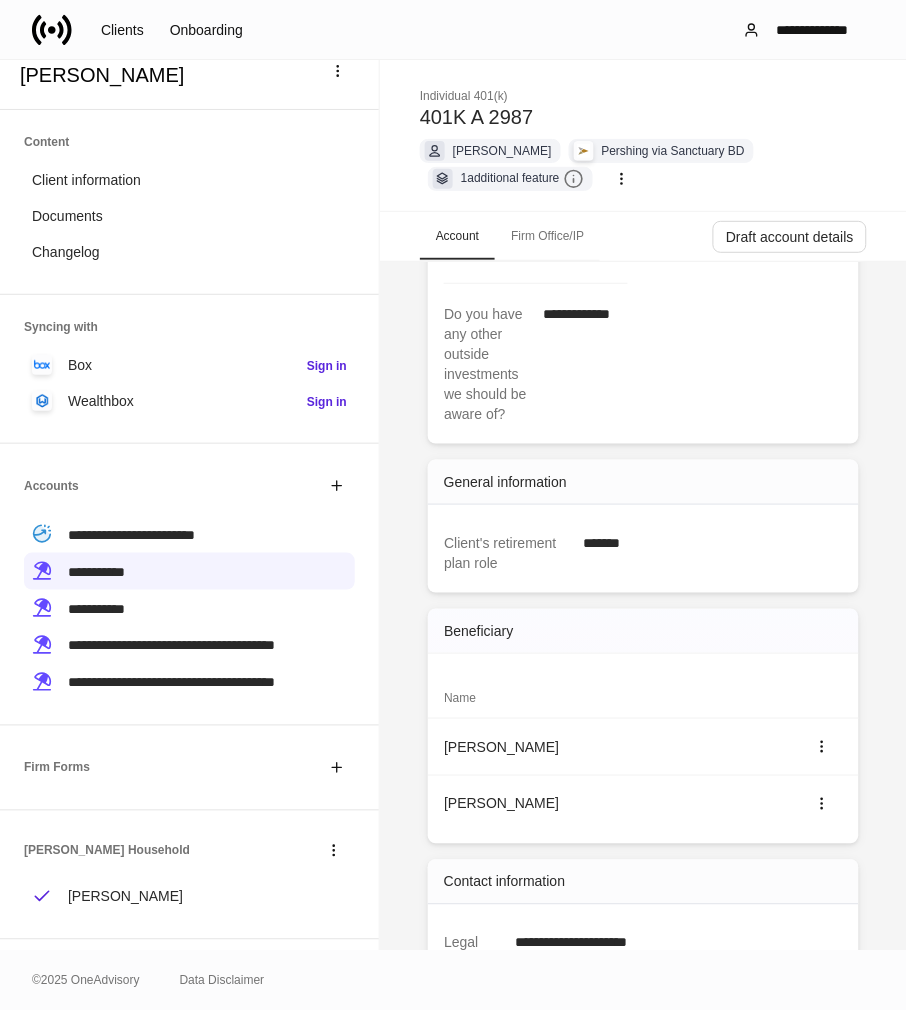 scroll, scrollTop: 1303, scrollLeft: 0, axis: vertical 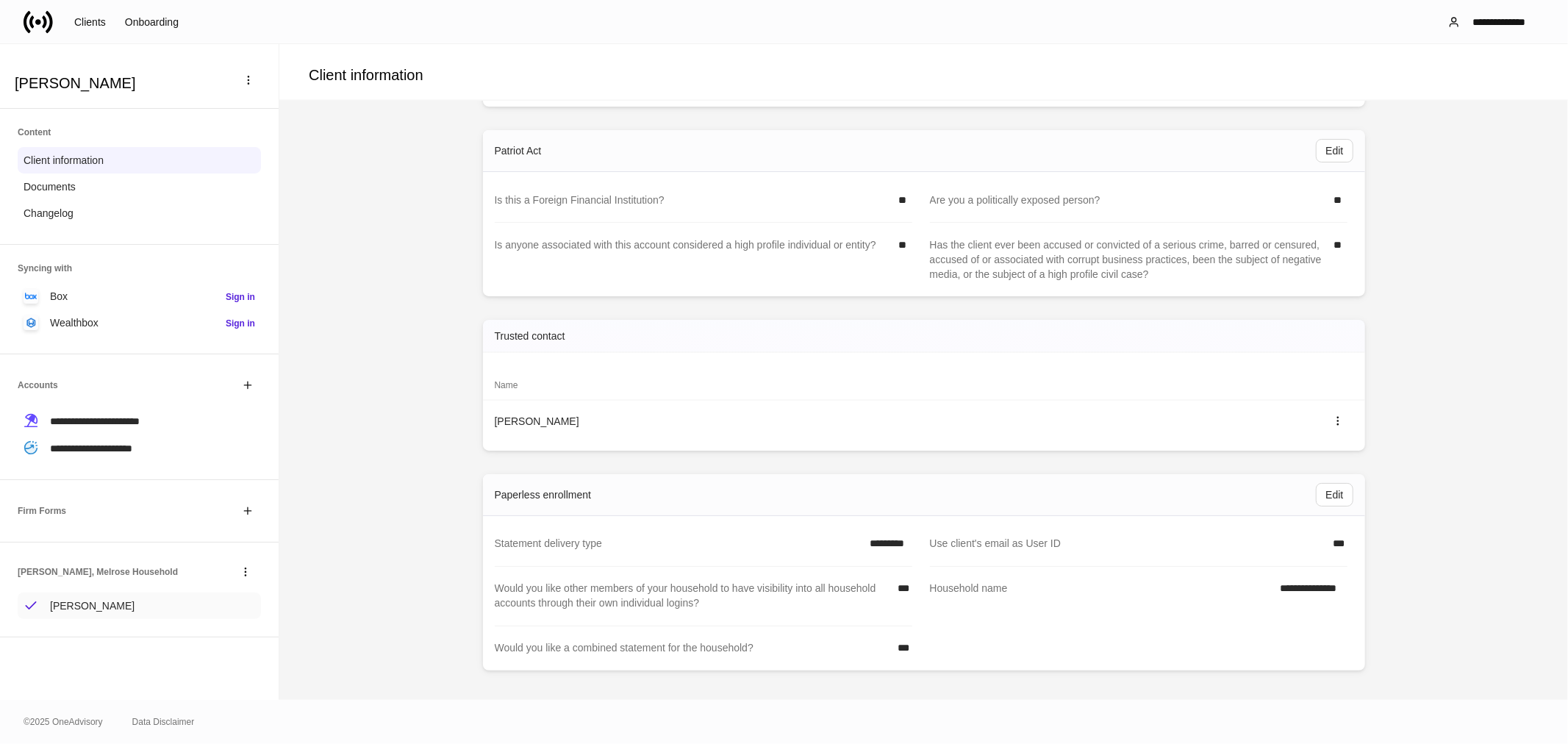 click on "Melrose Miller" at bounding box center [92, 606] 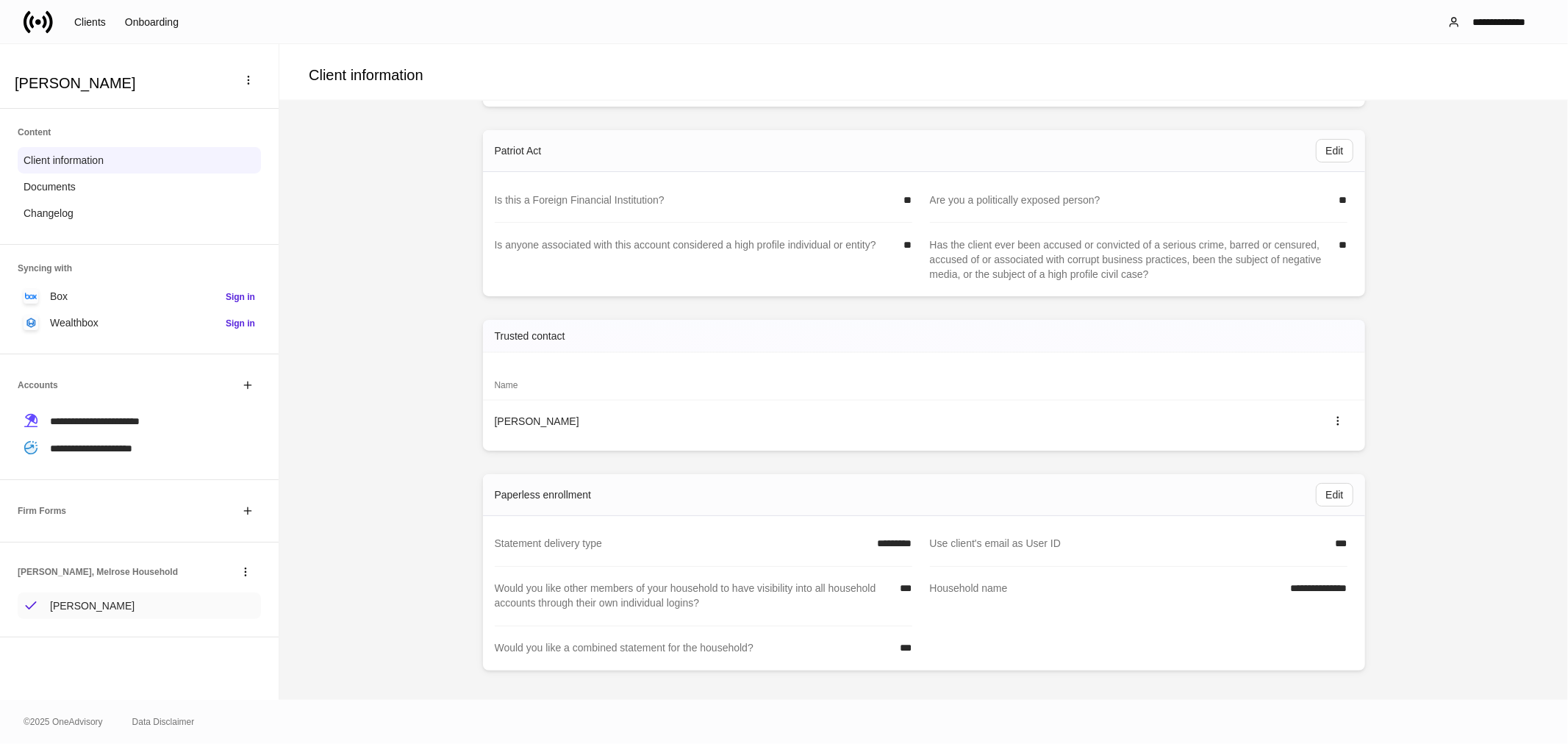 scroll, scrollTop: 0, scrollLeft: 0, axis: both 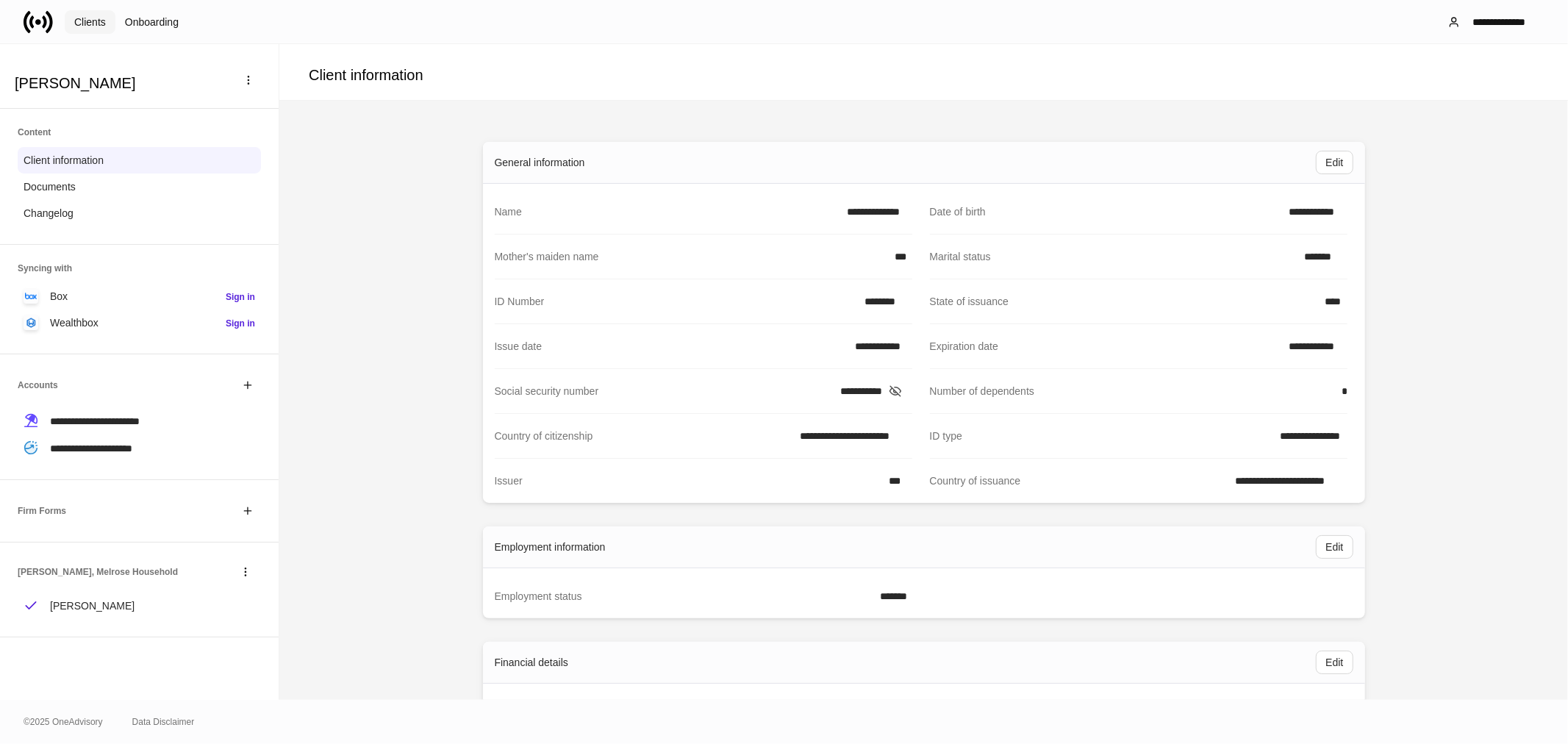 click on "Clients" at bounding box center (90, 22) 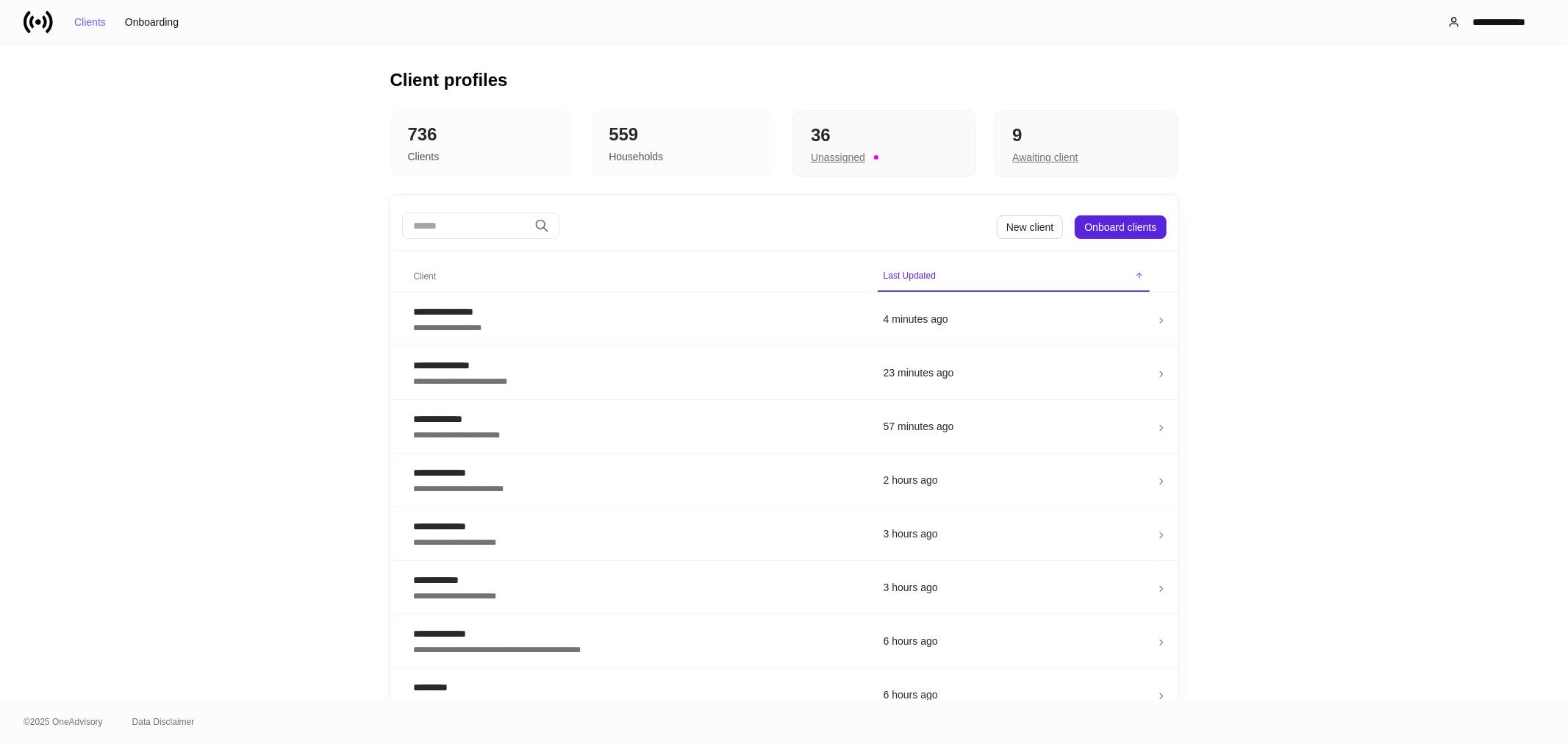 drag, startPoint x: 300, startPoint y: 274, endPoint x: 436, endPoint y: 167, distance: 173.04624 